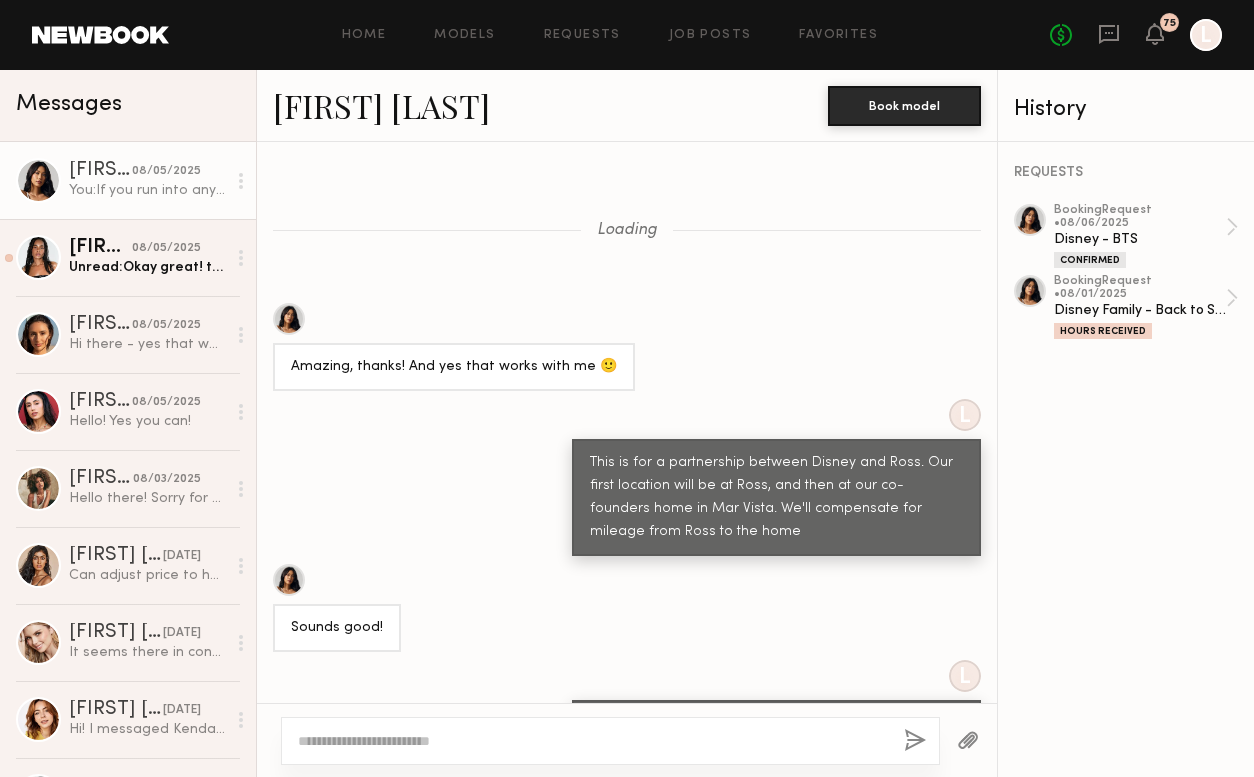 scroll, scrollTop: 0, scrollLeft: 0, axis: both 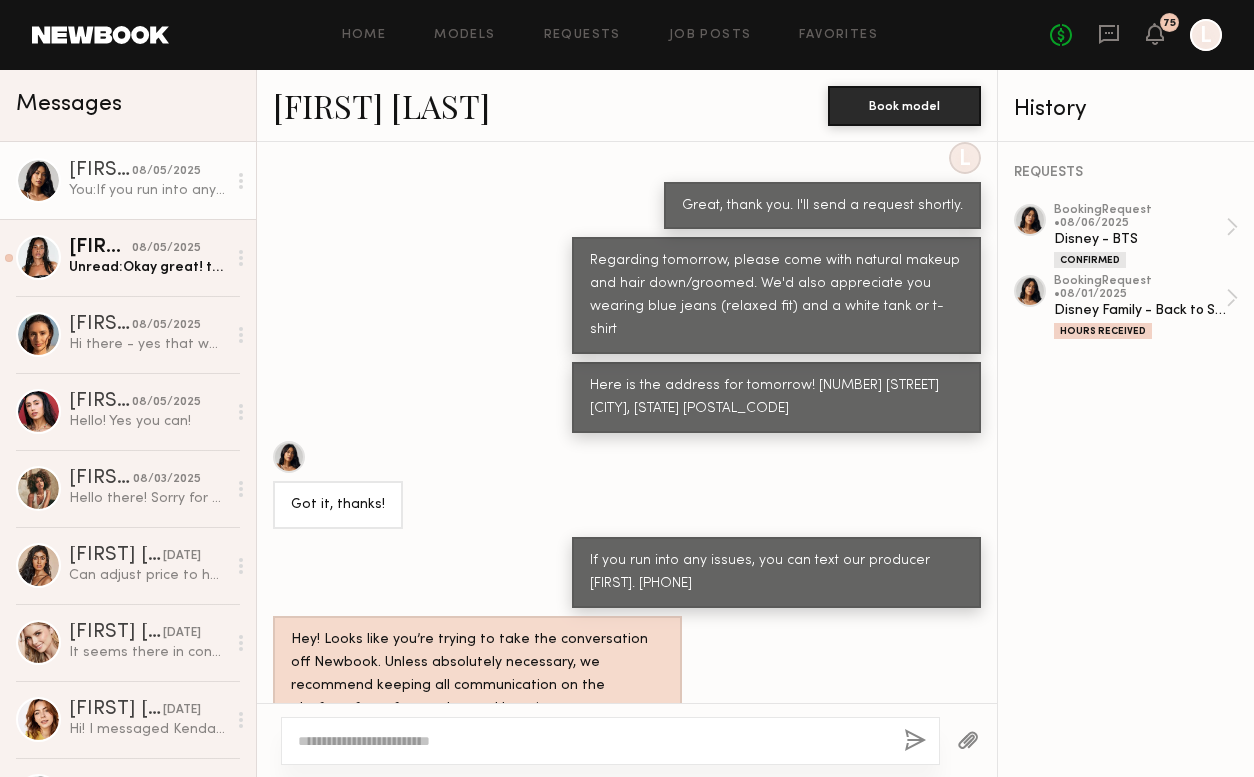 click on "REQUESTS booking Request • [DATE] Disney - BTS Confirmed booking Request • [DATE] Disney Family - Back to School Hours Received" 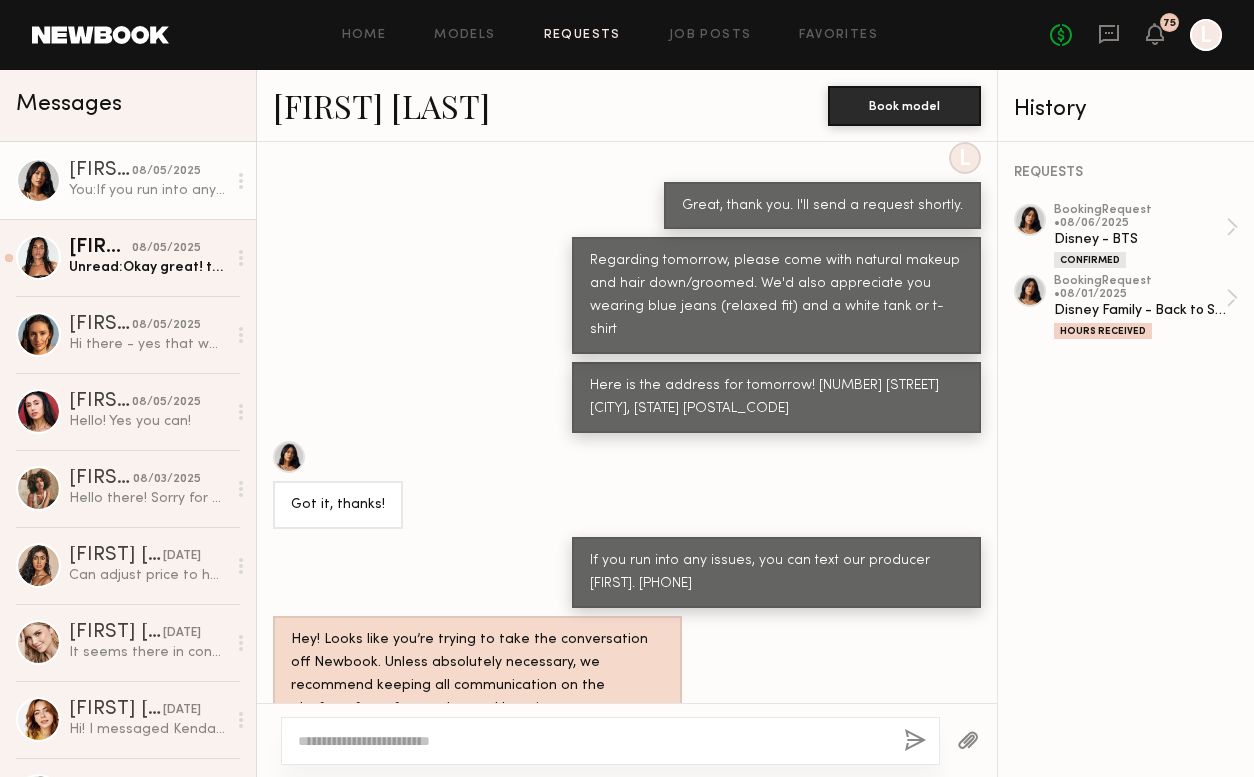 click on "Requests" 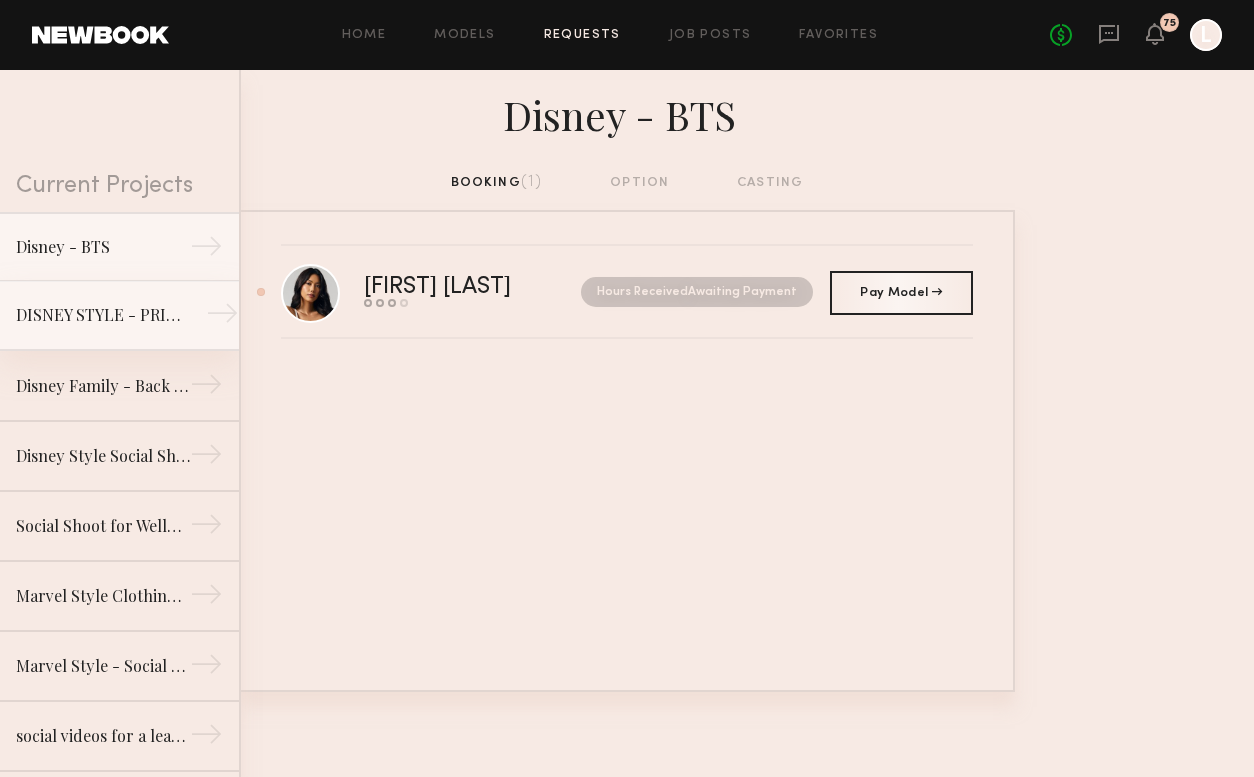 click on "DISNEY STYLE - PRINCESS →" 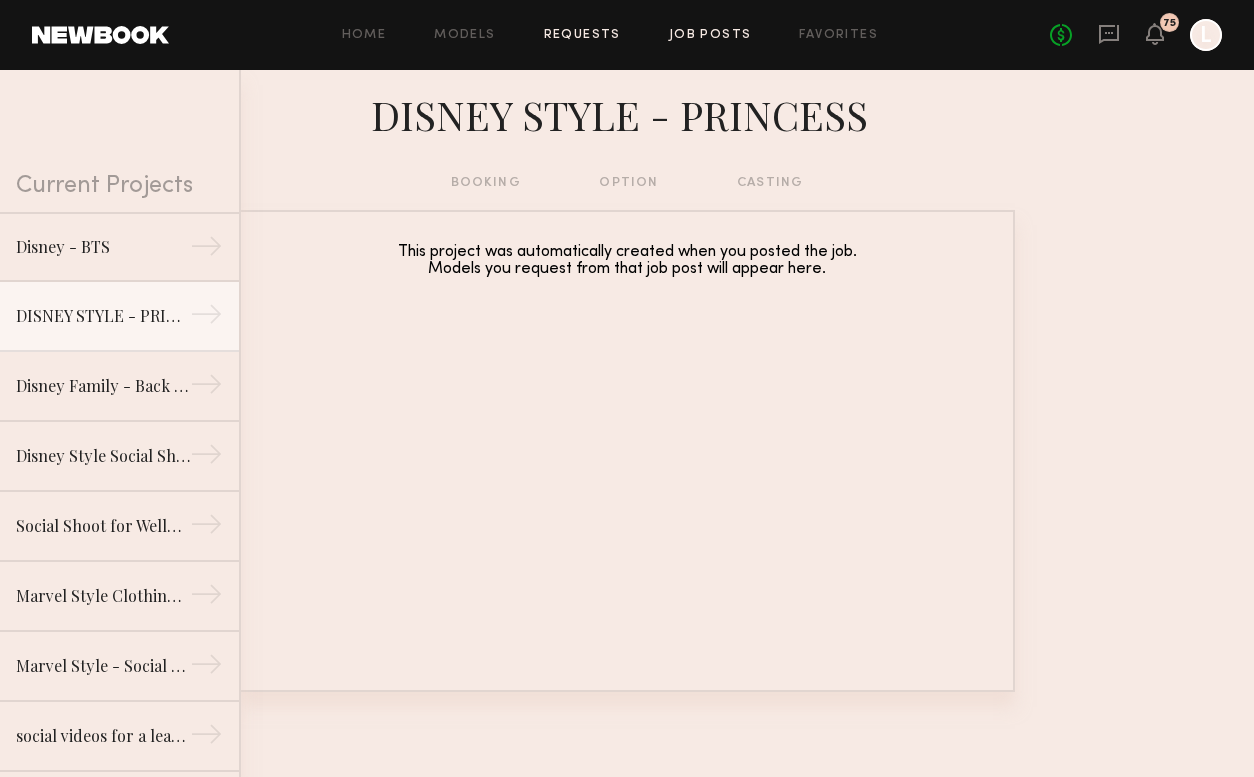click on "Job Posts" 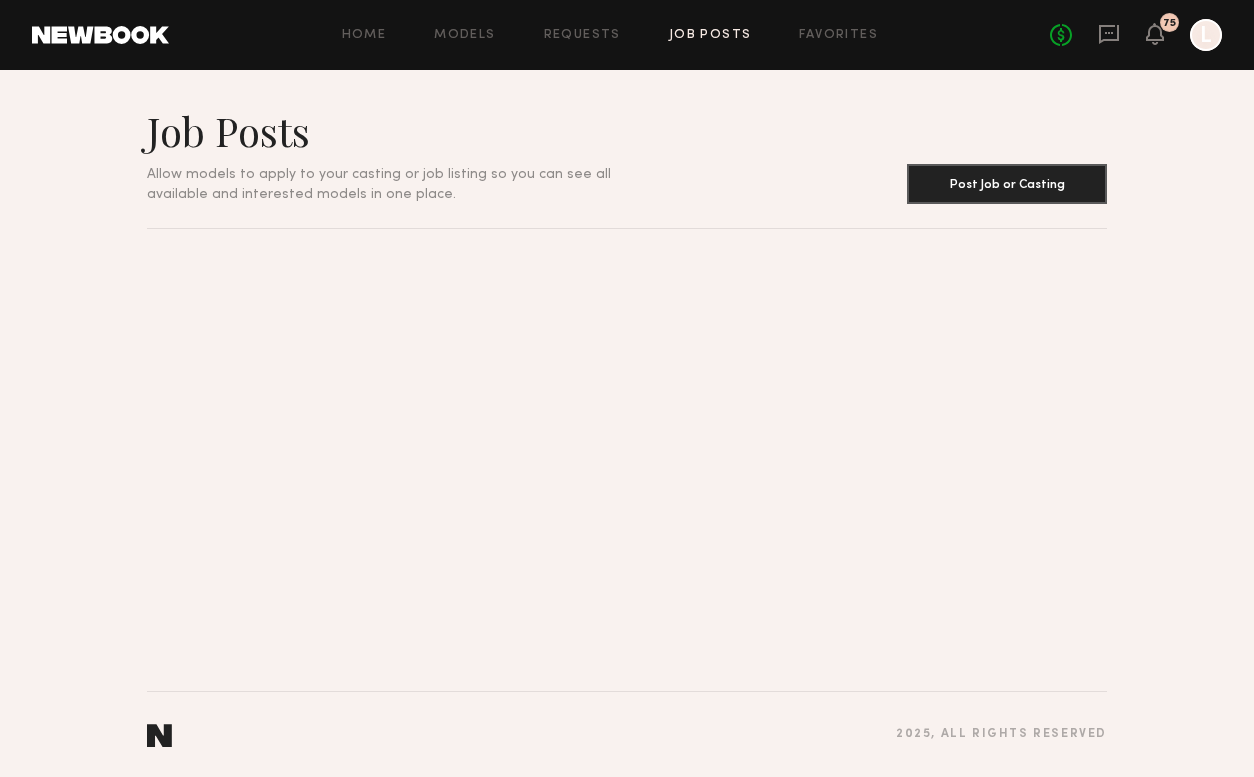 scroll, scrollTop: 0, scrollLeft: 0, axis: both 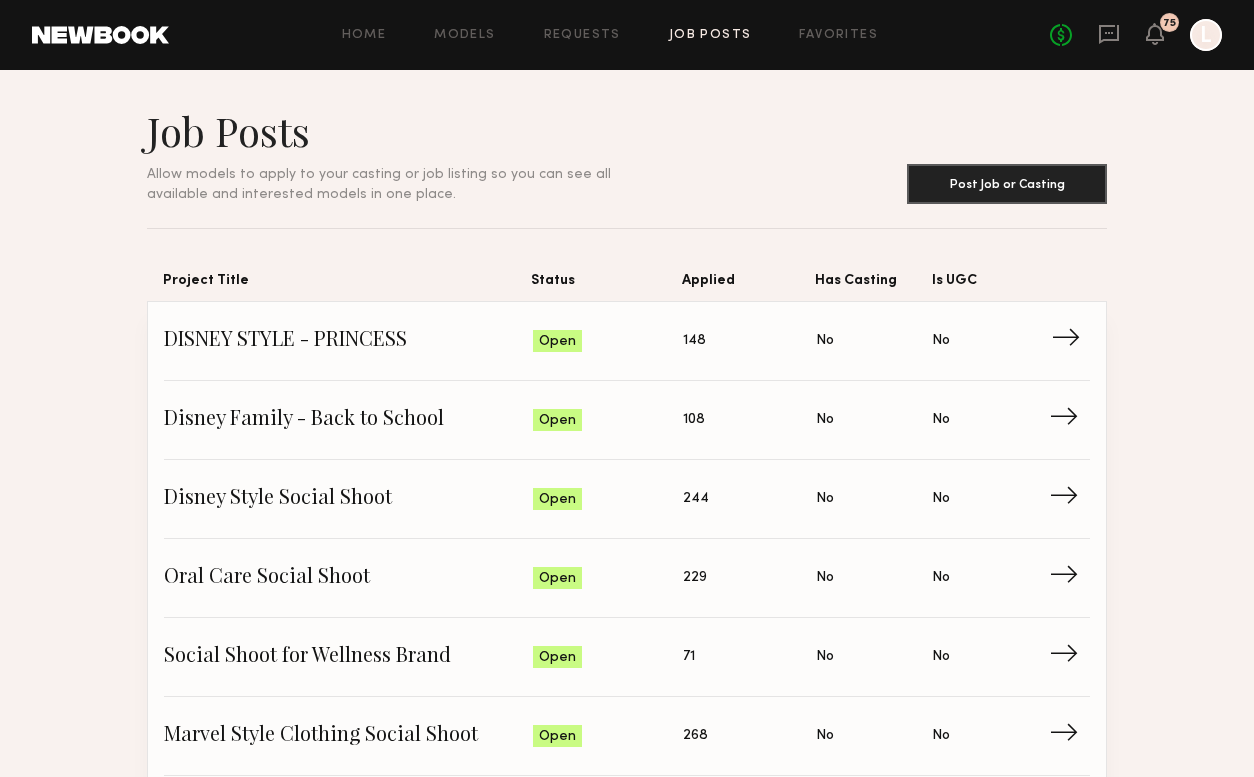click on "DISNEY STYLE - PRINCESS" 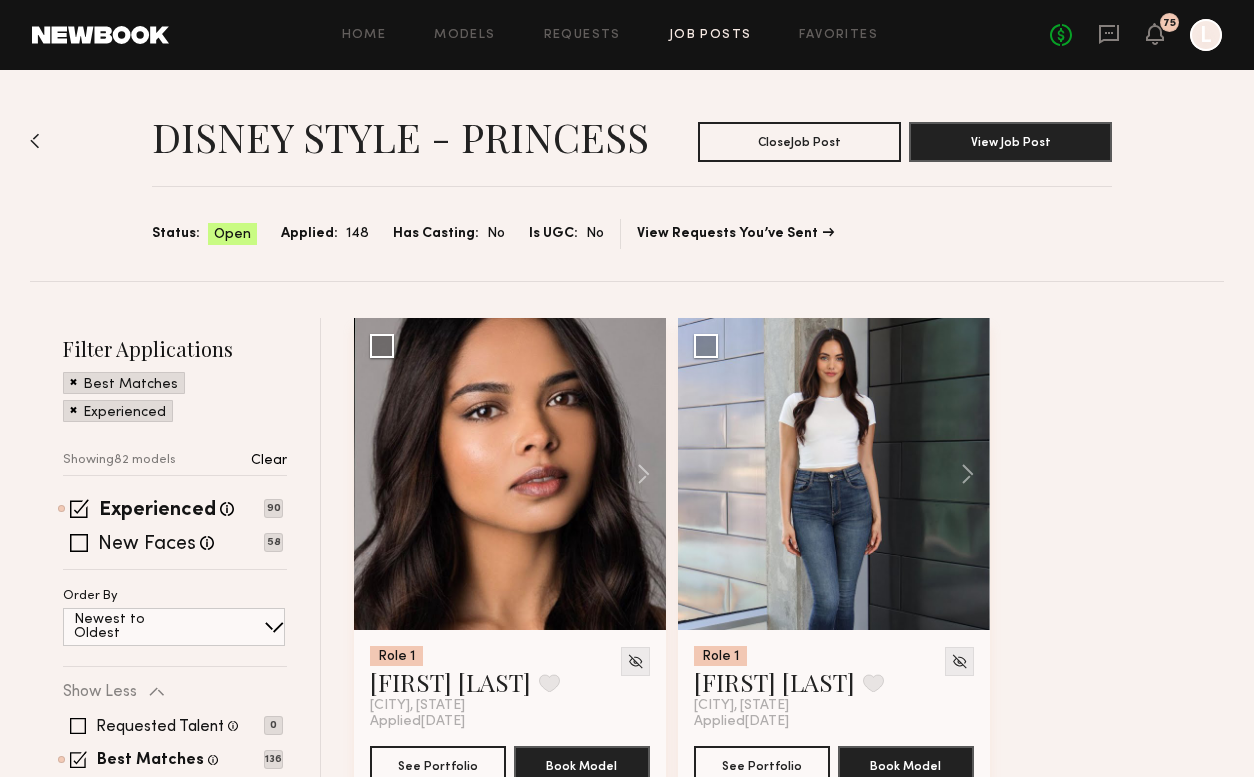 click on "Experienced Talent we've deemed to have ample paid, professional modeling experience 90 New Faces Talent we've deemed to be in the early stages of their professional careers 58" 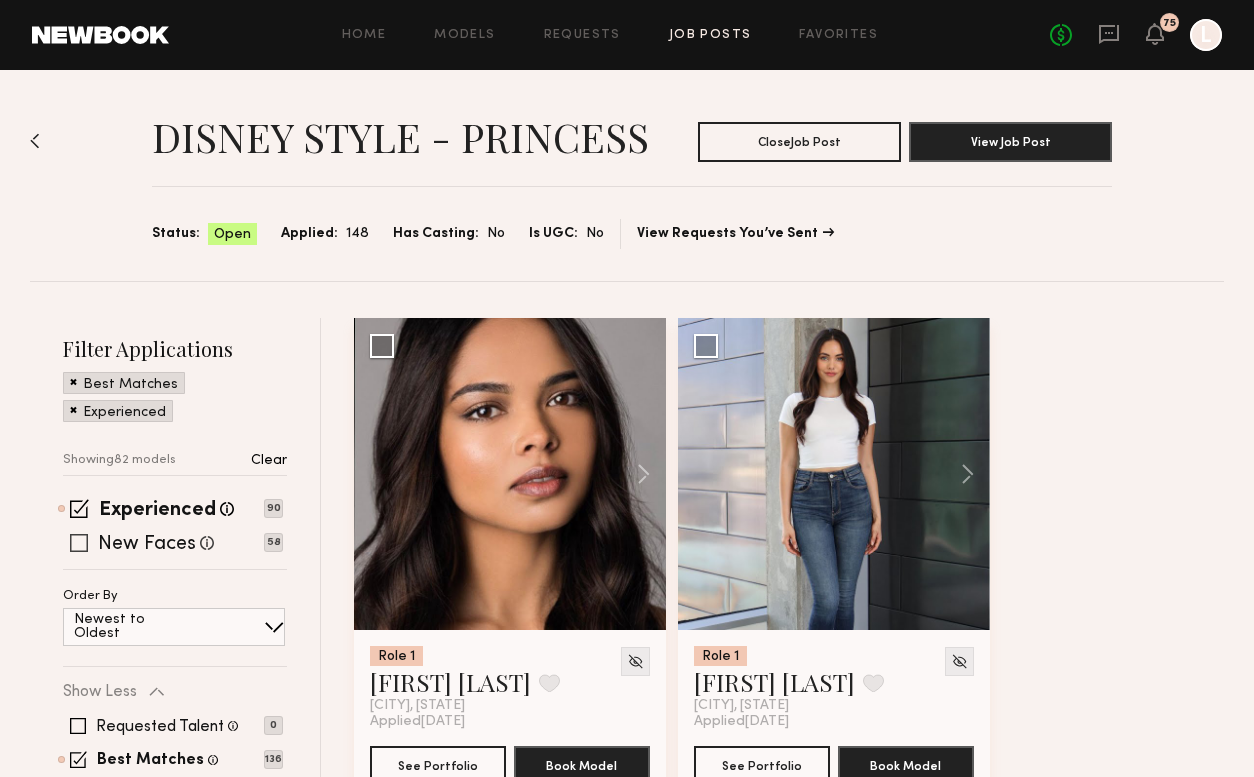 click 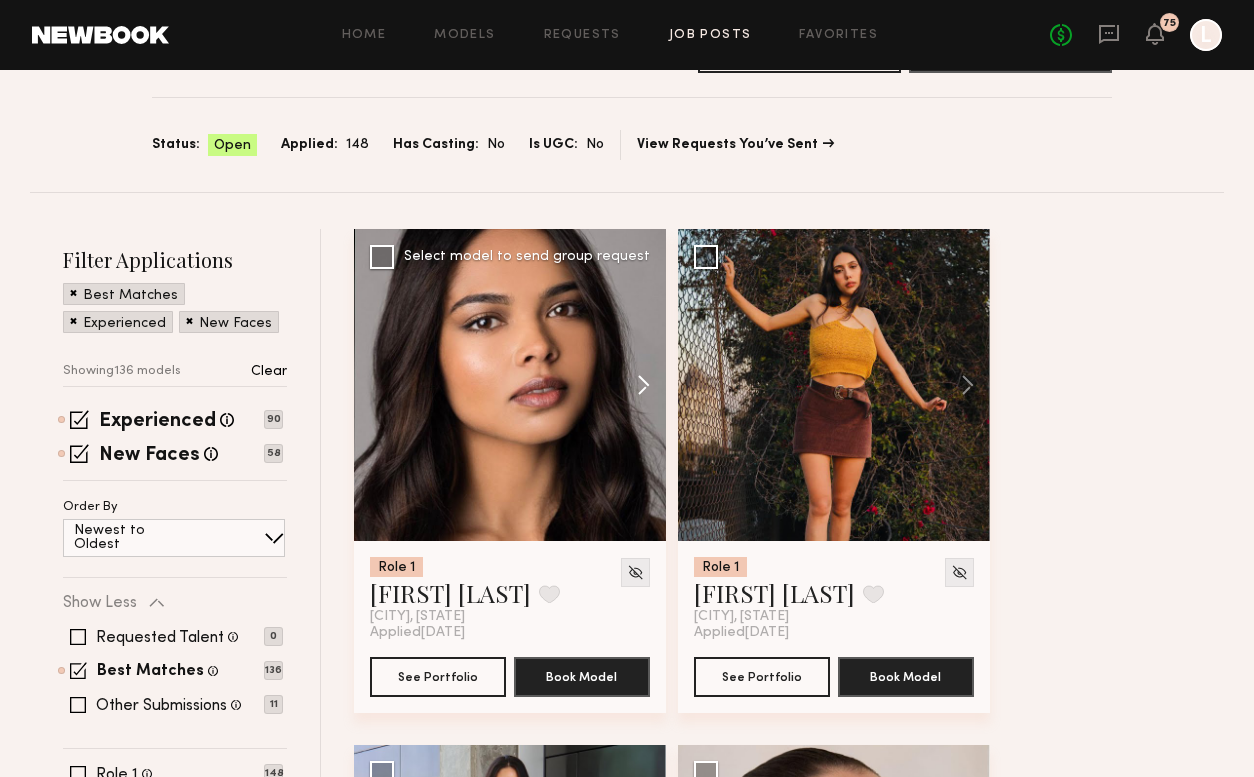scroll, scrollTop: 112, scrollLeft: 0, axis: vertical 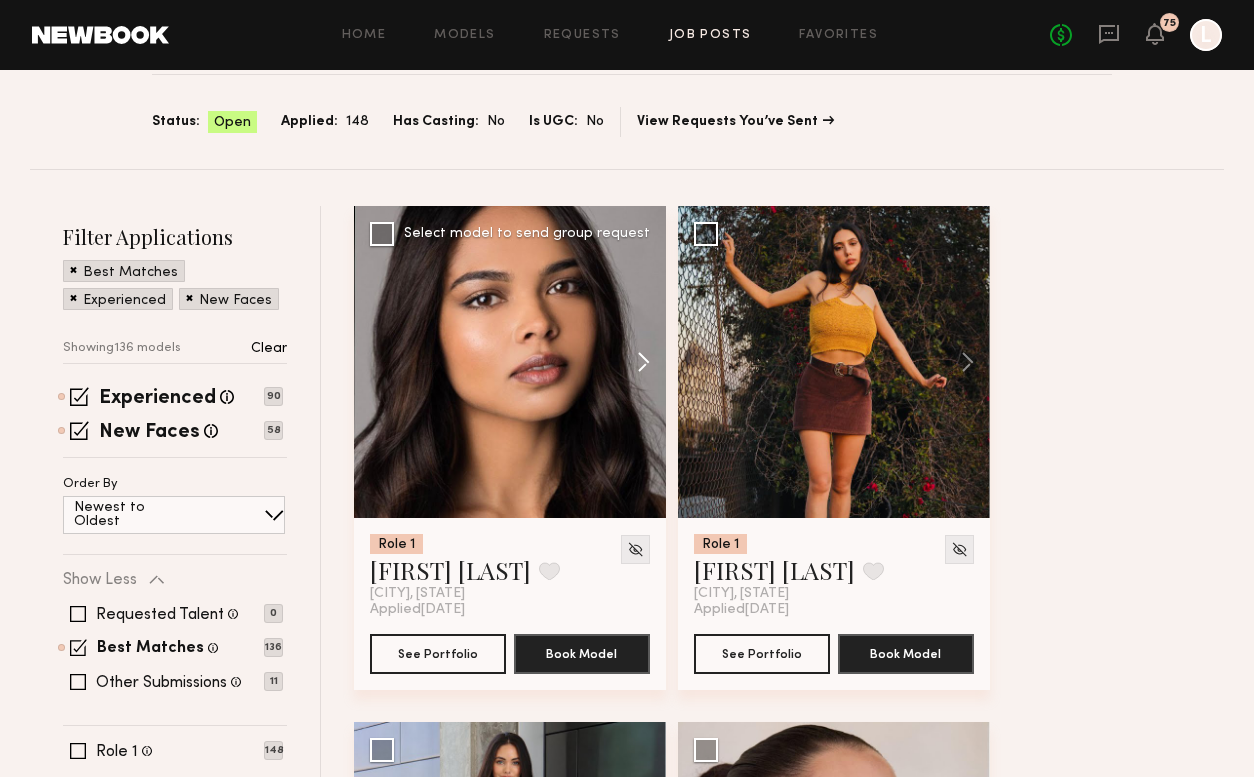 click 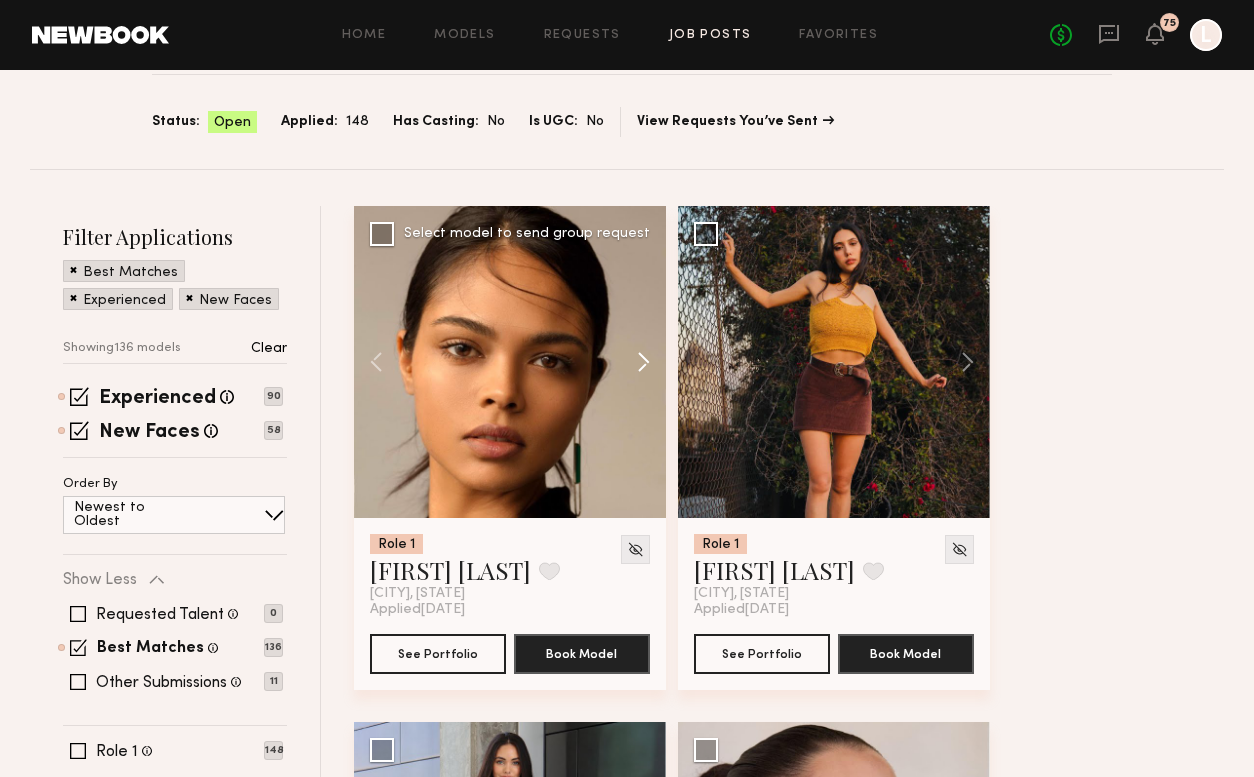 click 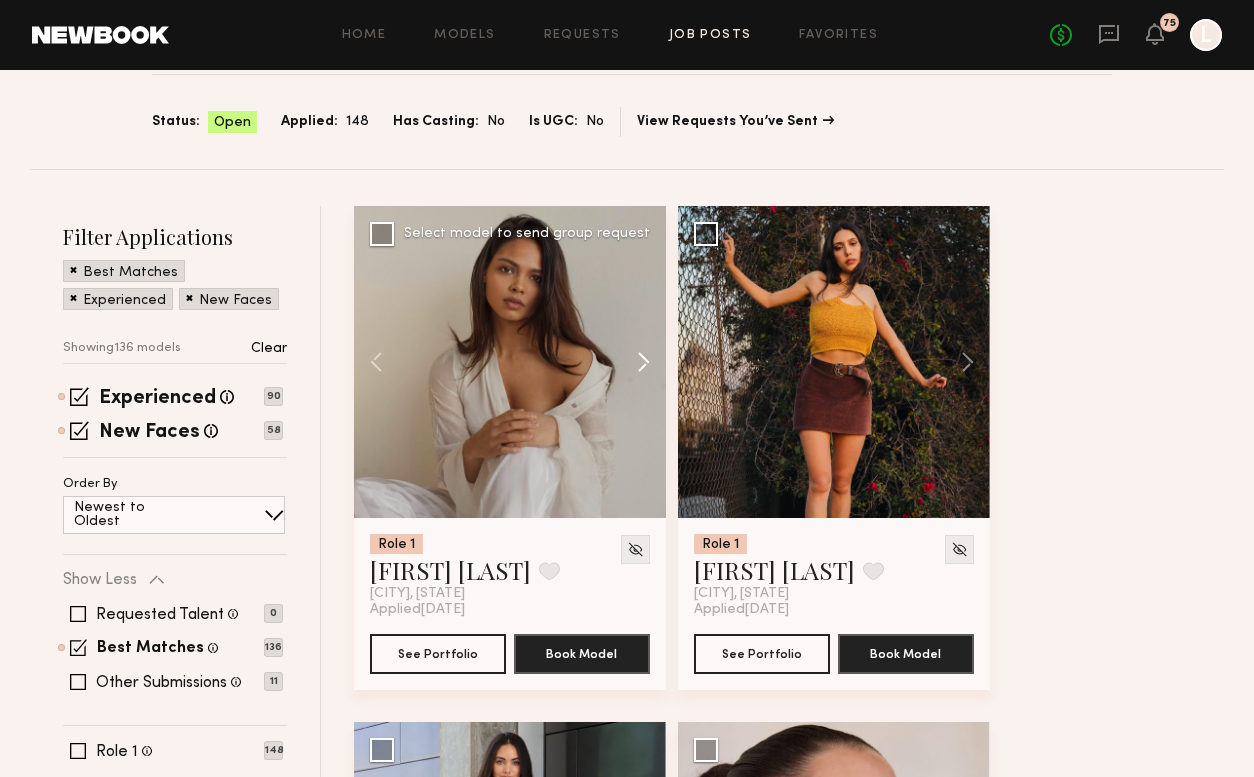 click 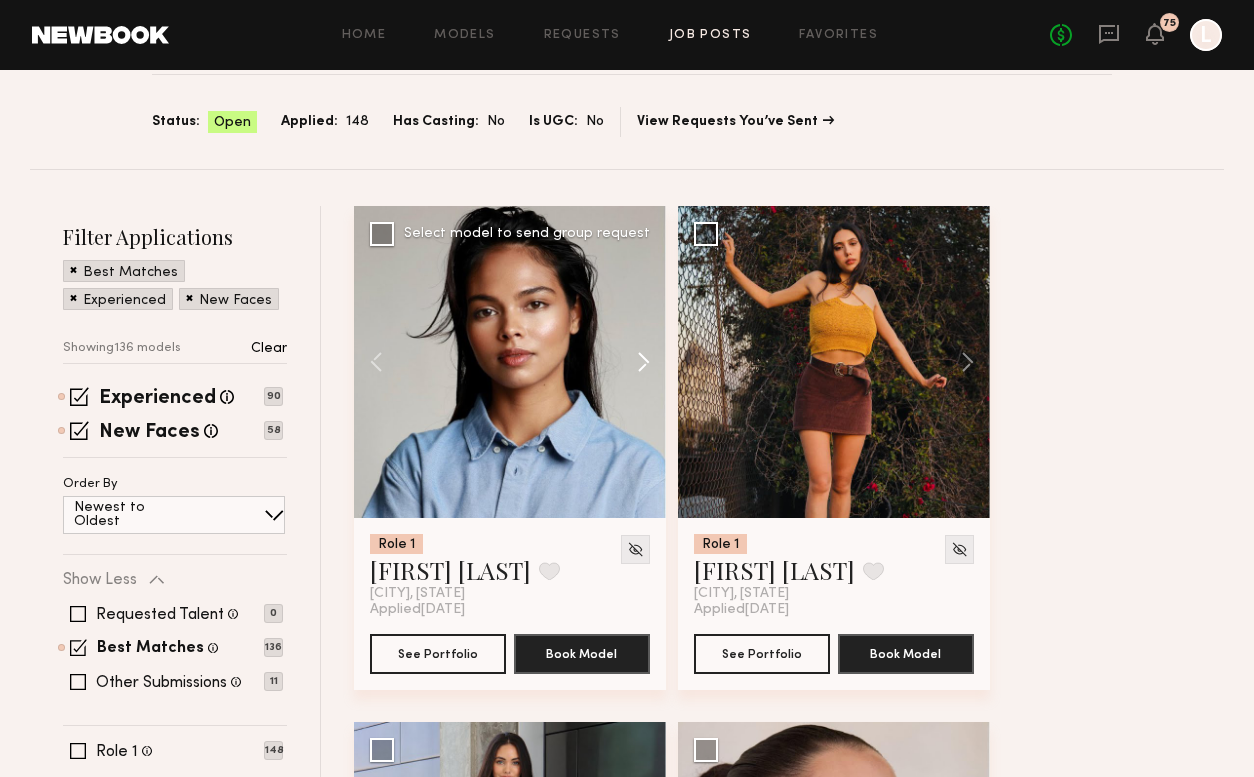click 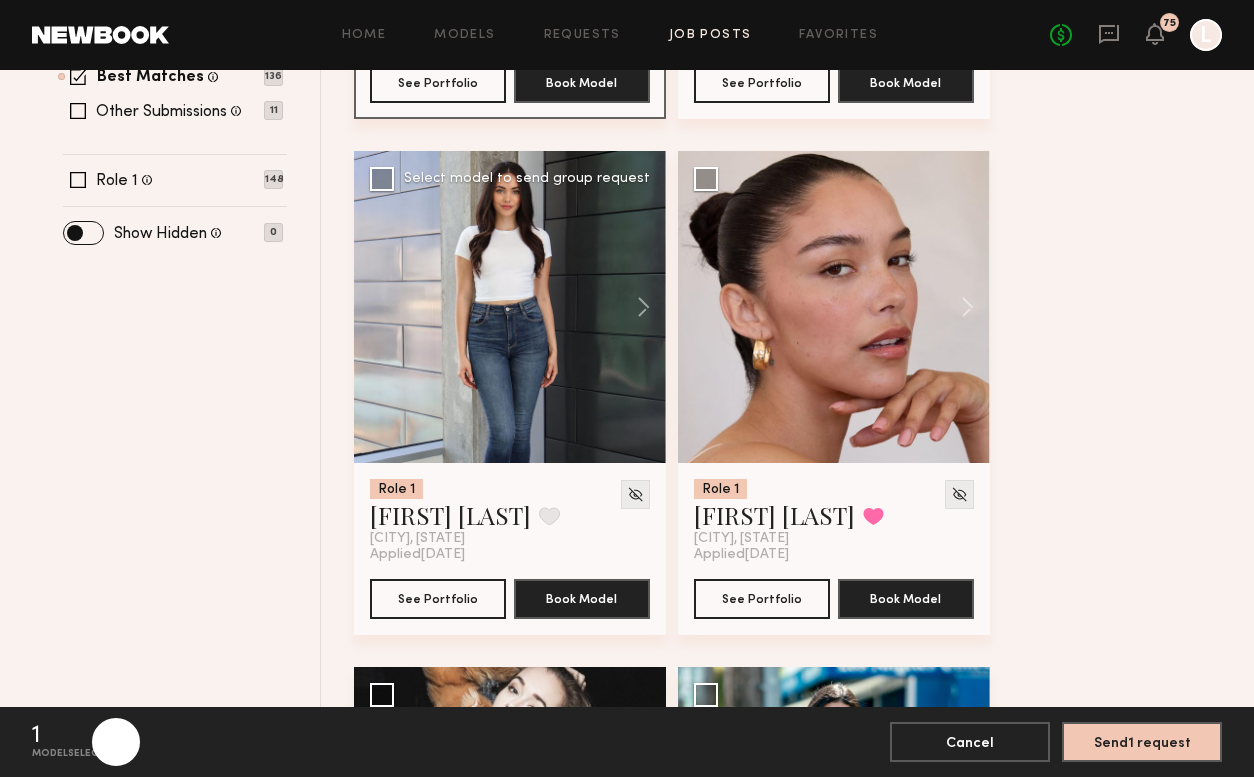 scroll, scrollTop: 685, scrollLeft: 0, axis: vertical 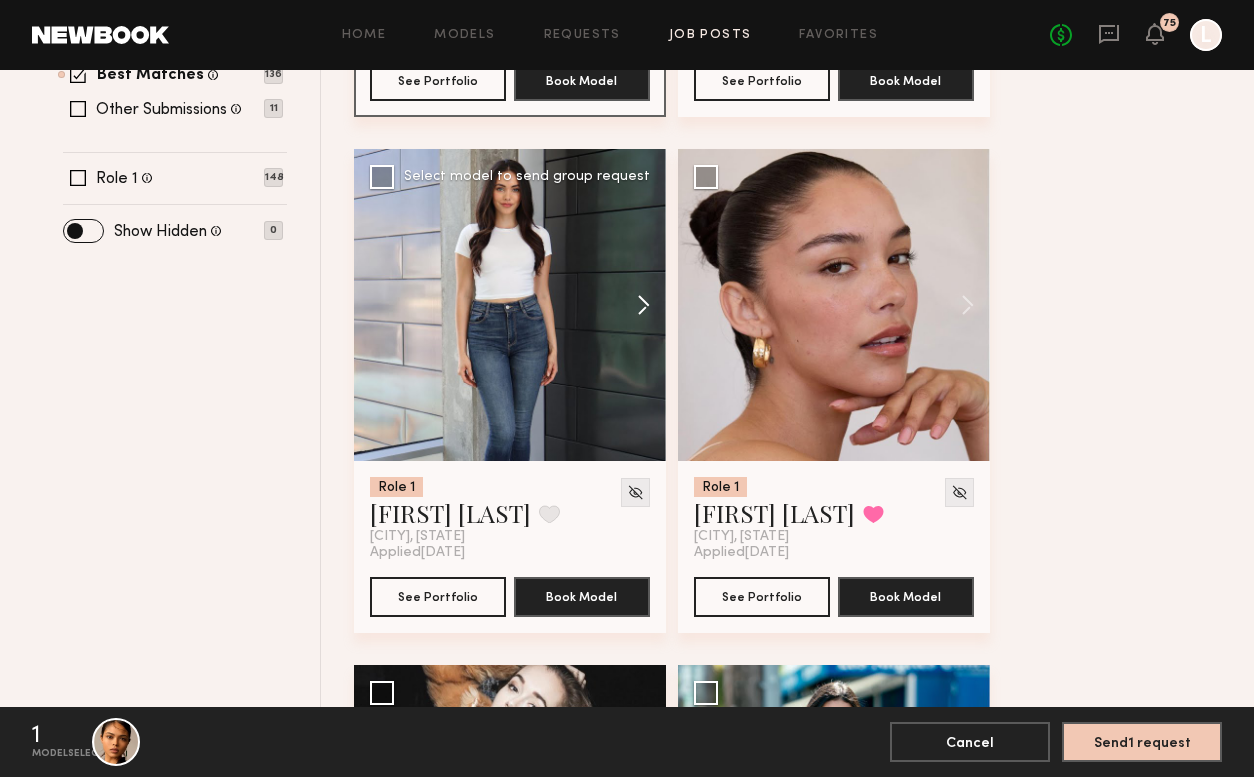 click 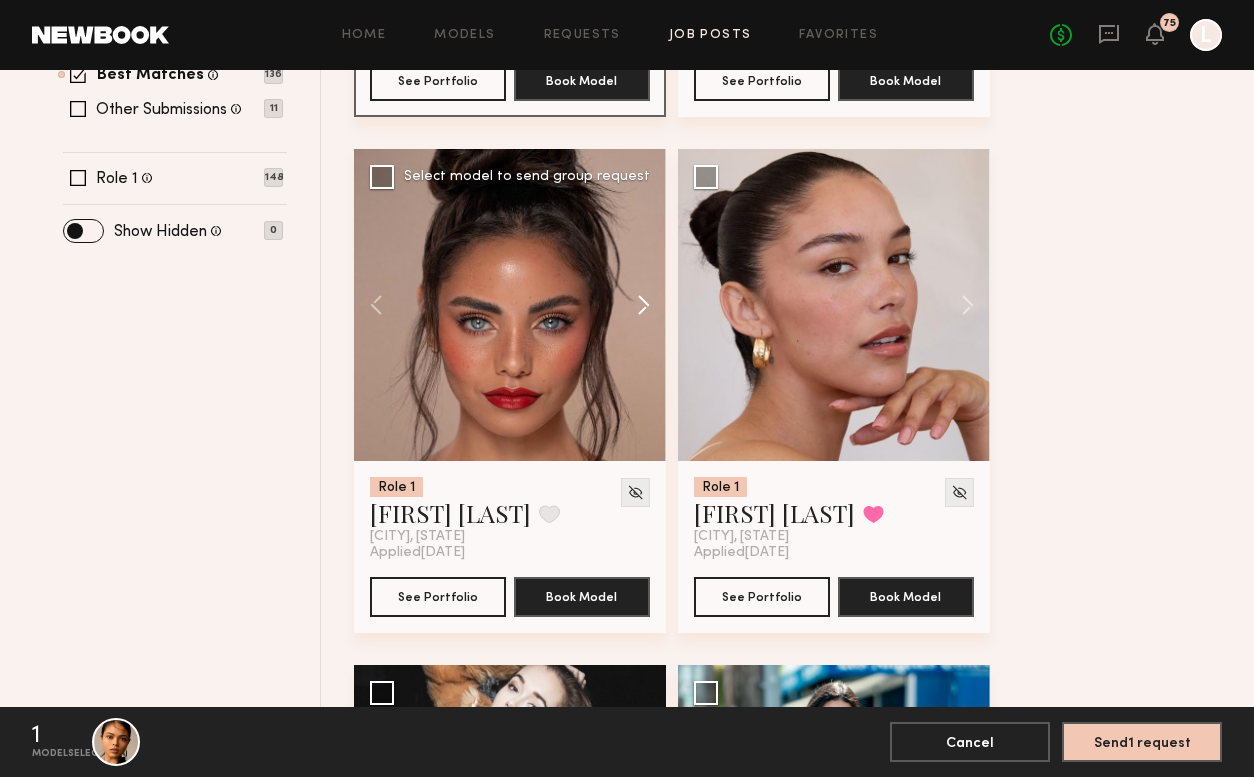 click 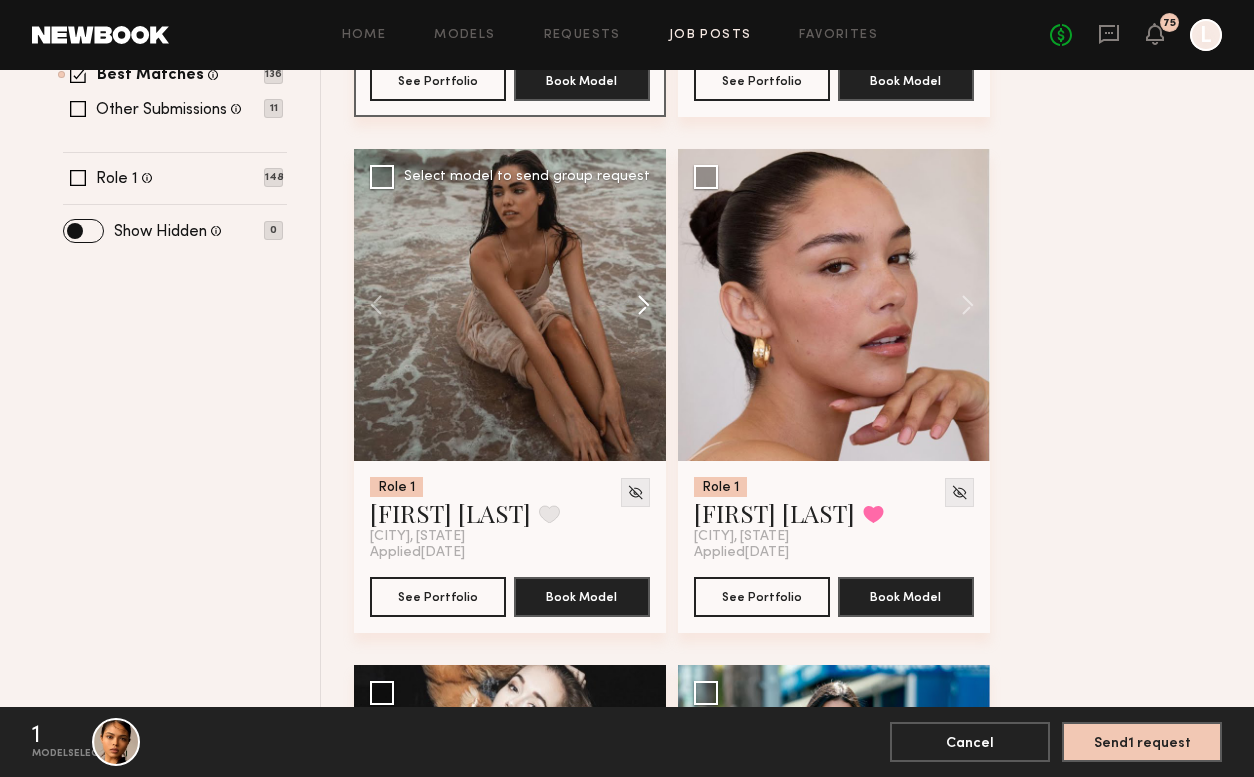 click 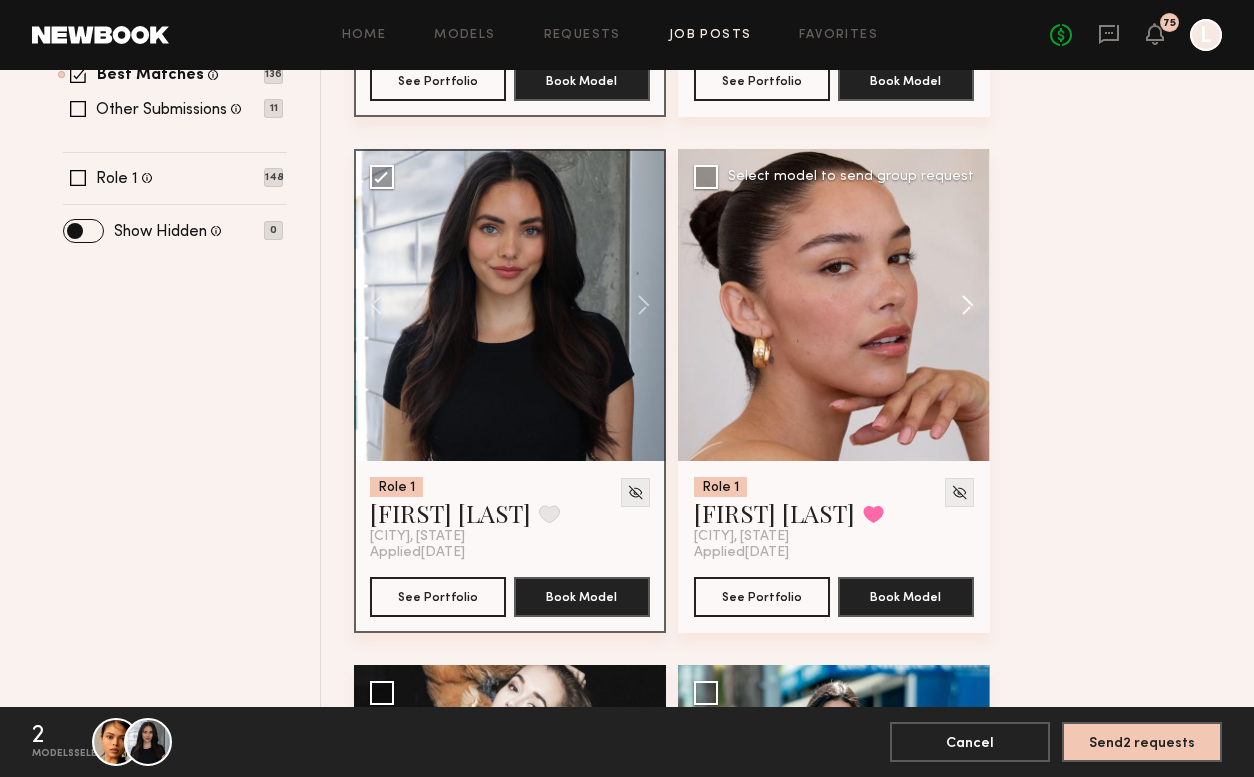 click 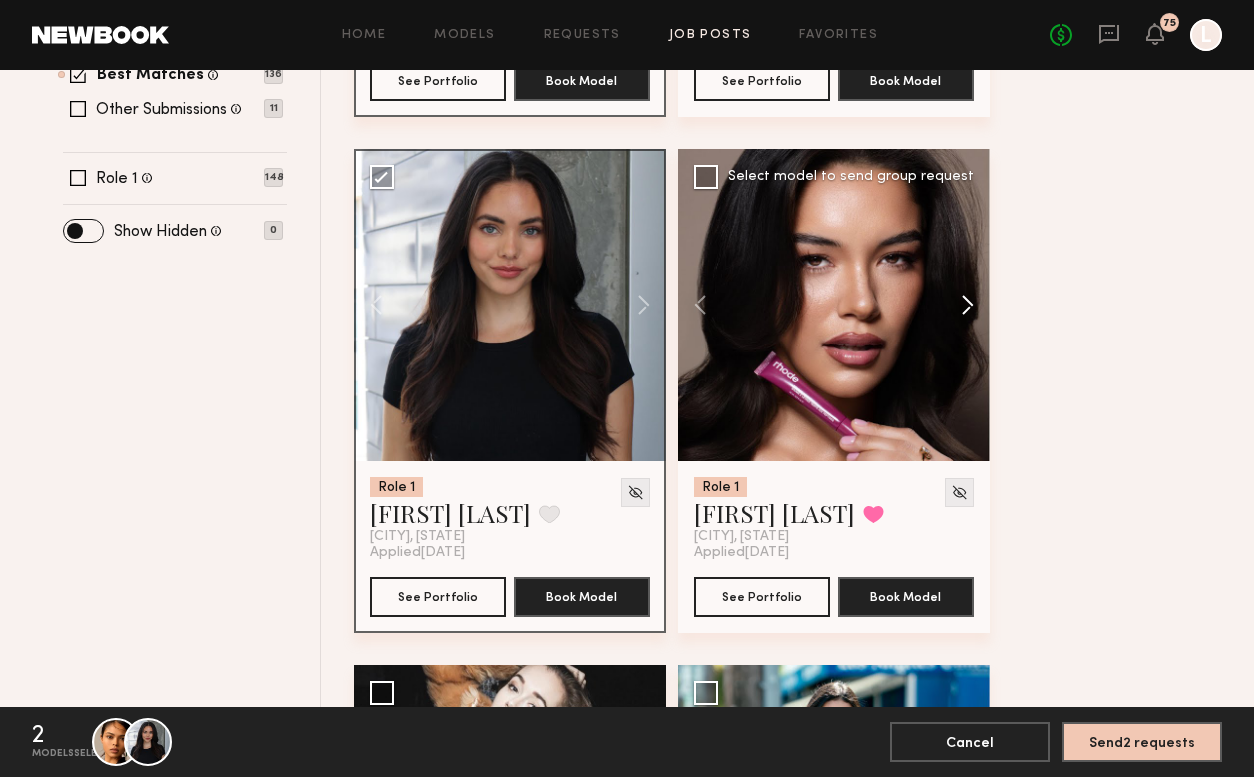 click 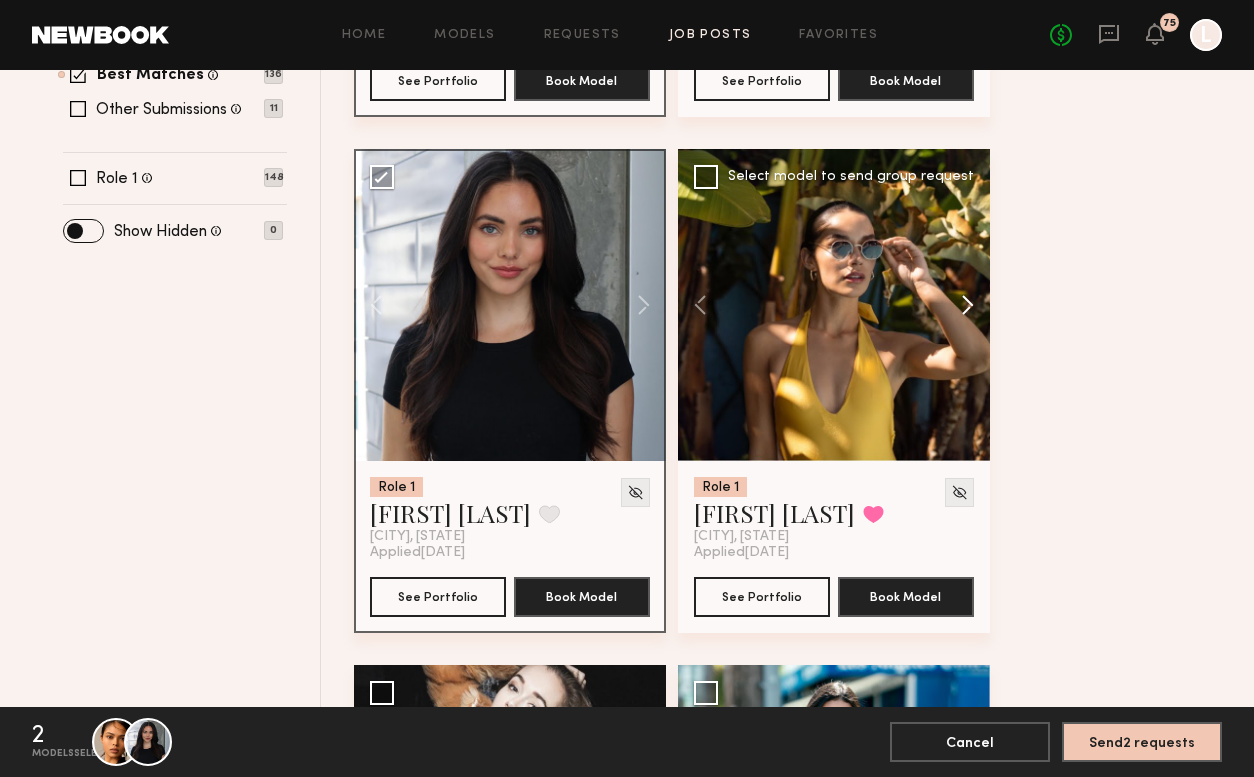 click 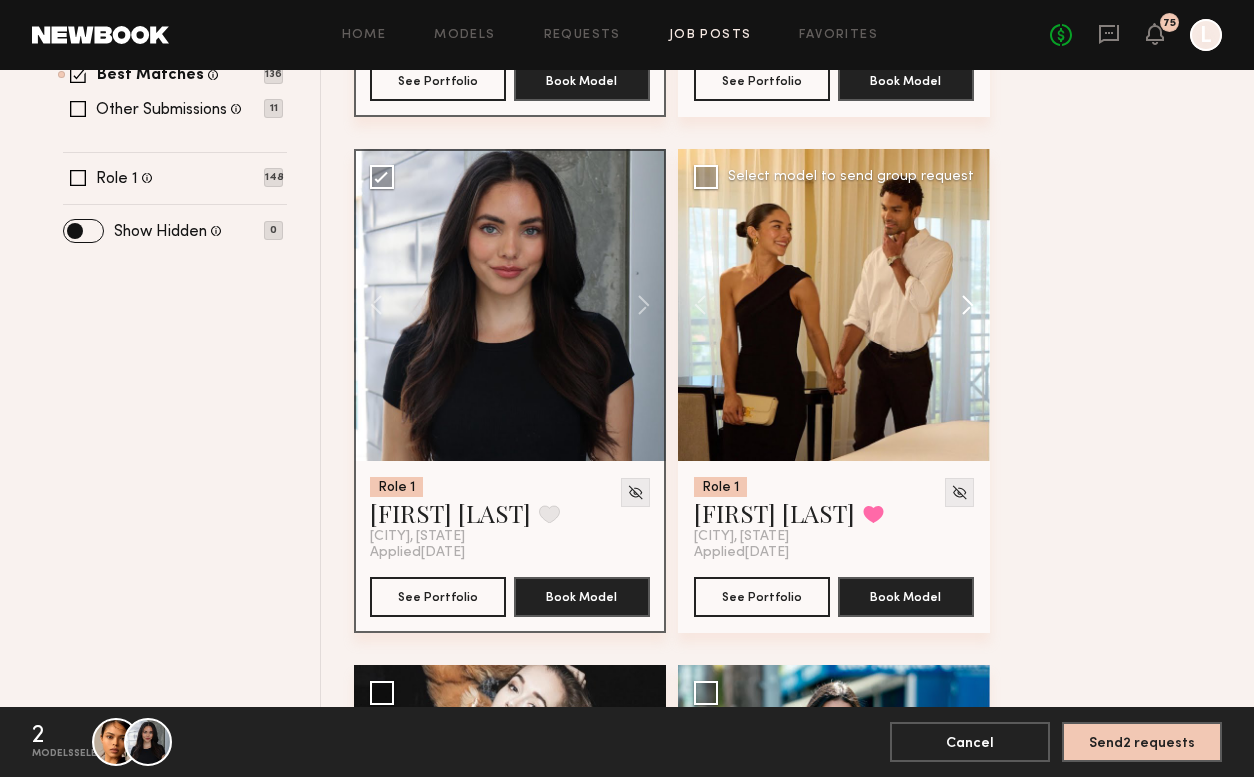 click 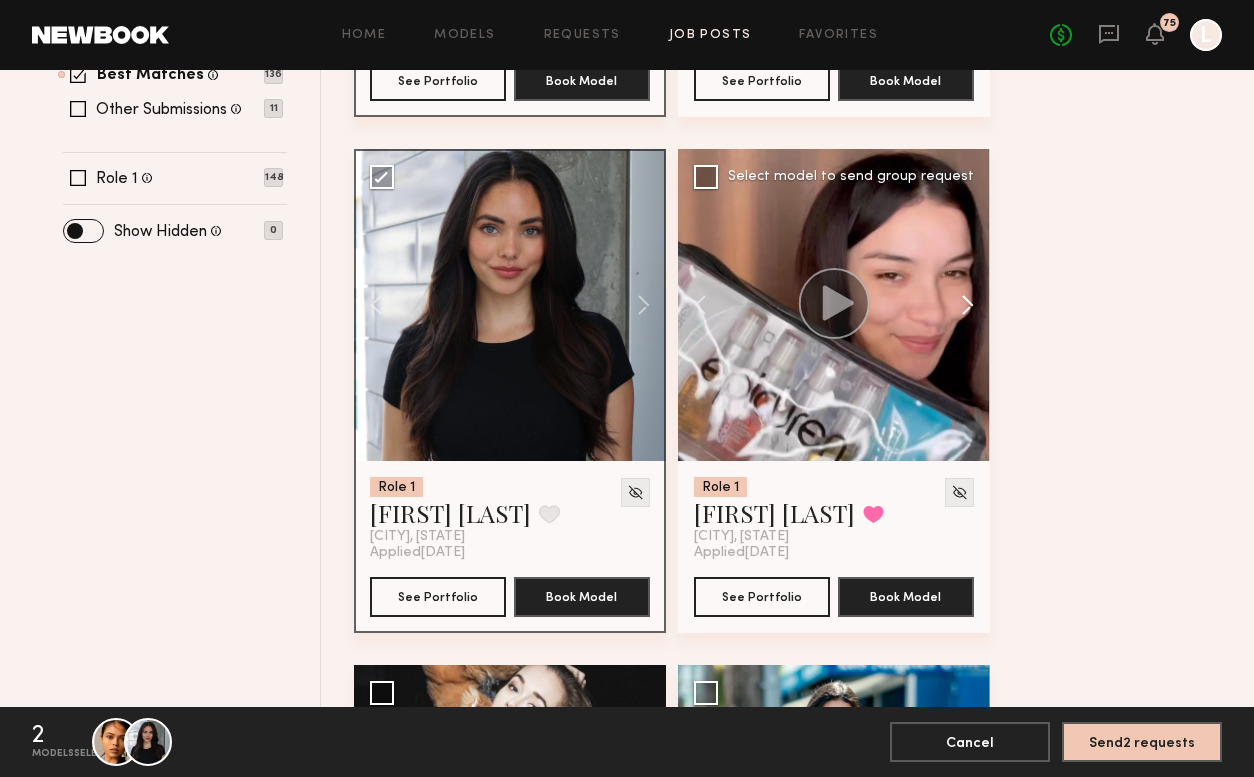 click 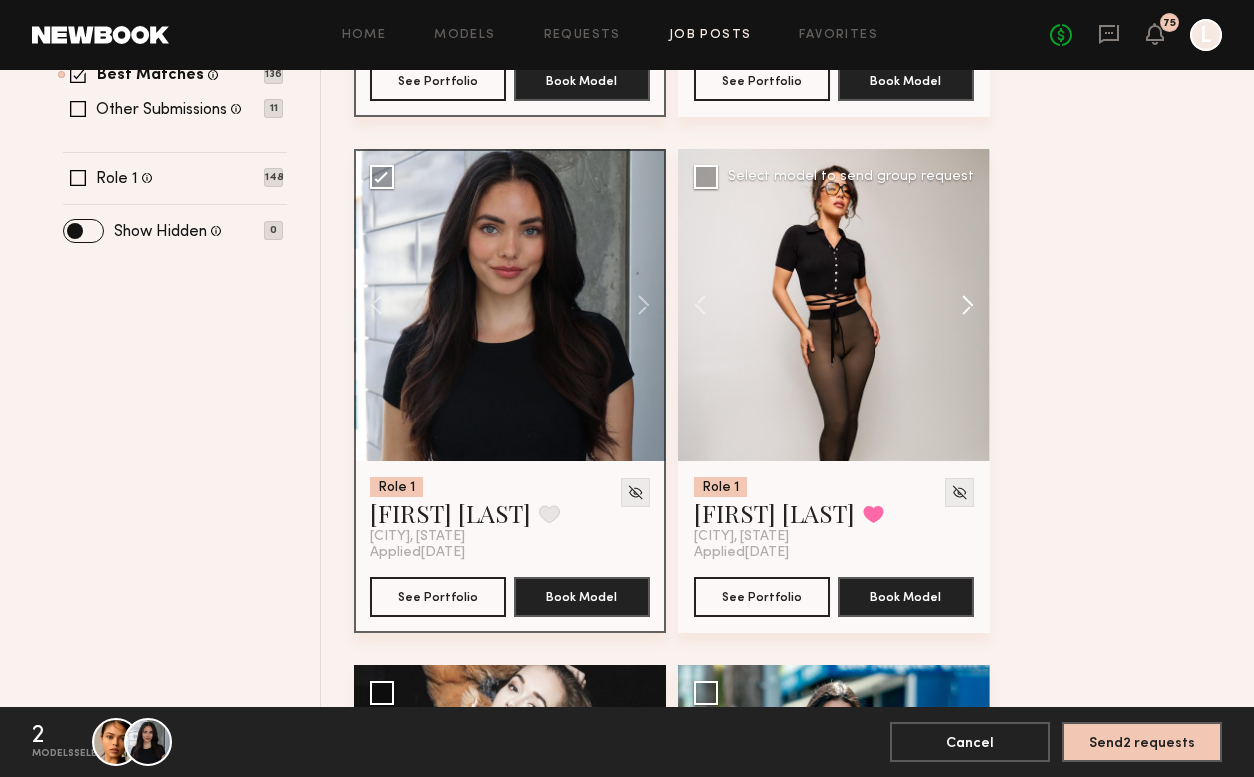 click 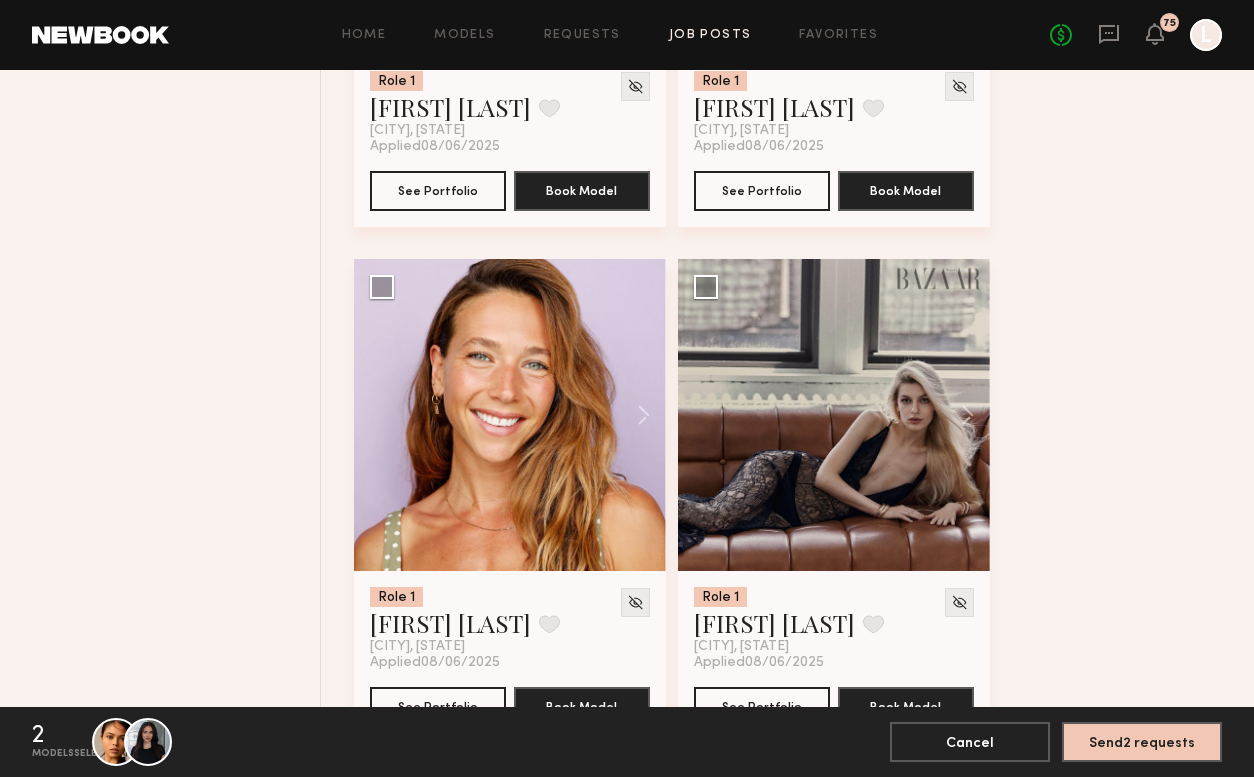 scroll, scrollTop: 1610, scrollLeft: 0, axis: vertical 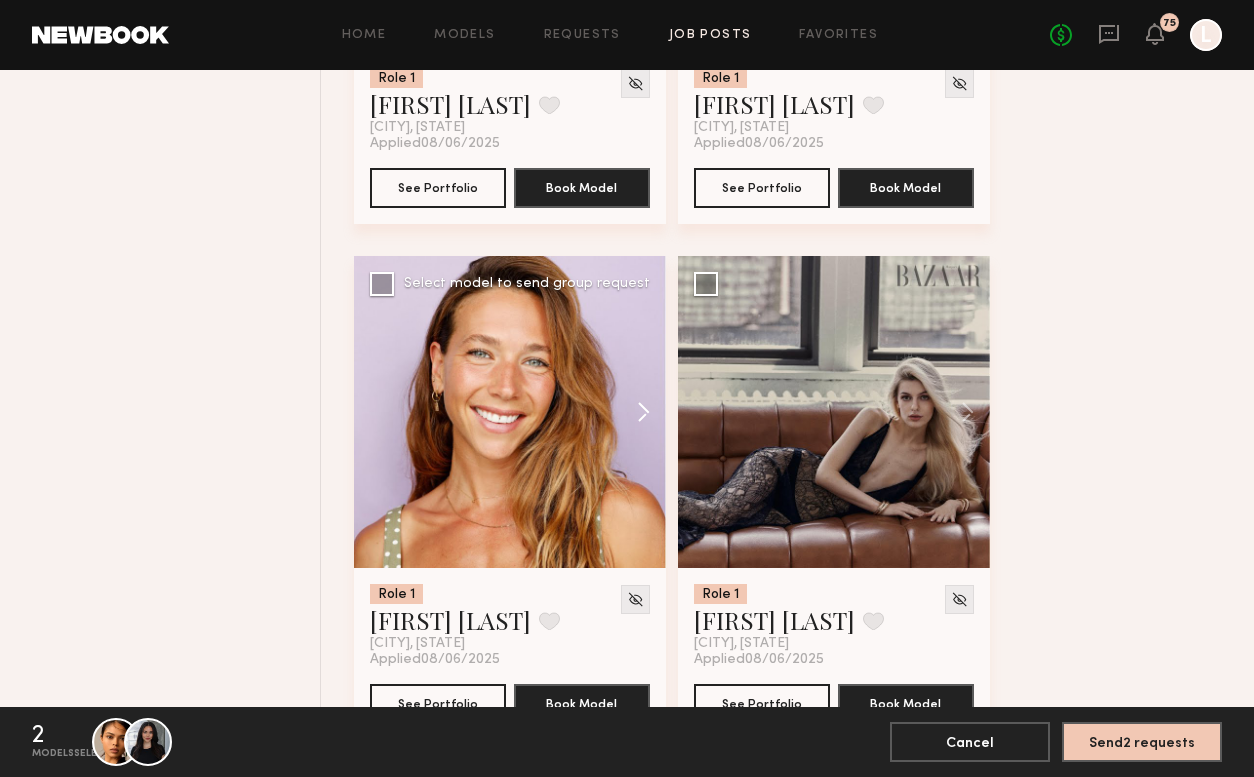 click 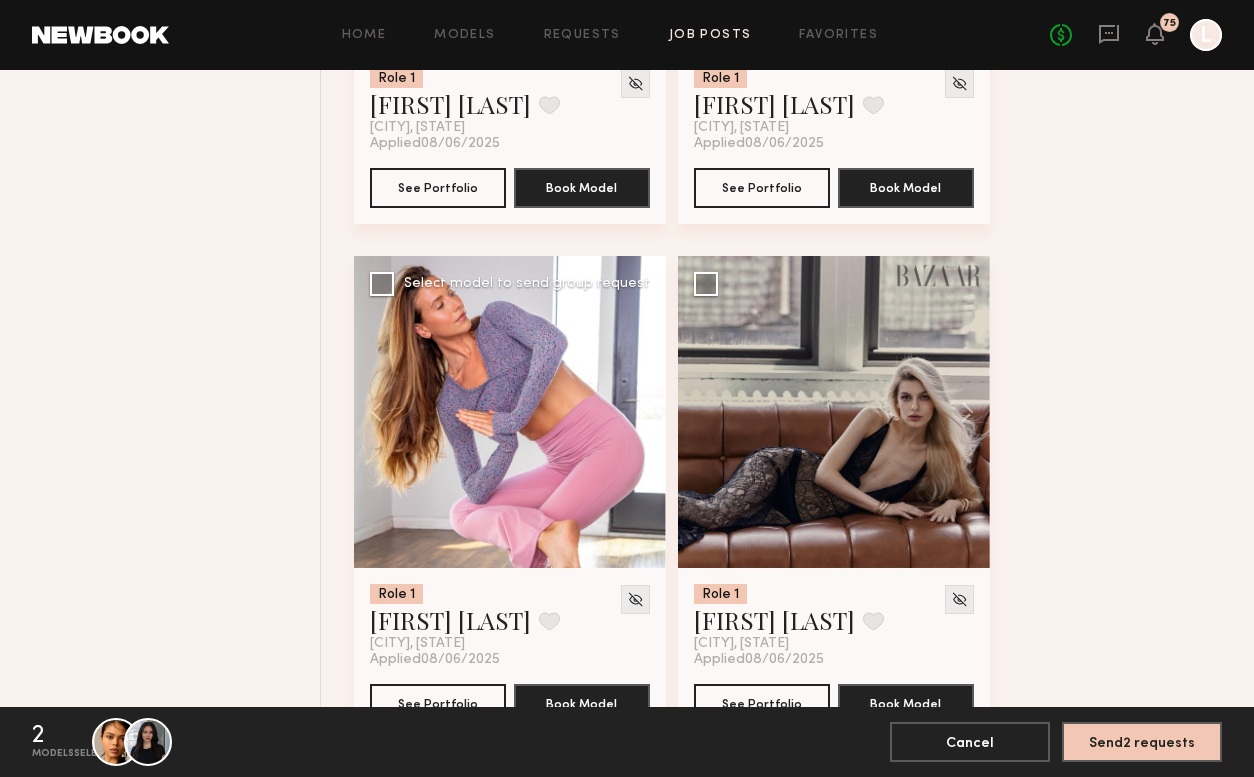 click 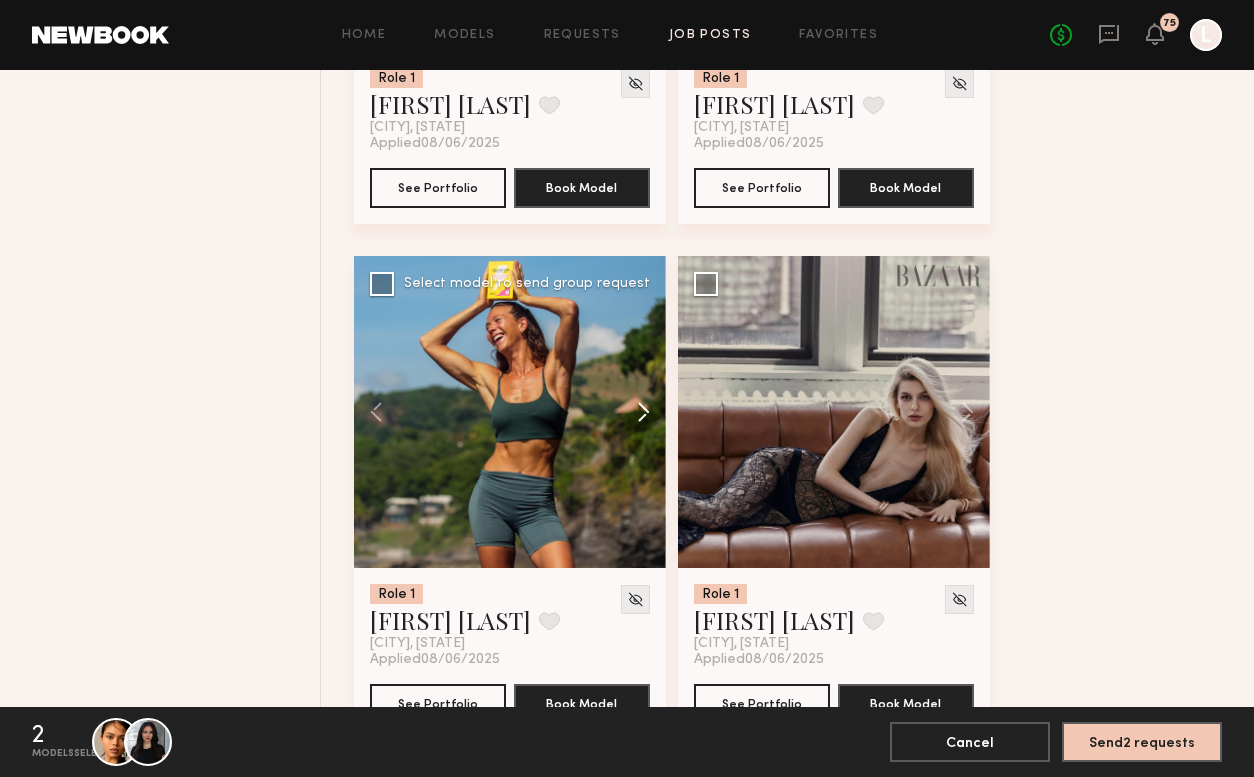 click 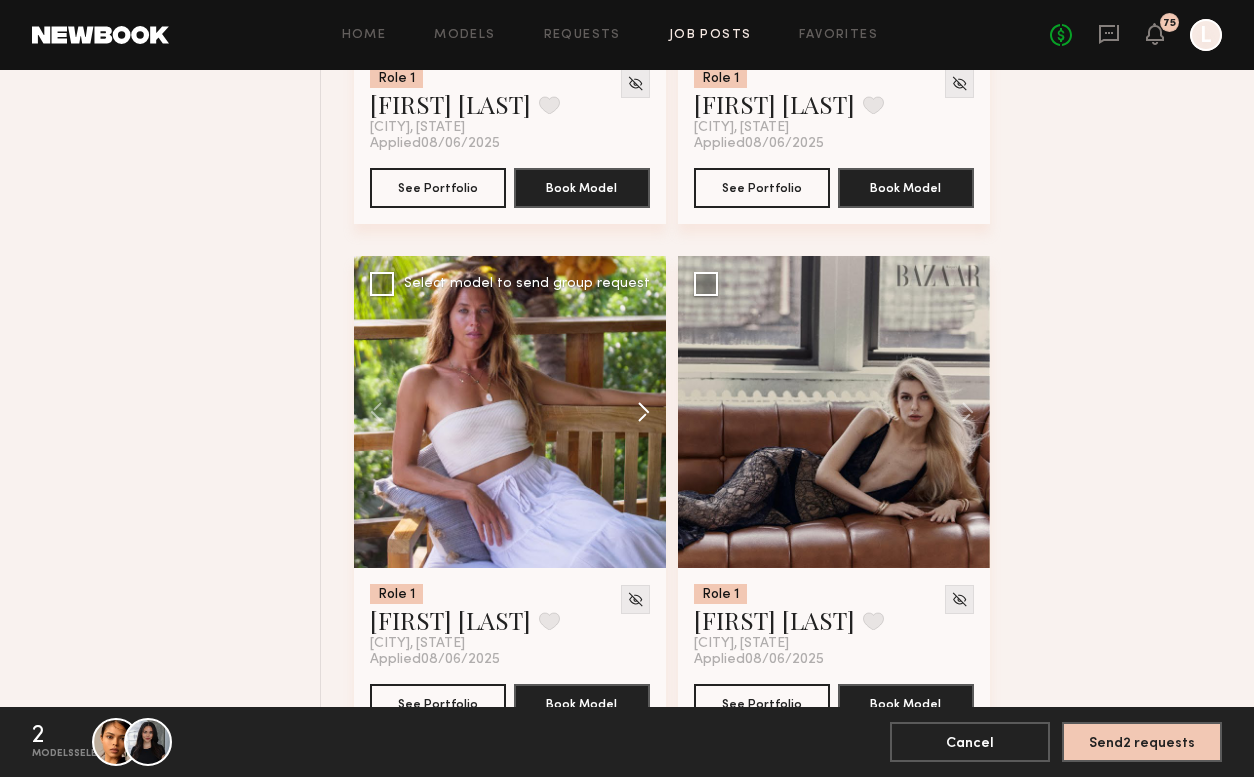 click 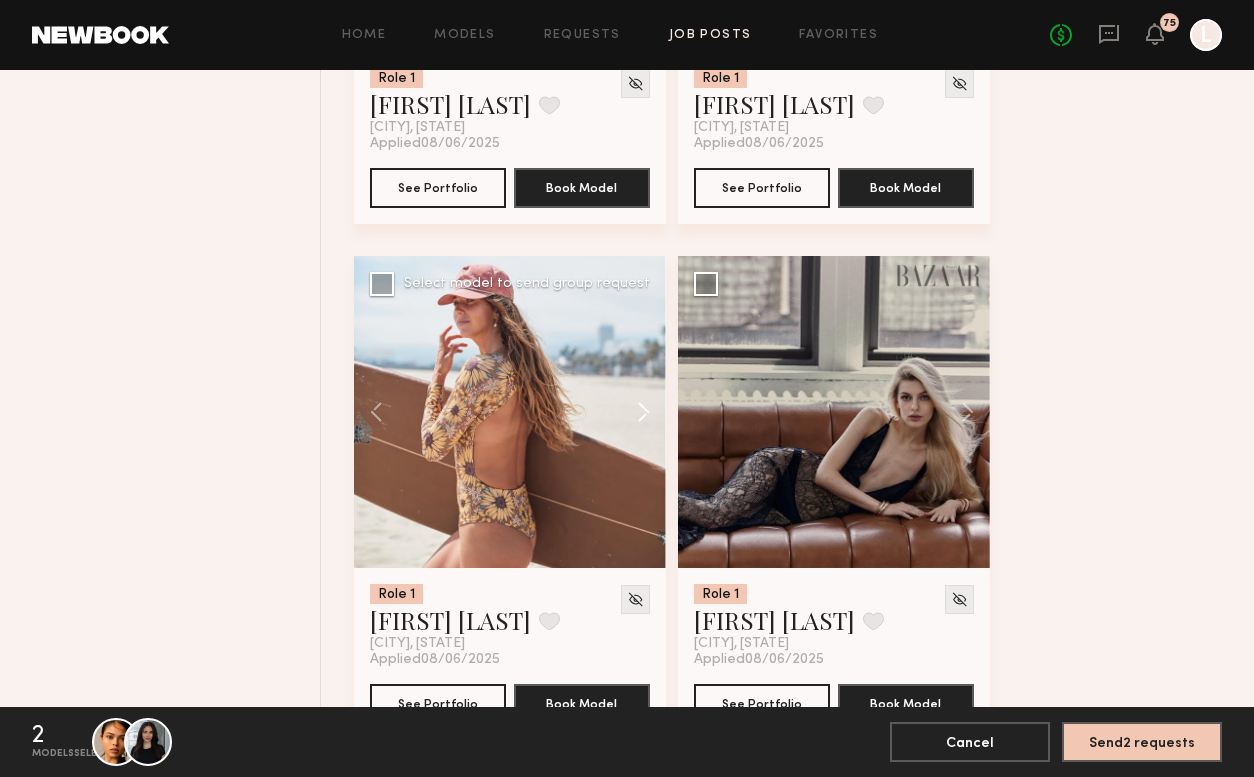 click 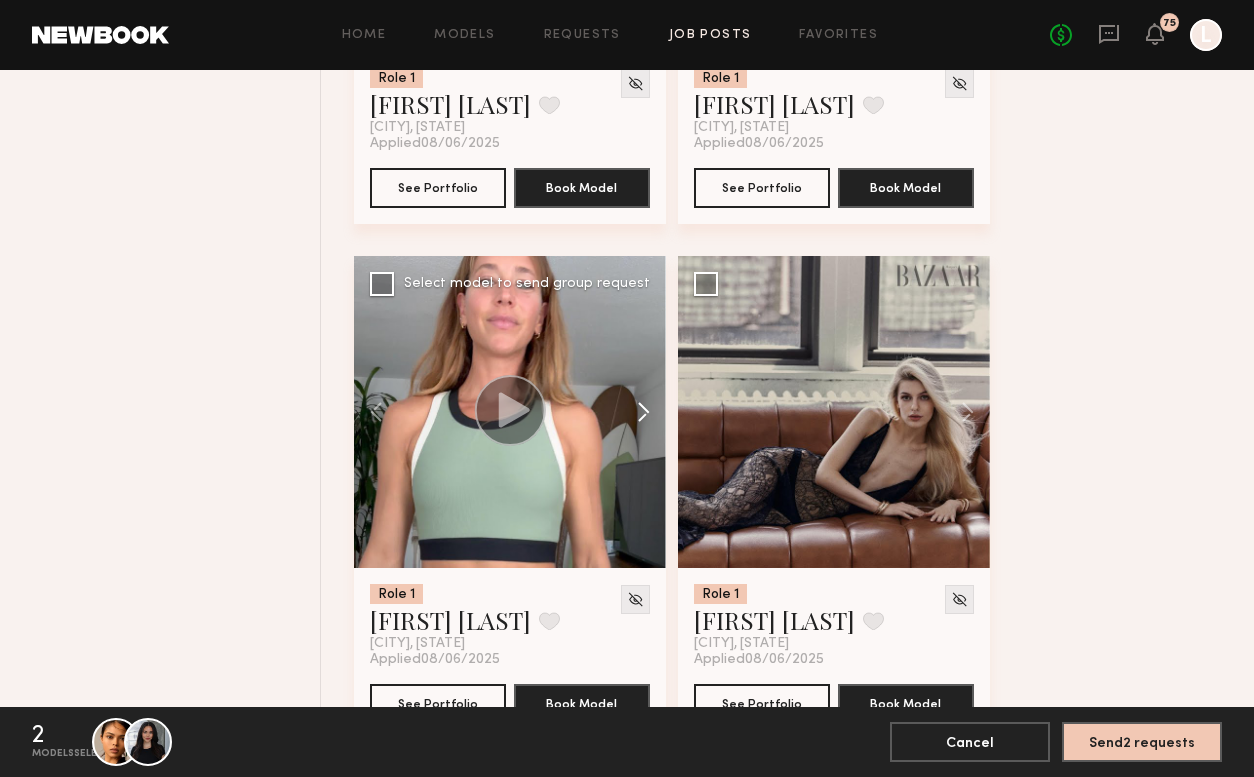 click 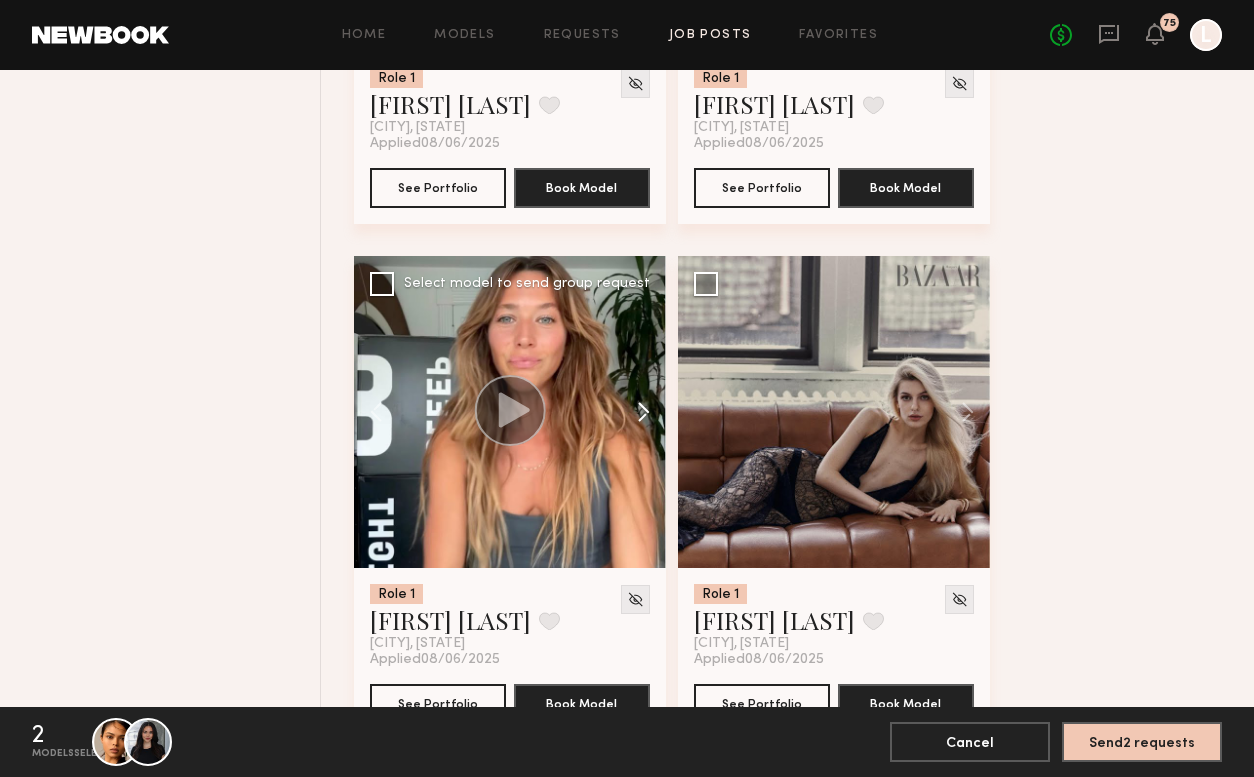 click 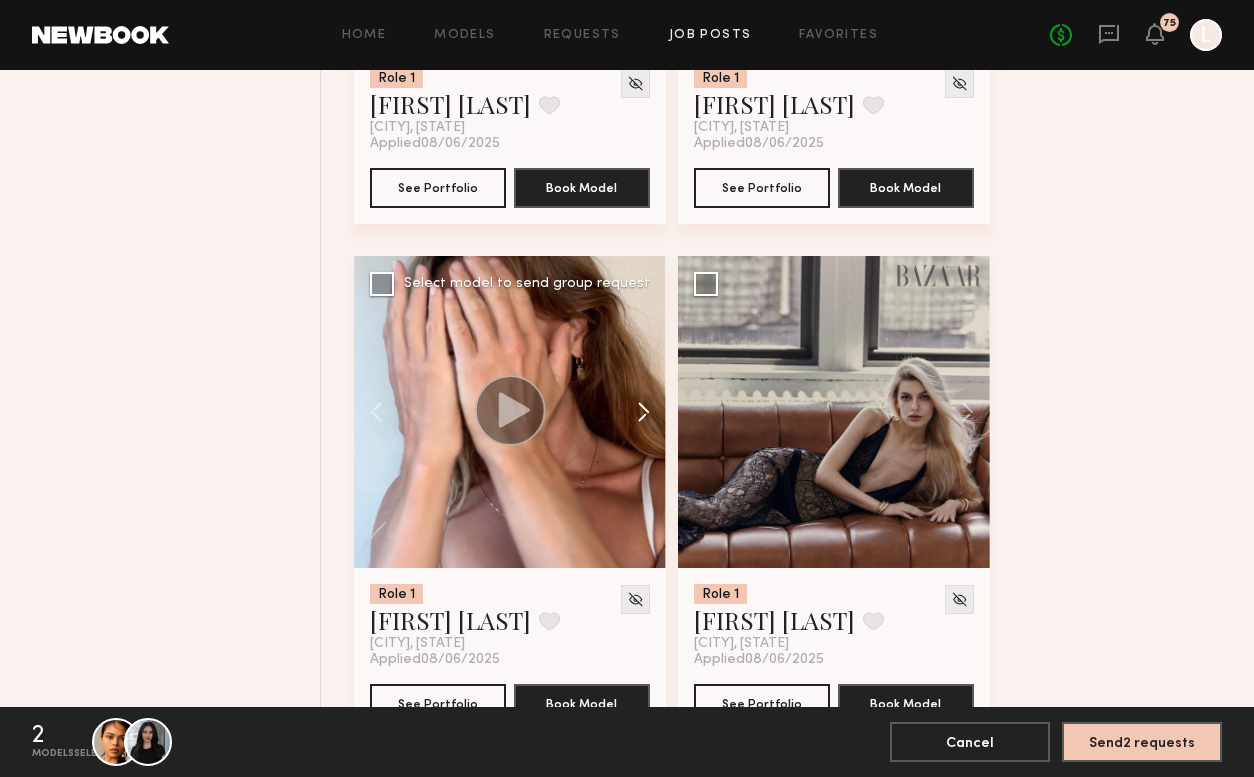 click 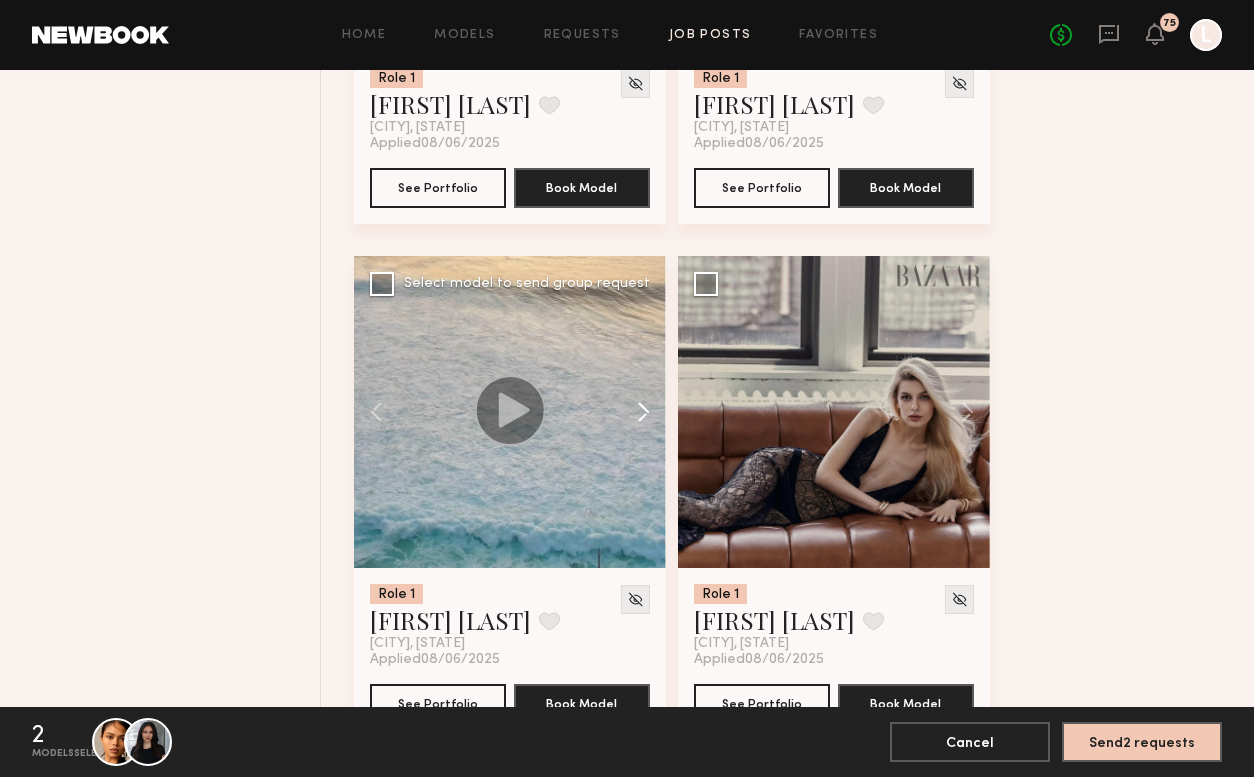 click 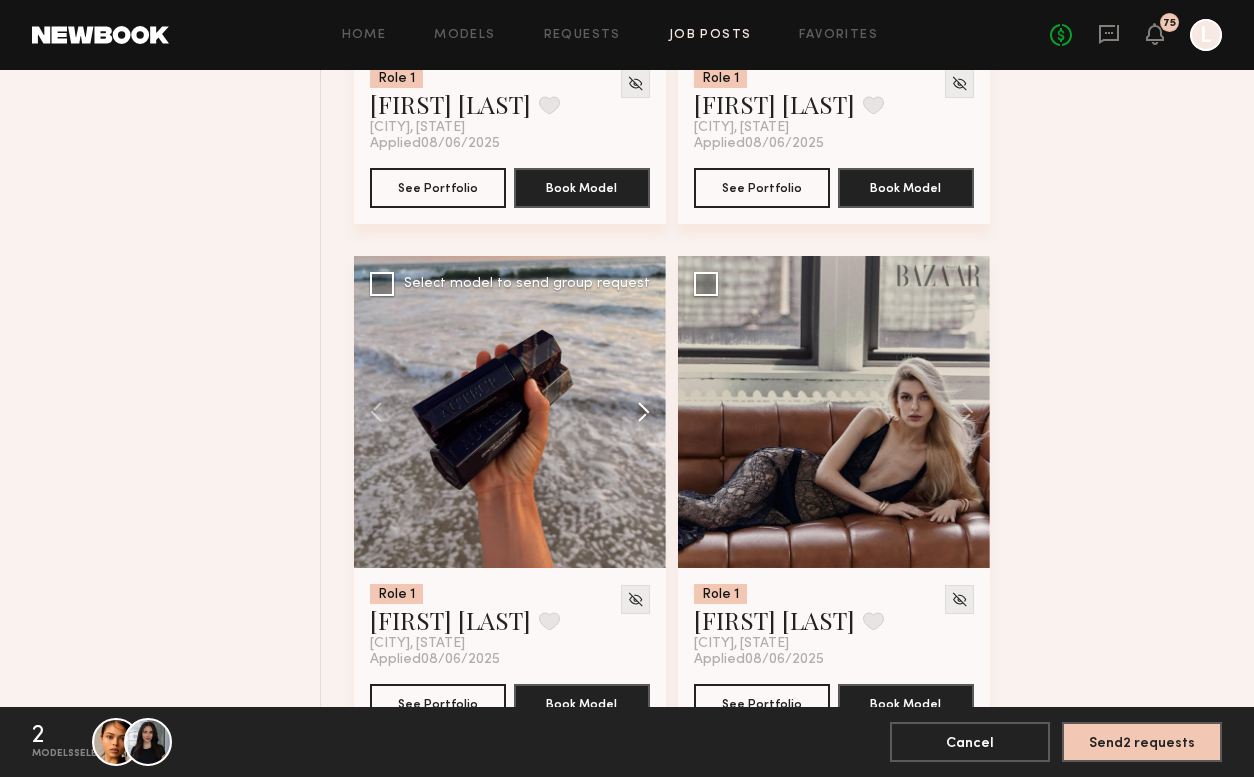 click 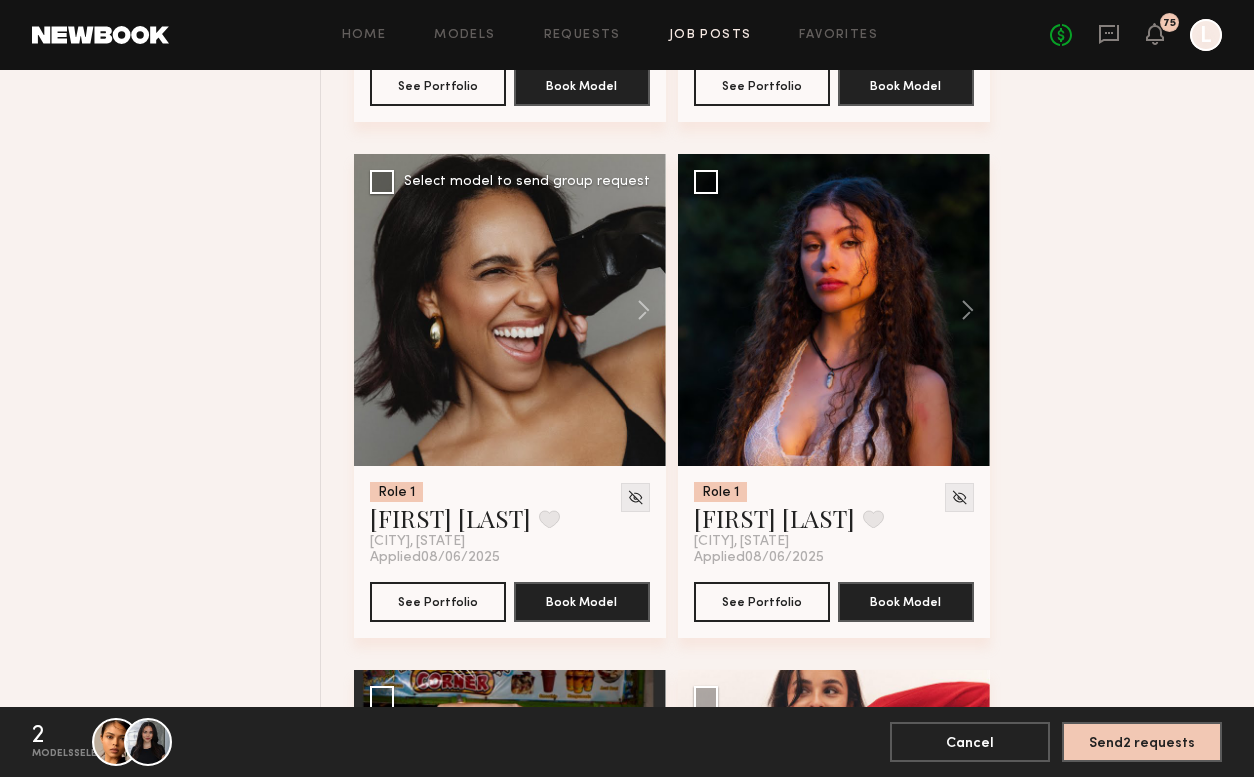 scroll, scrollTop: 2743, scrollLeft: 0, axis: vertical 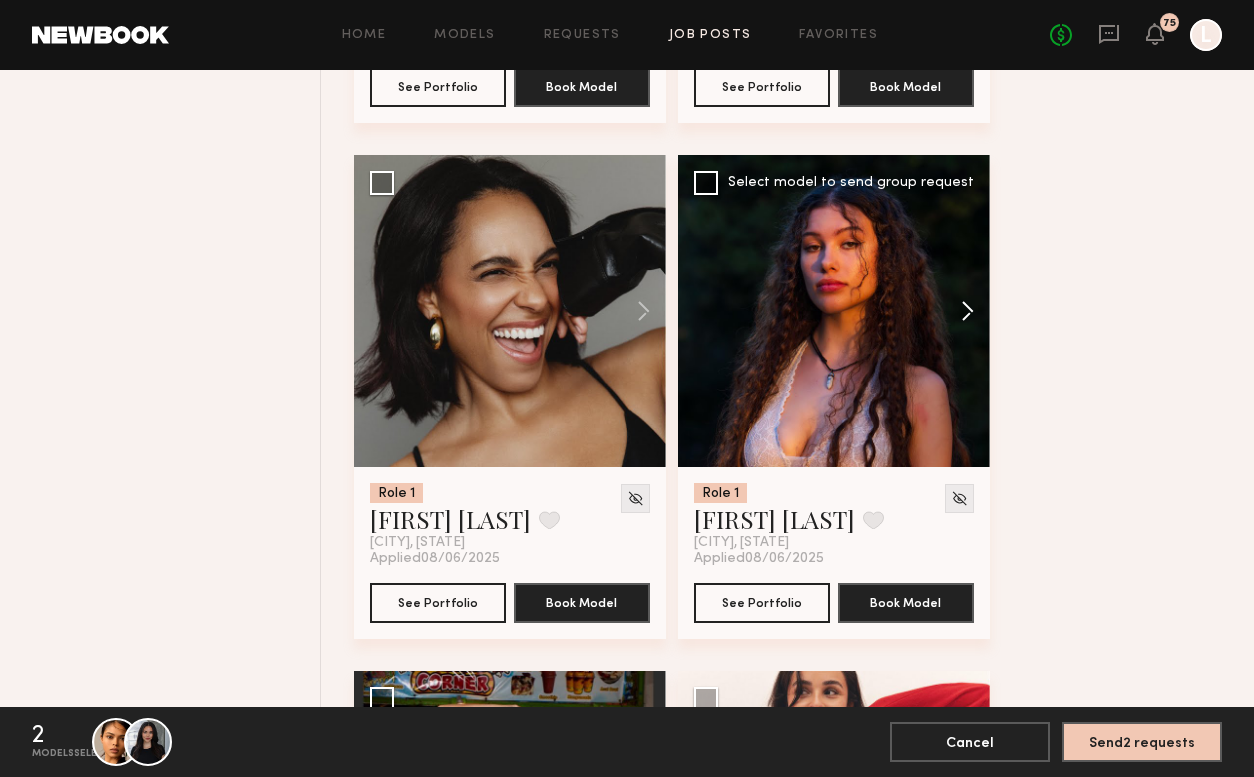 click 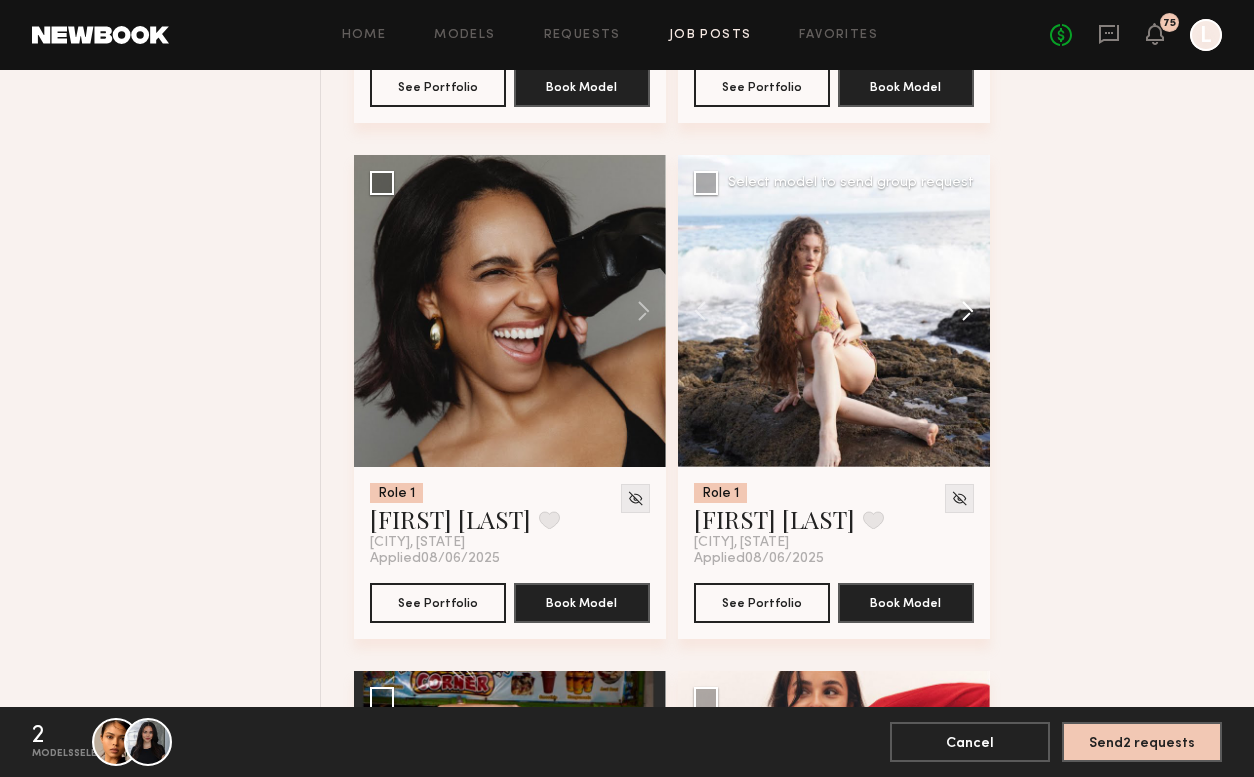 click 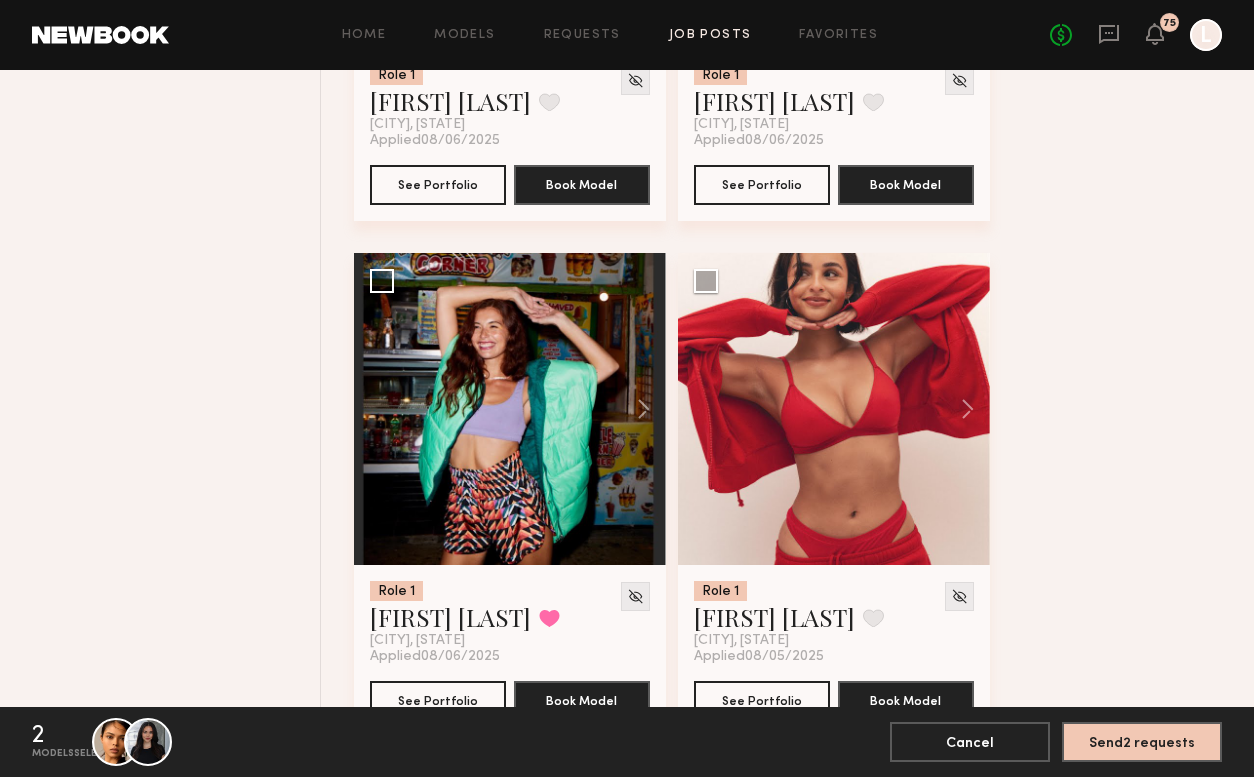 scroll, scrollTop: 3164, scrollLeft: 0, axis: vertical 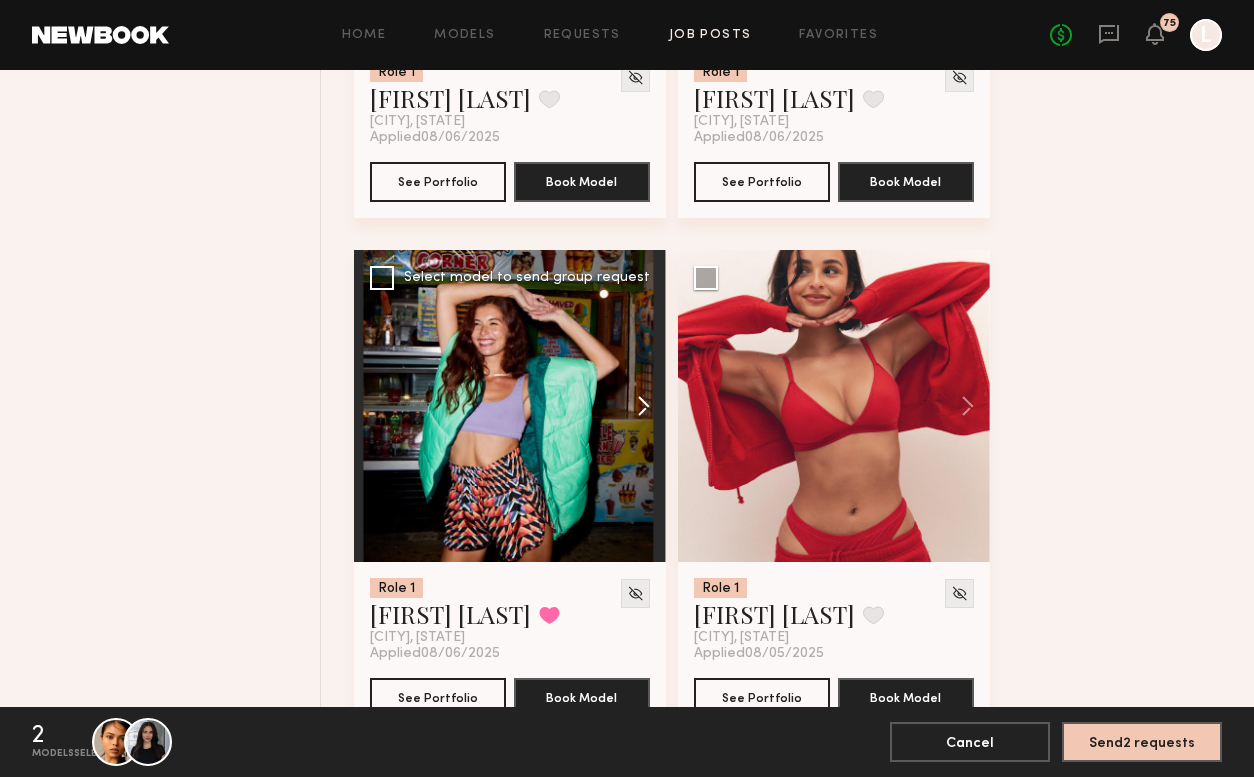 click 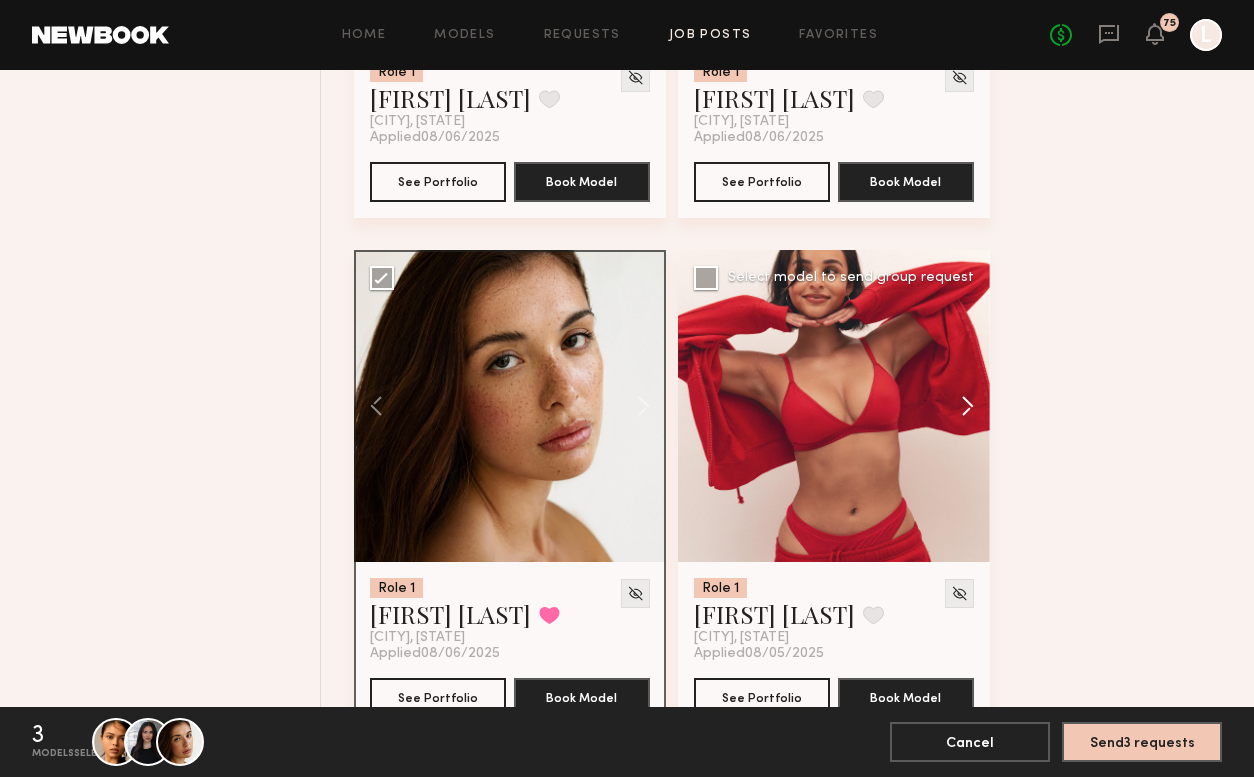 click 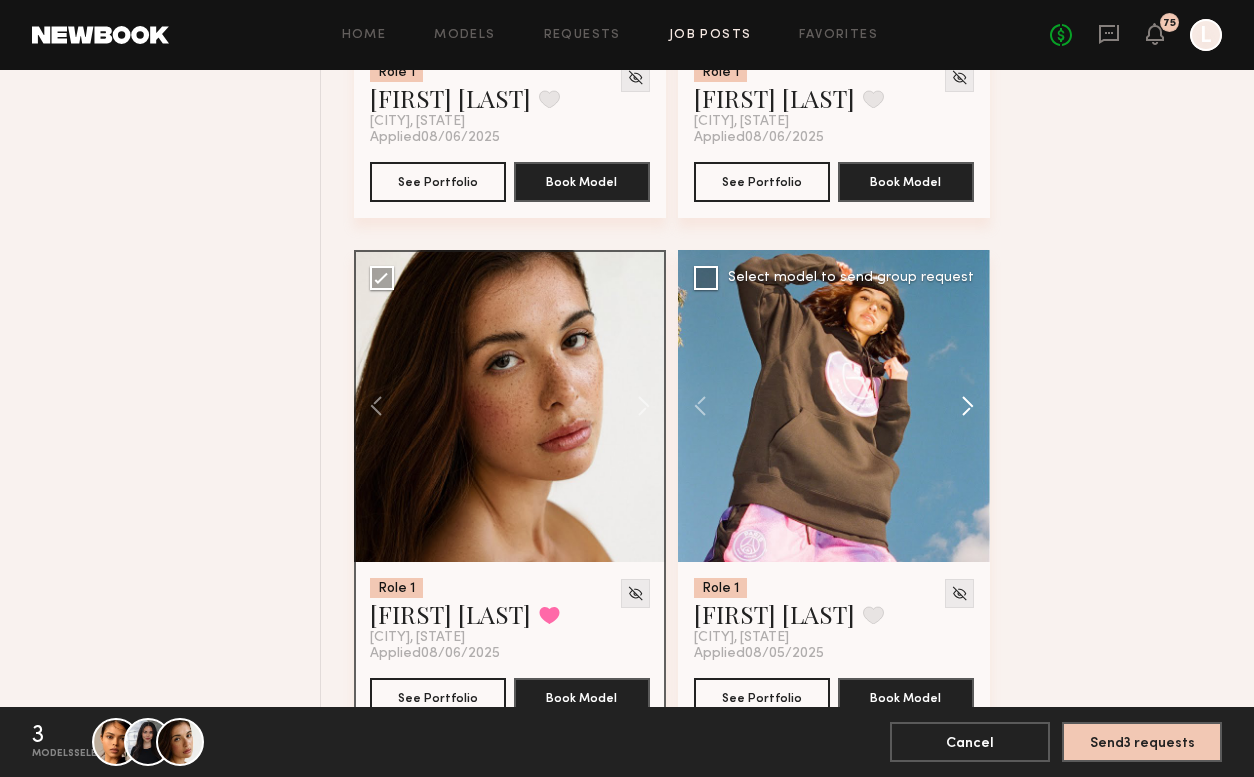 click 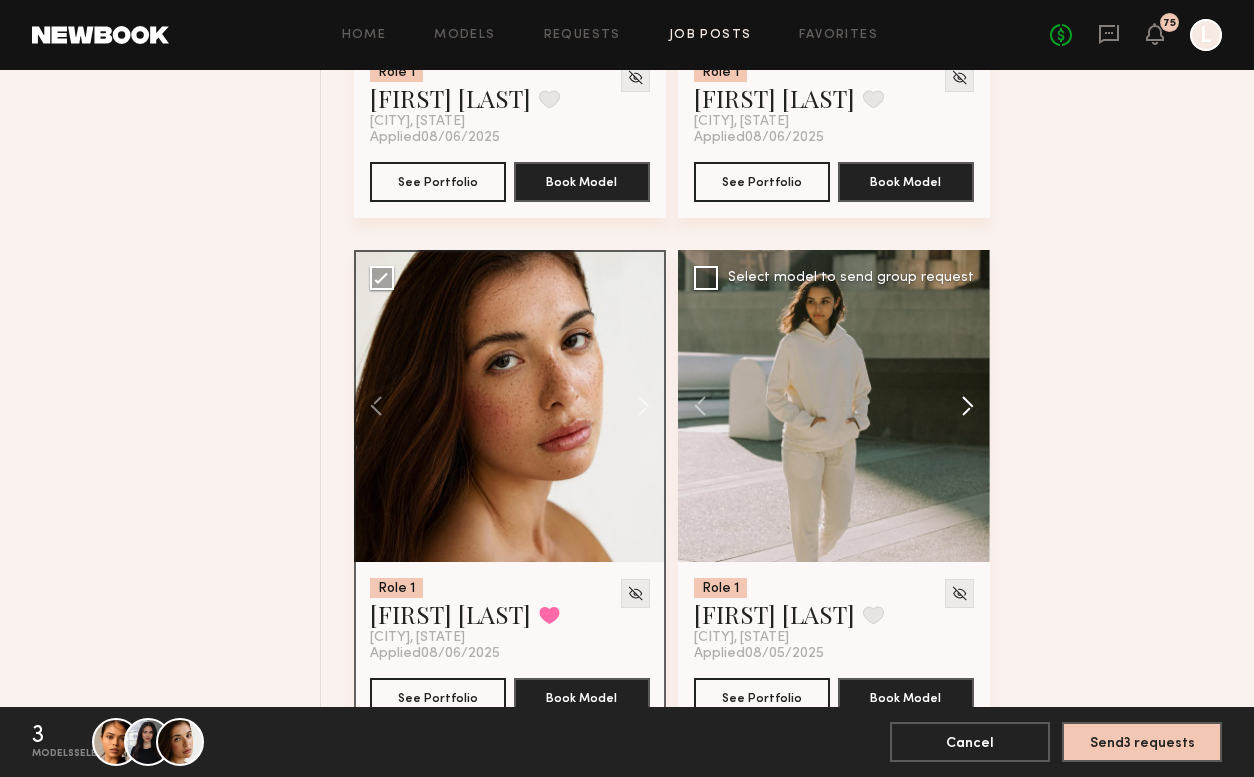 click 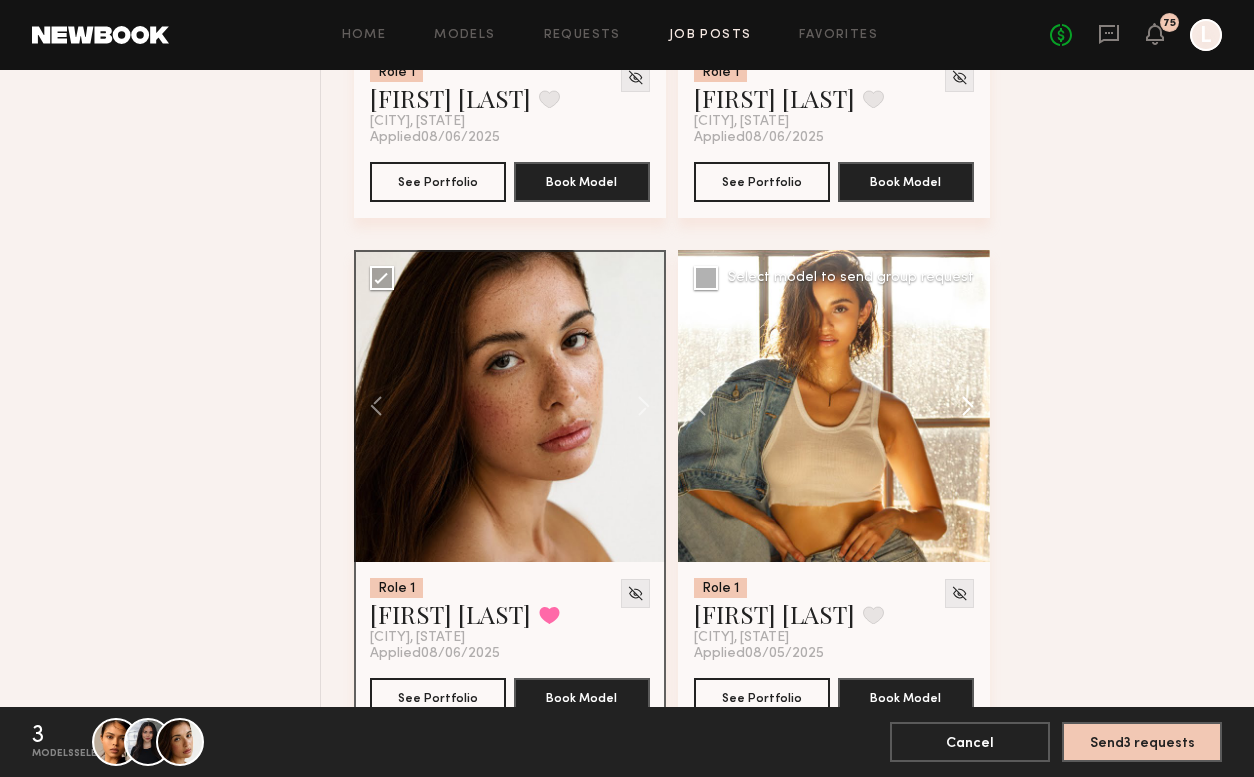 click 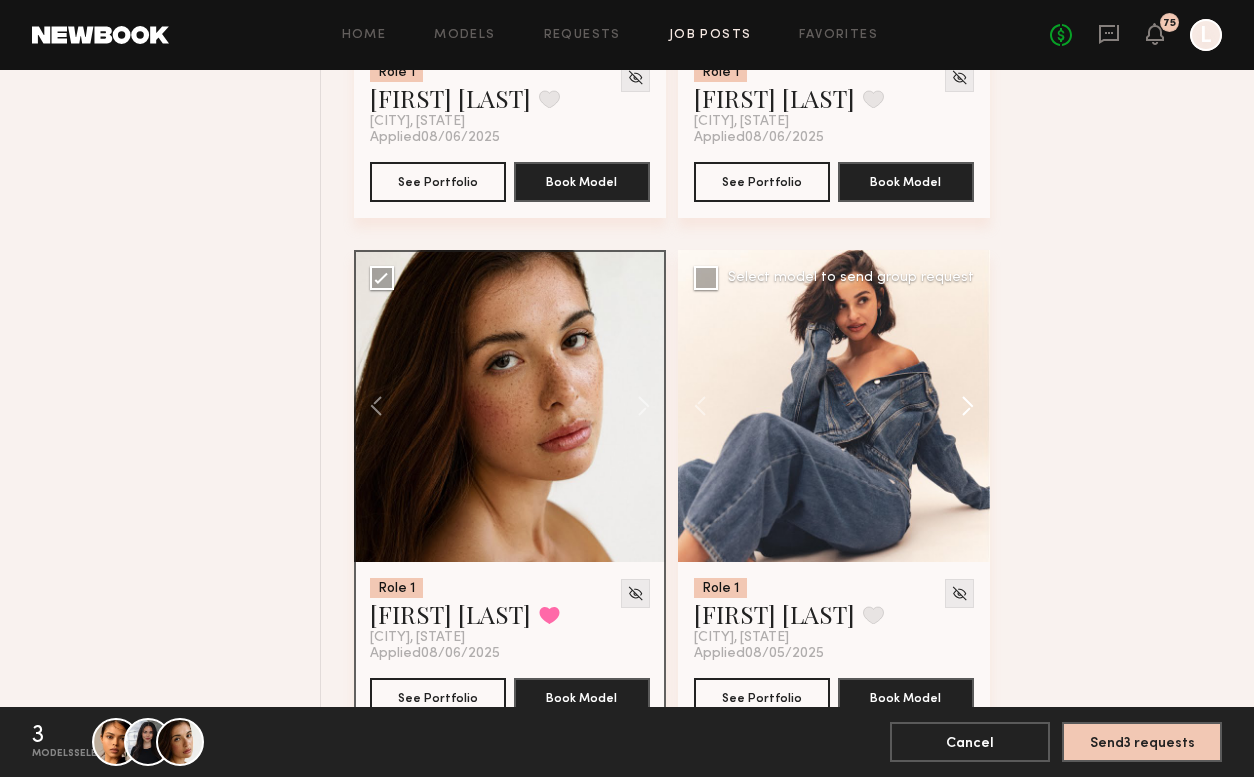 click 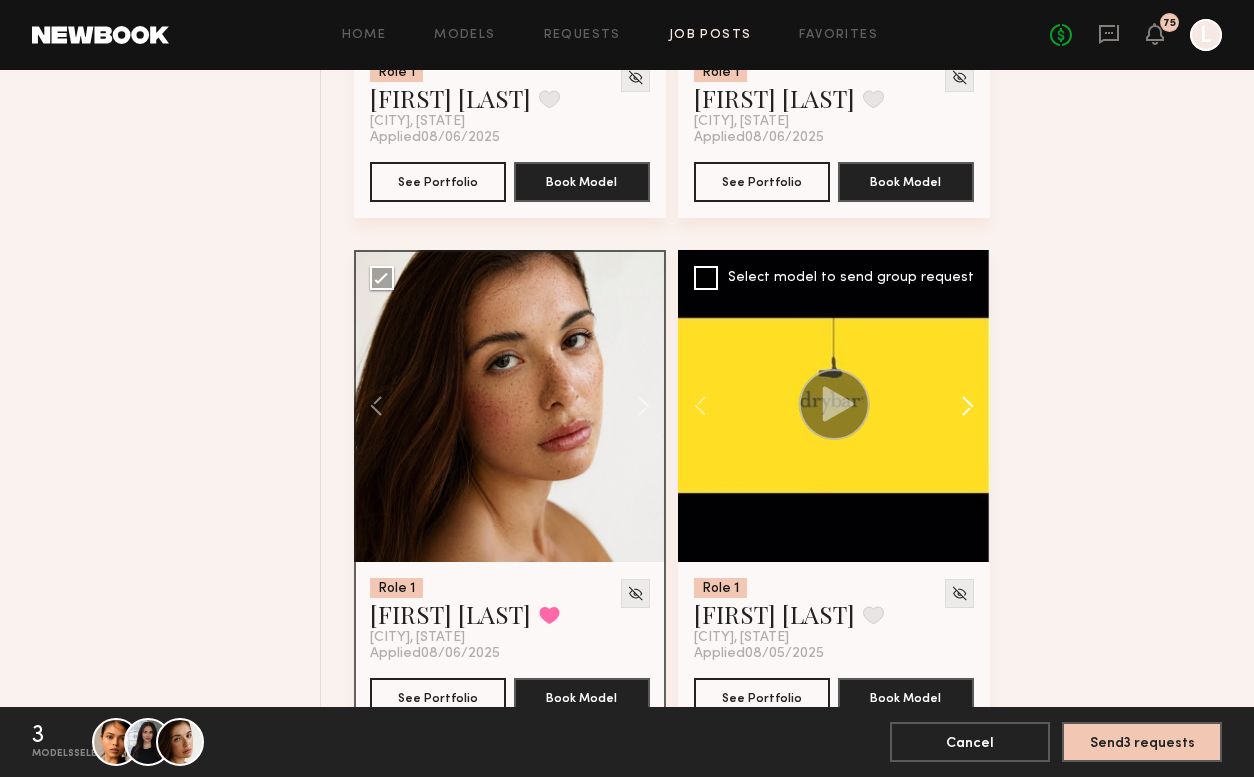 click 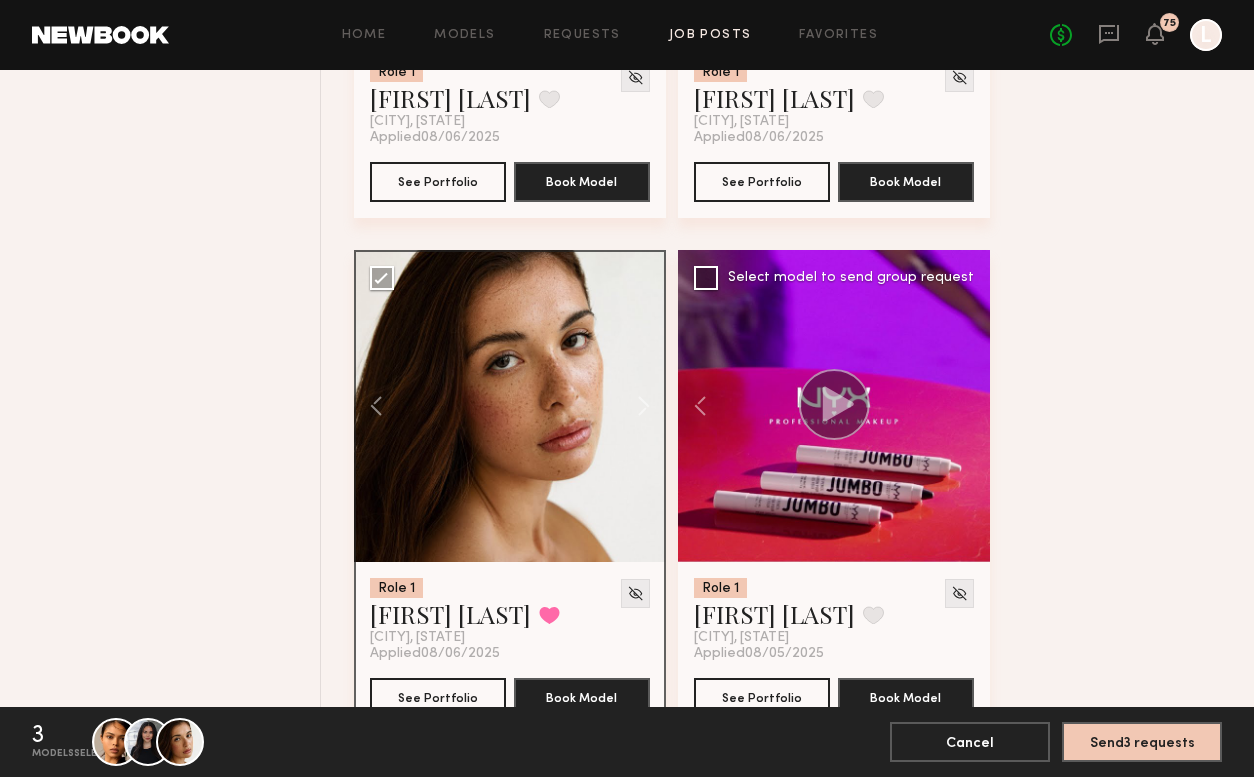 click 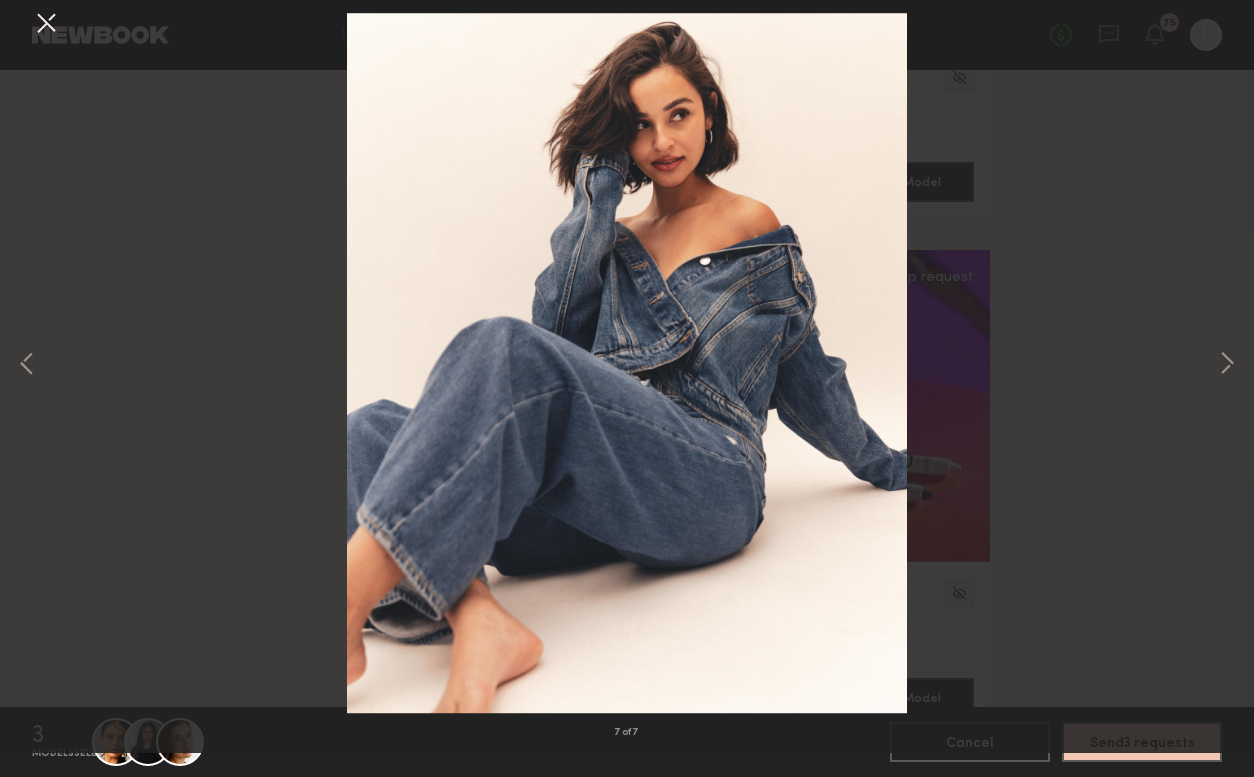 click on "7  of  7" at bounding box center [627, 388] 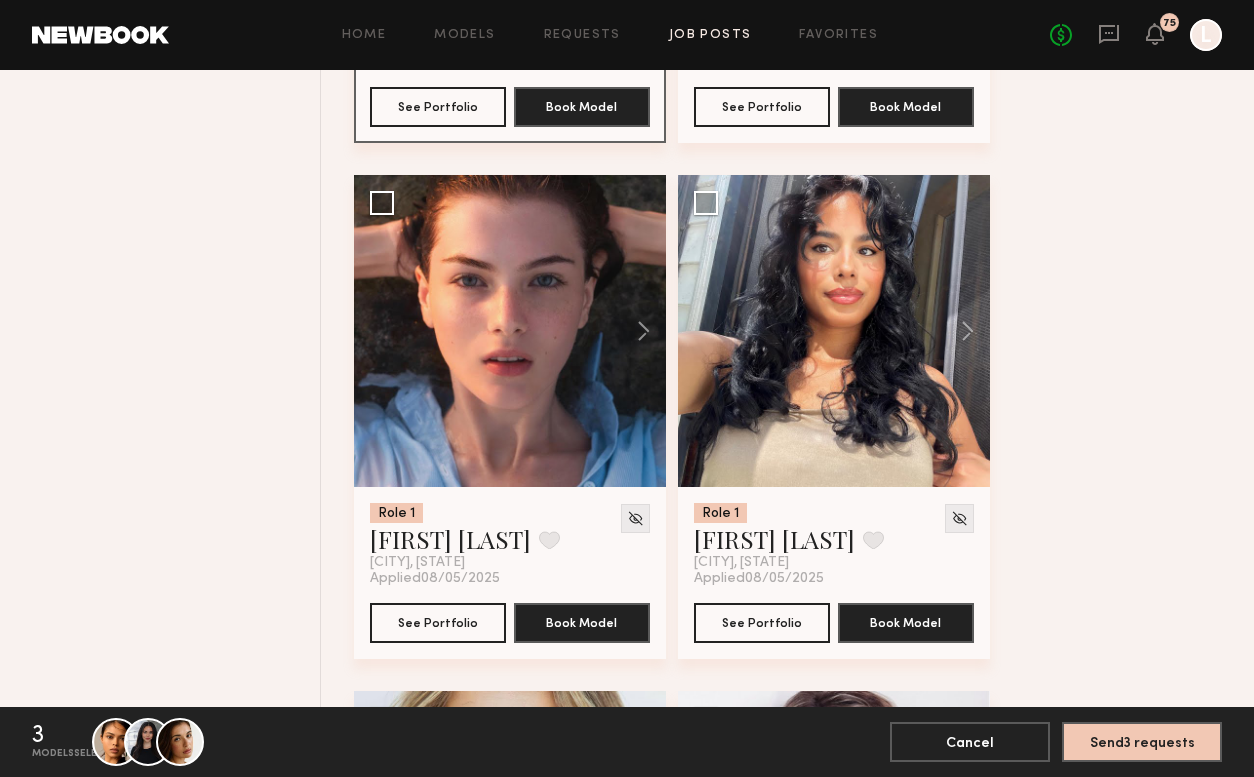 scroll, scrollTop: 3757, scrollLeft: 0, axis: vertical 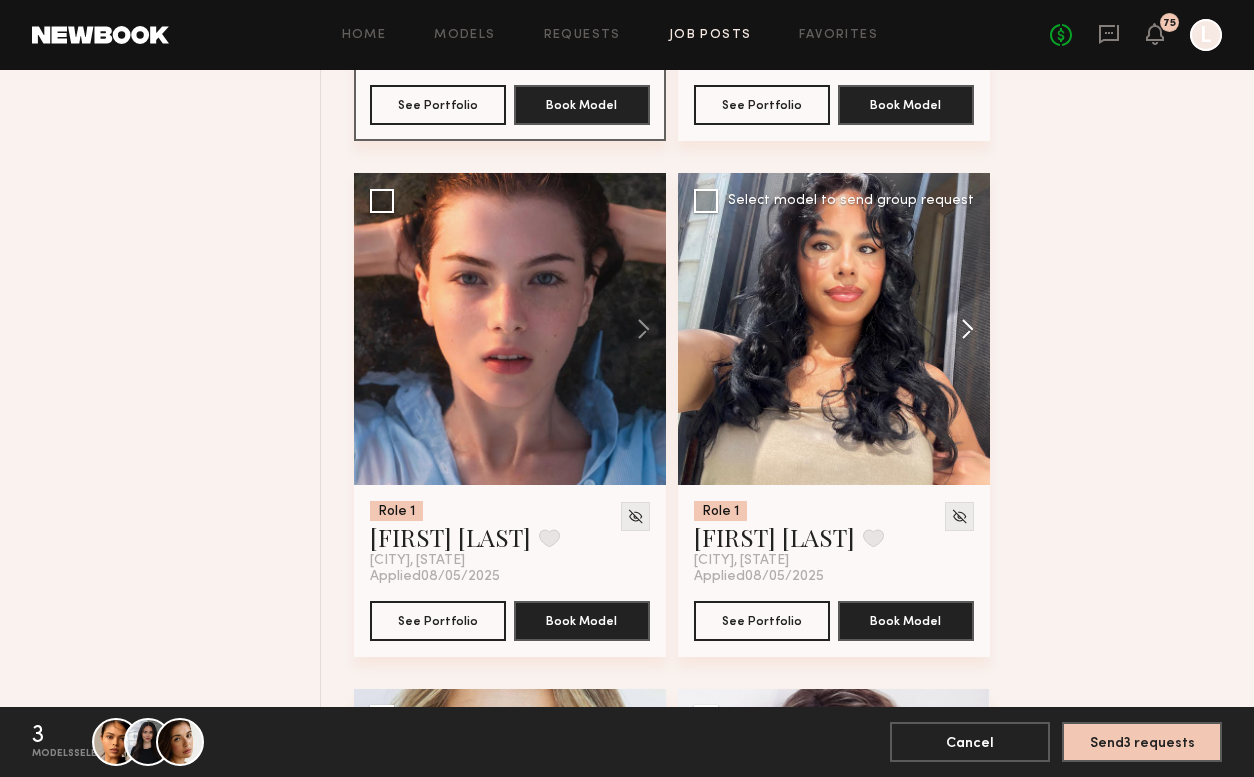 click 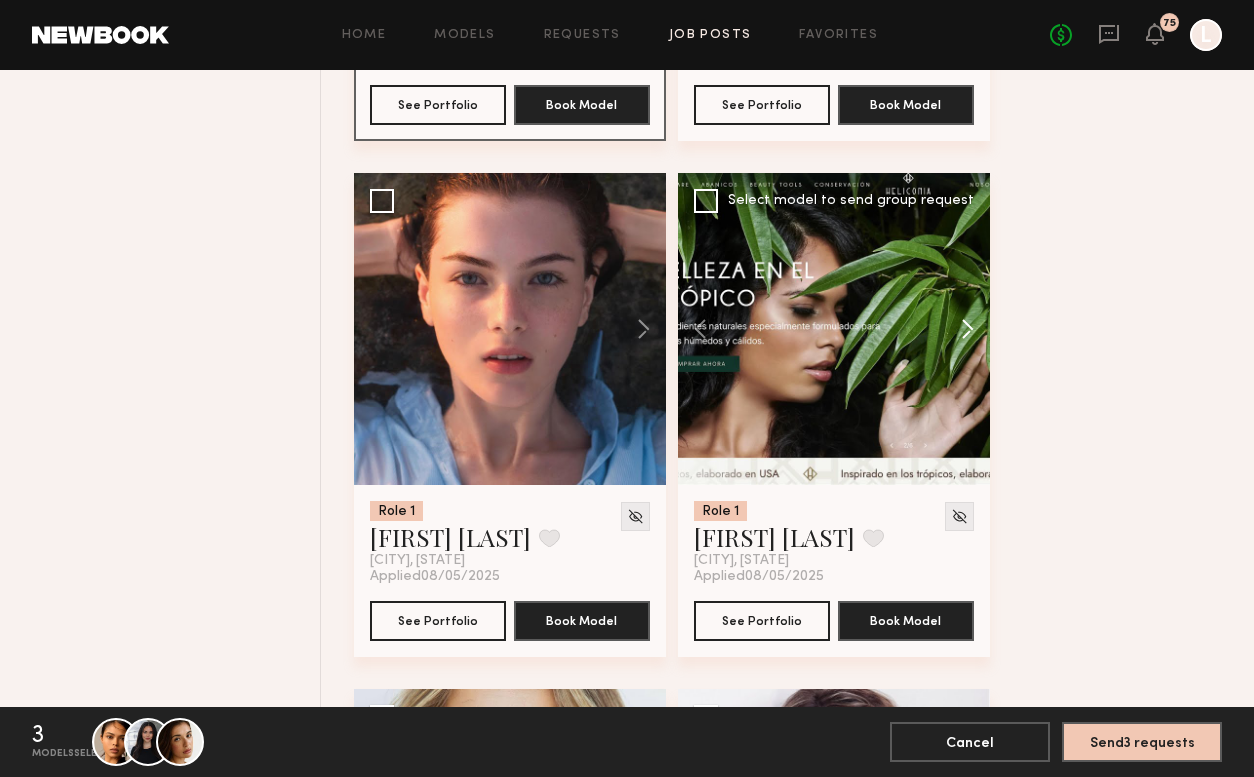 click 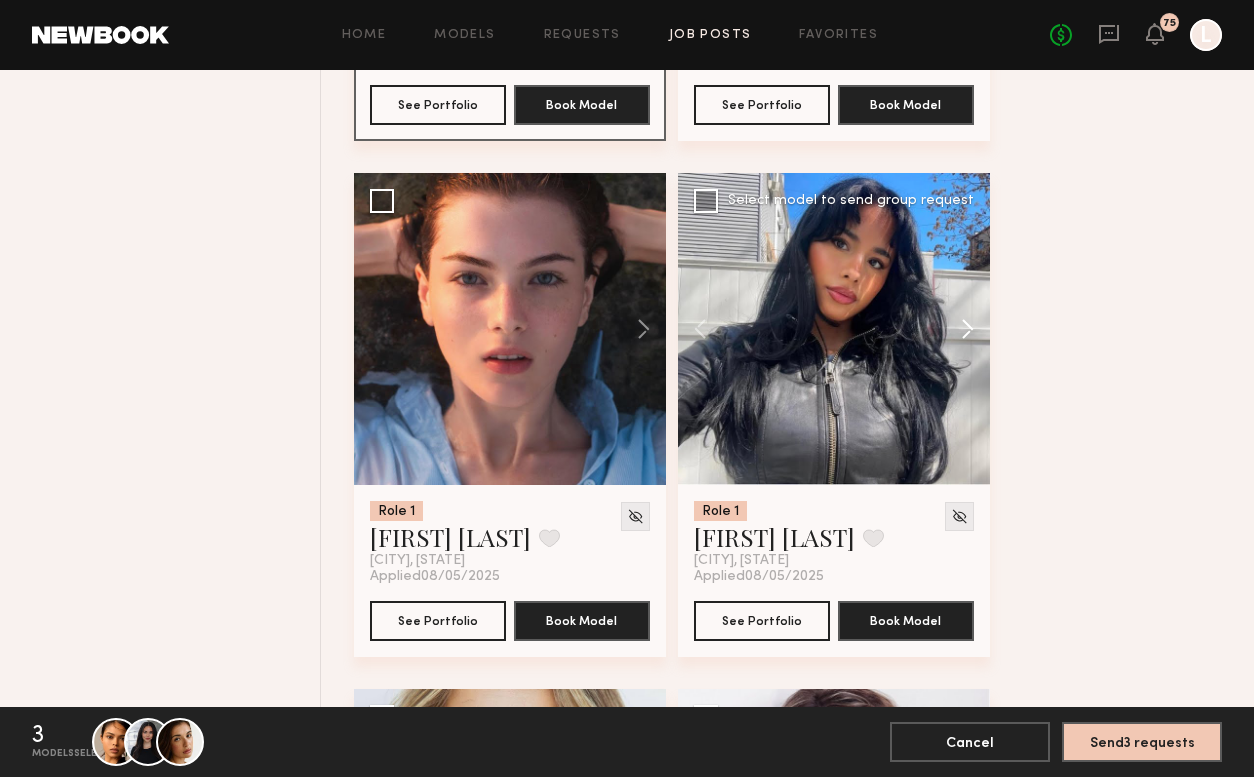 click 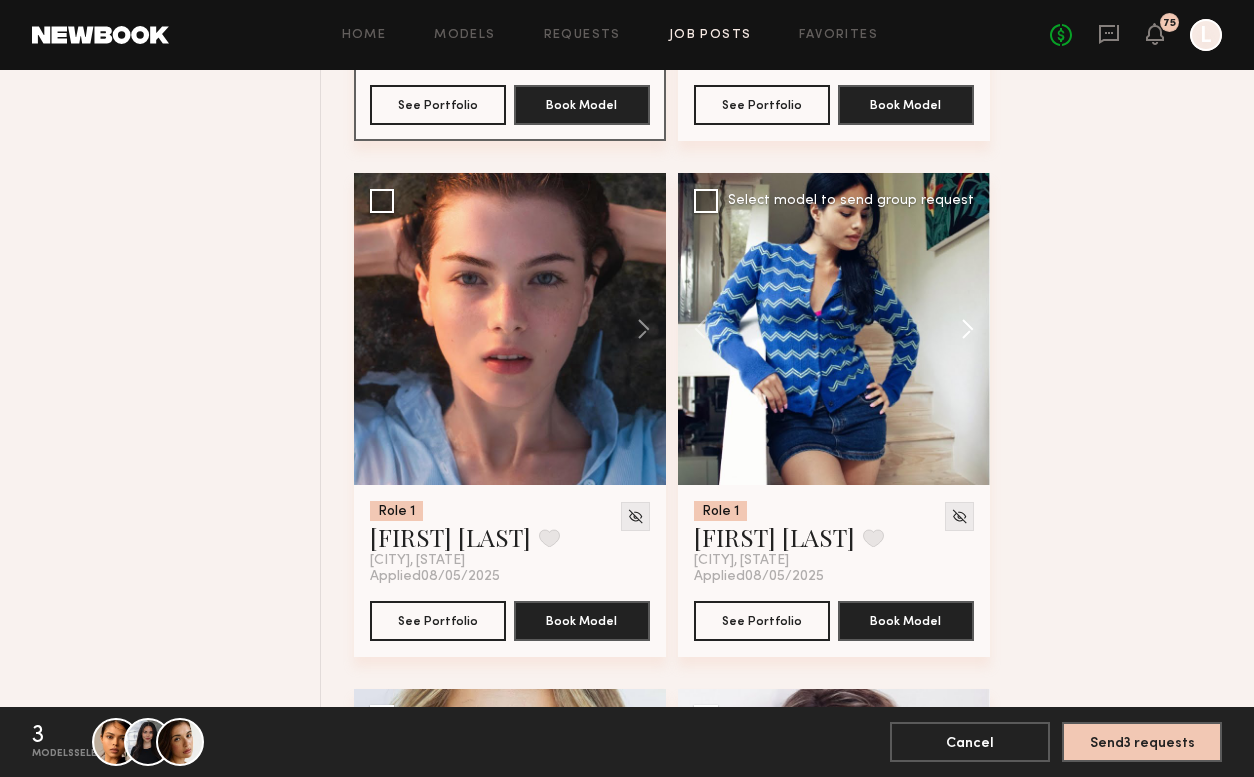 click 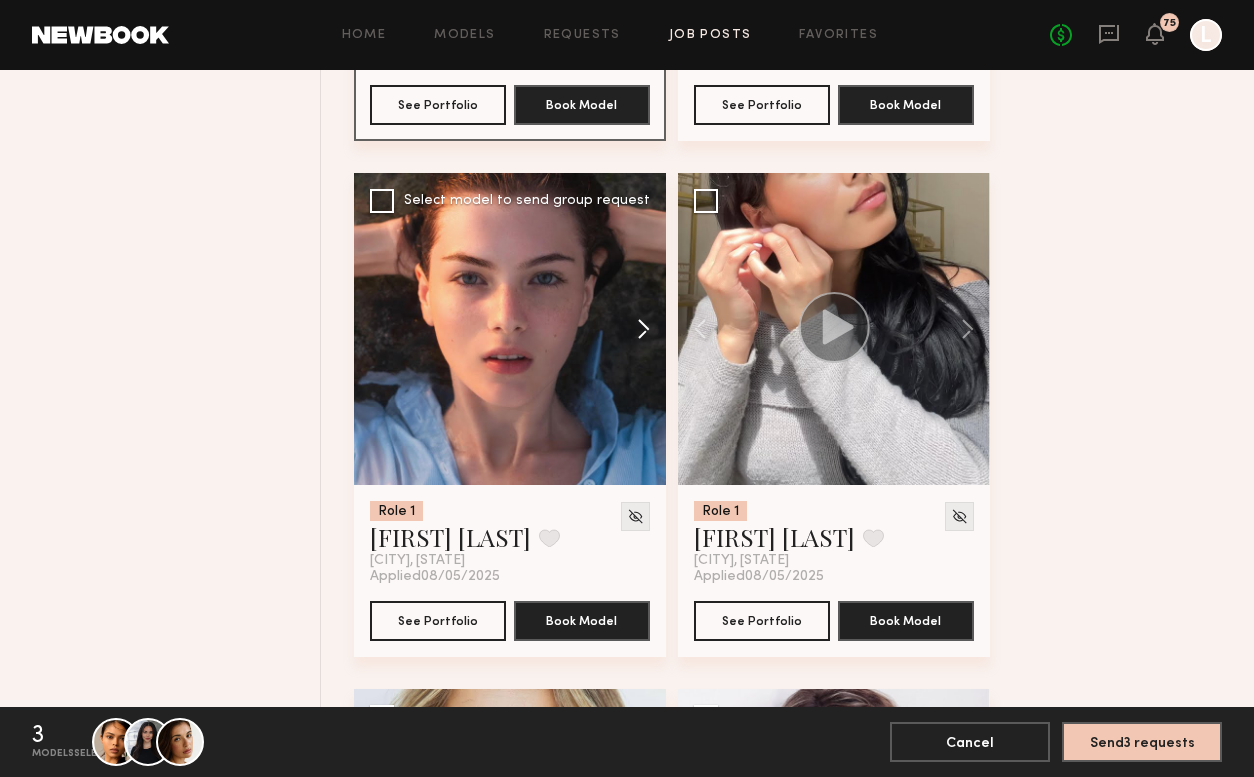 click 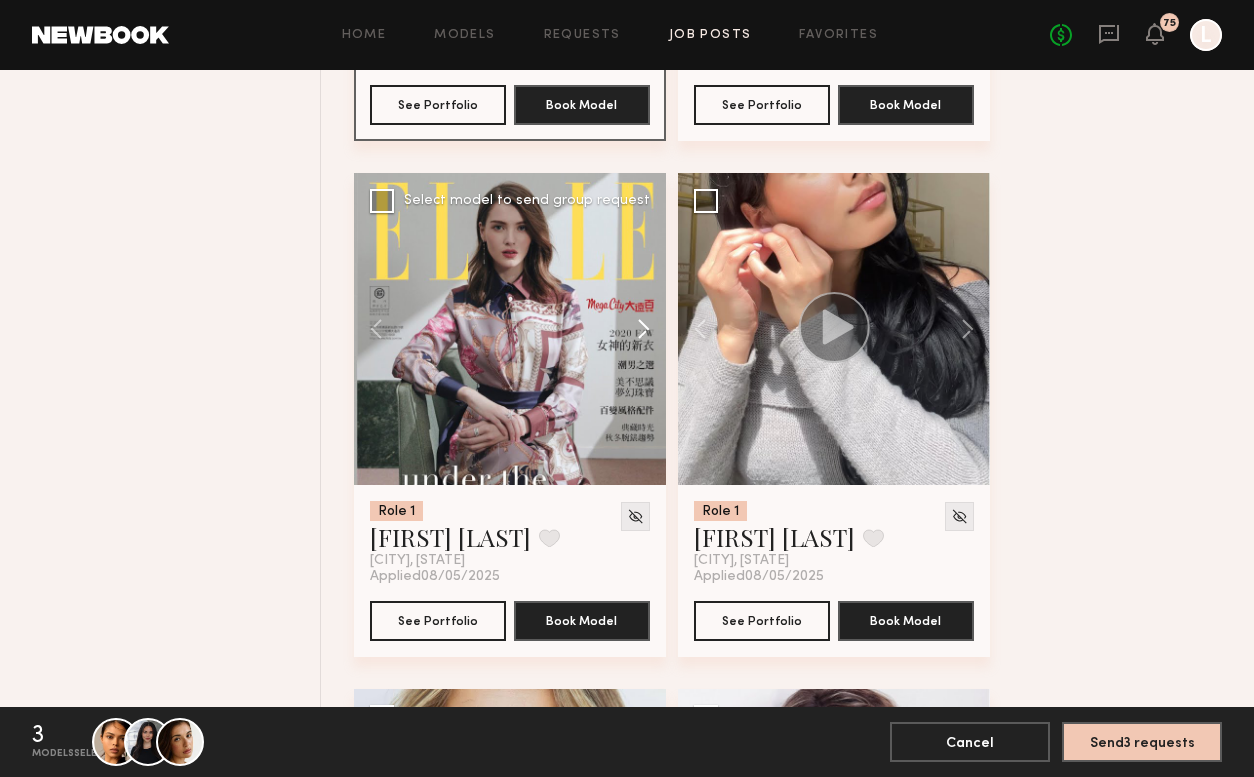 click 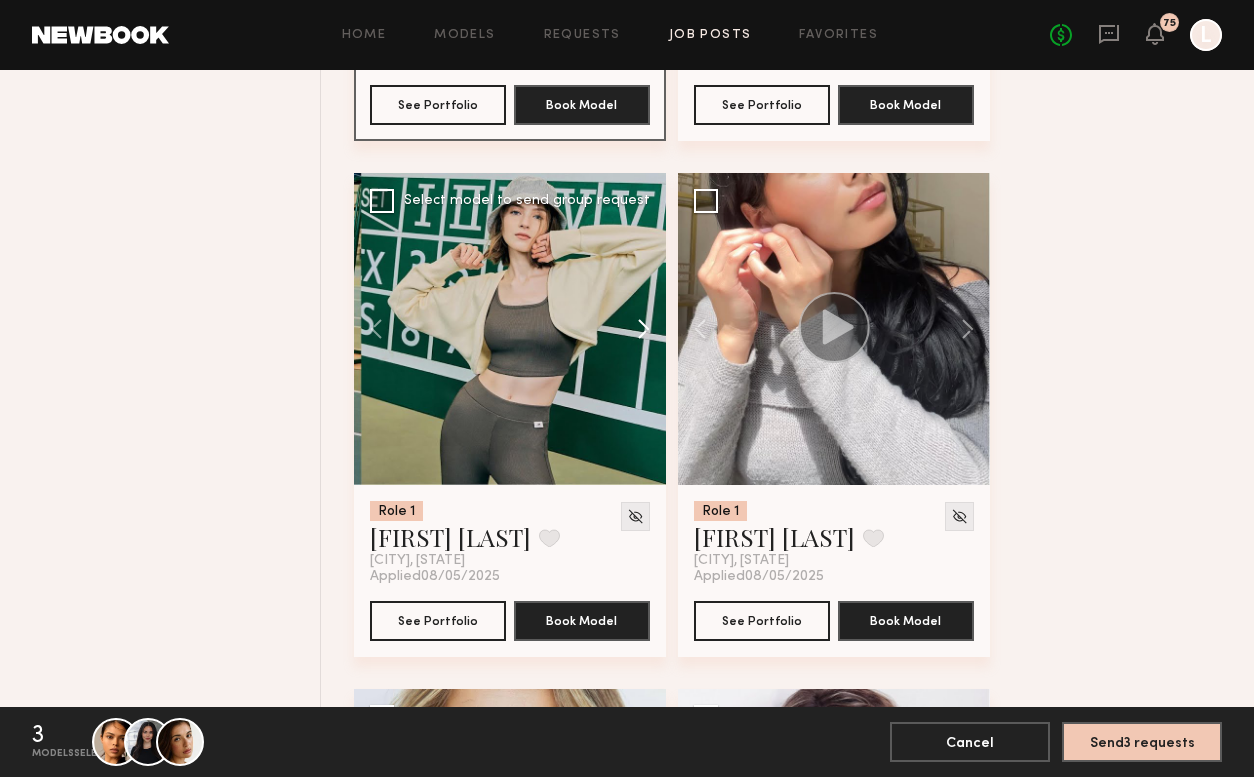 click 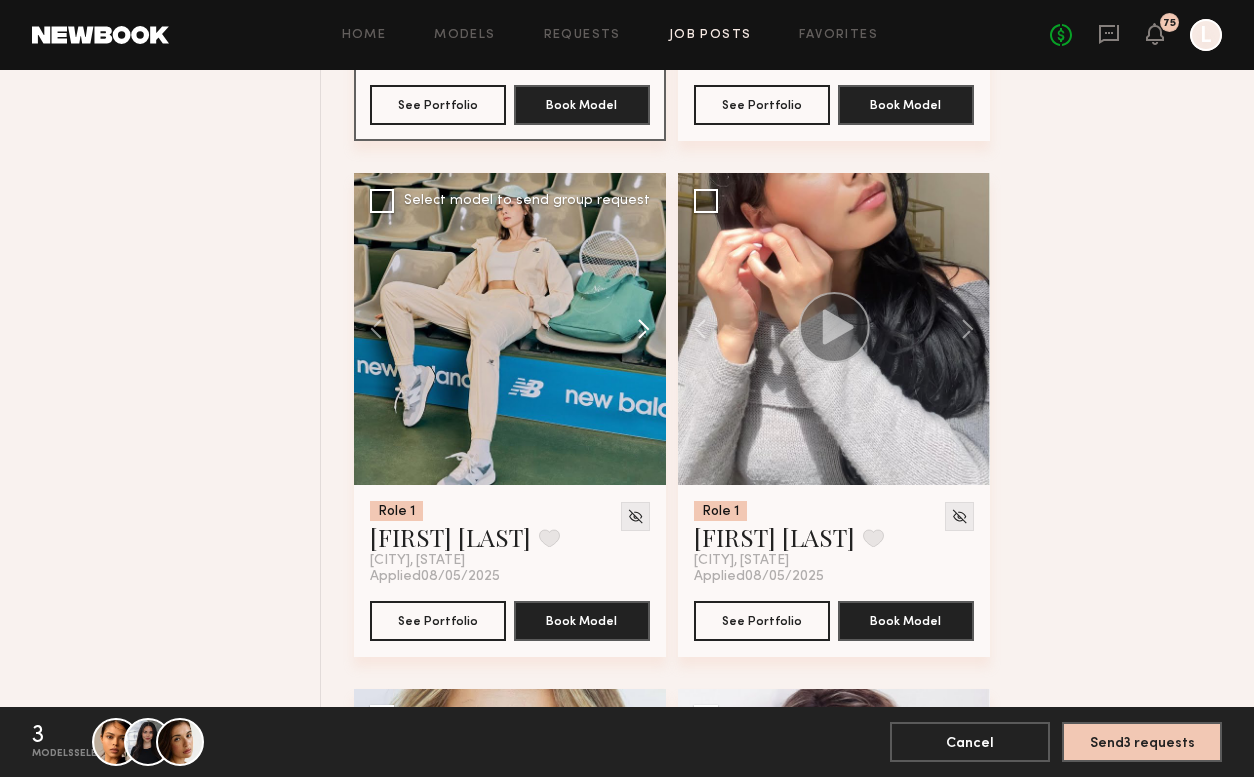 click 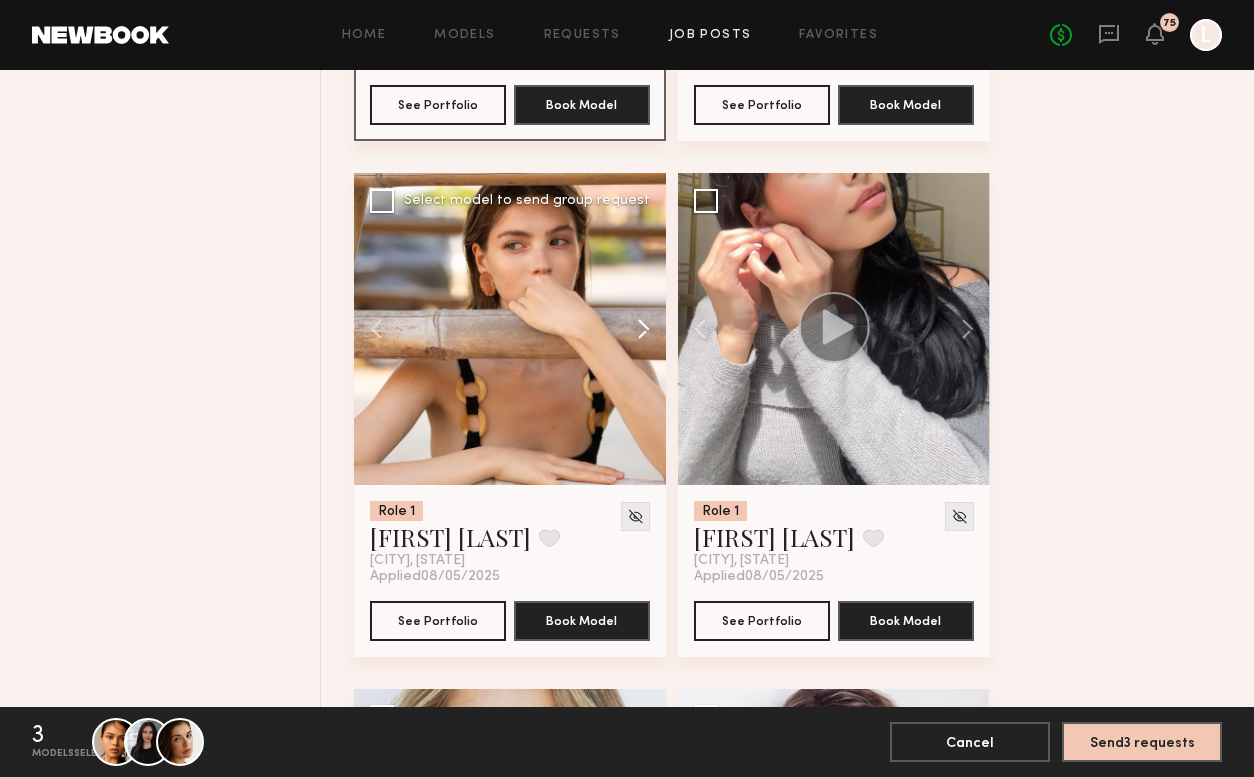 click 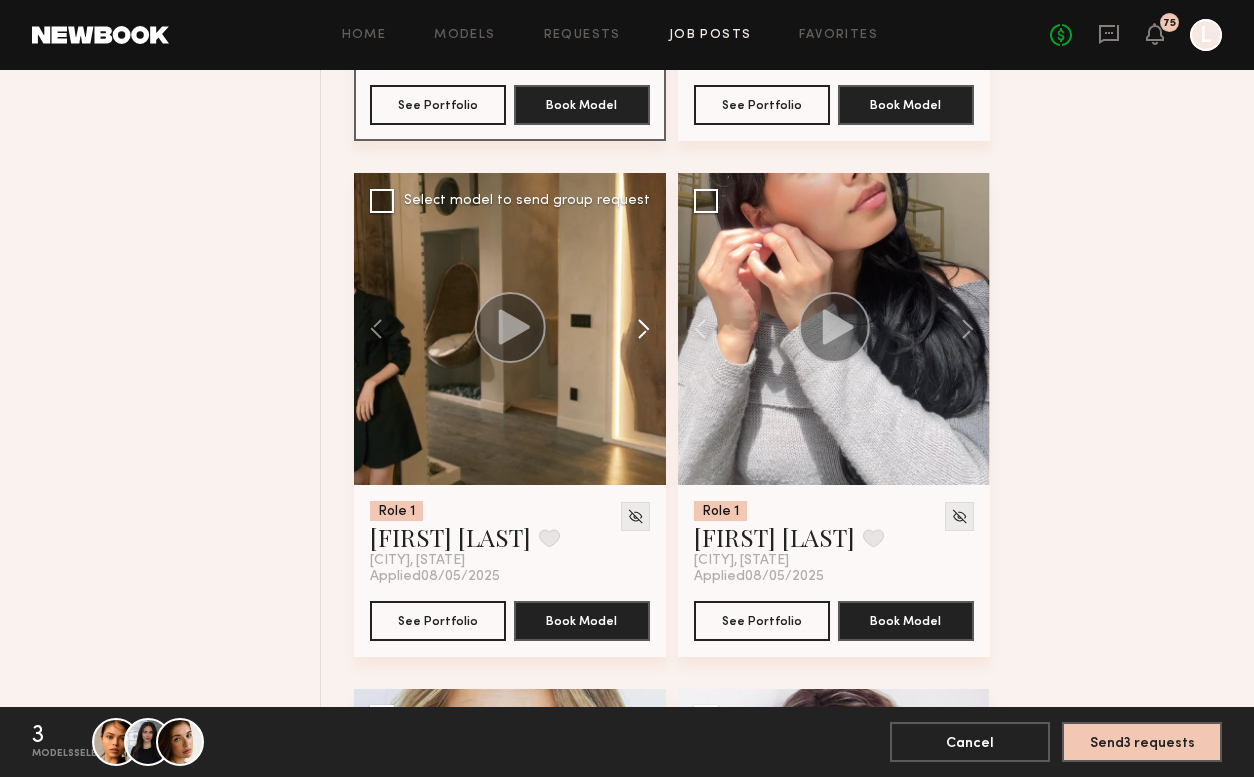 click 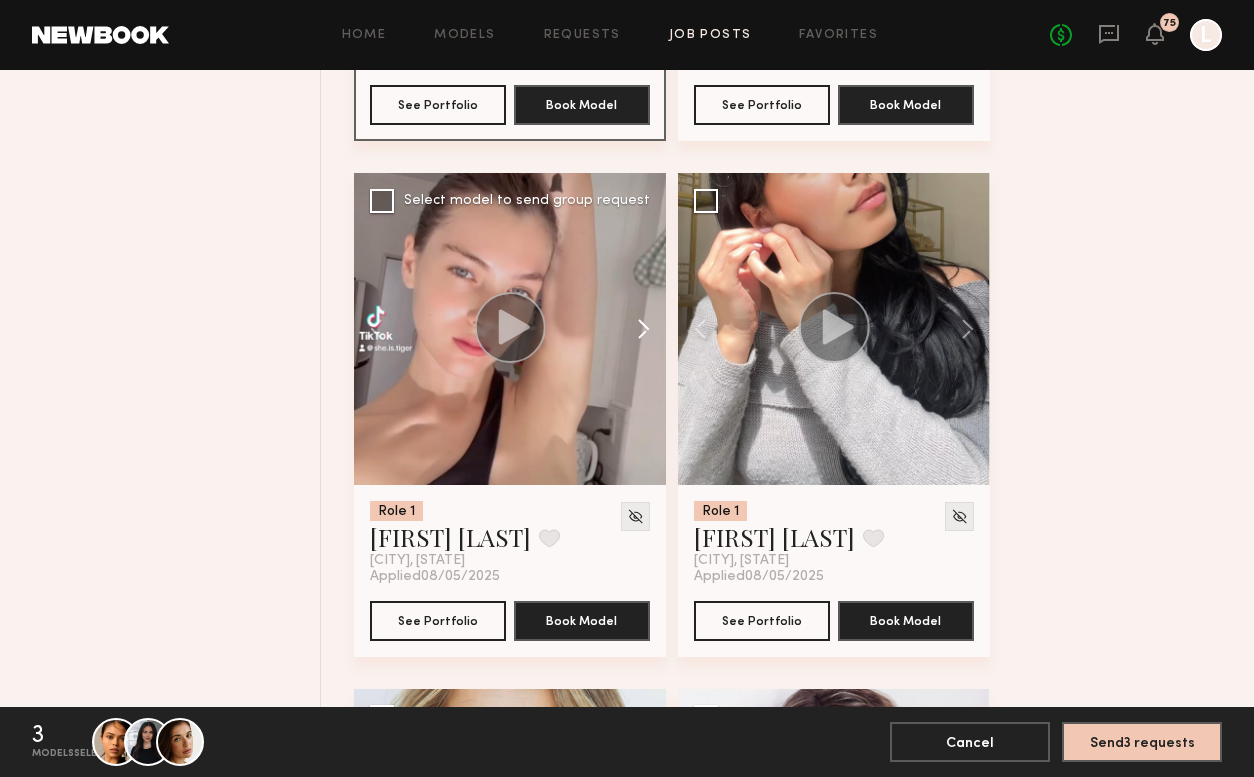 click 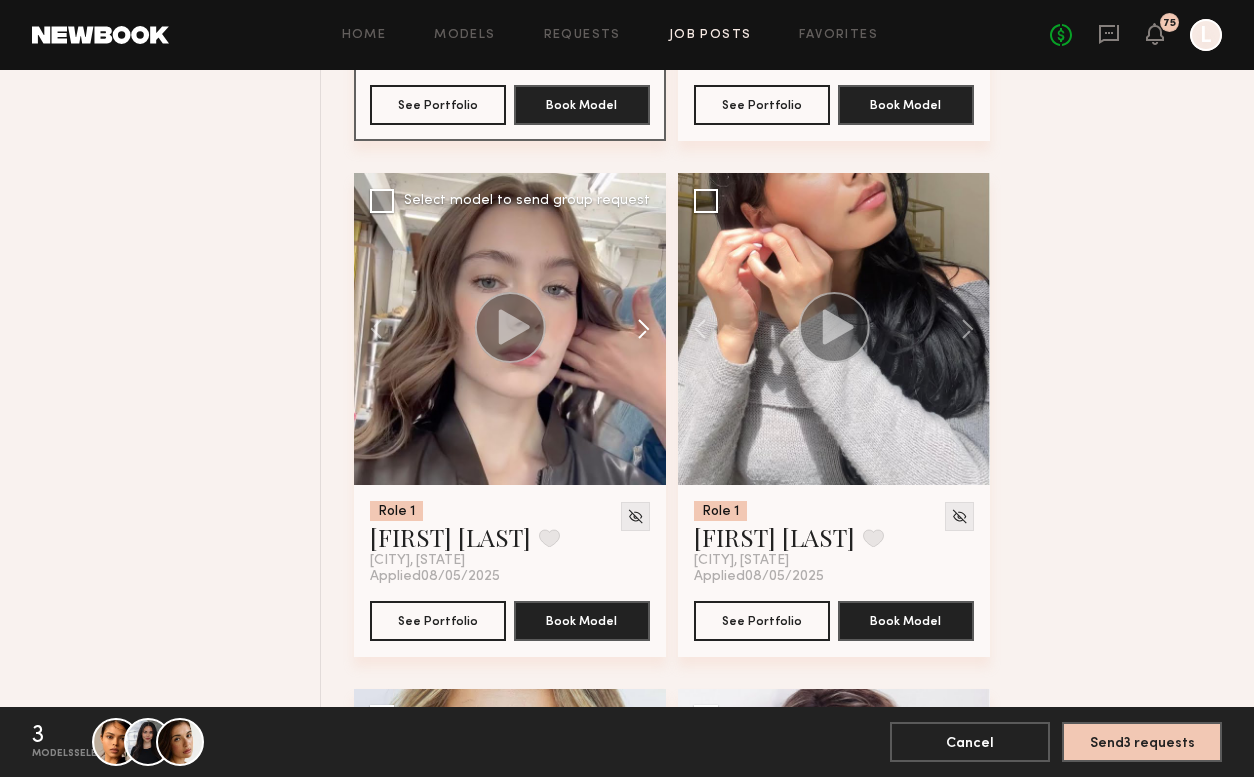 click 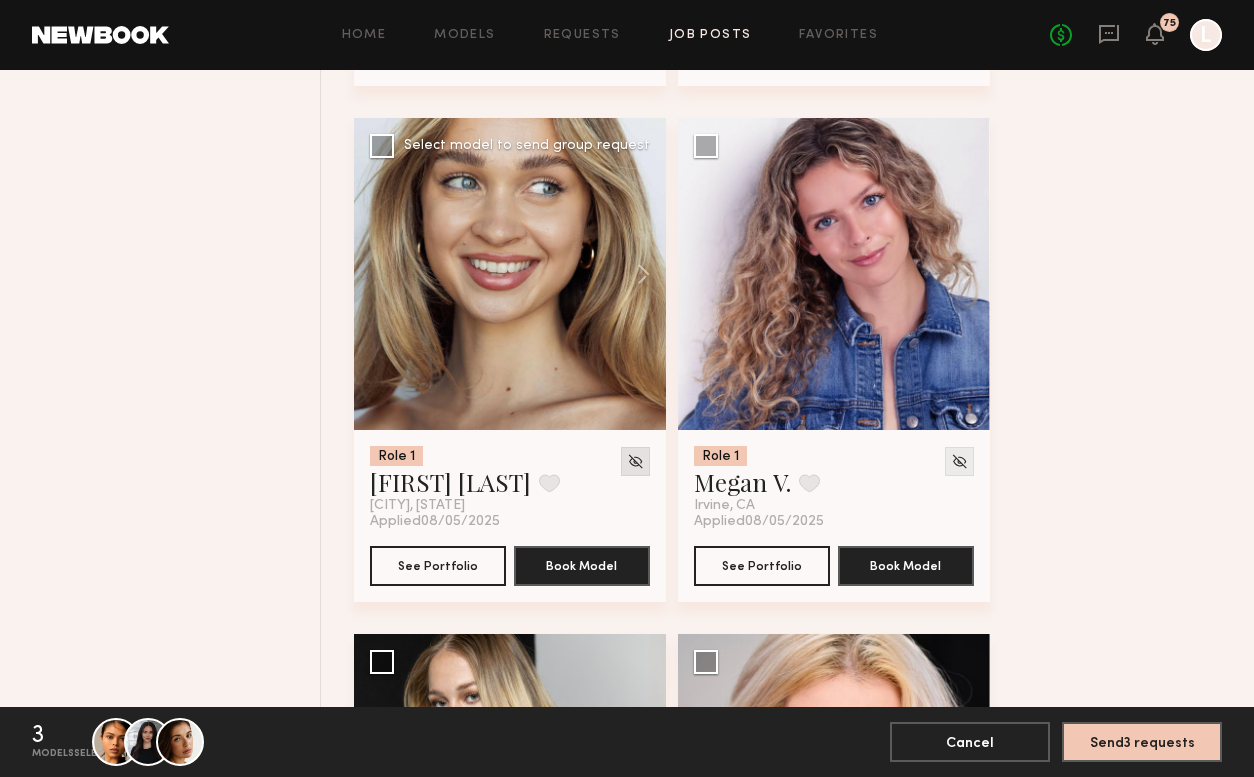scroll, scrollTop: 4323, scrollLeft: 0, axis: vertical 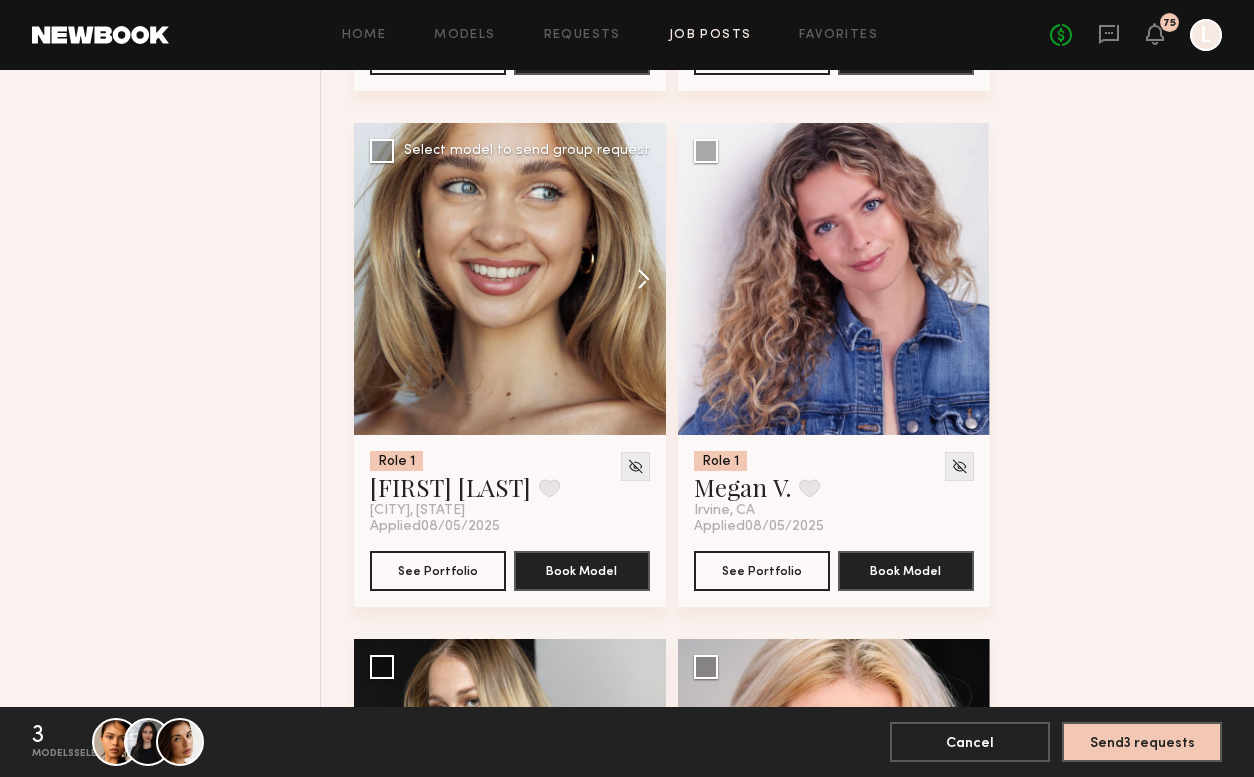 click 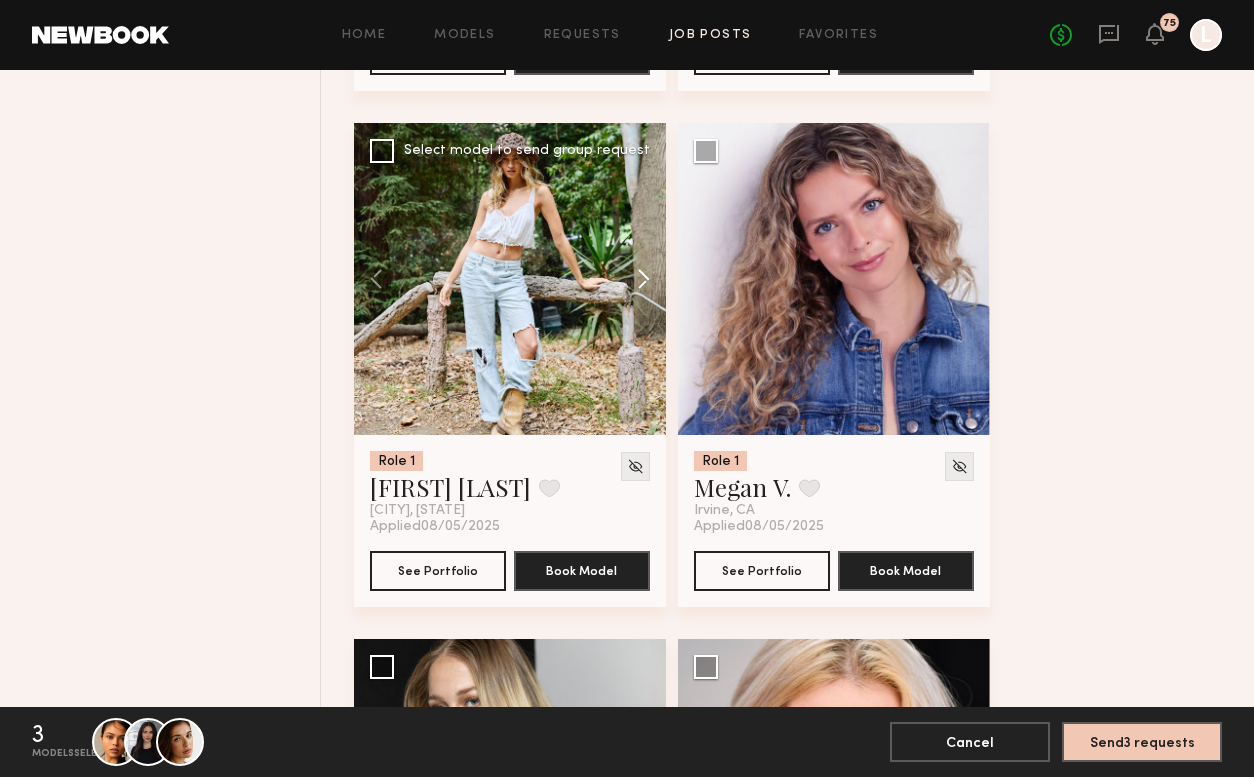 click 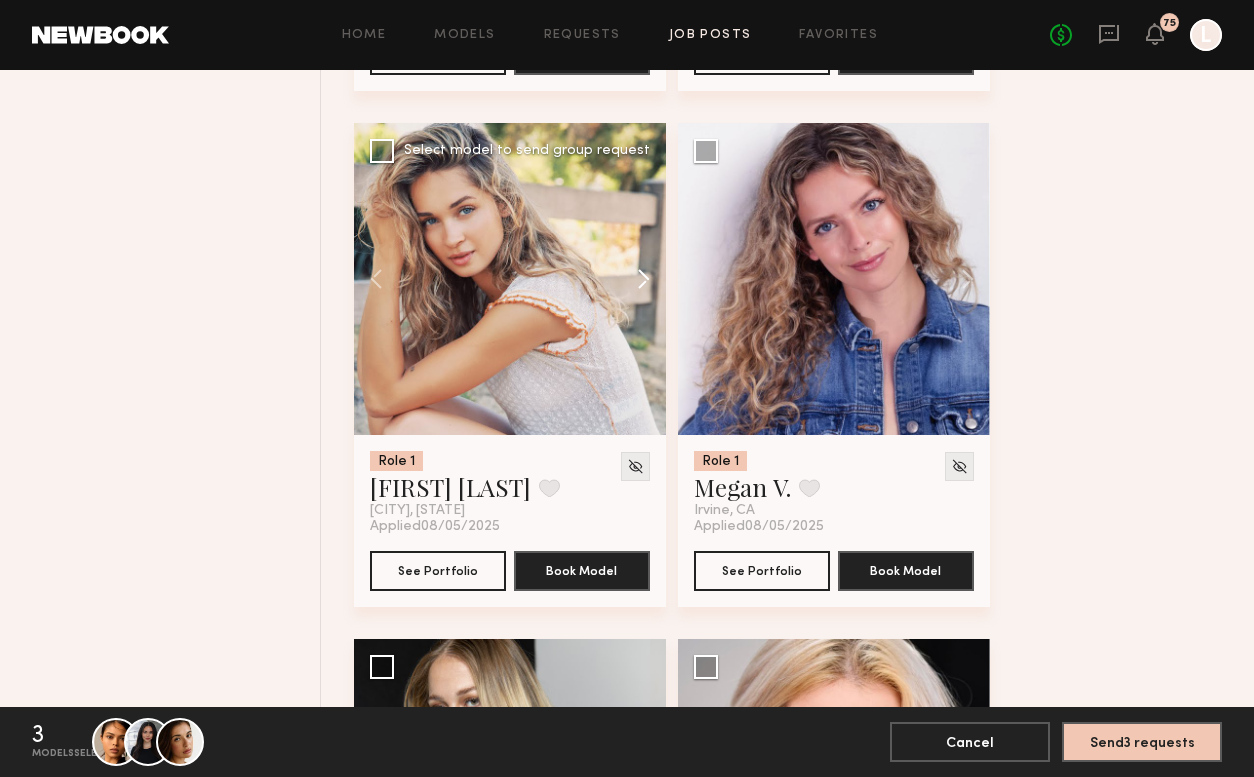 click 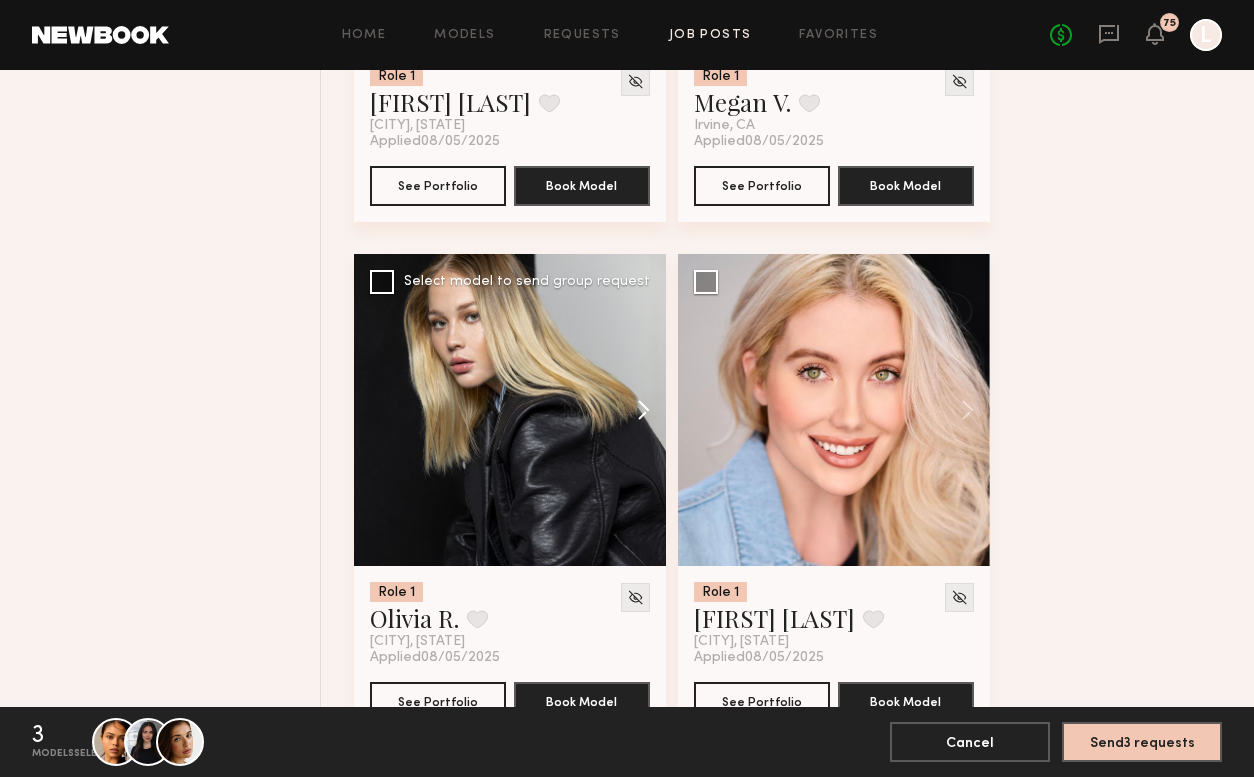 scroll, scrollTop: 4740, scrollLeft: 0, axis: vertical 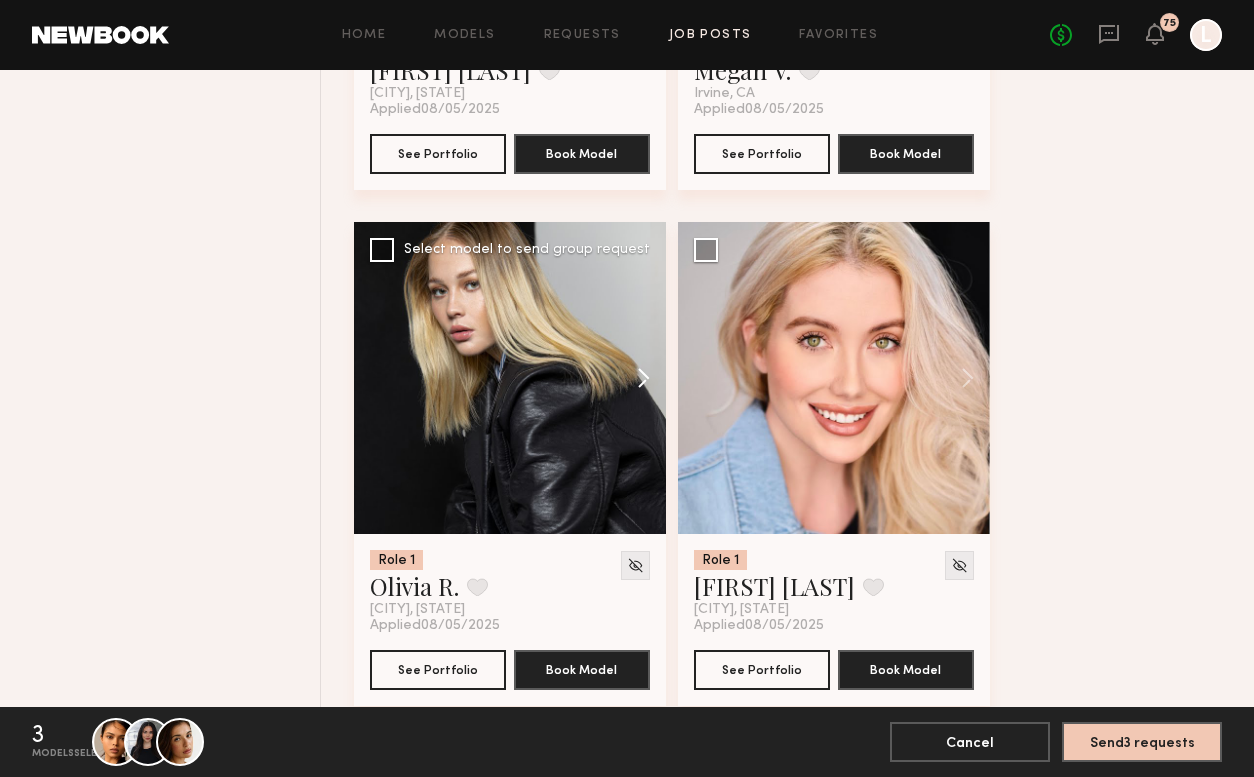 click 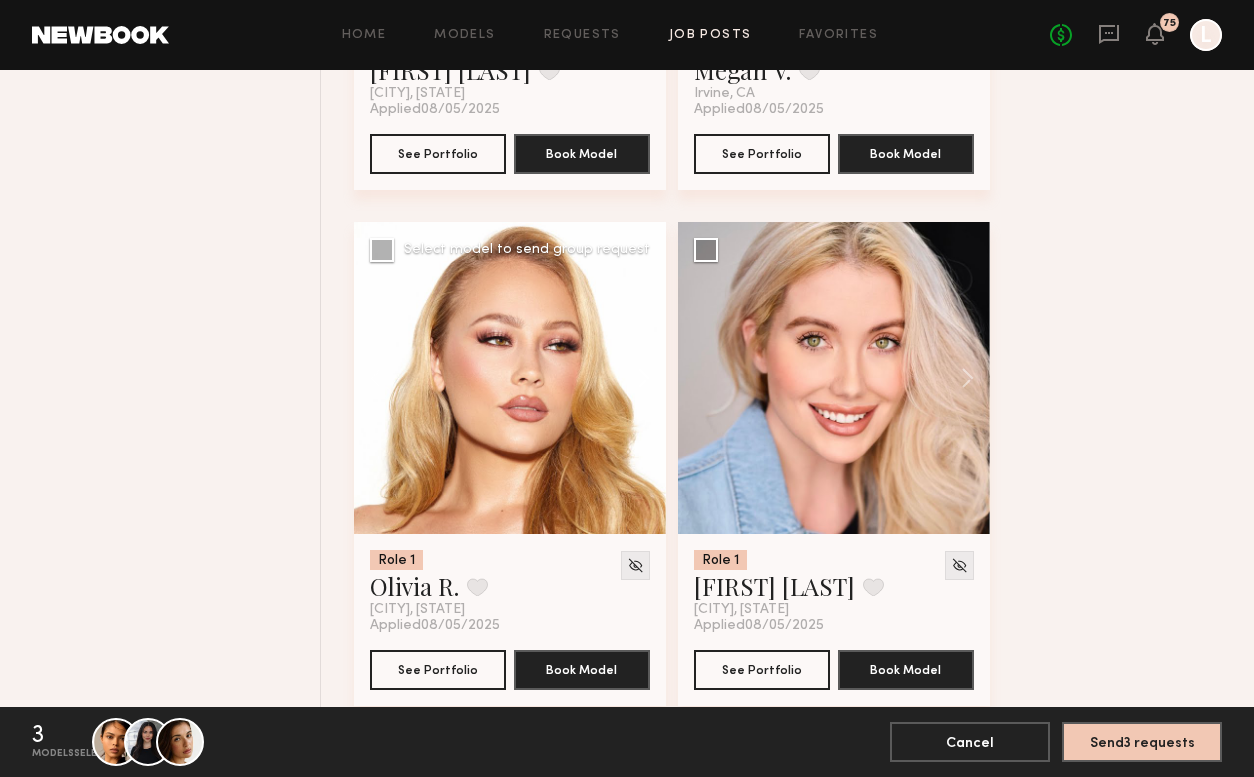 click 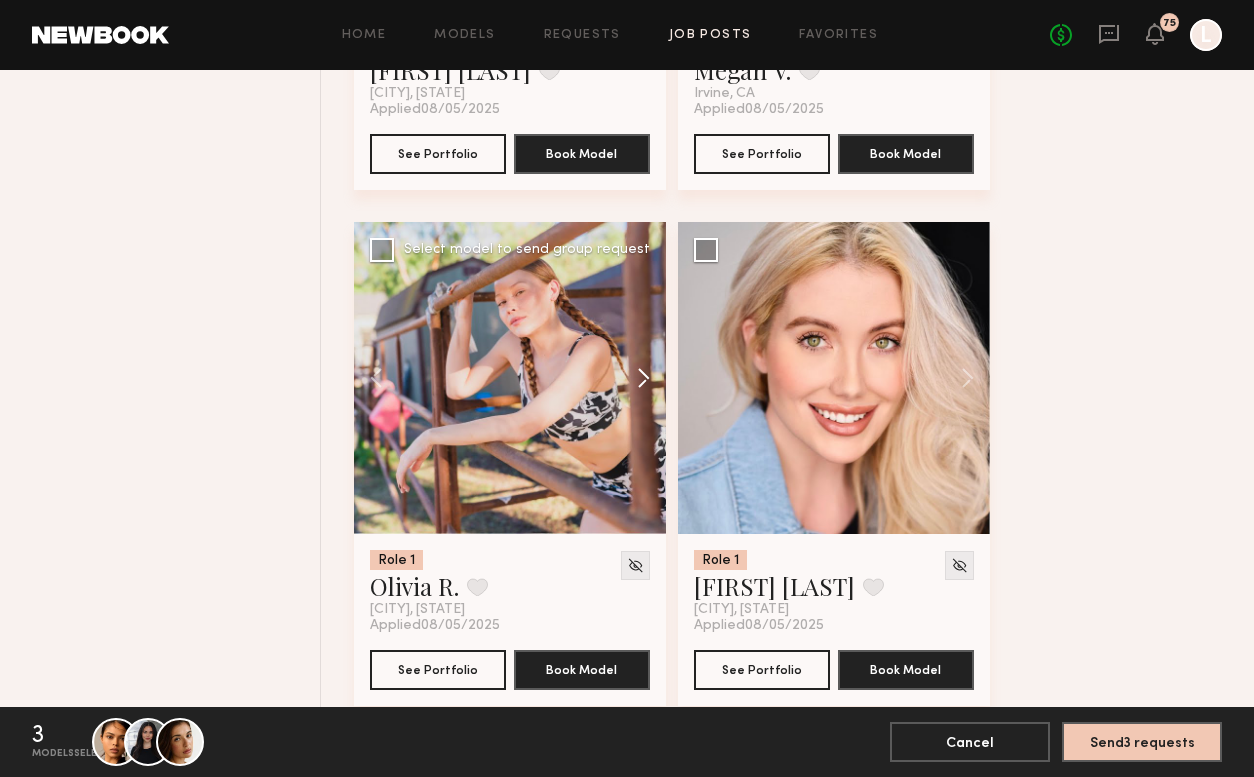 click 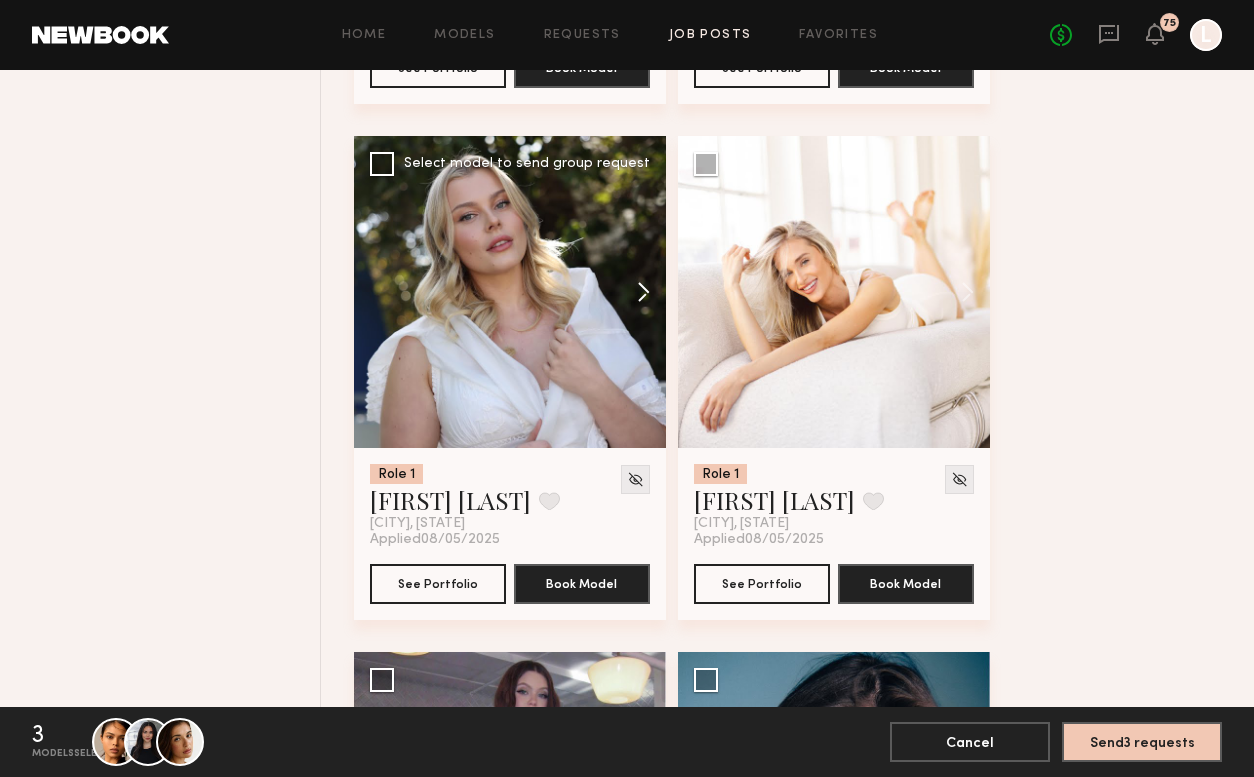 scroll, scrollTop: 5342, scrollLeft: 0, axis: vertical 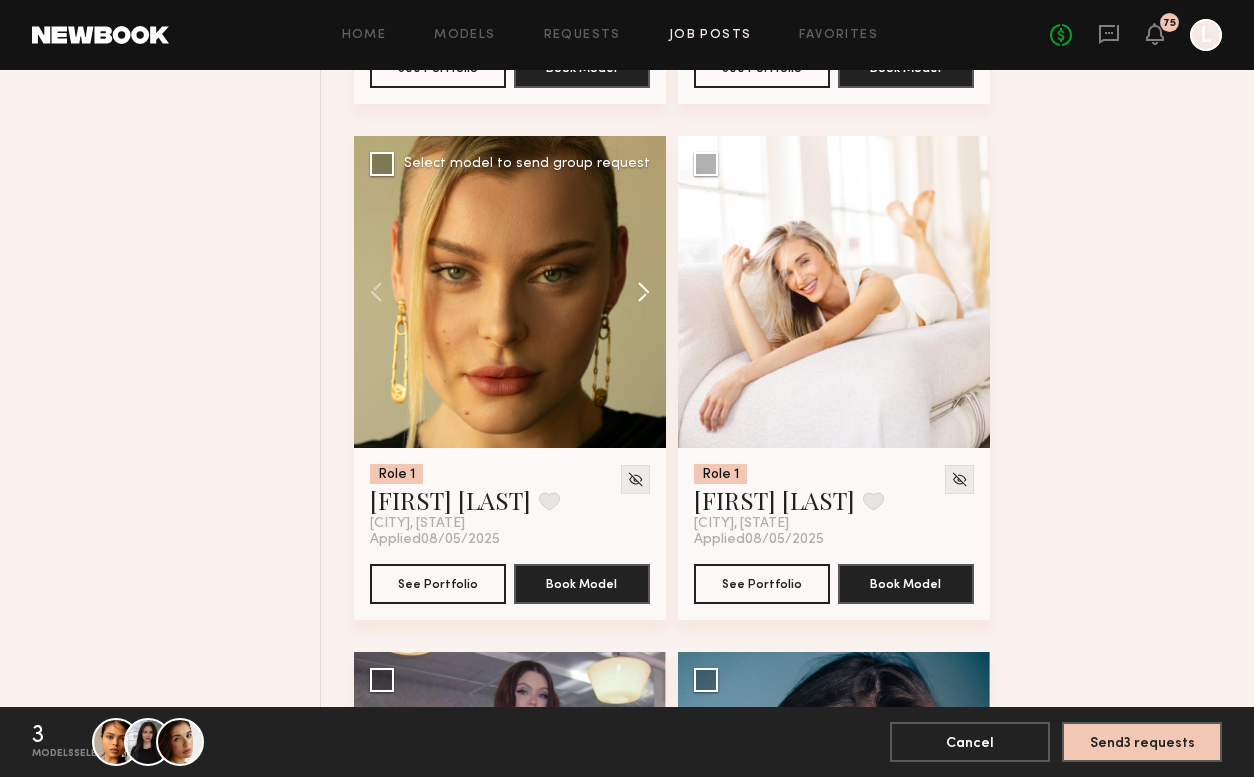 click 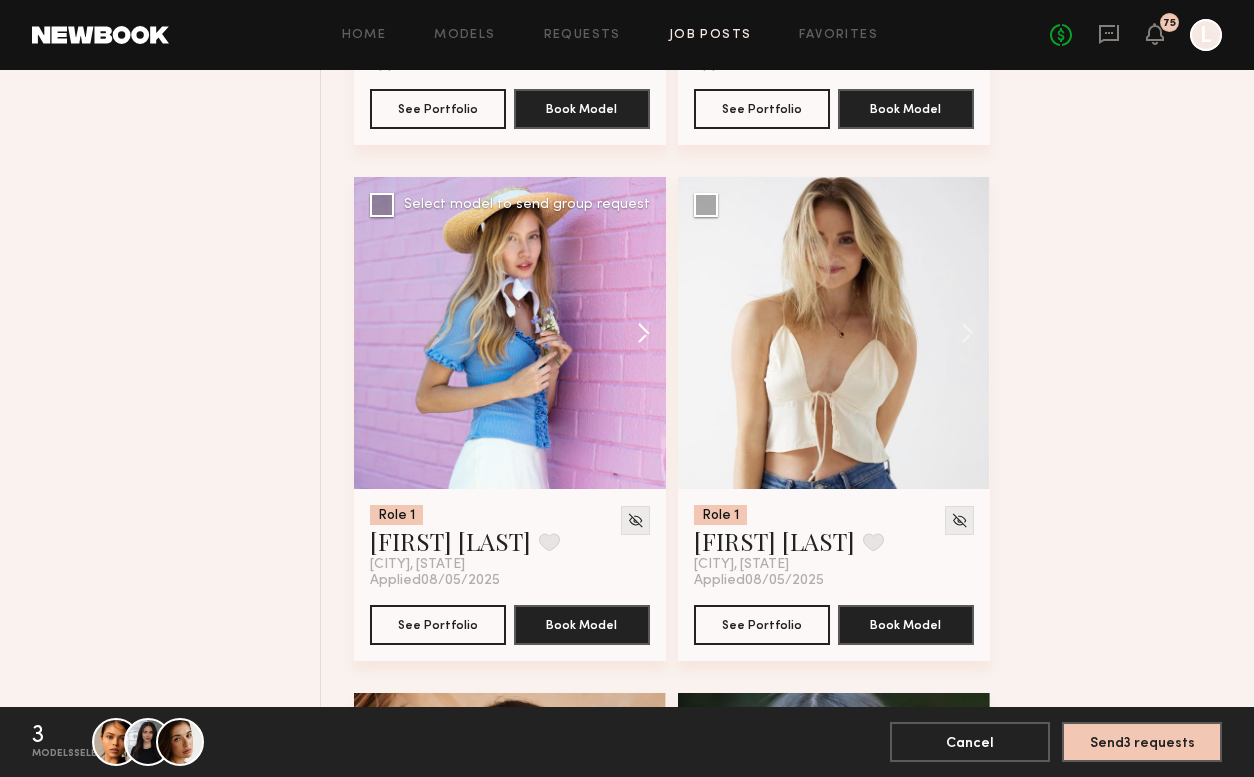 scroll, scrollTop: 6800, scrollLeft: 0, axis: vertical 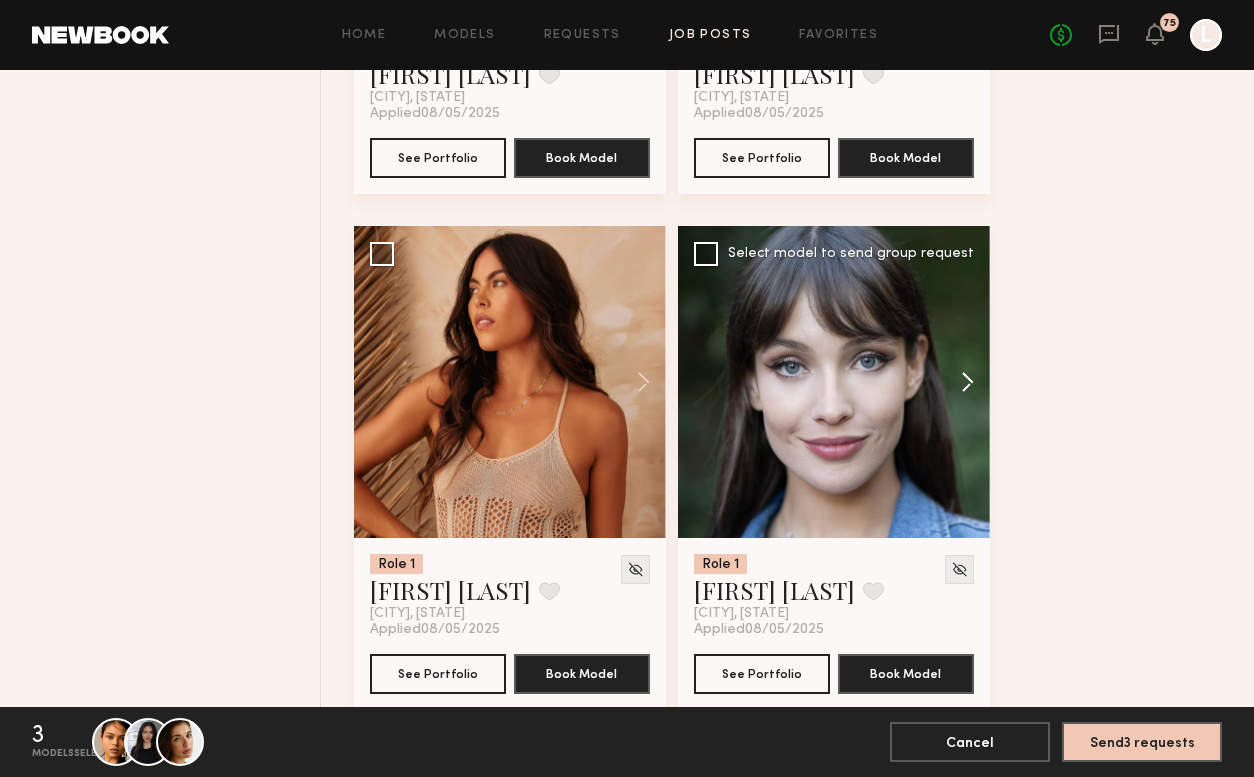 click 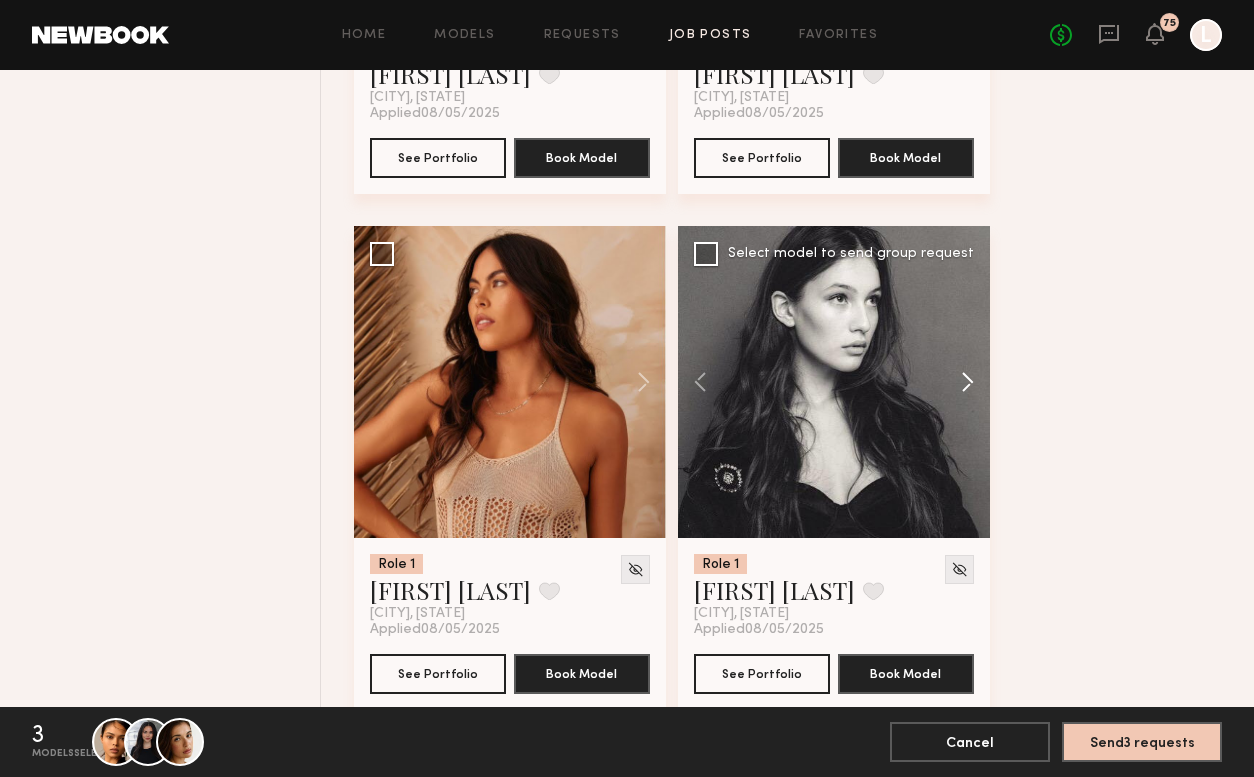 click 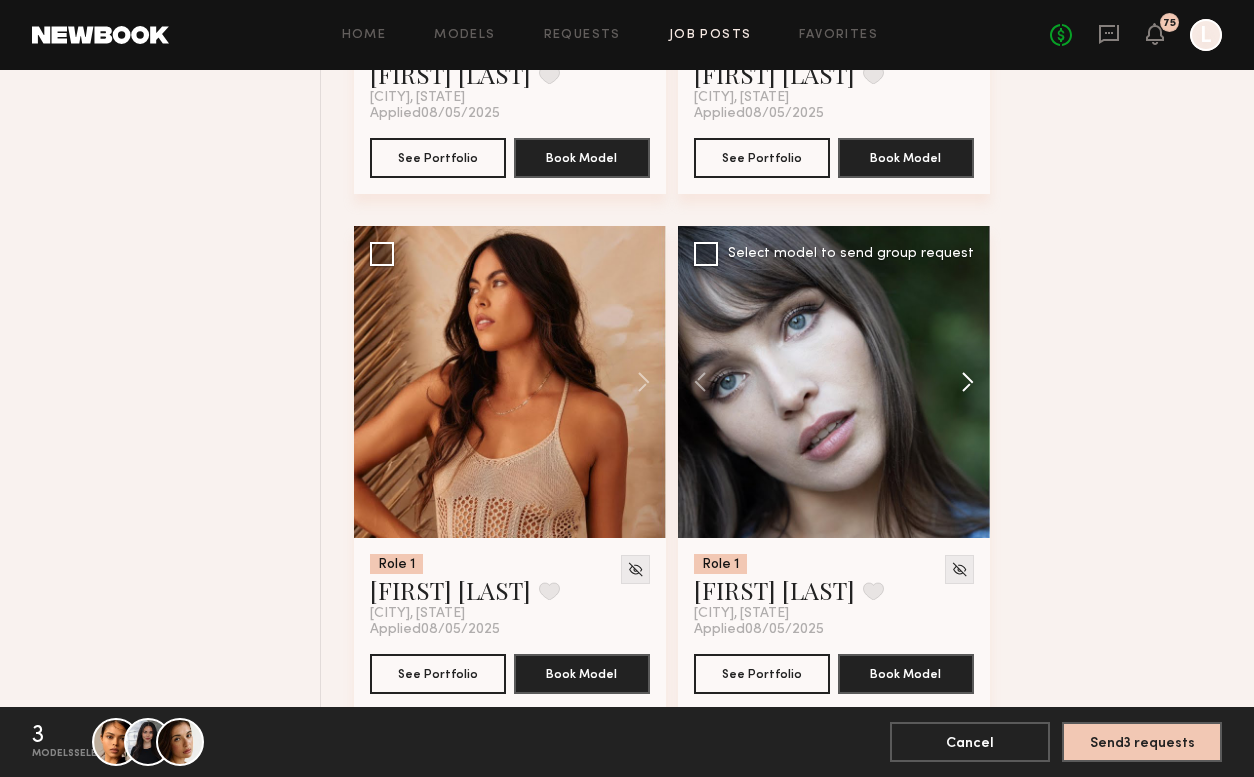 click 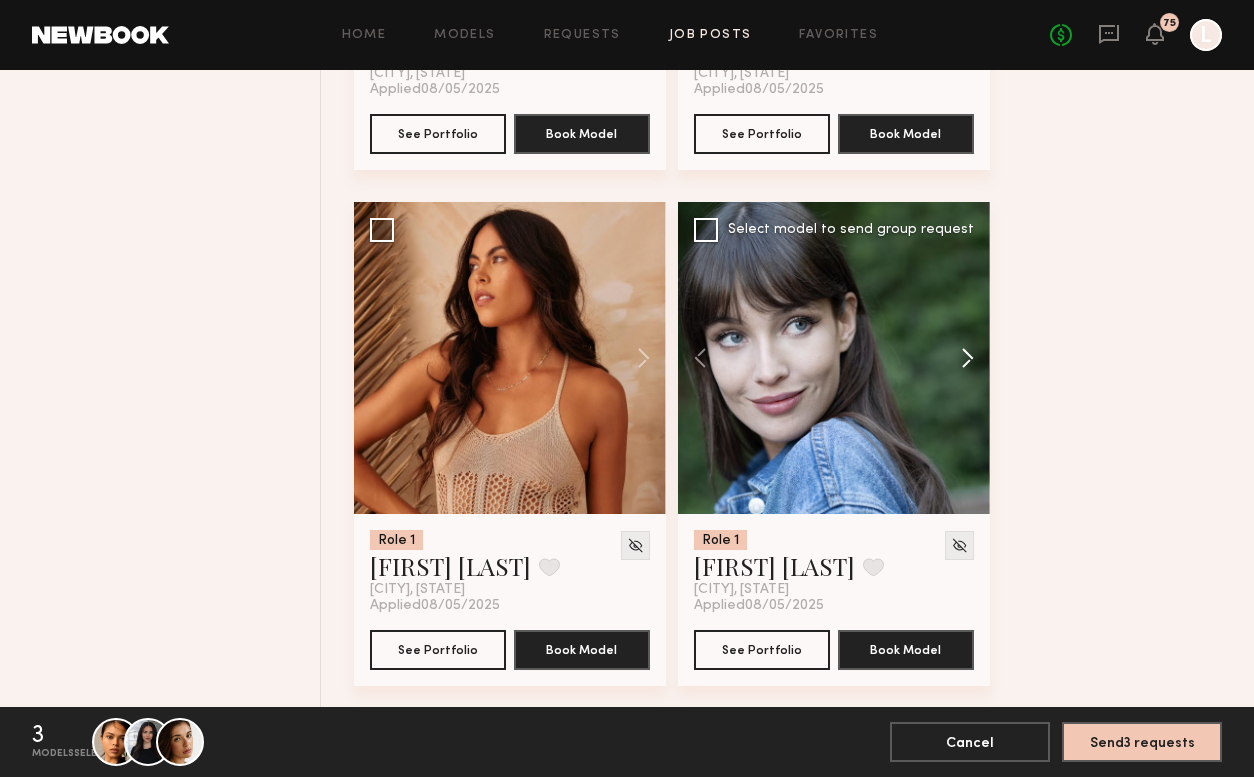 scroll, scrollTop: 6831, scrollLeft: 0, axis: vertical 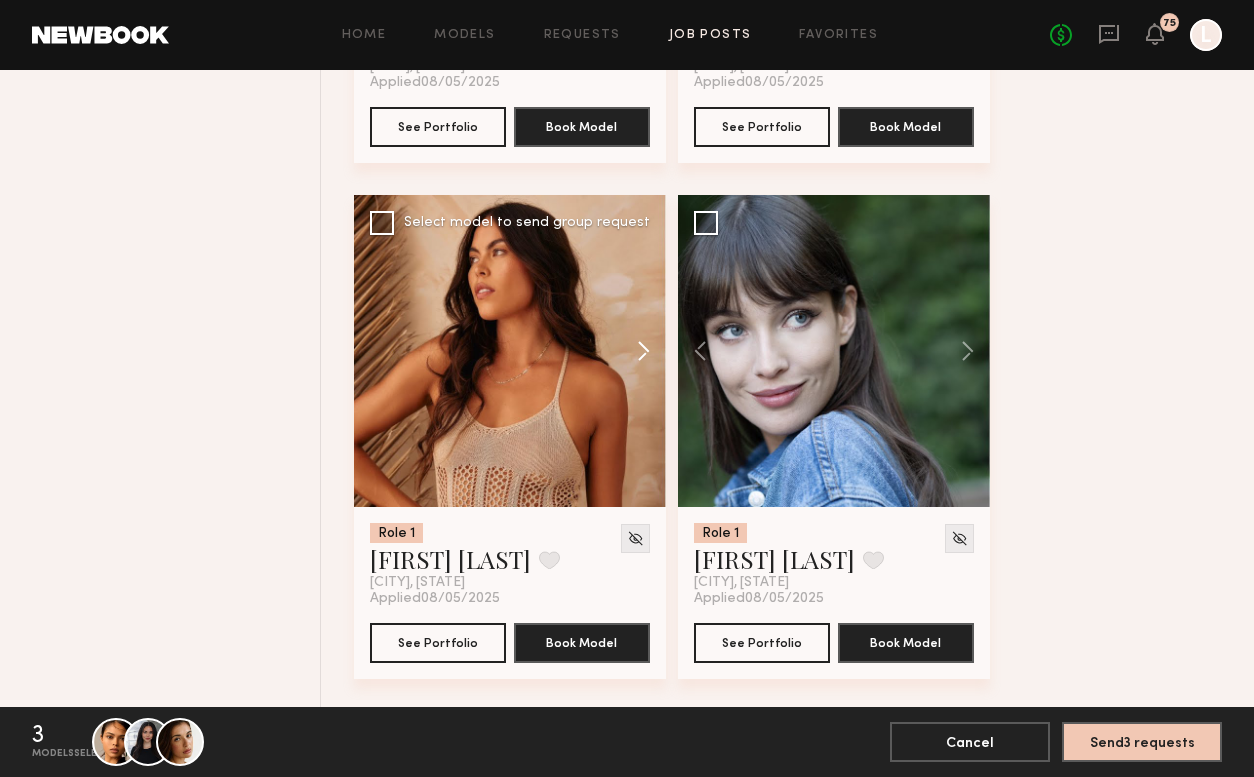 click 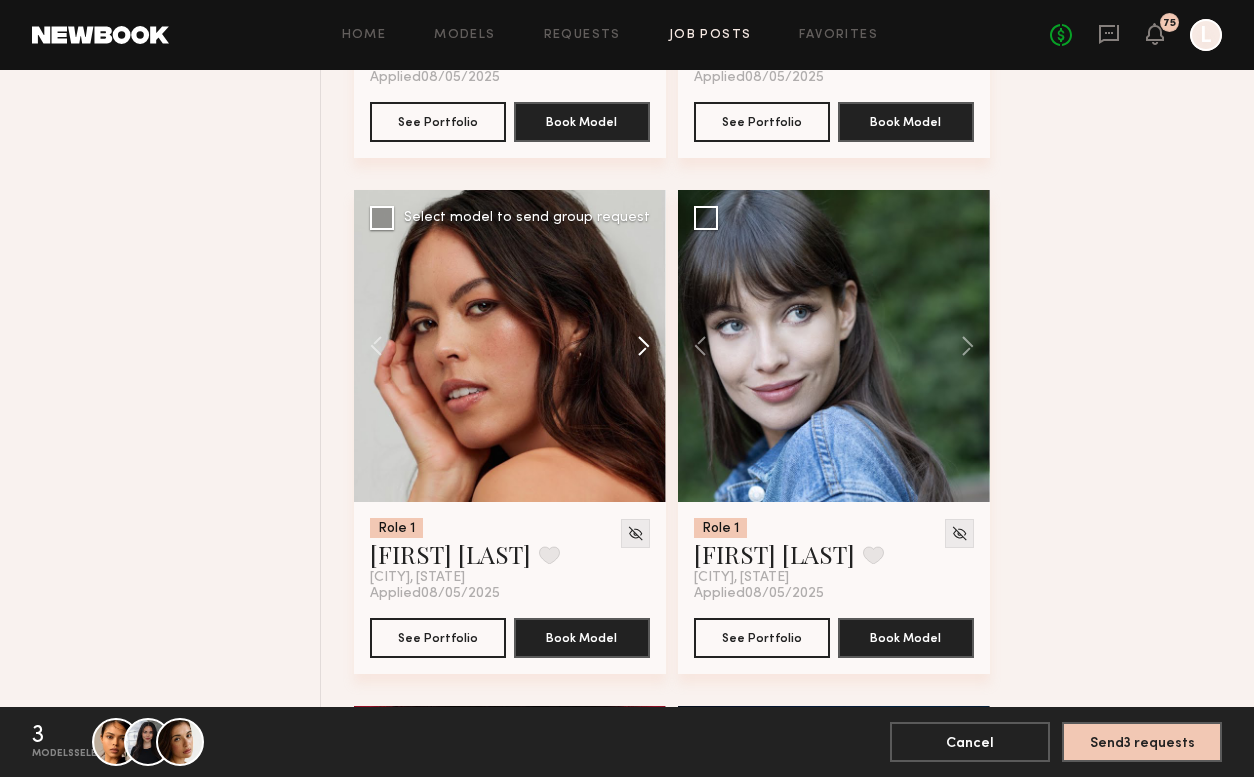scroll, scrollTop: 6852, scrollLeft: 0, axis: vertical 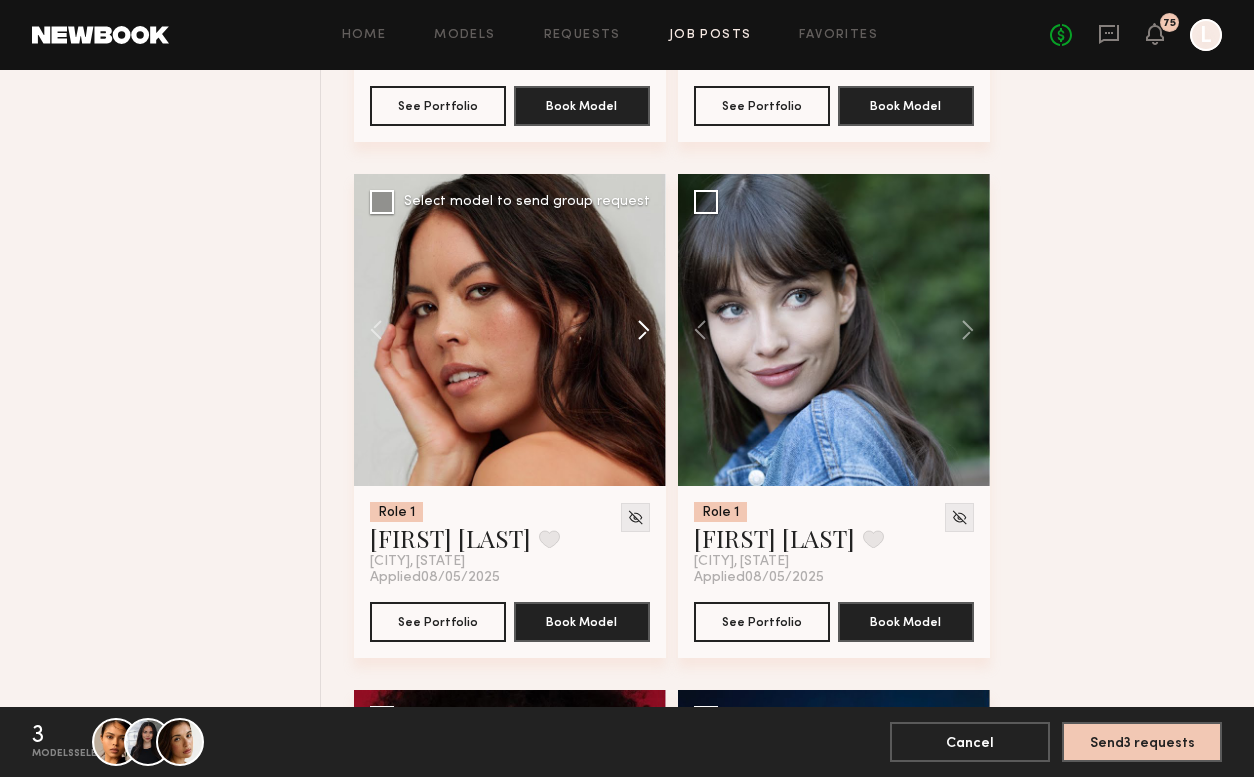 click 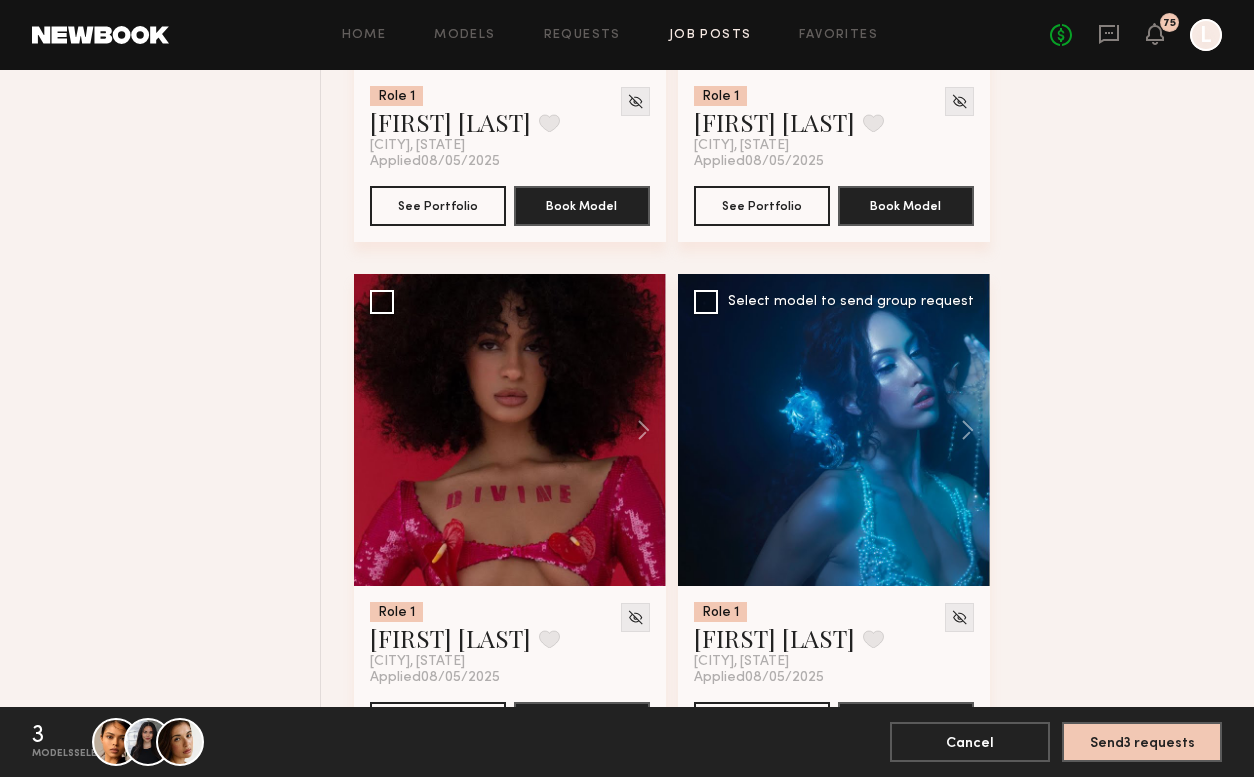 scroll, scrollTop: 7268, scrollLeft: 0, axis: vertical 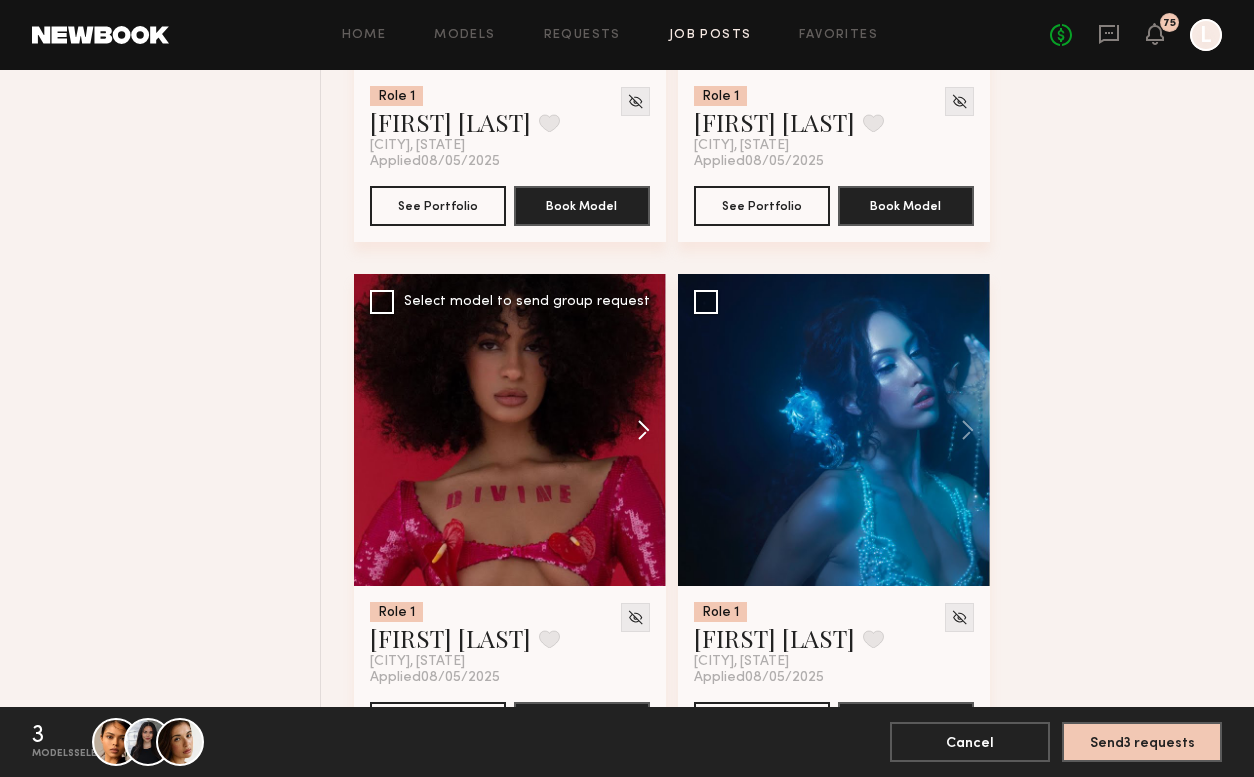click 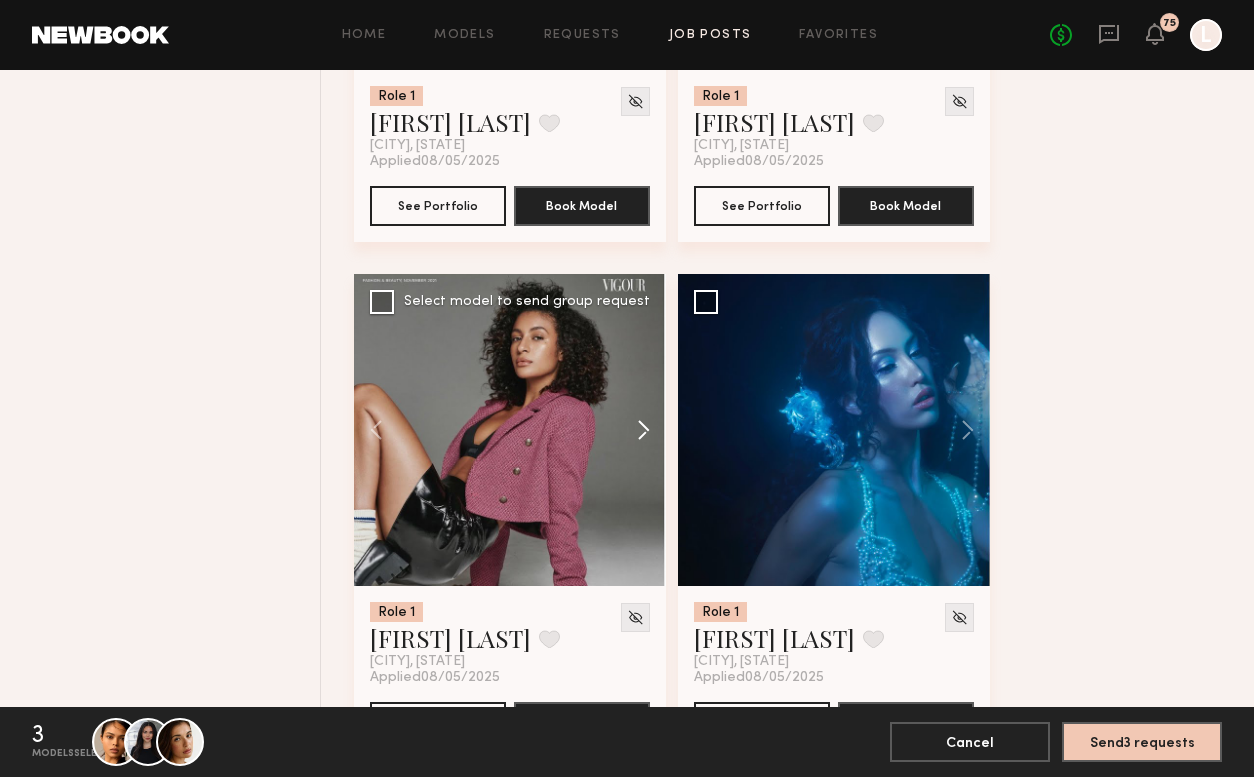 click 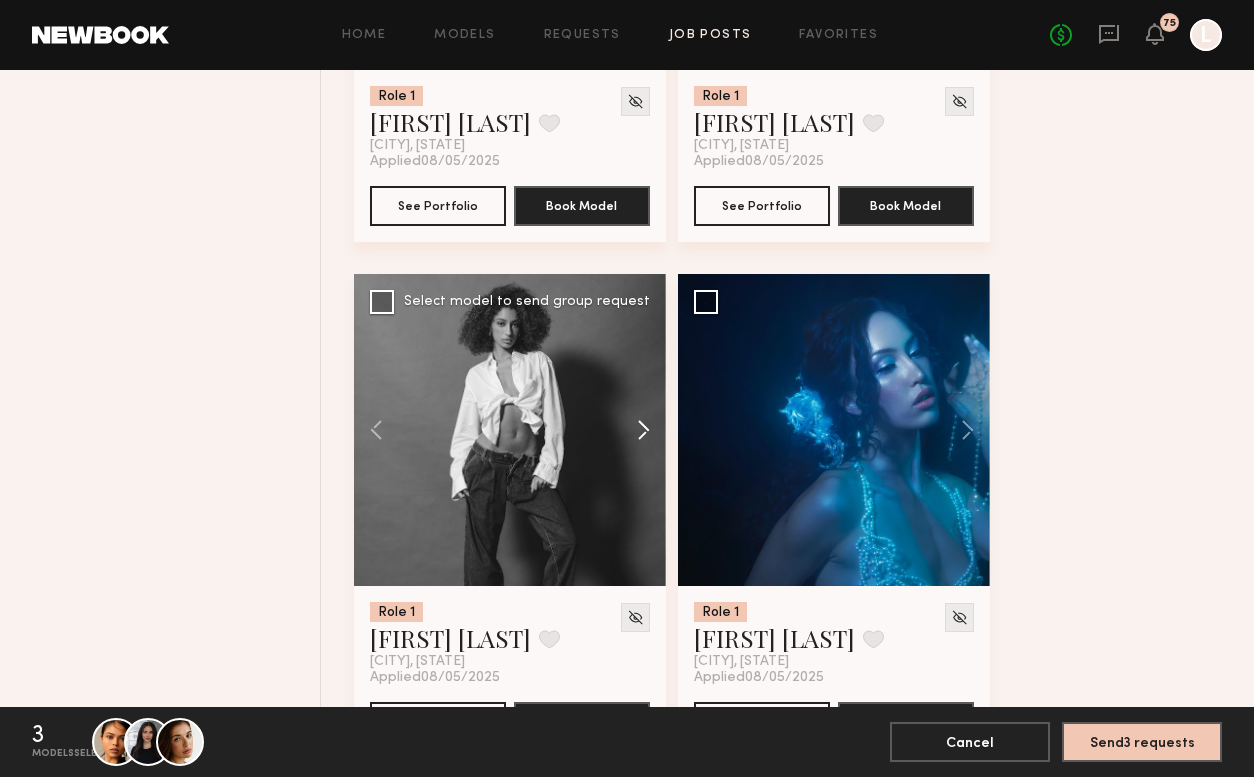 click 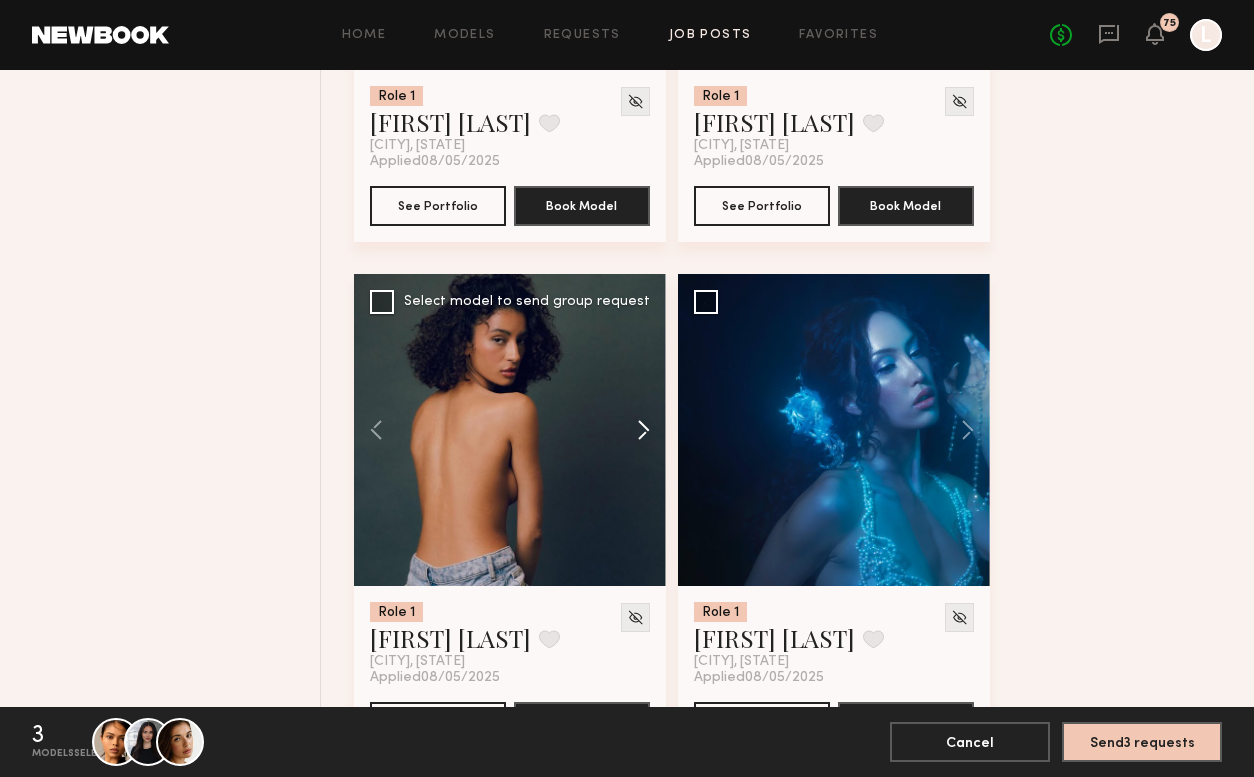 click 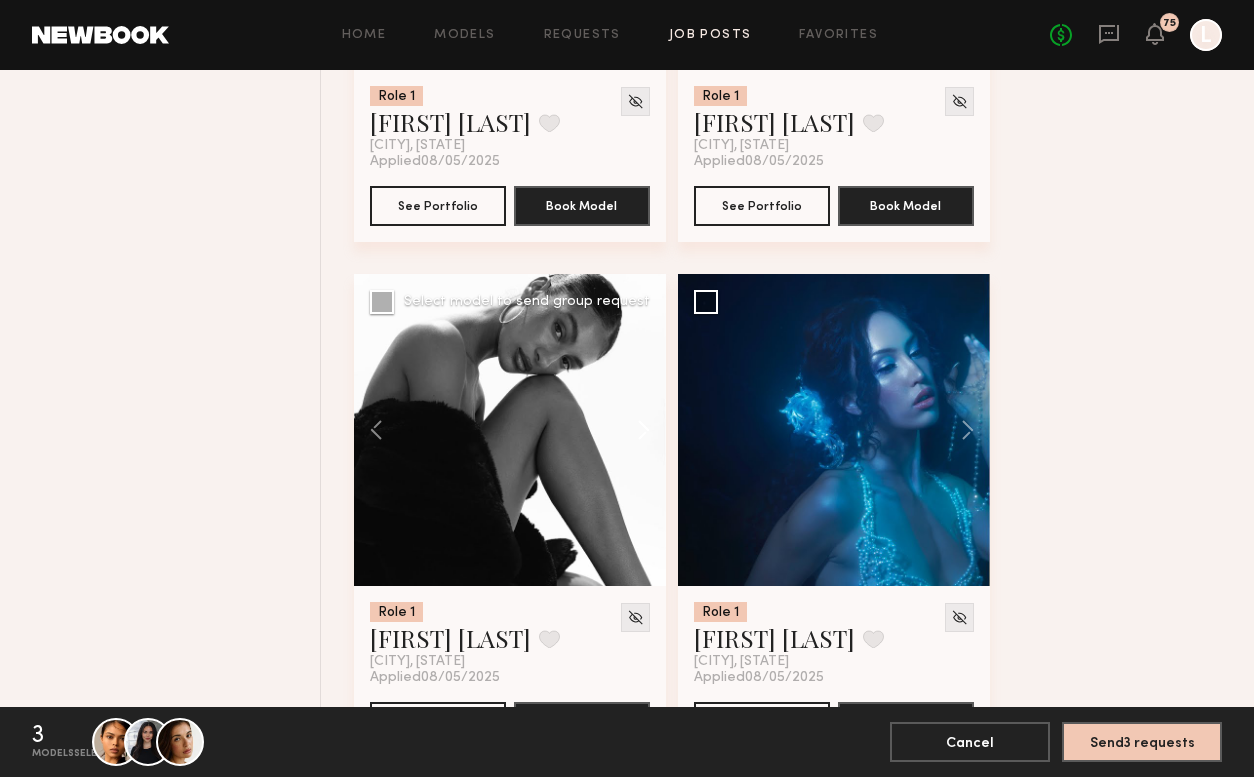 click 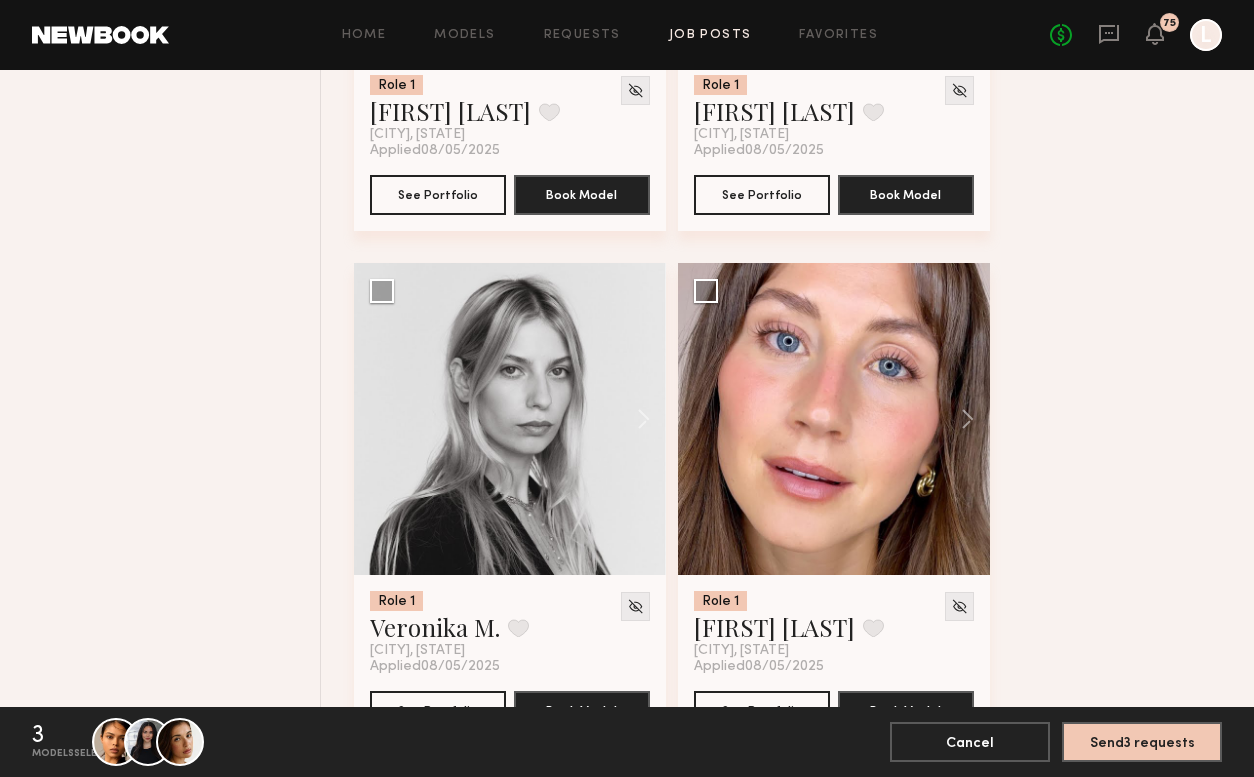 scroll, scrollTop: 9861, scrollLeft: 0, axis: vertical 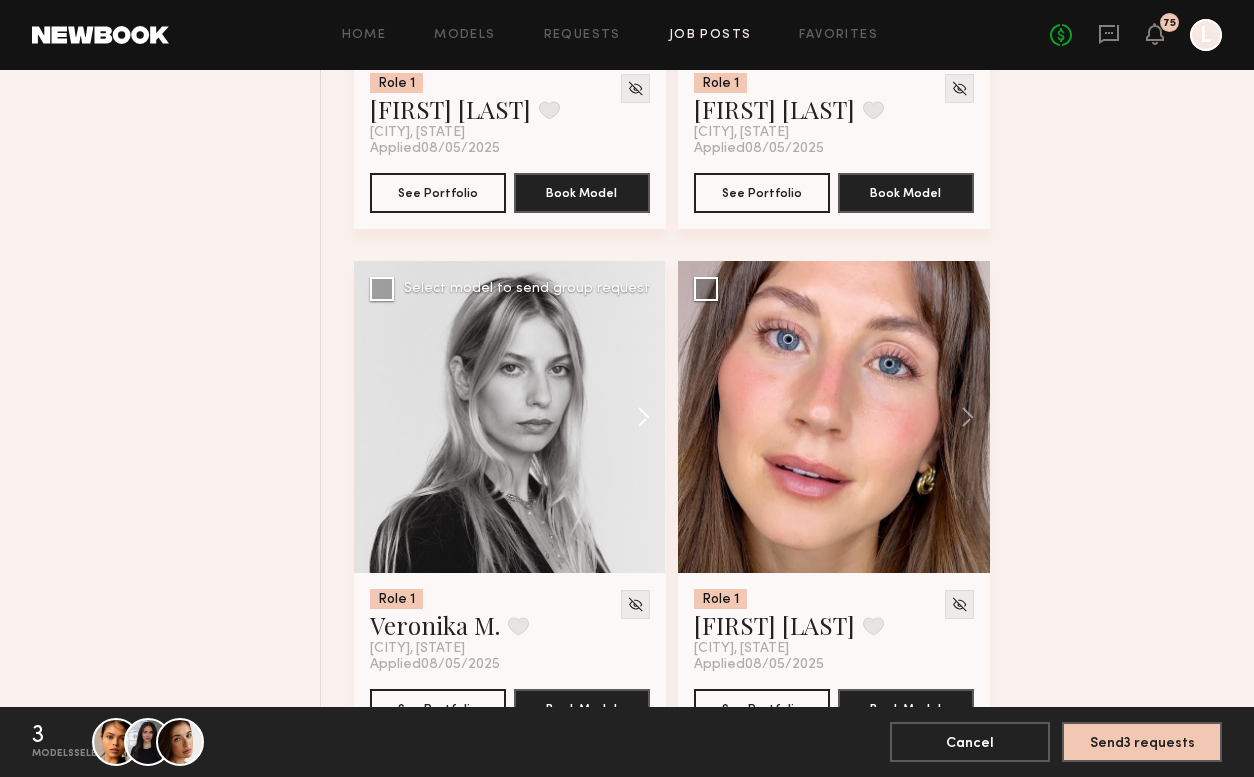 click 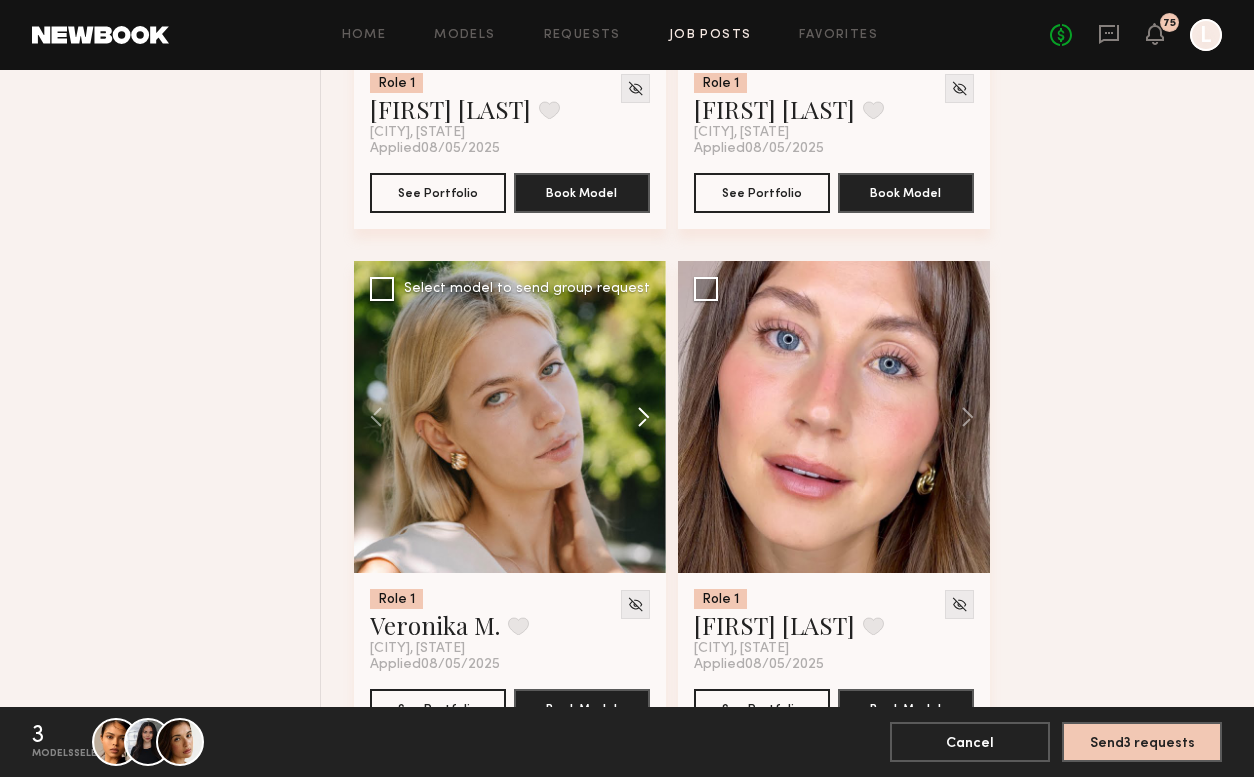 click 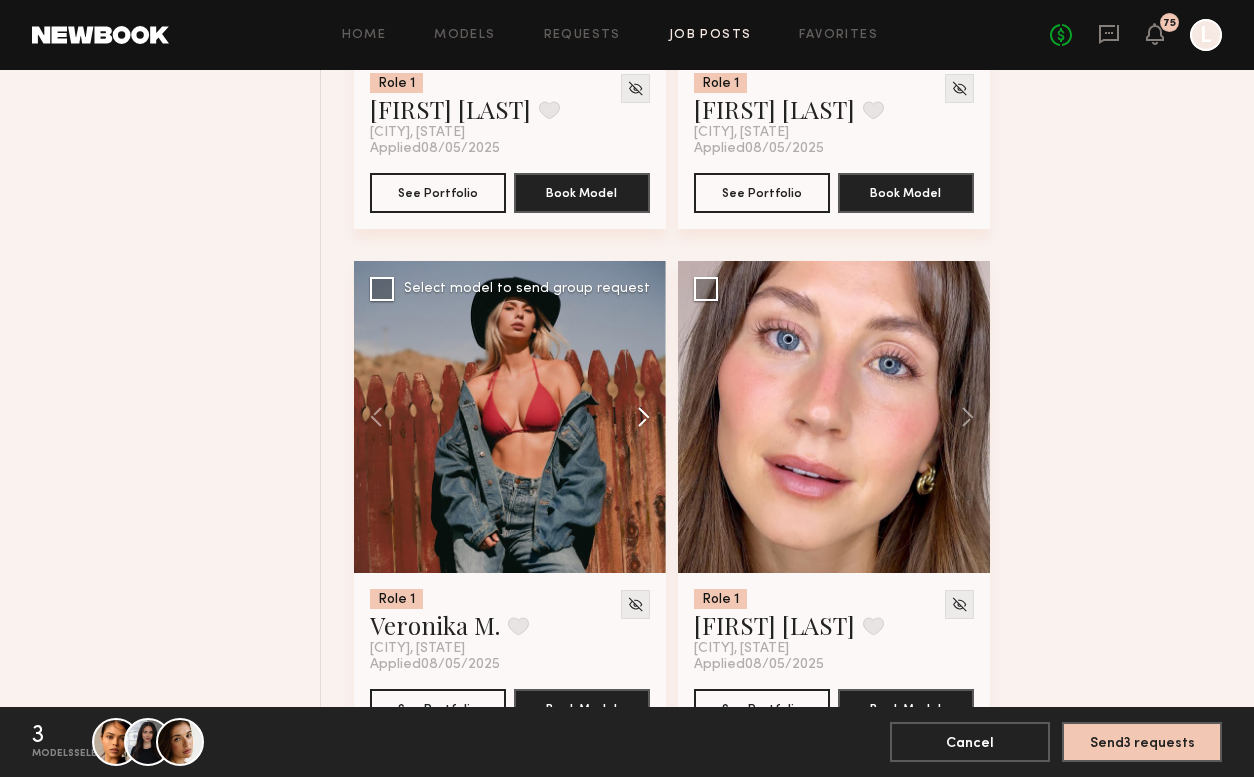 click 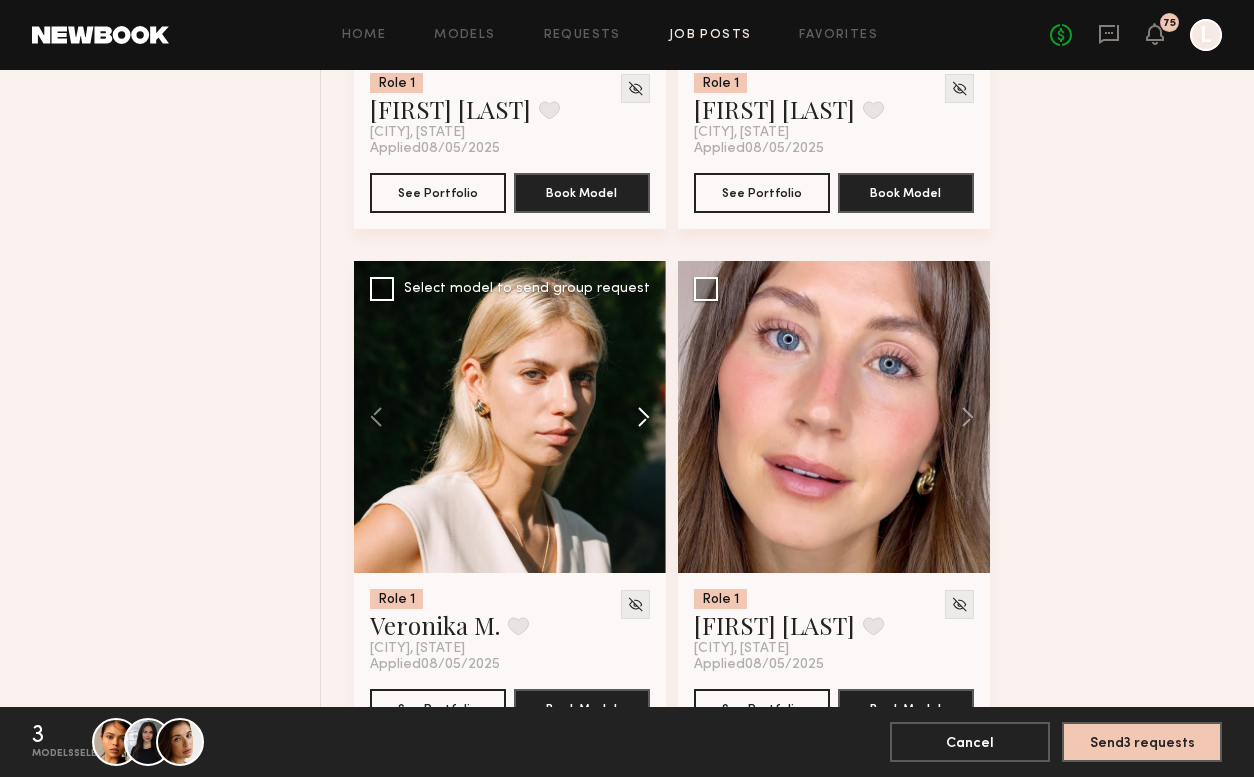 click 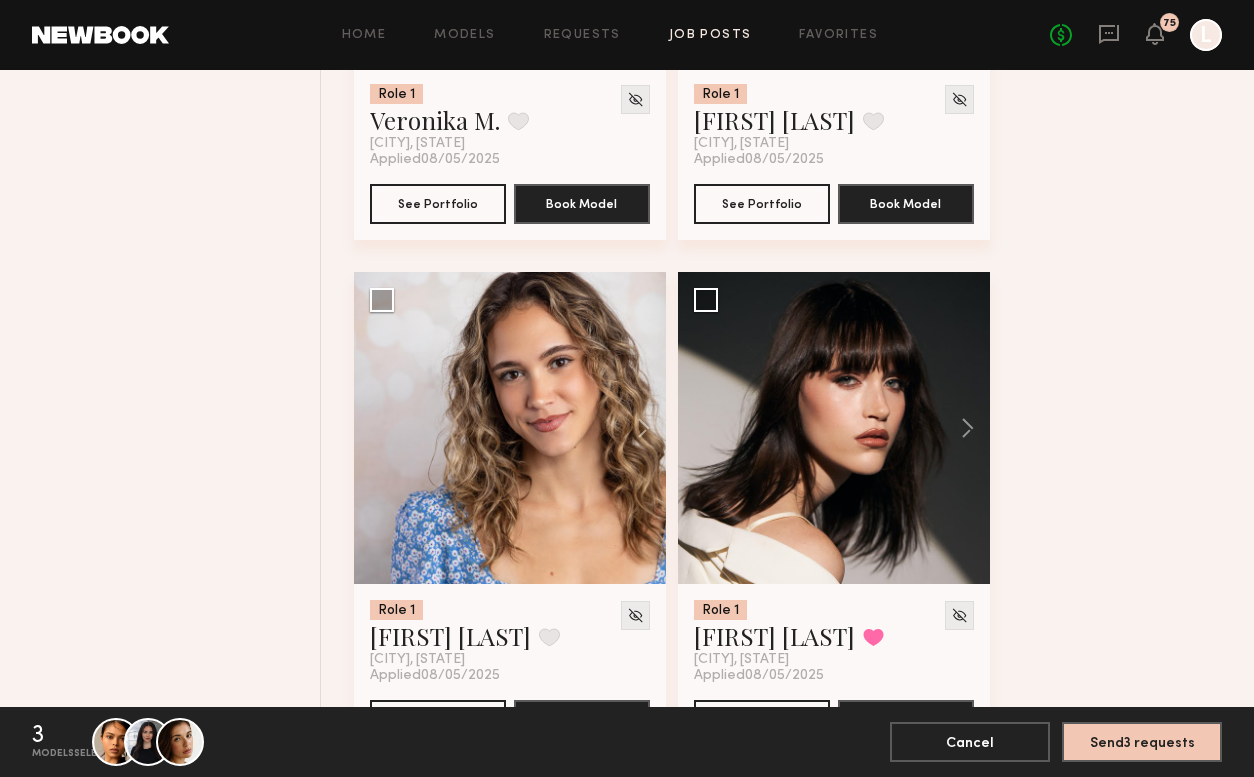 scroll, scrollTop: 10372, scrollLeft: 0, axis: vertical 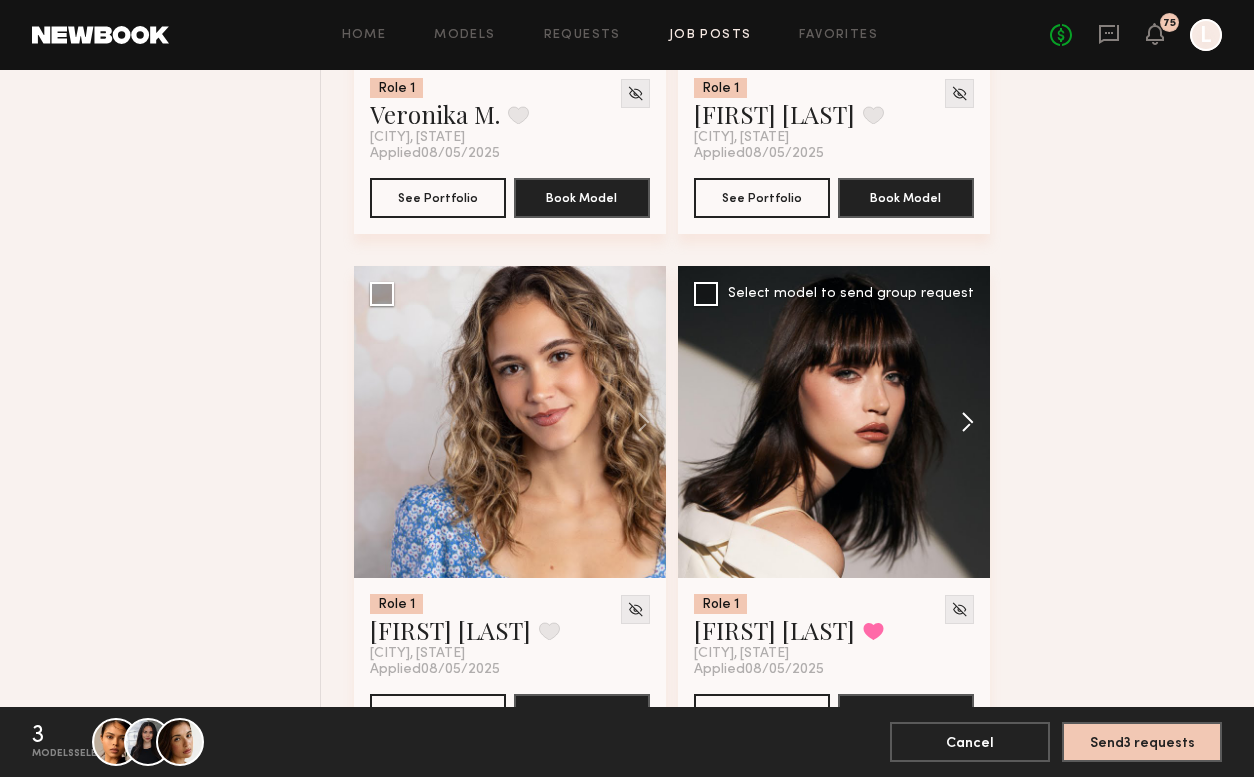 click 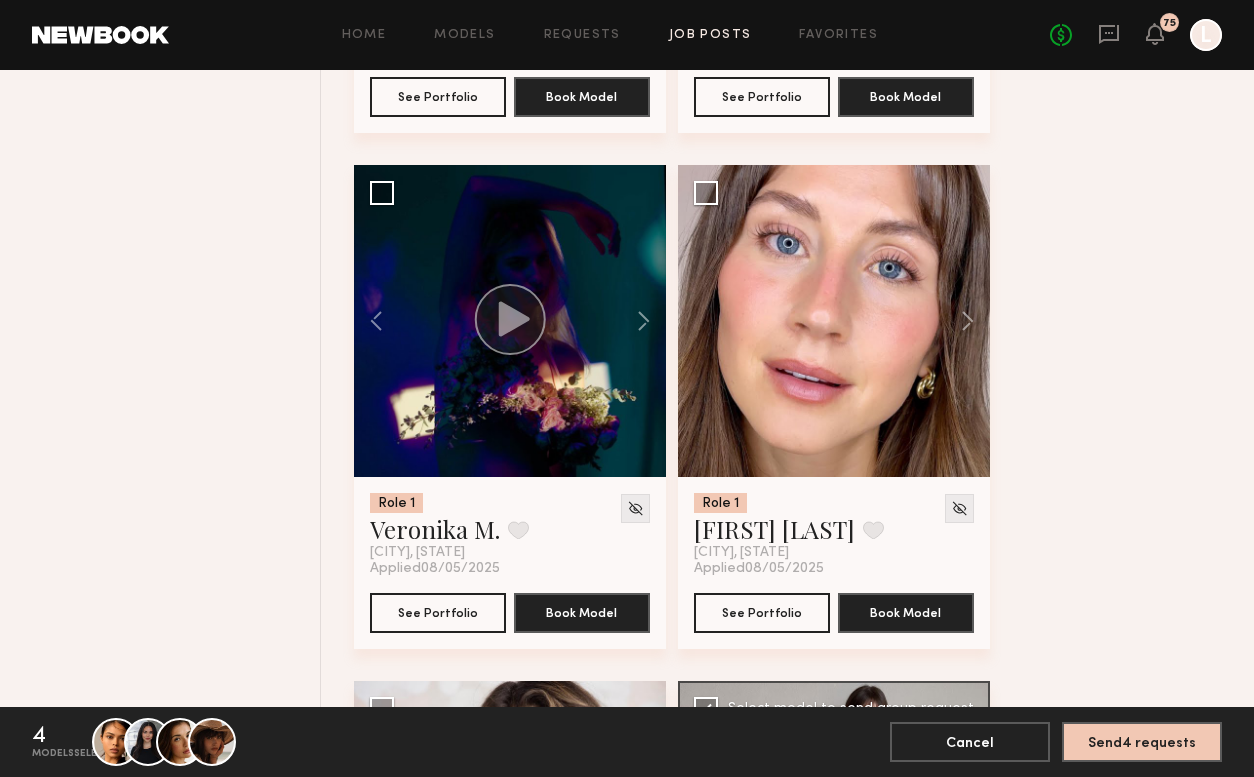 scroll, scrollTop: 9951, scrollLeft: 0, axis: vertical 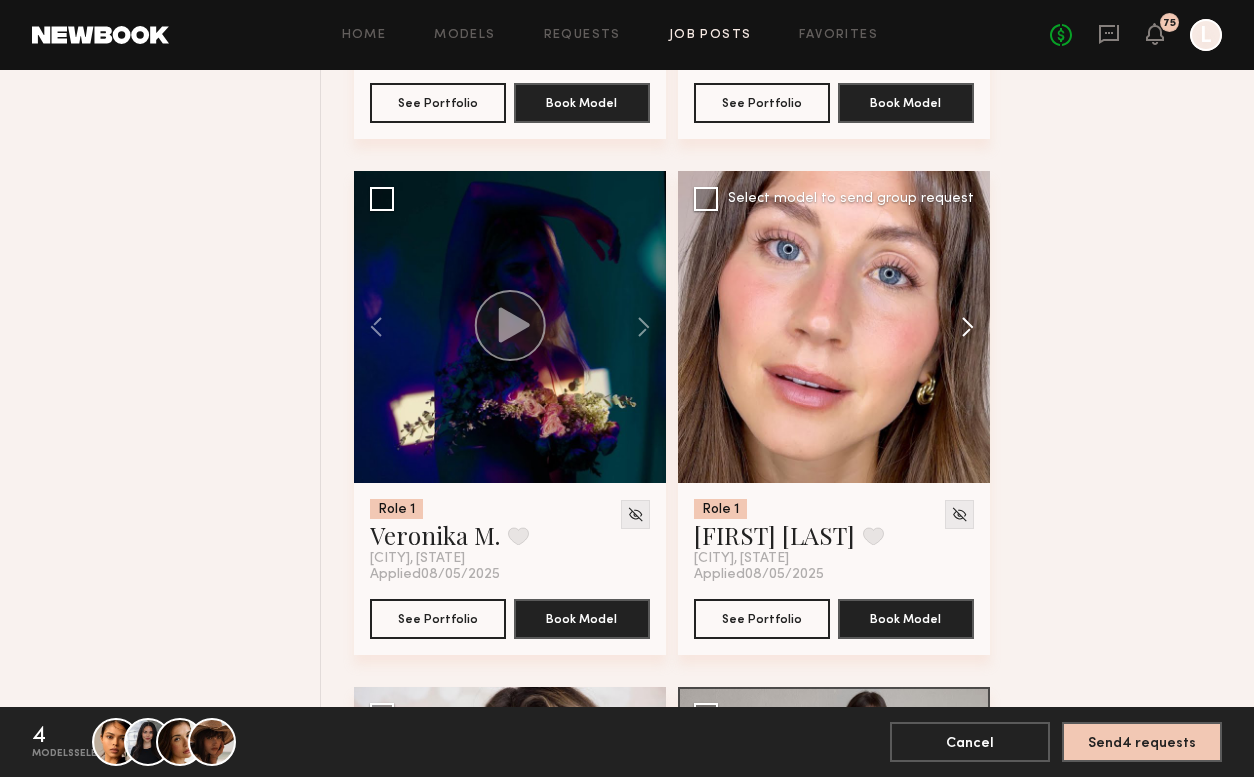 click 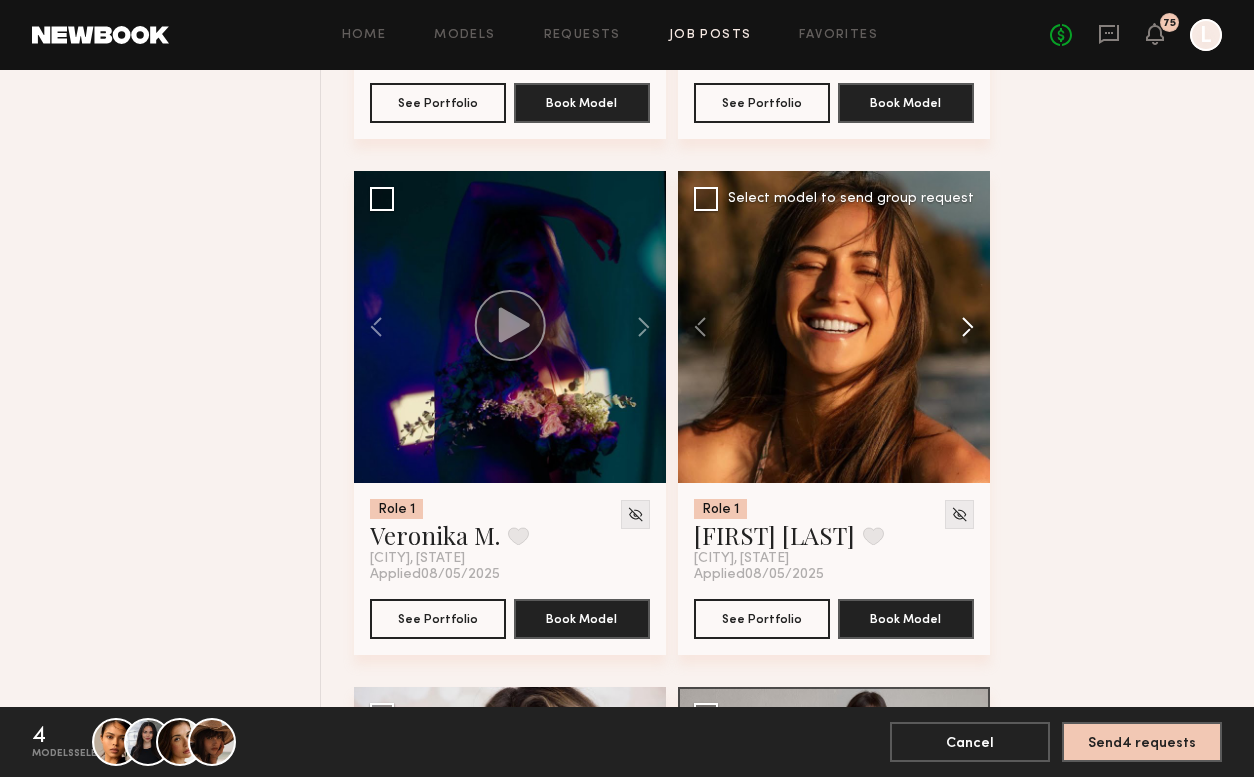 click 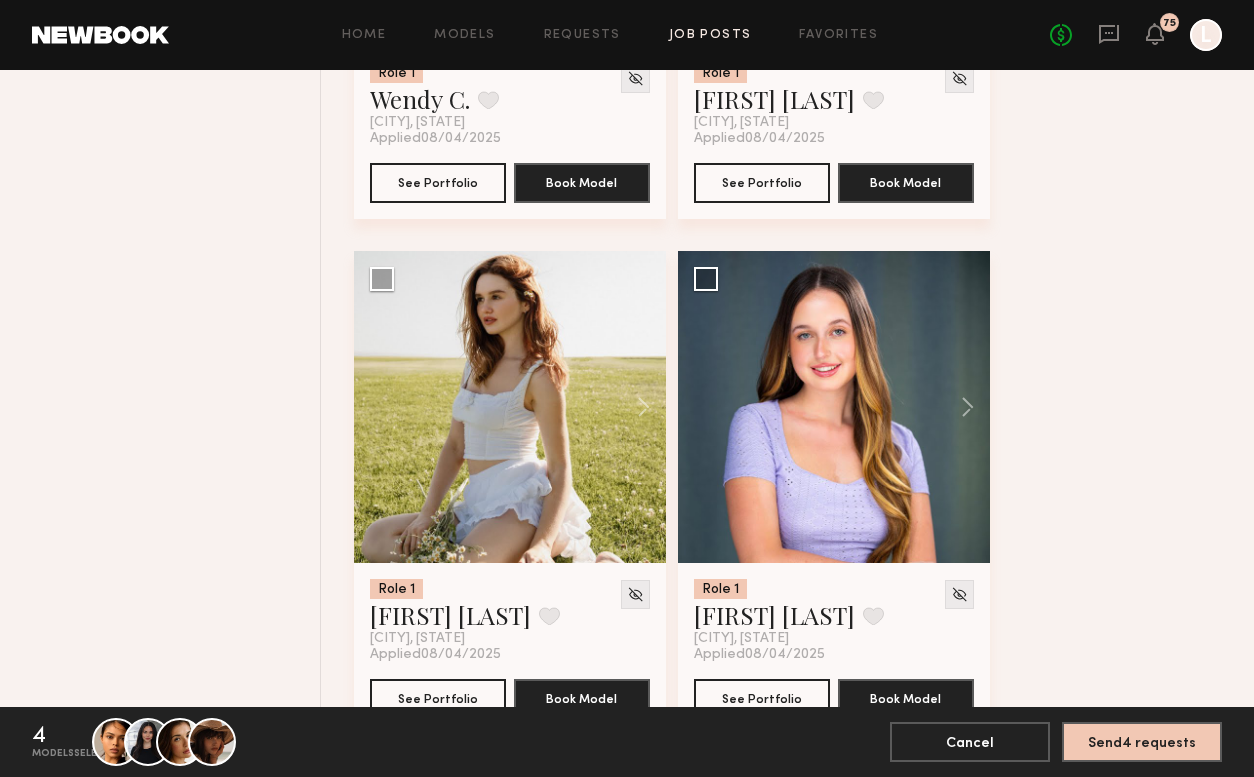 scroll, scrollTop: 11935, scrollLeft: 0, axis: vertical 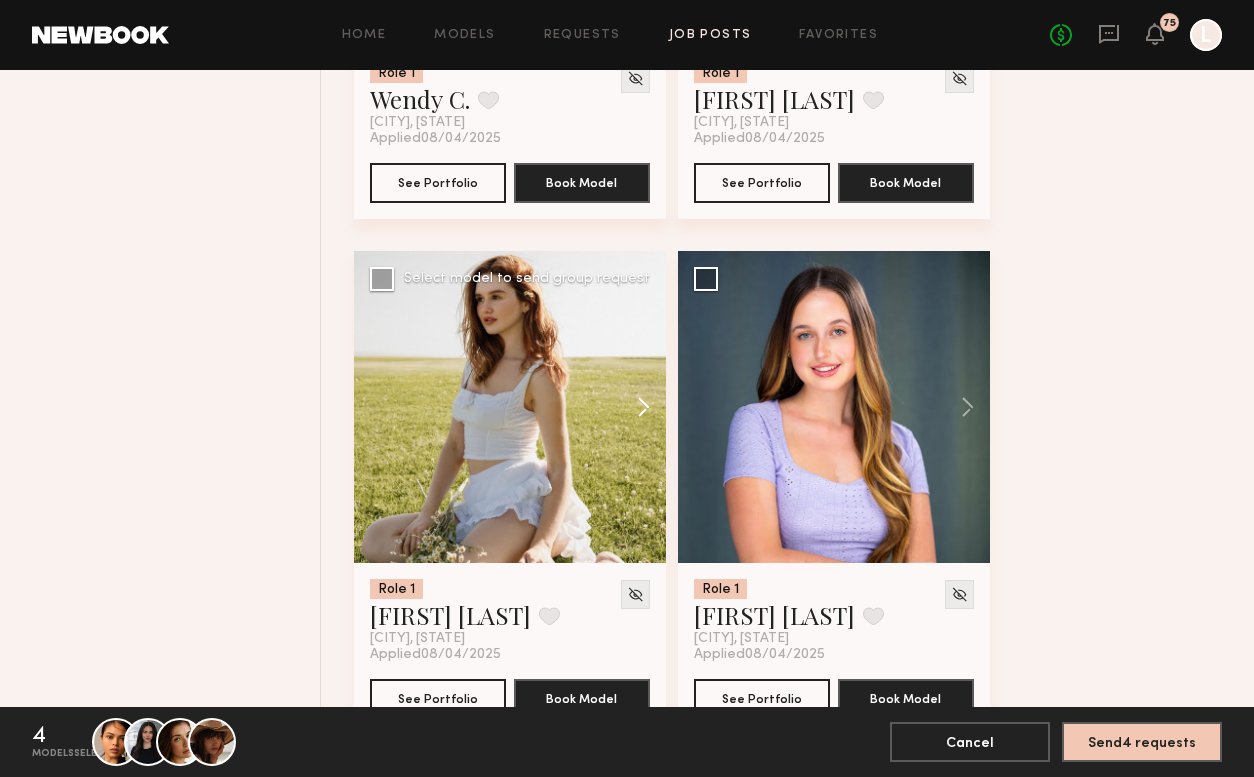 click 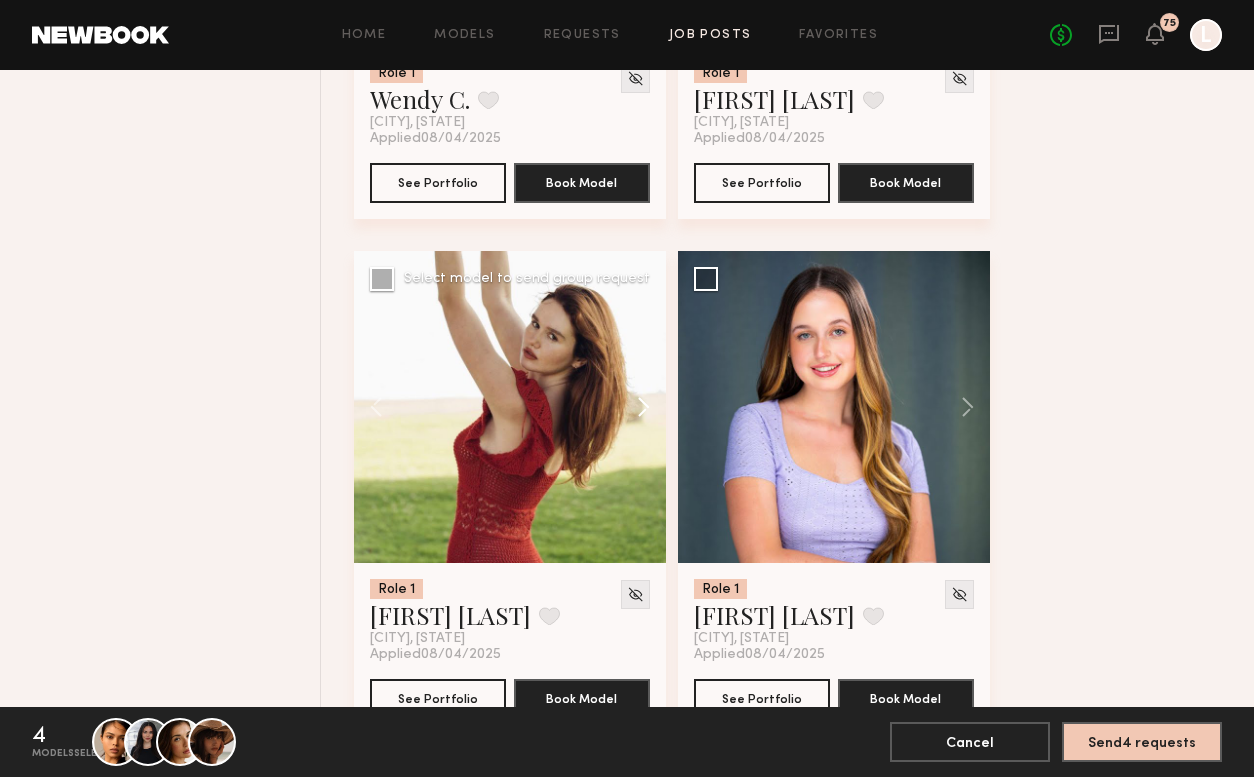 click 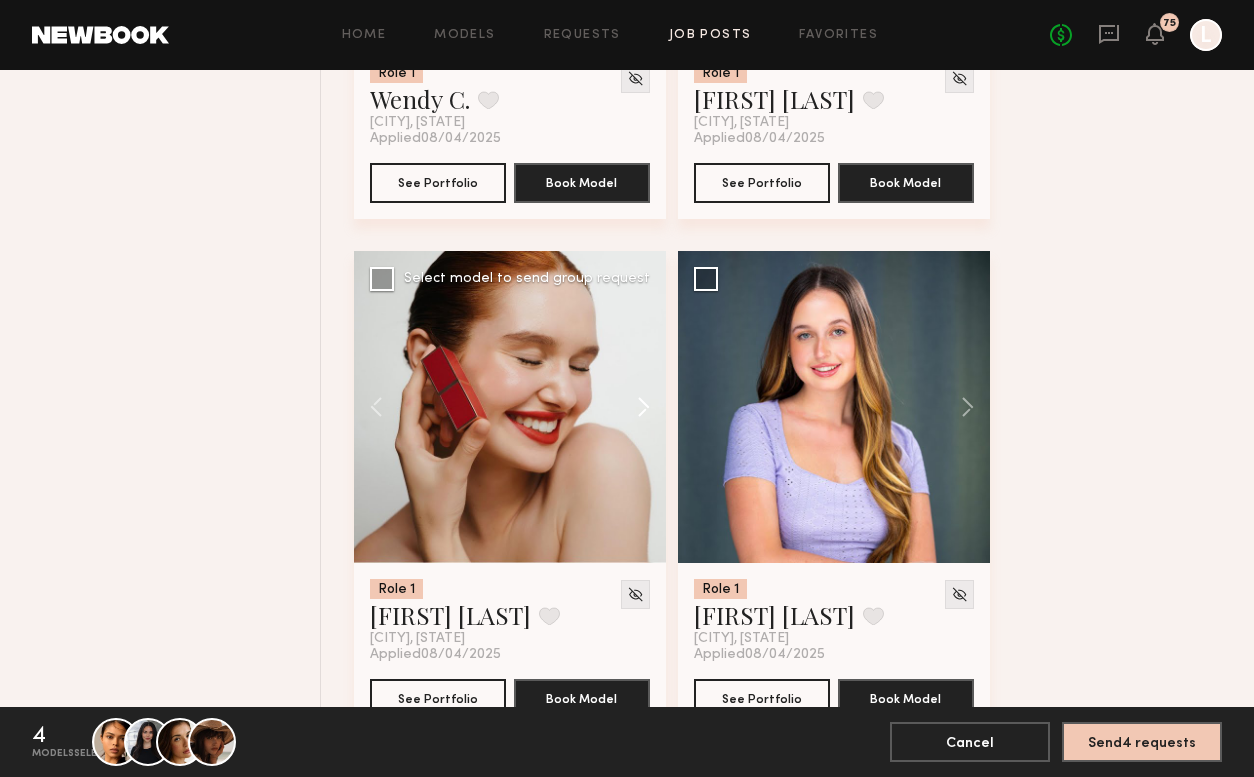 click 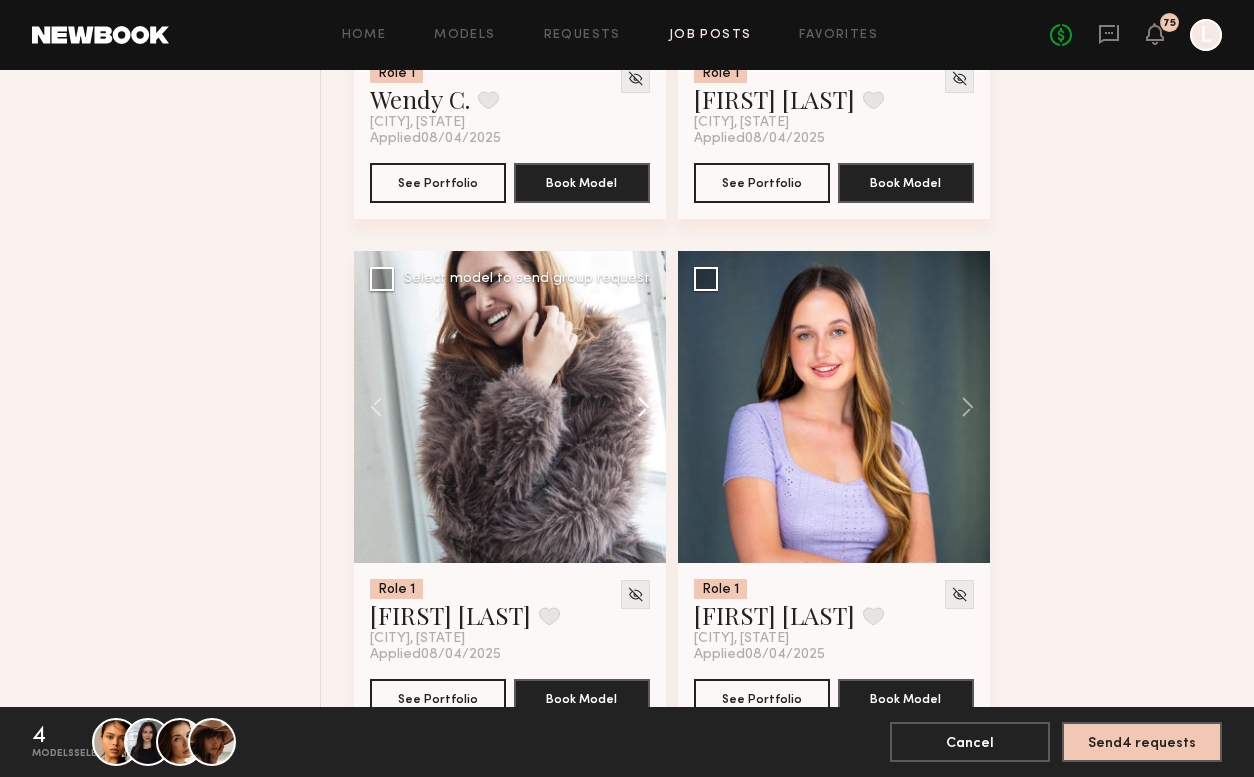 click 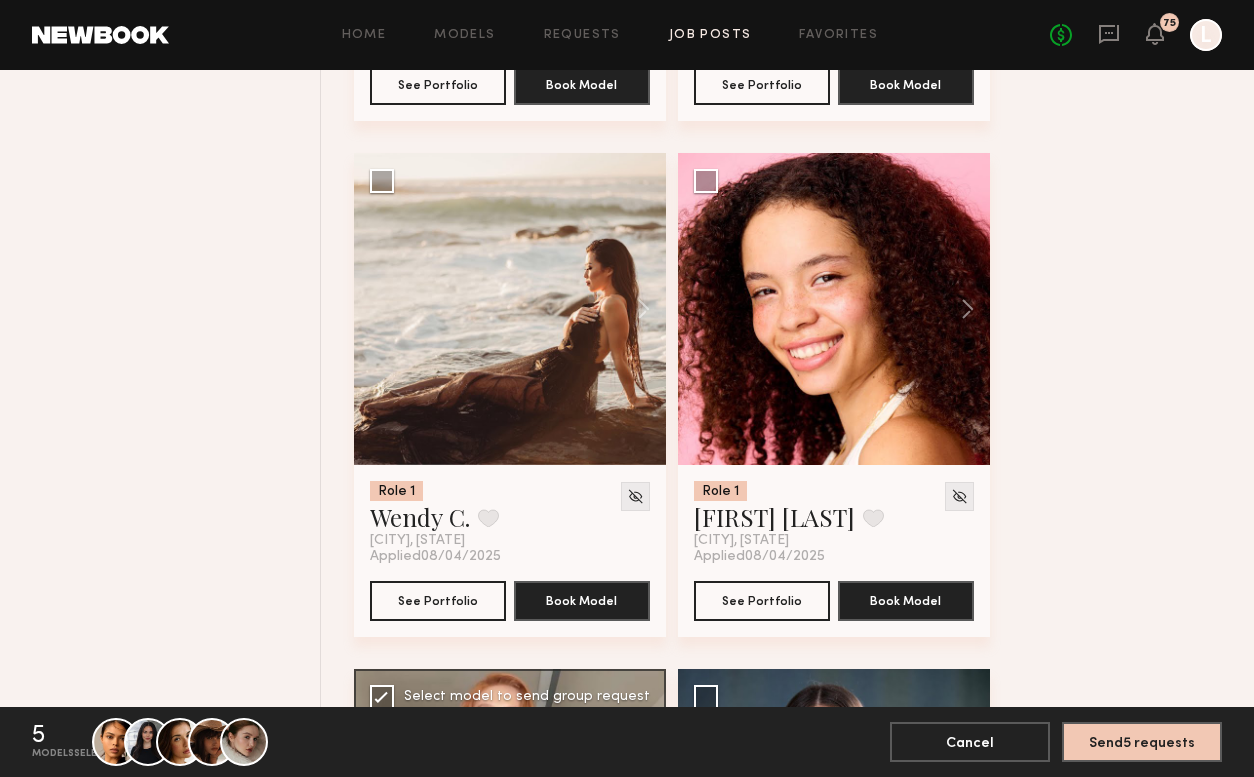 scroll, scrollTop: 11505, scrollLeft: 0, axis: vertical 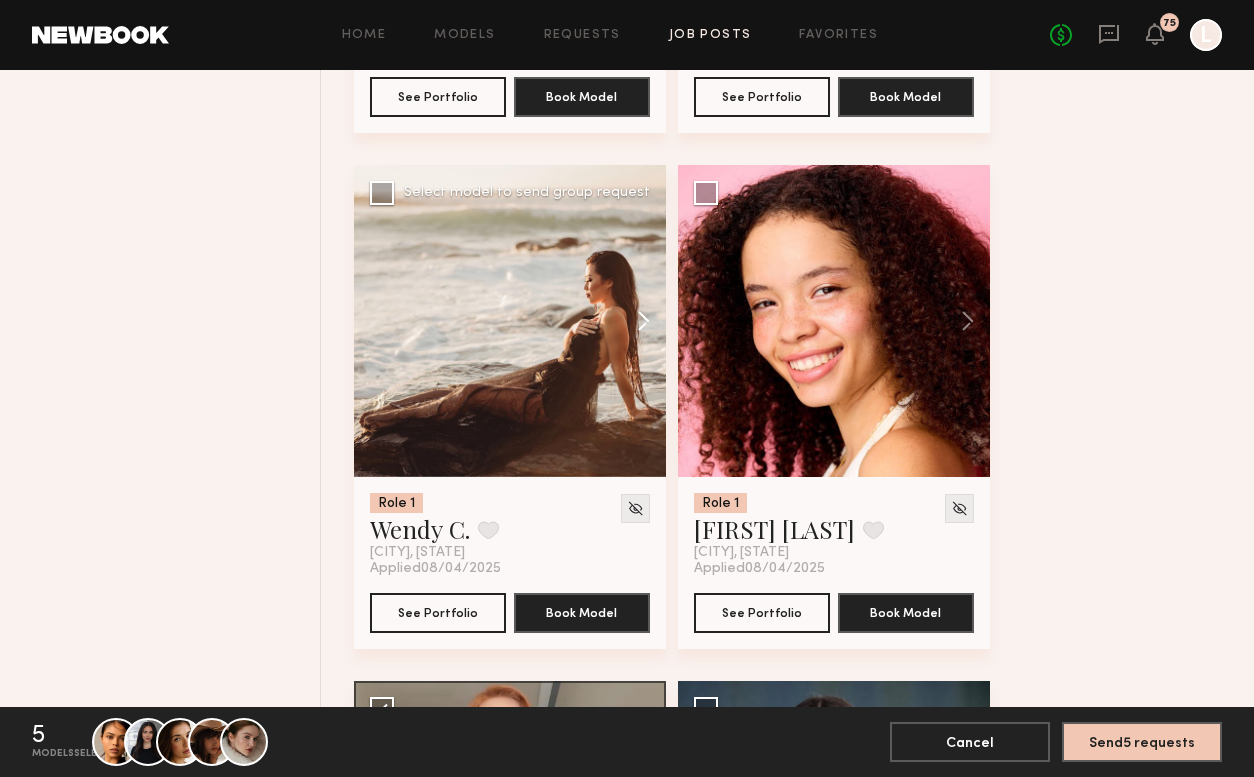 click 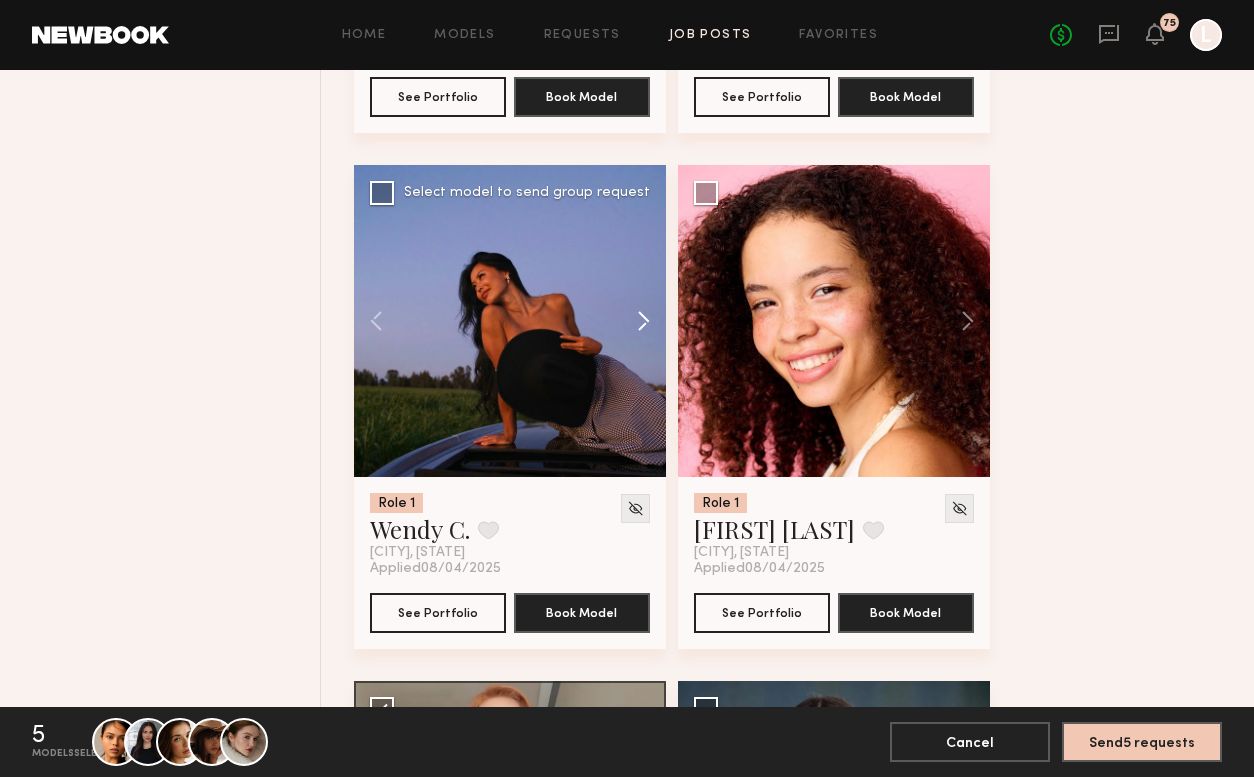 click 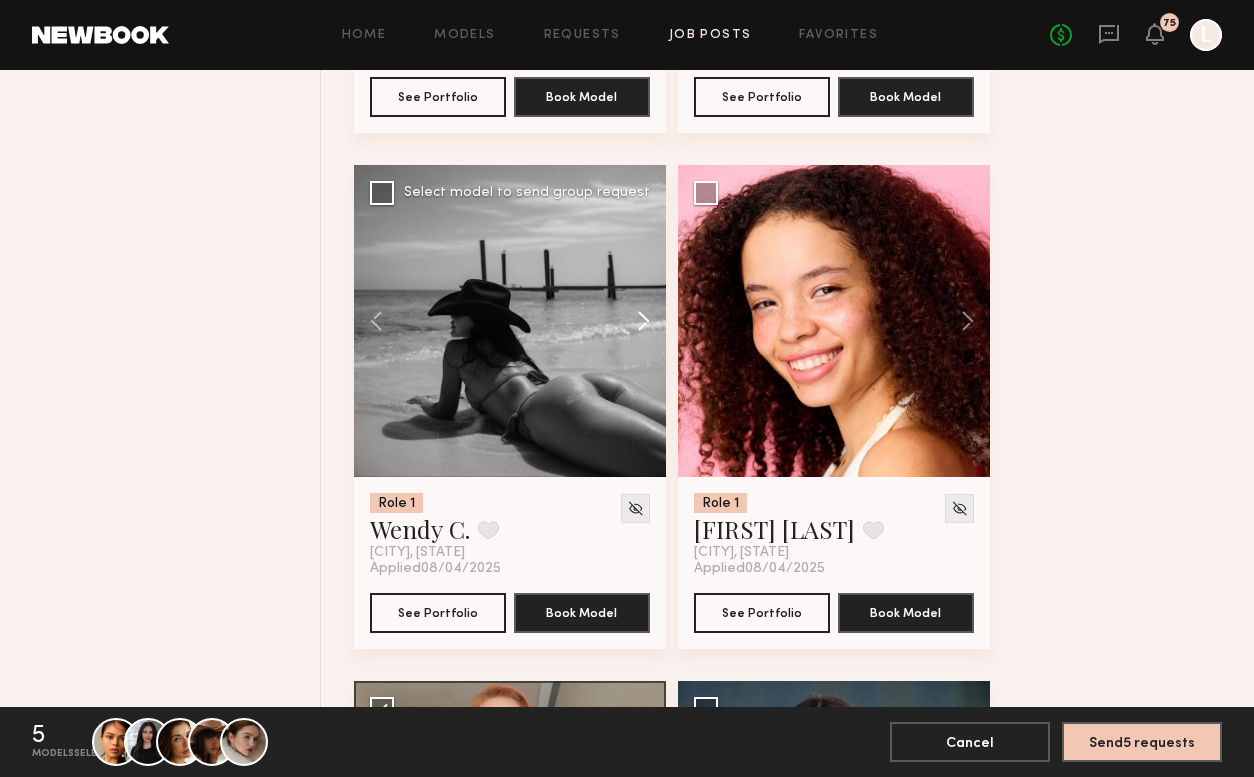 click 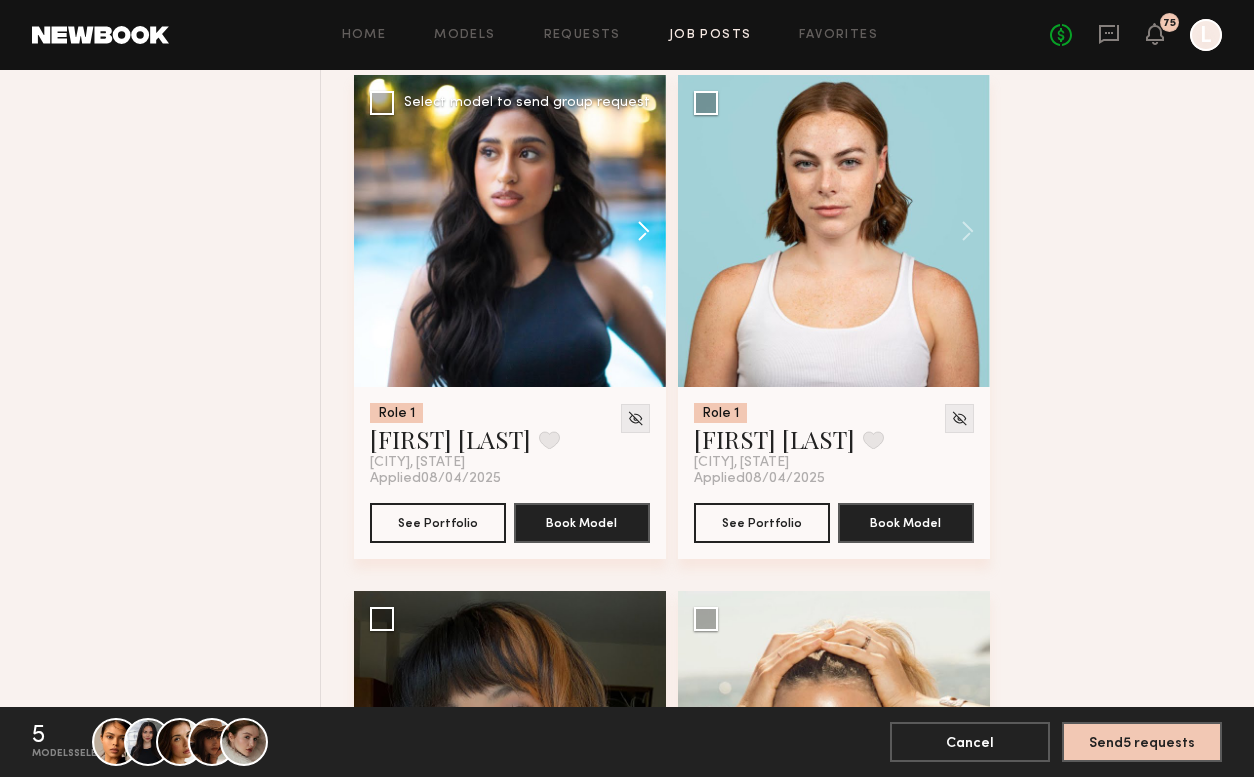 scroll, scrollTop: 12628, scrollLeft: 0, axis: vertical 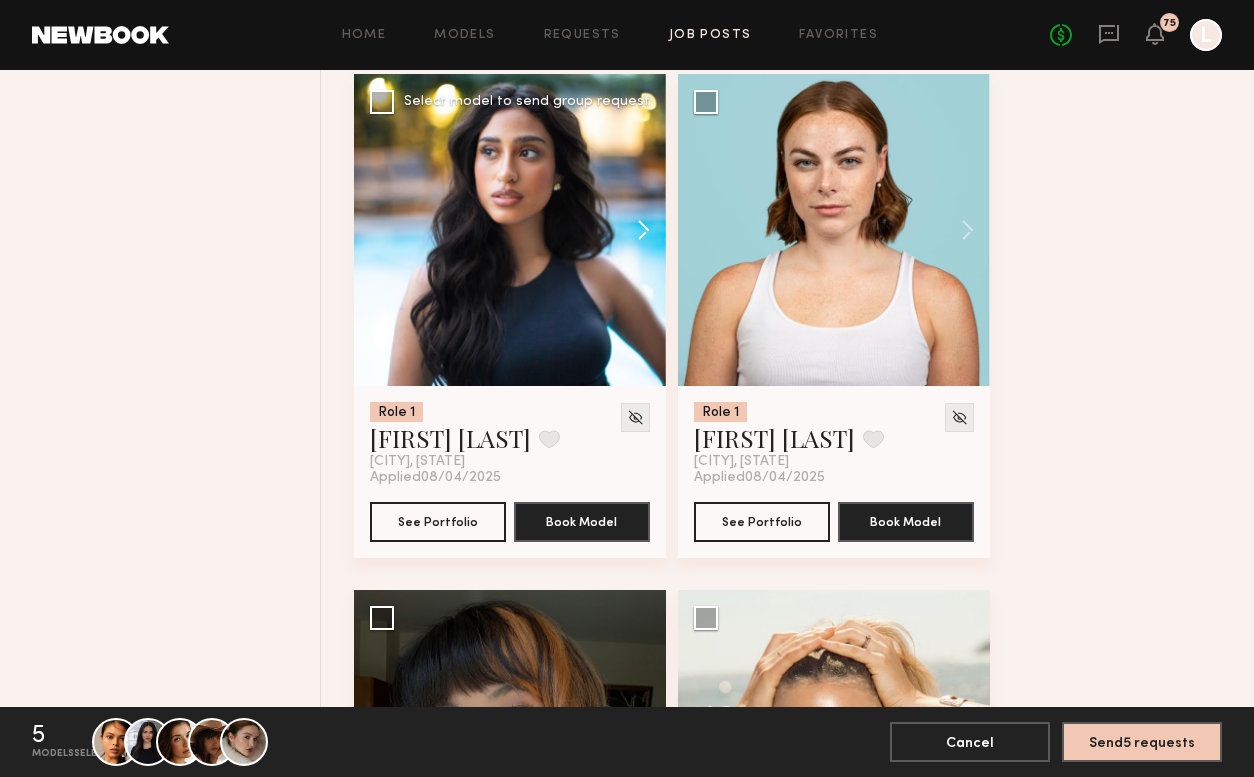 click 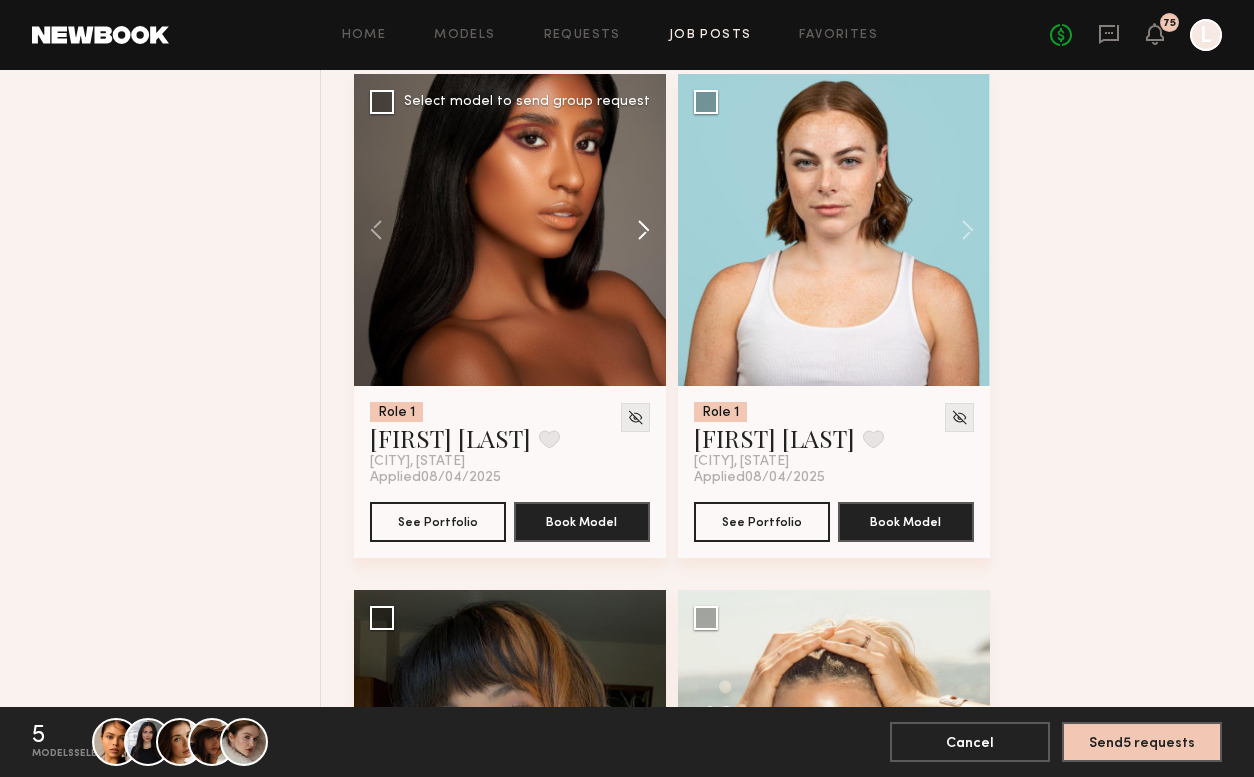 click 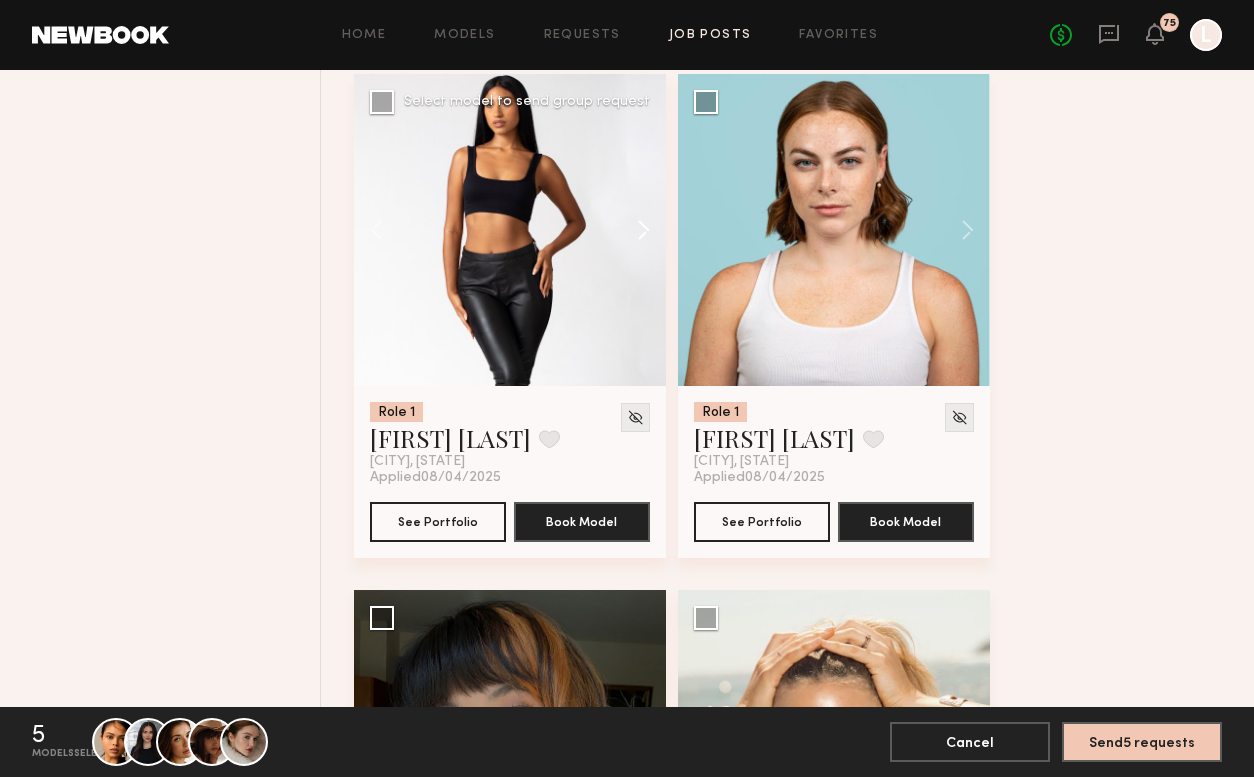 click 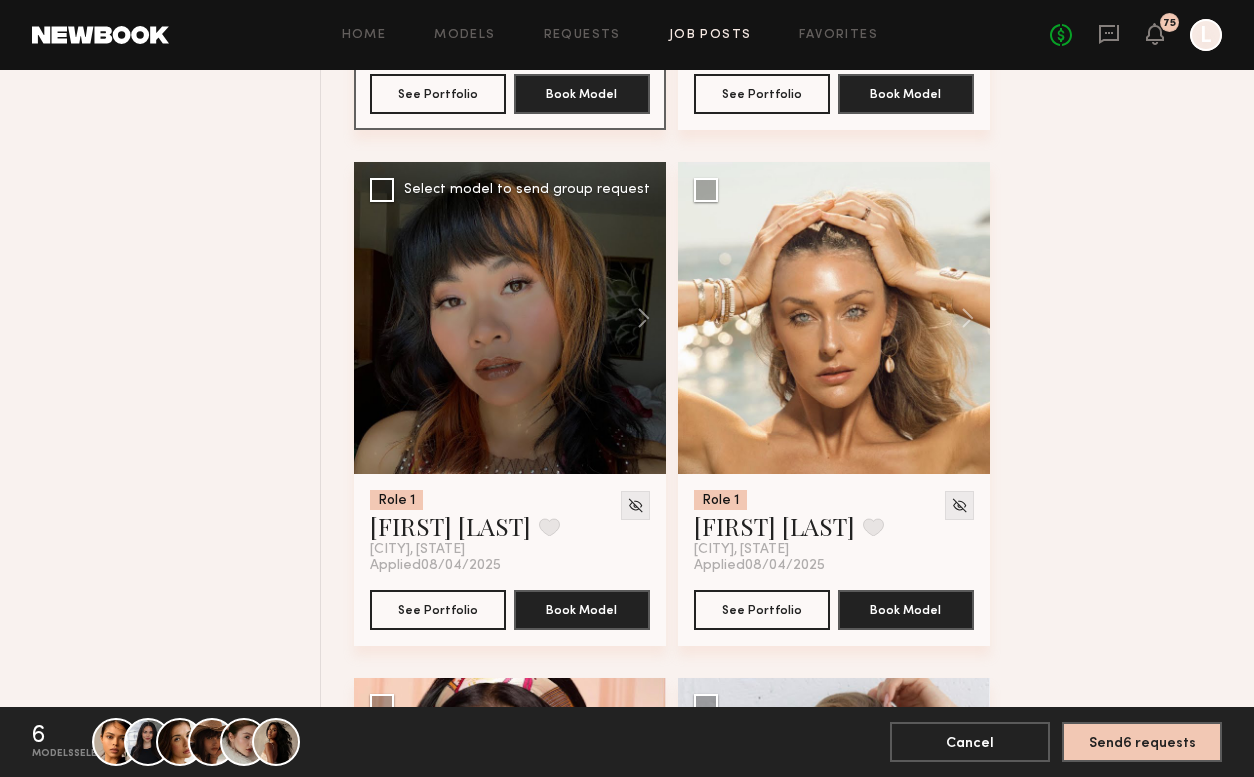 scroll, scrollTop: 13046, scrollLeft: 0, axis: vertical 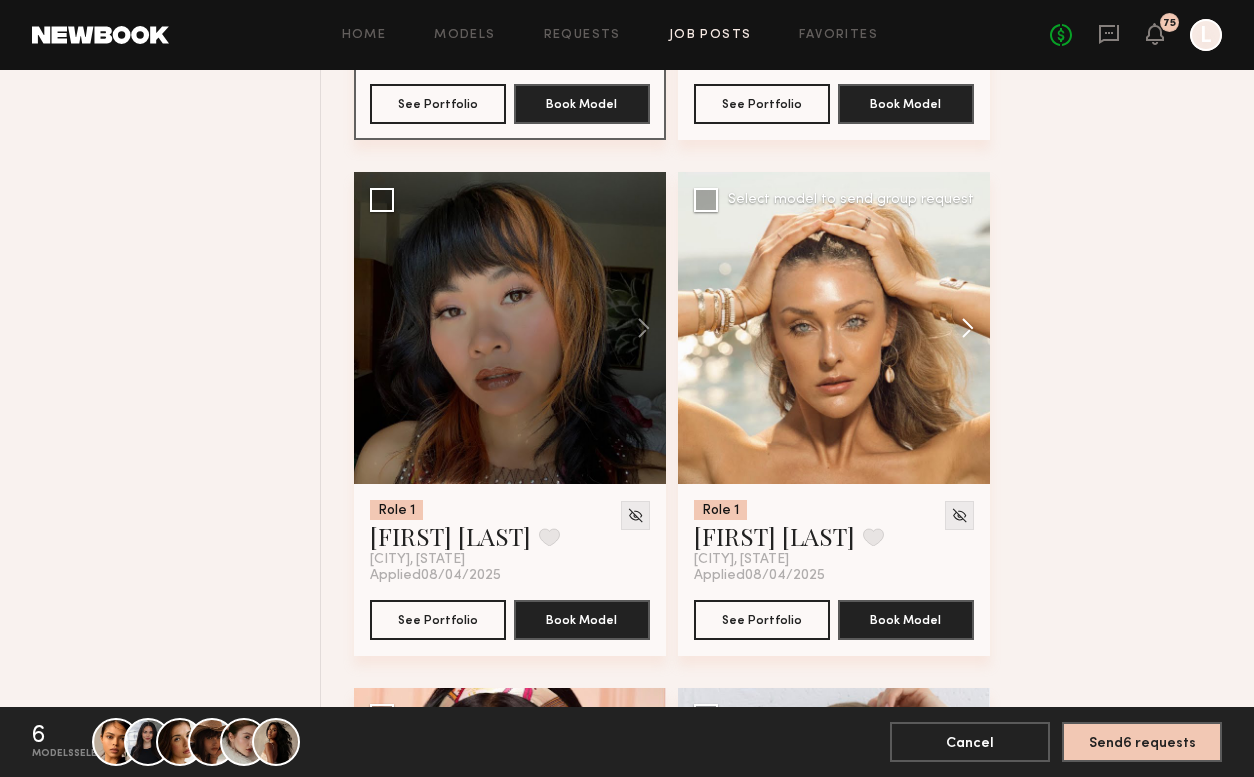 click 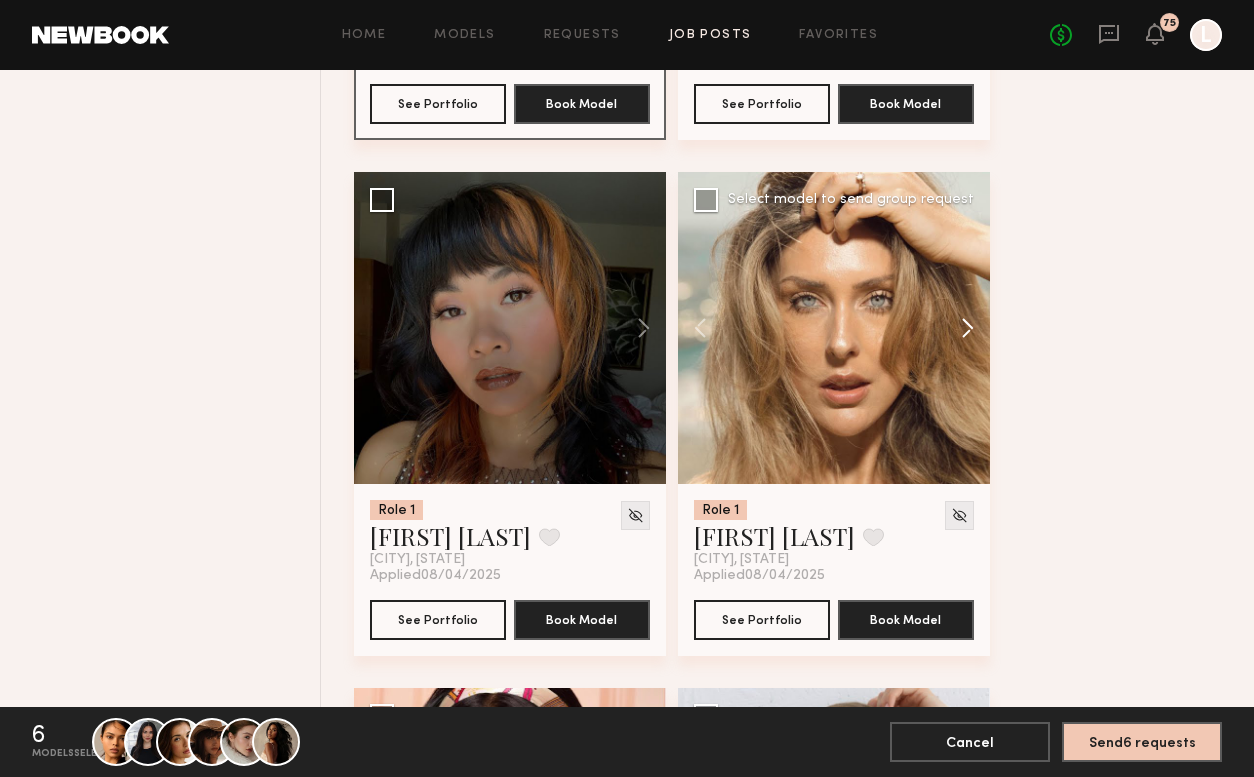 click 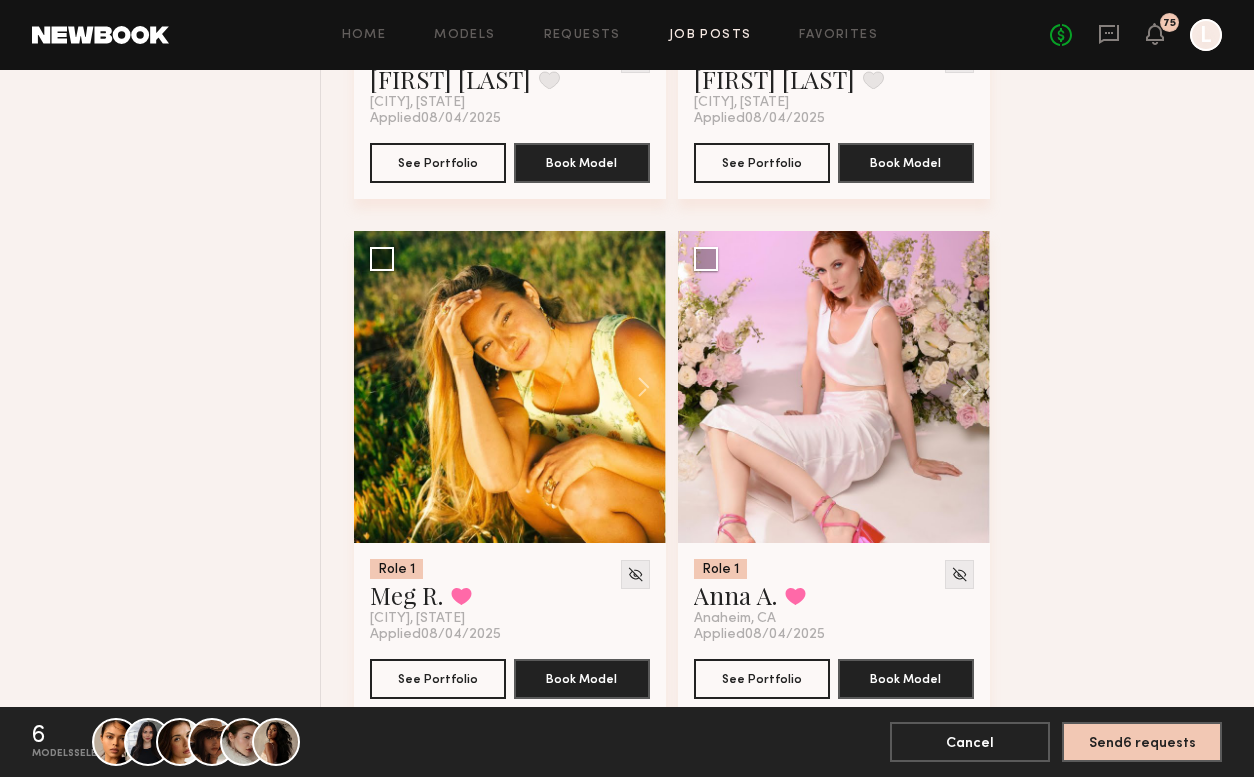scroll, scrollTop: 14021, scrollLeft: 0, axis: vertical 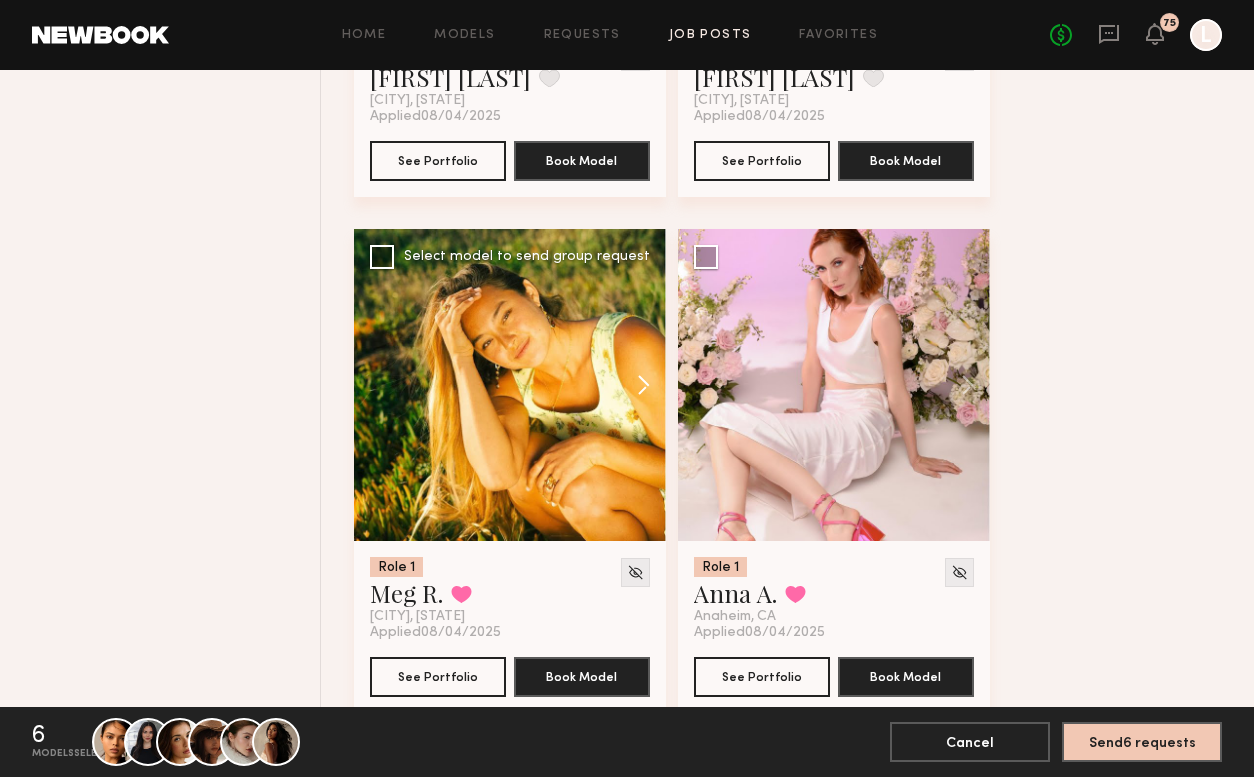 click 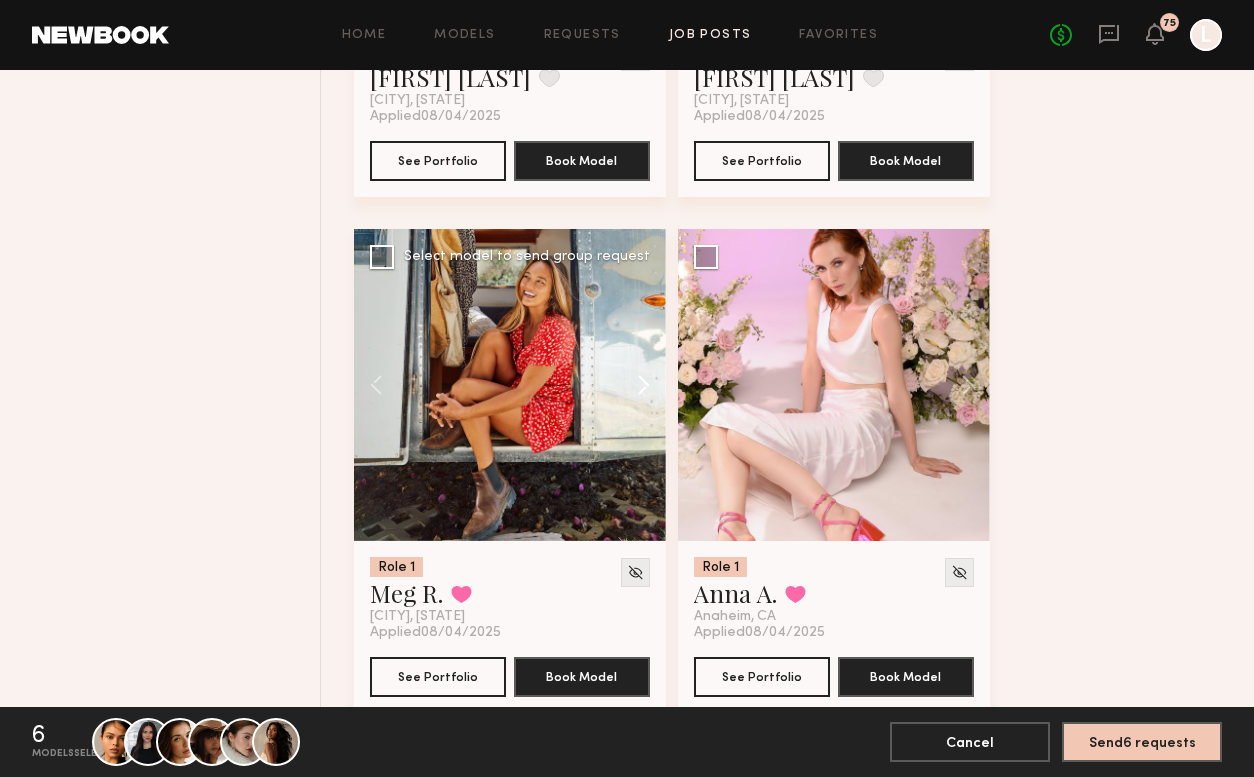 click 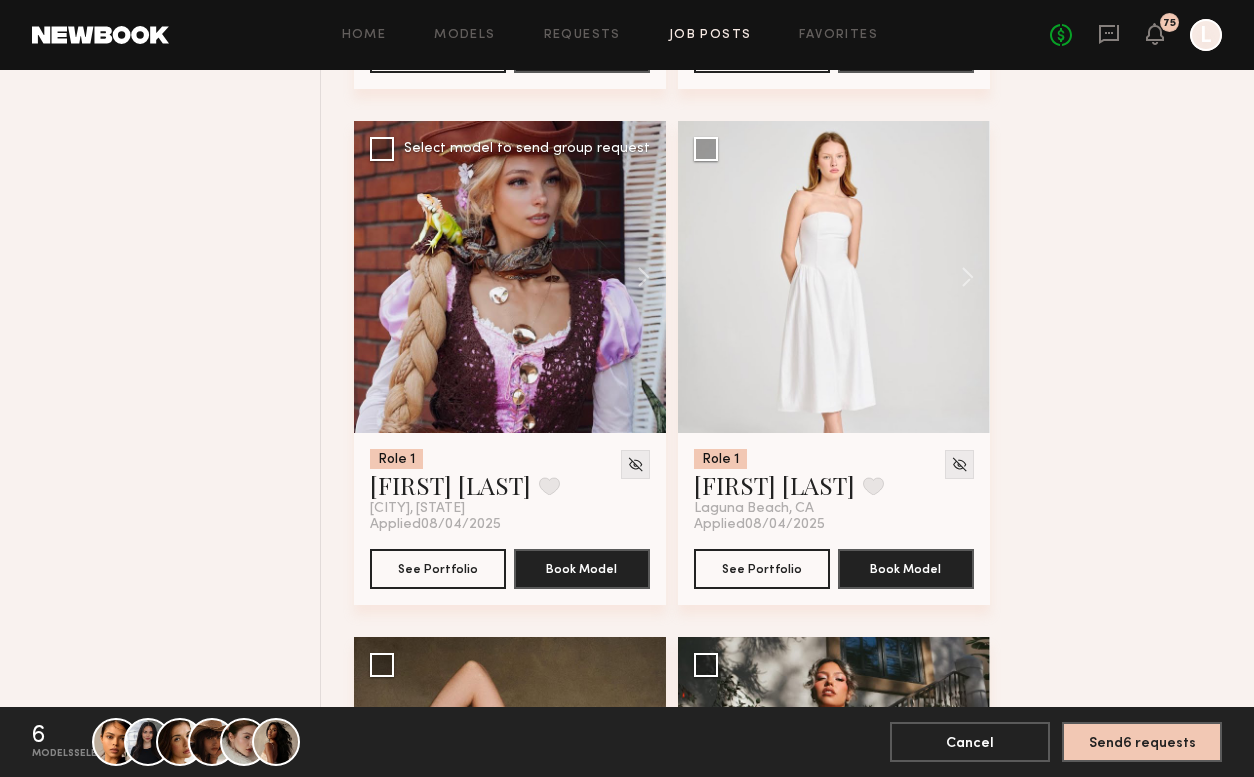 scroll, scrollTop: 14648, scrollLeft: 0, axis: vertical 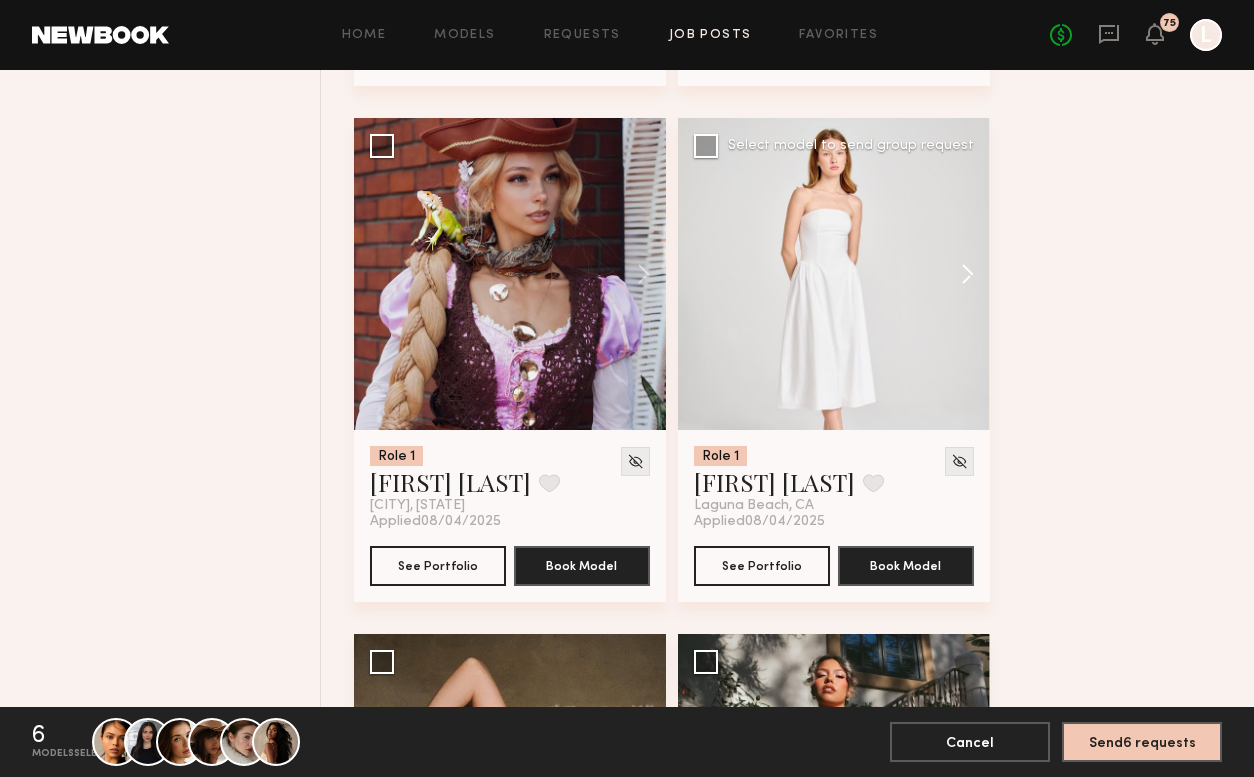 click 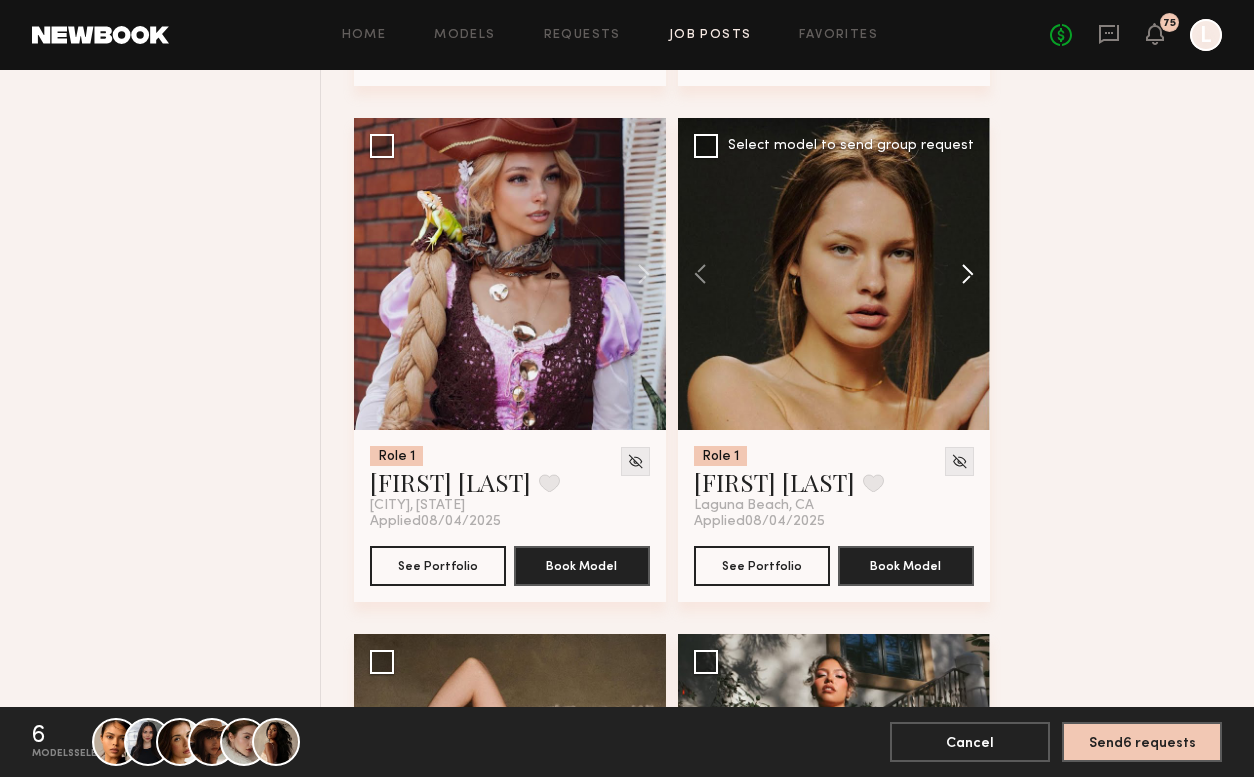 click 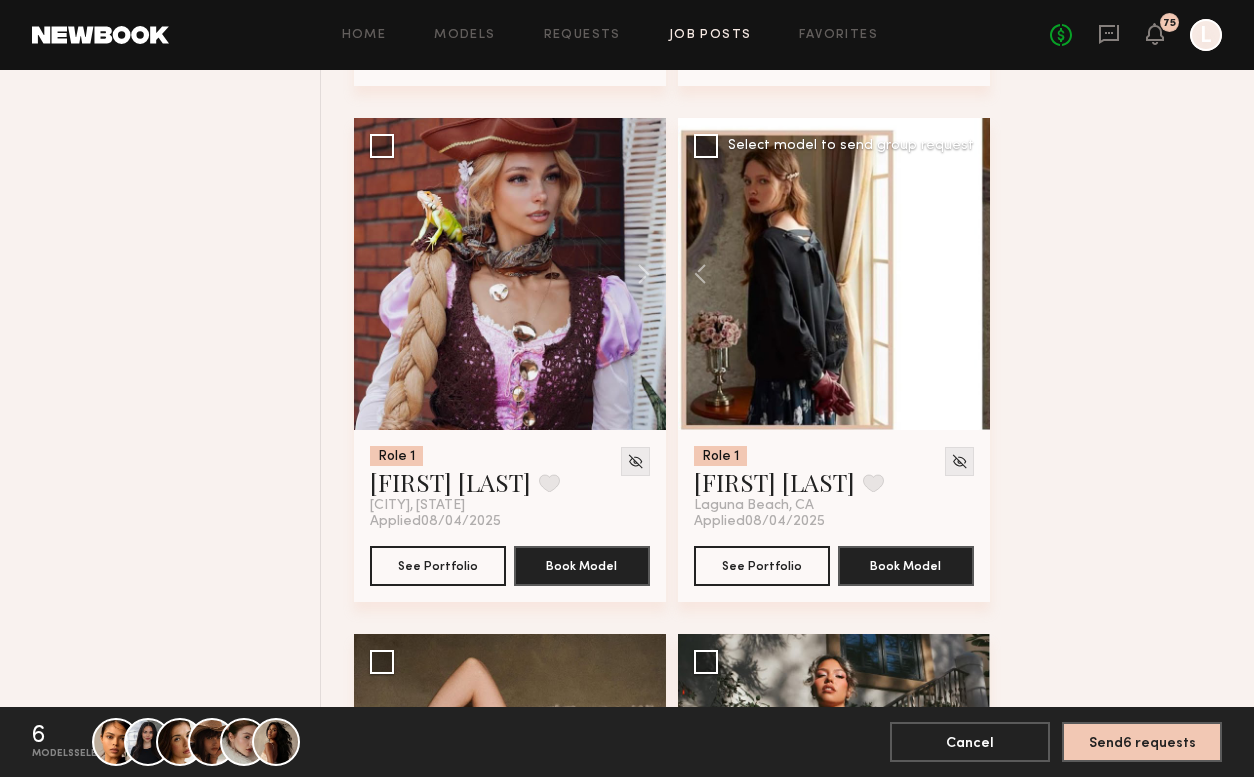 click 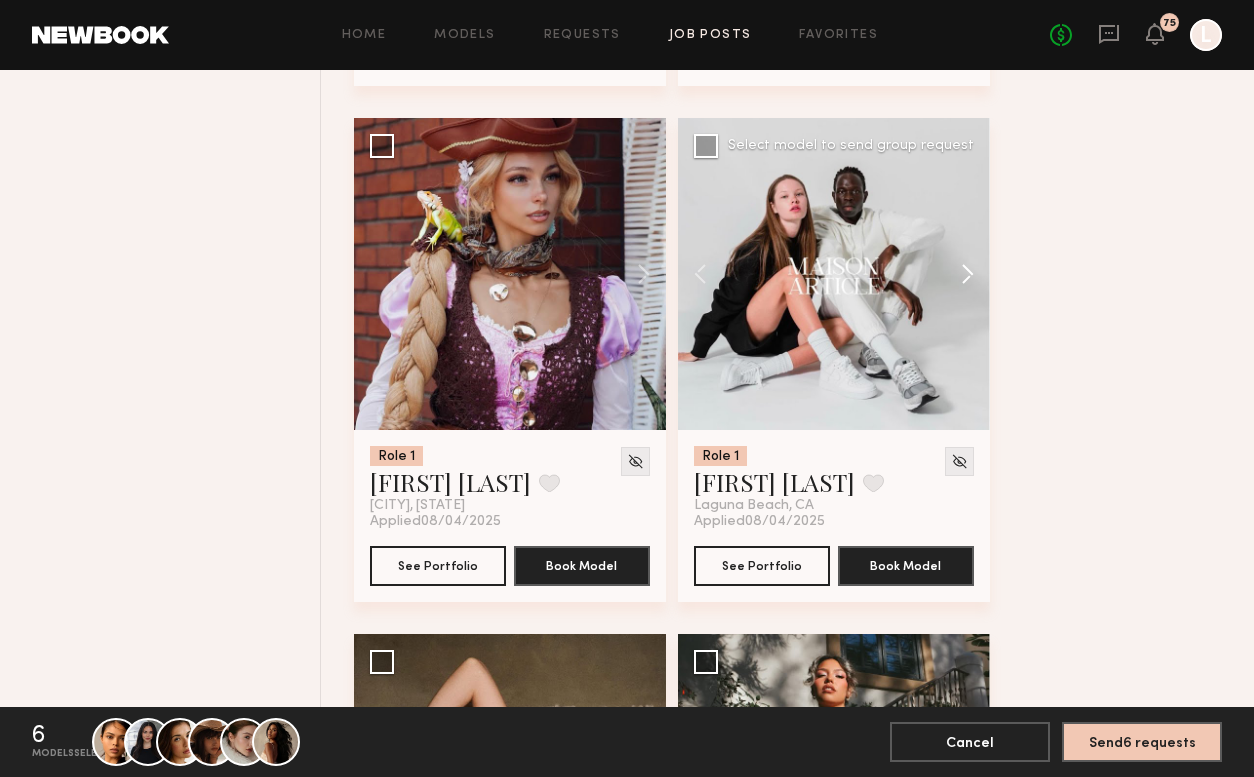 click 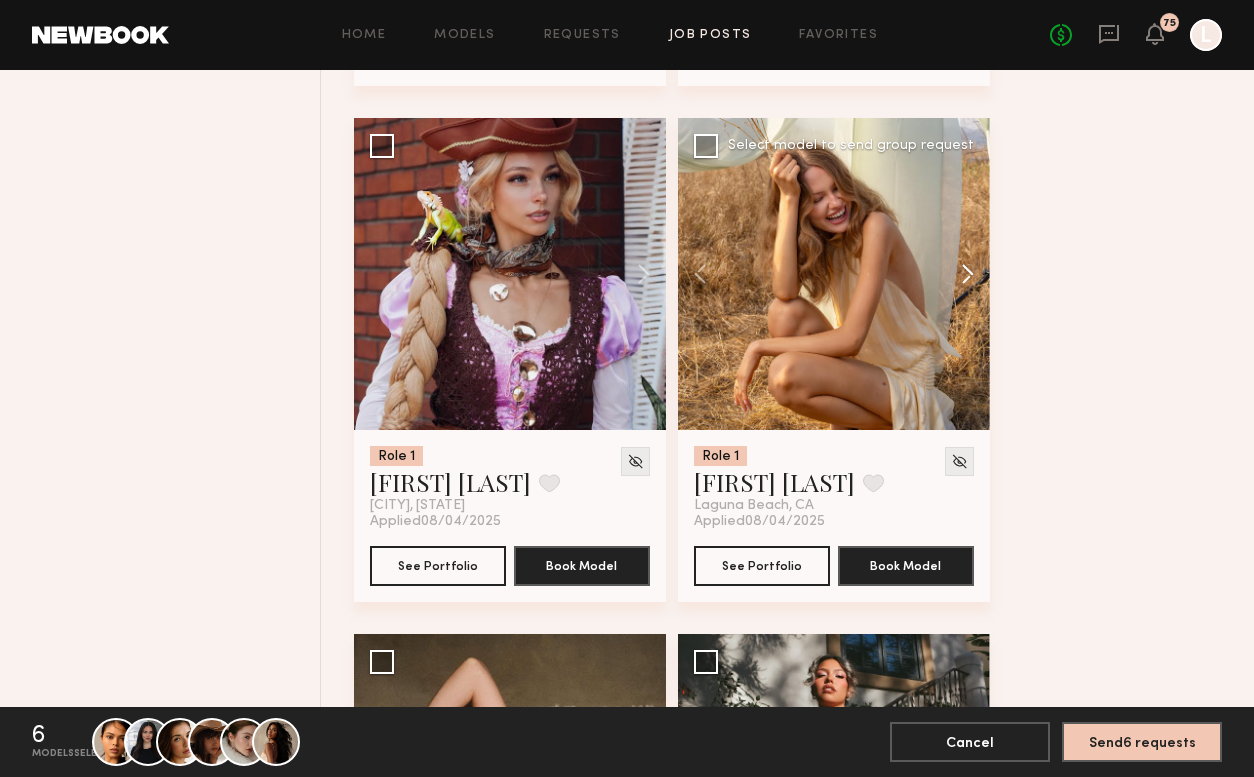 click 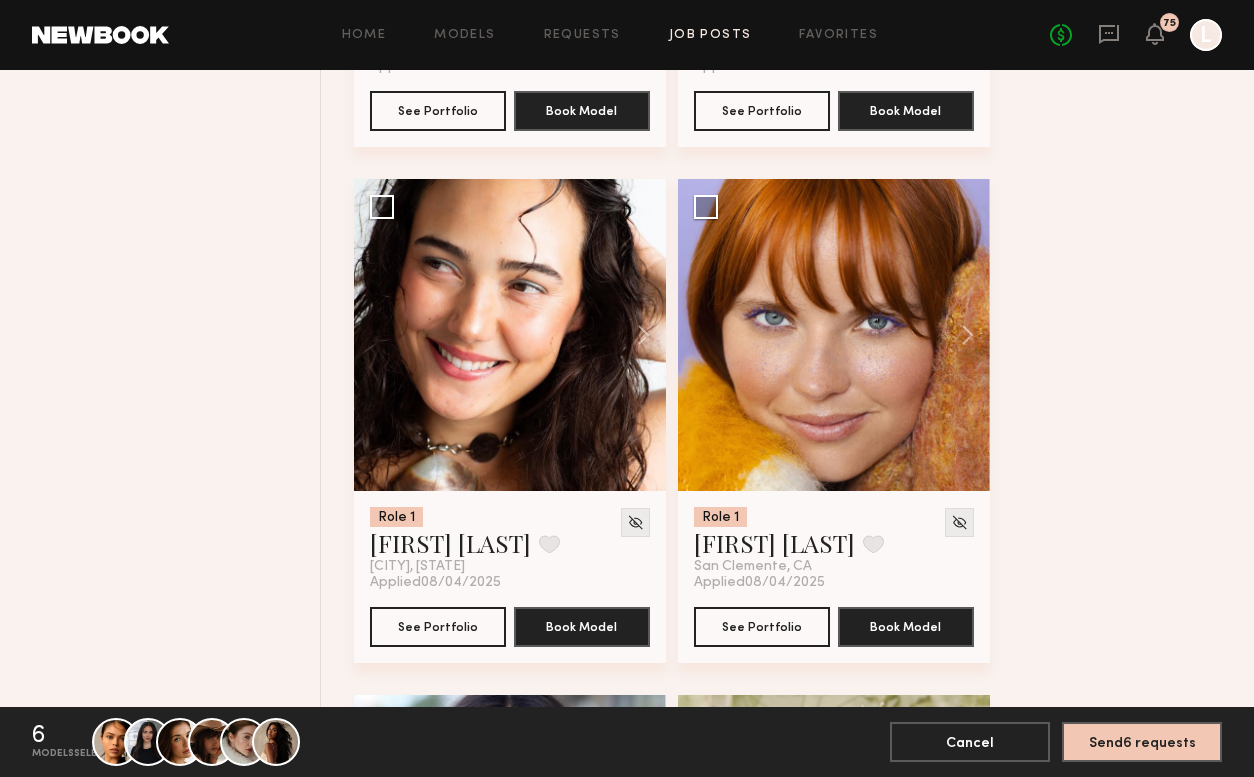 scroll, scrollTop: 15625, scrollLeft: 0, axis: vertical 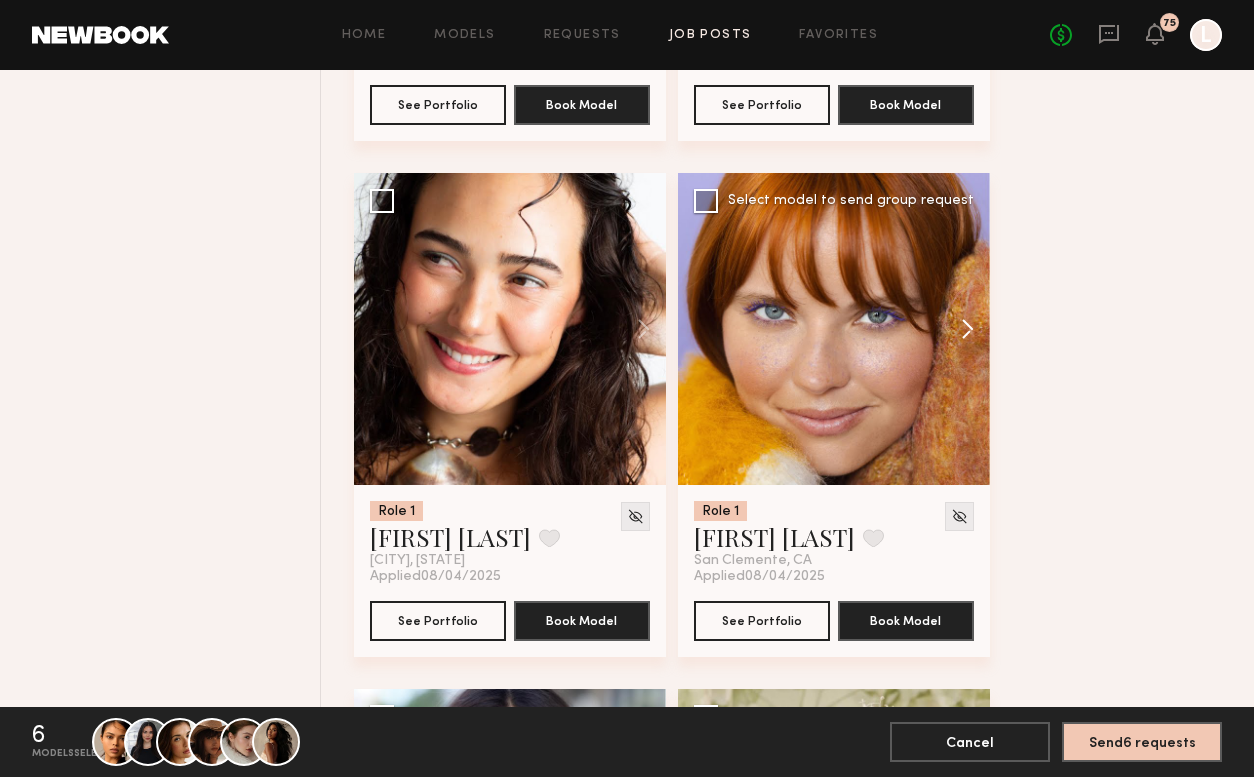 click 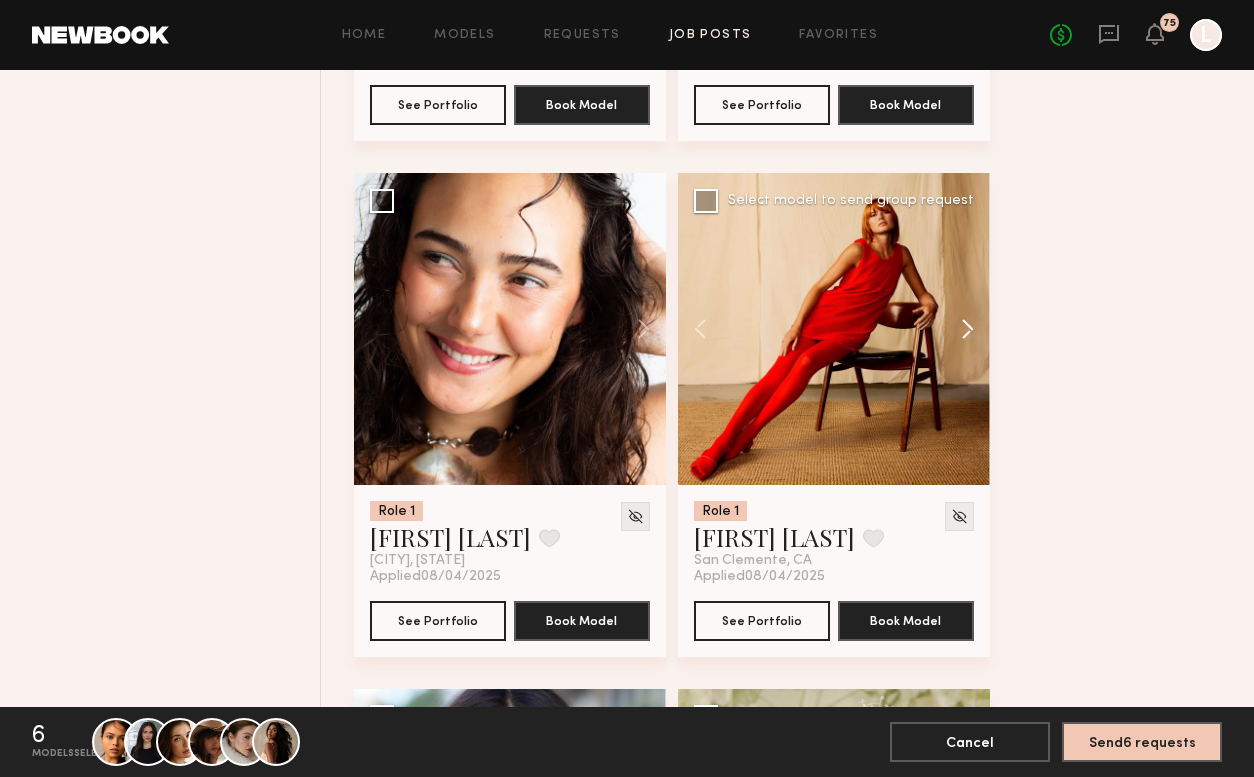 click 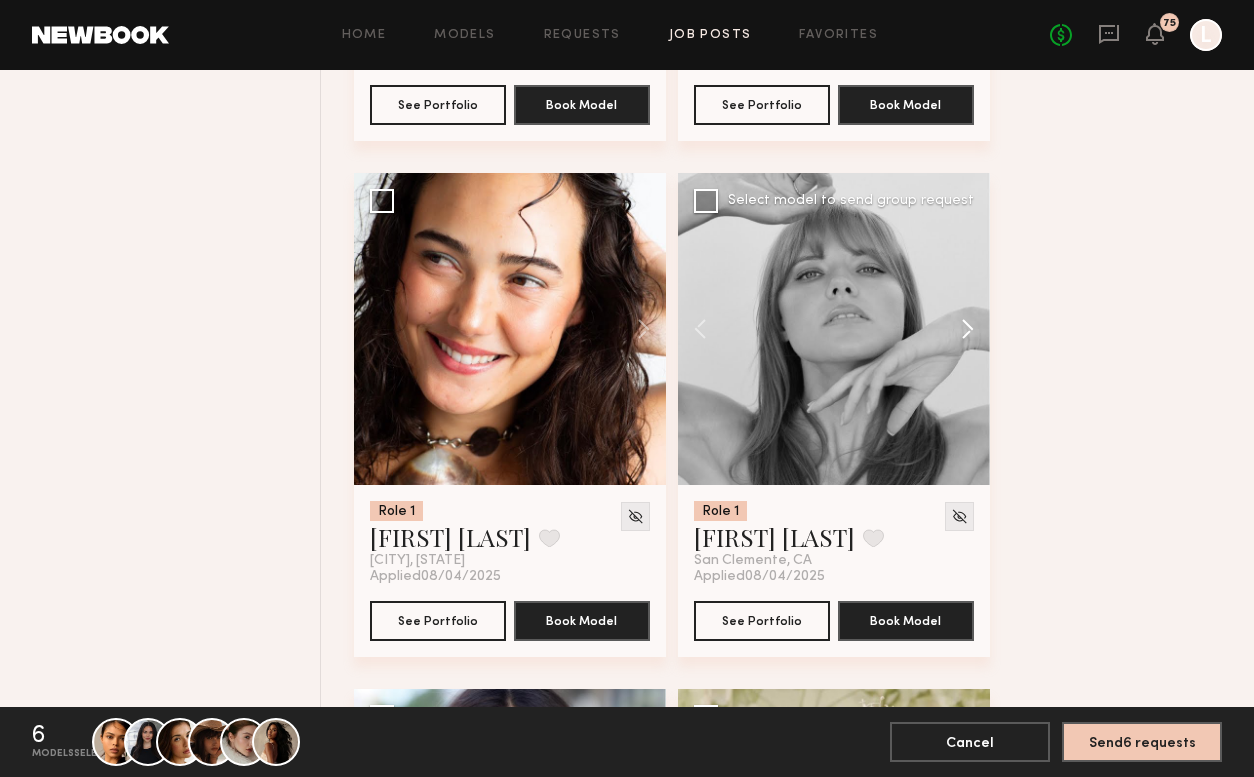 click 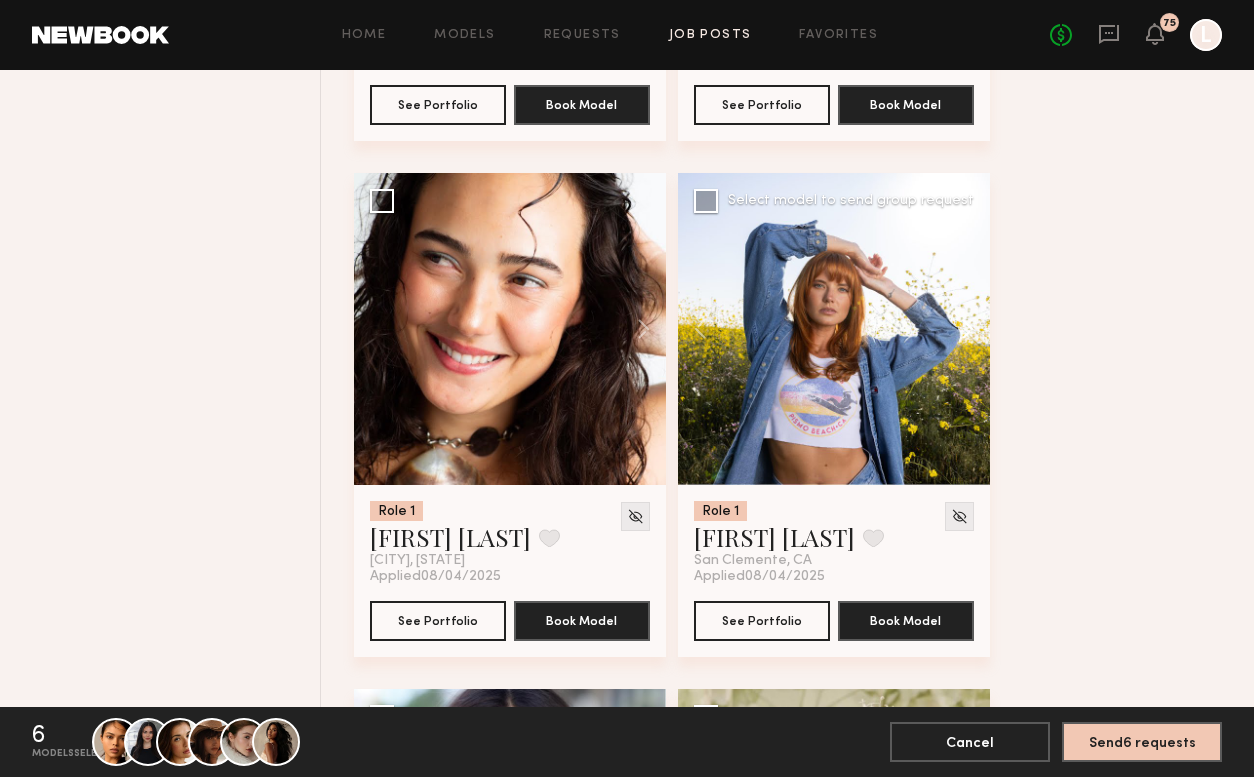 click 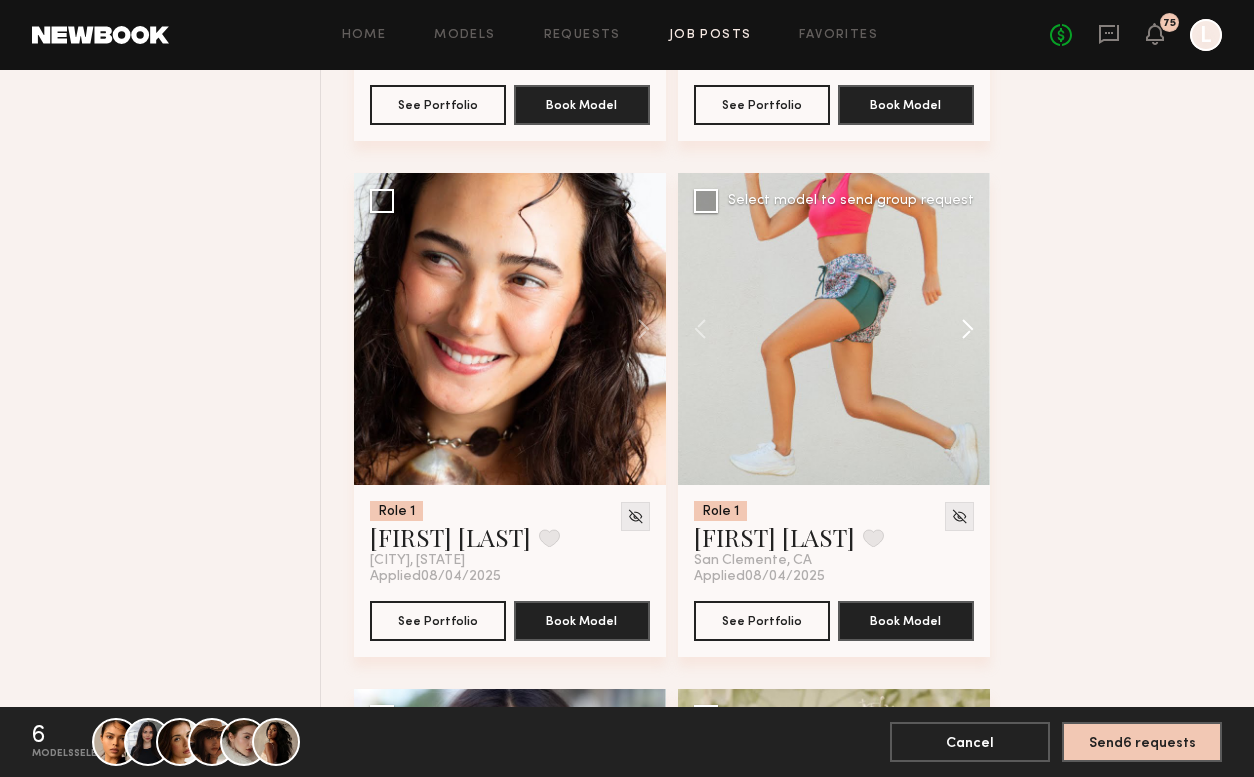 click 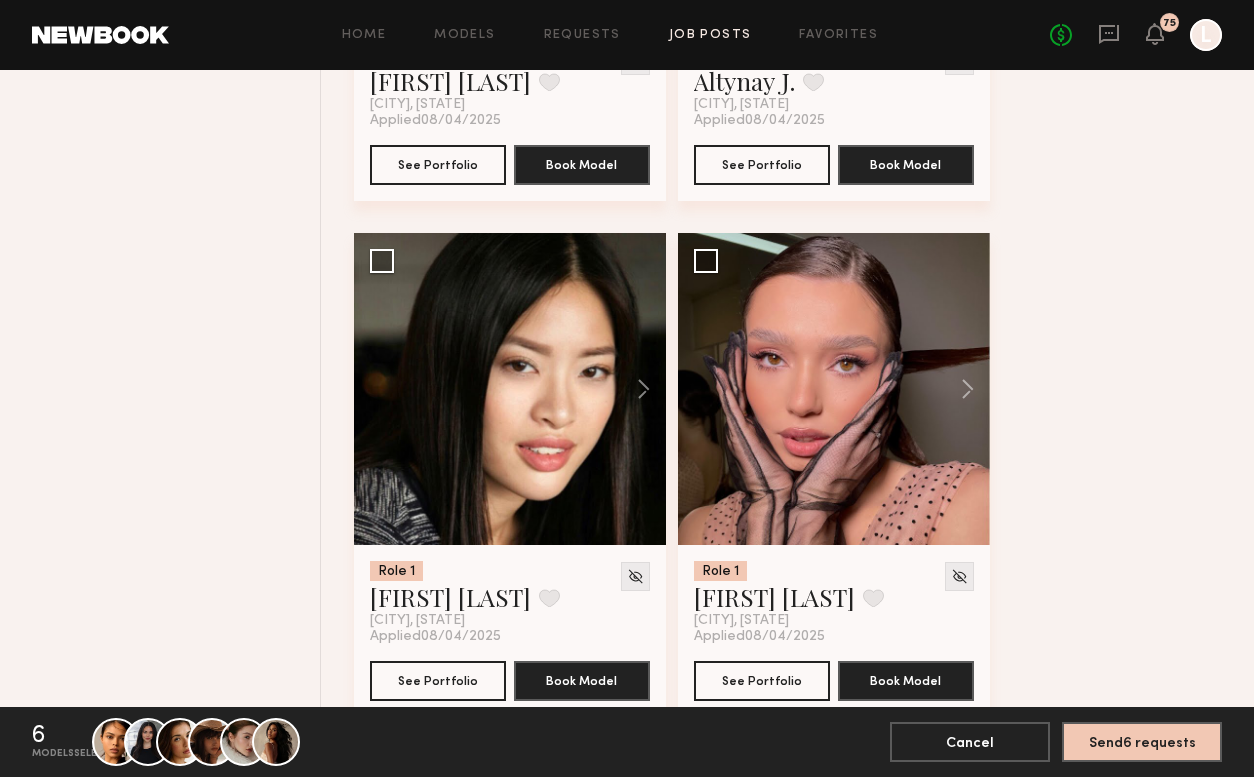 scroll, scrollTop: 17640, scrollLeft: 0, axis: vertical 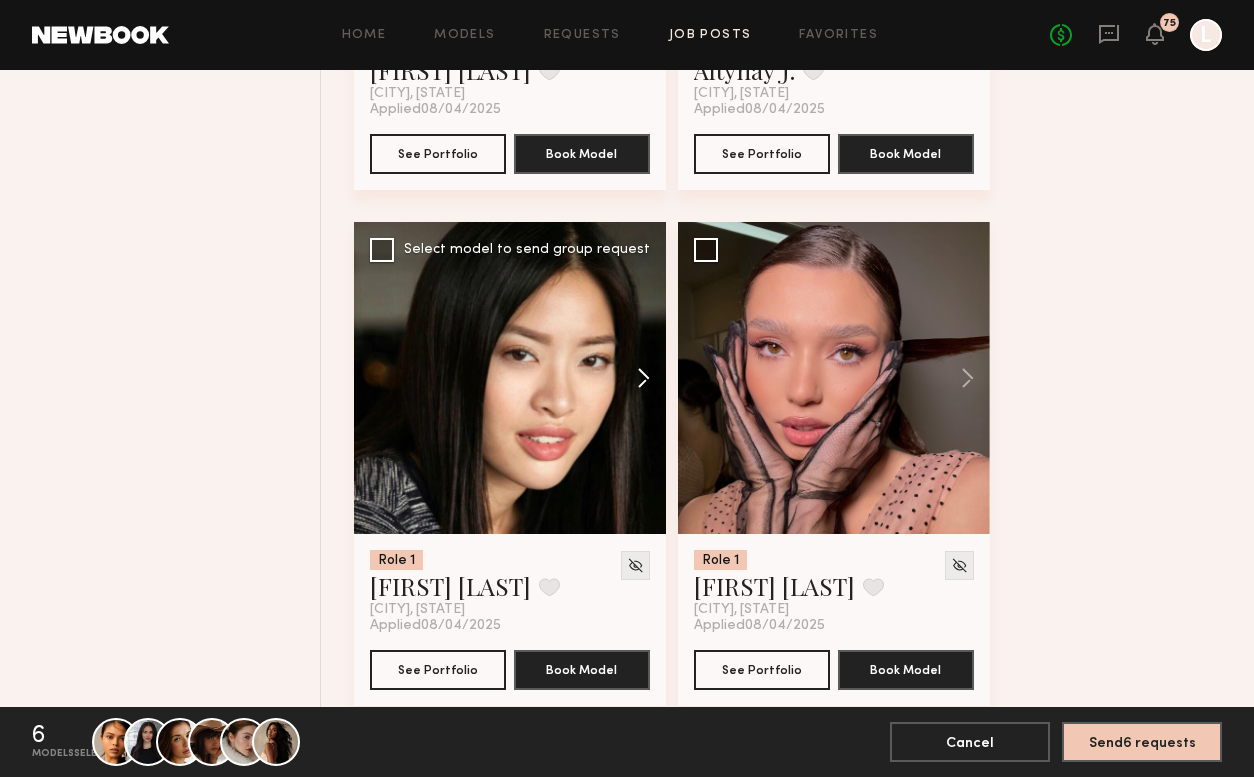 click 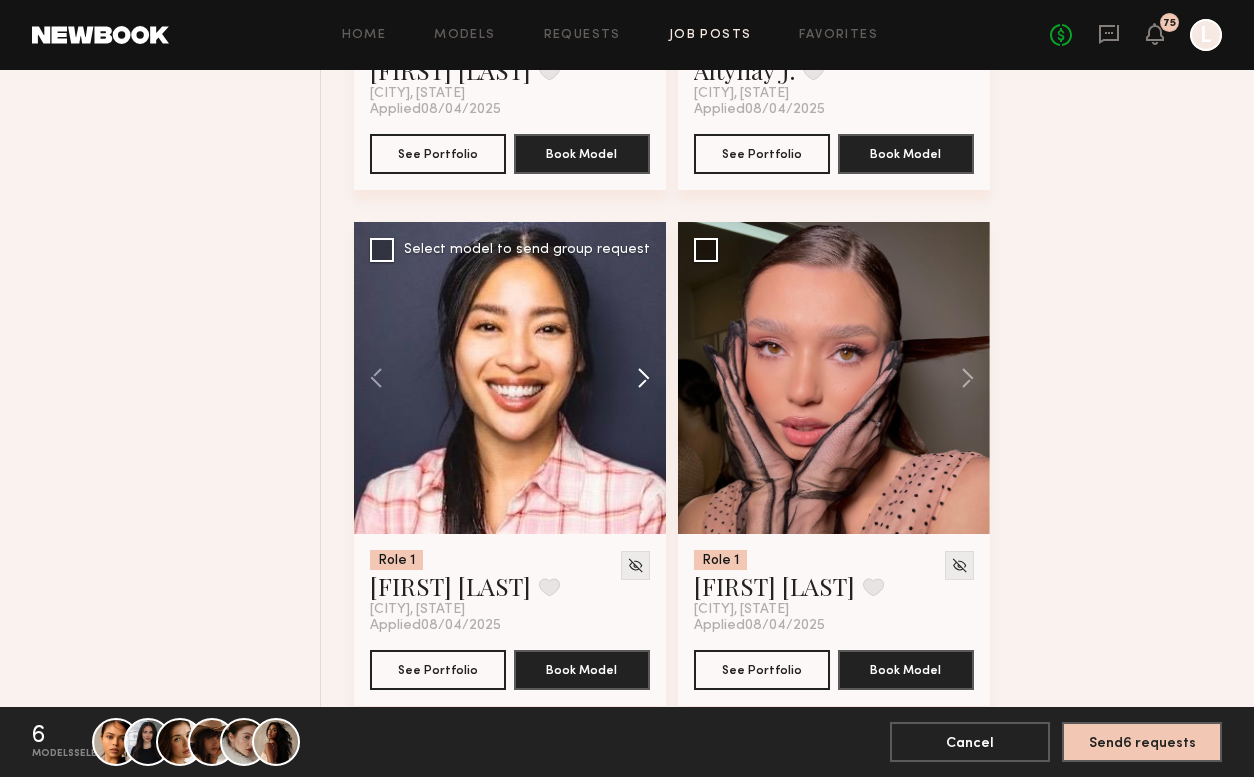 click 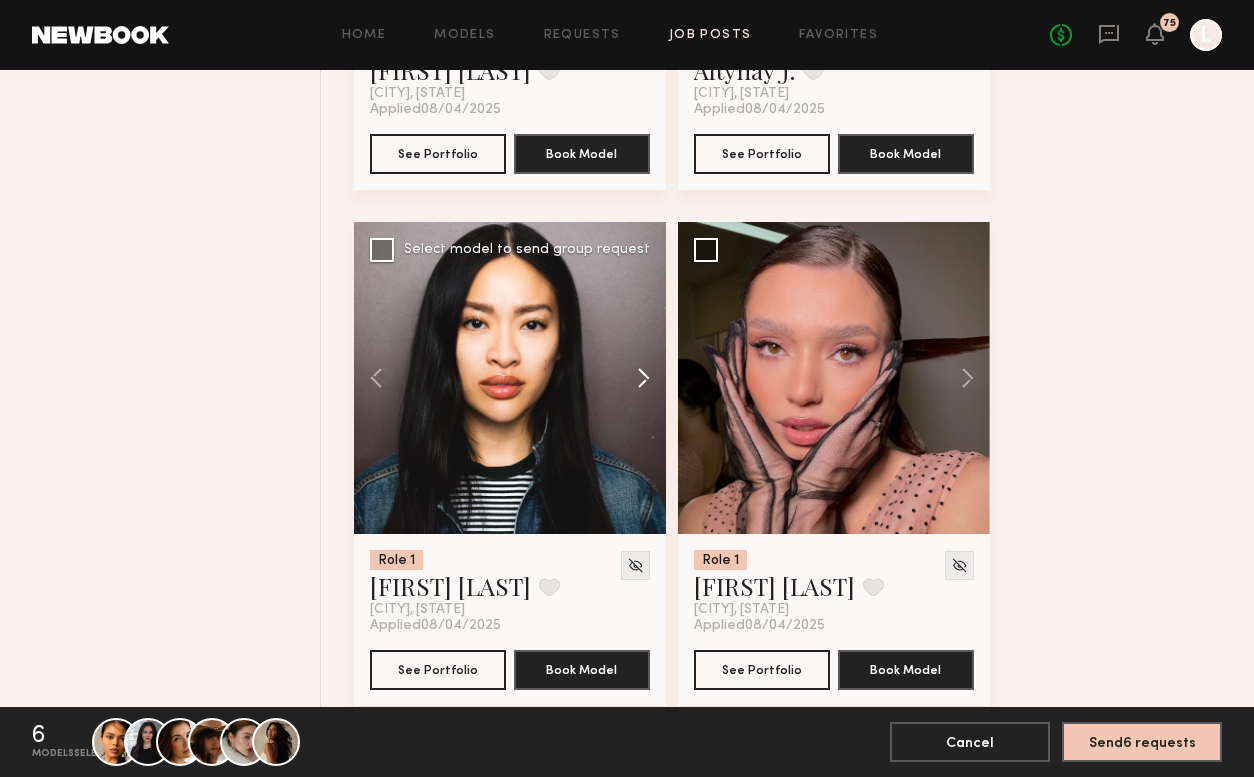click 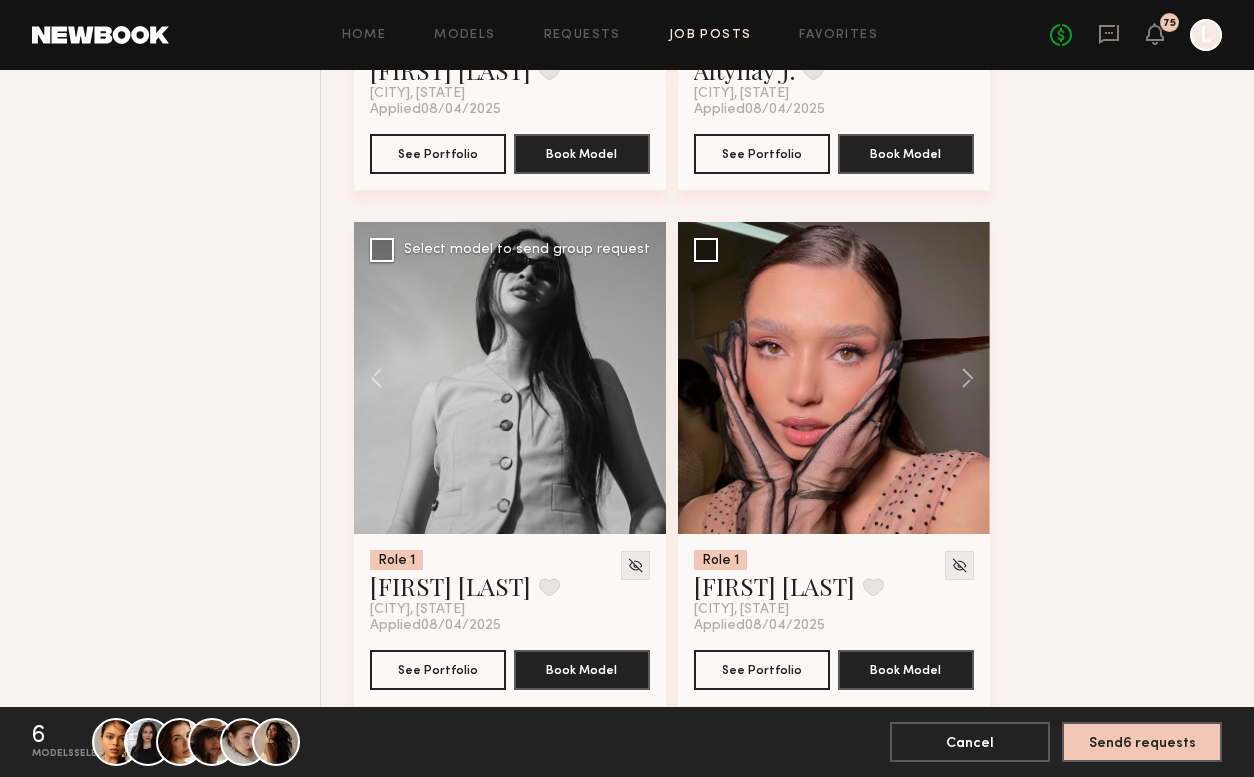click 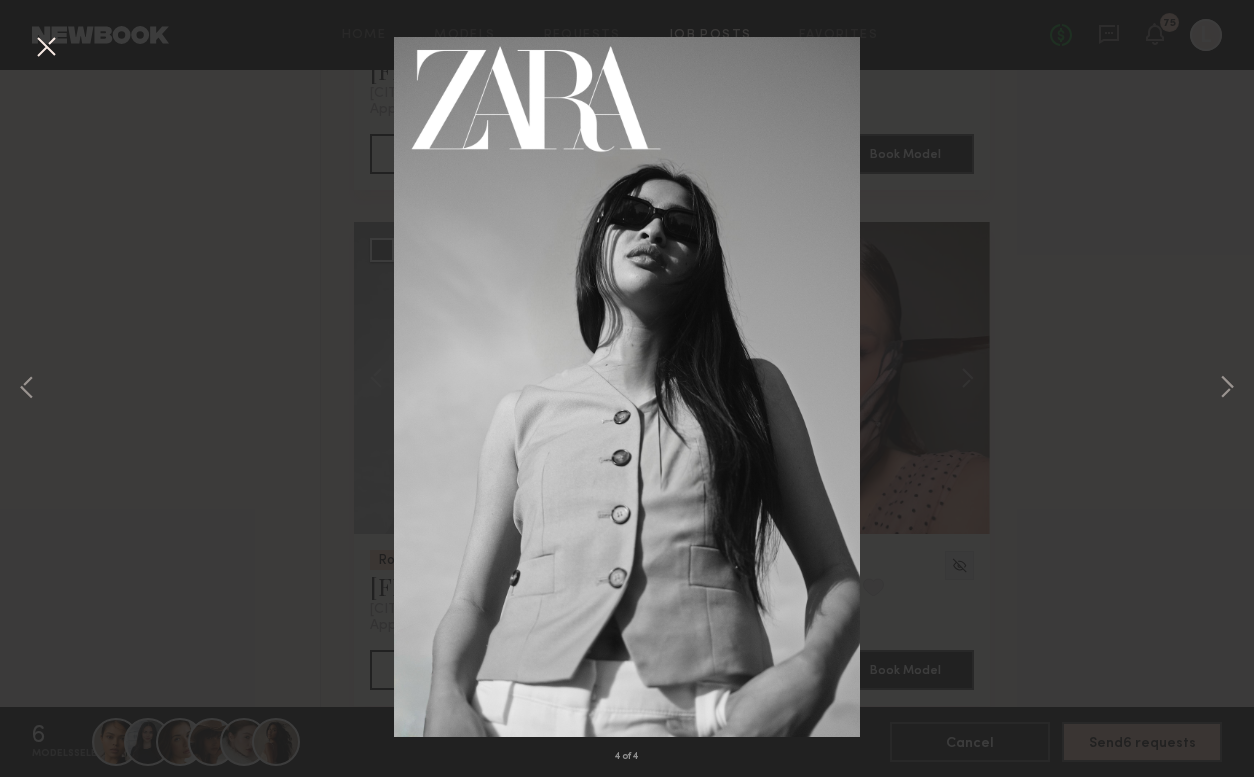 click on "4  of  4" at bounding box center [627, 388] 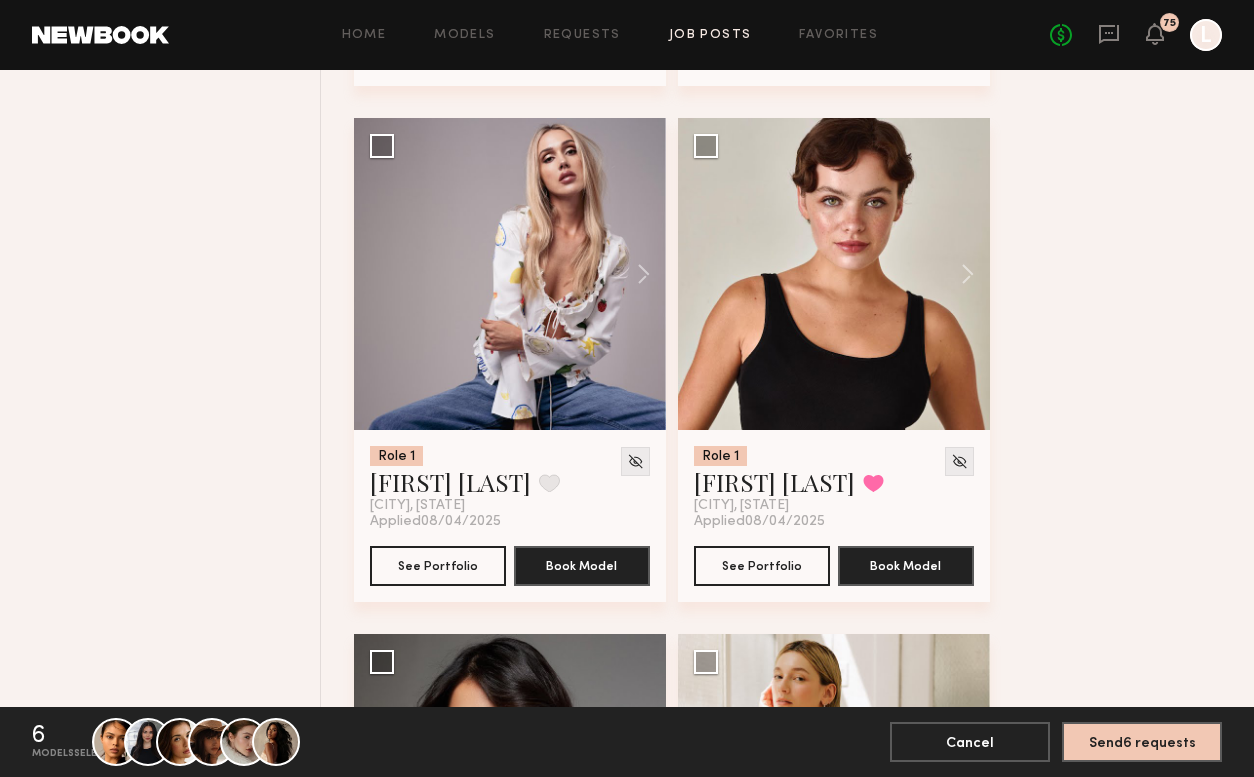 scroll, scrollTop: 20326, scrollLeft: 0, axis: vertical 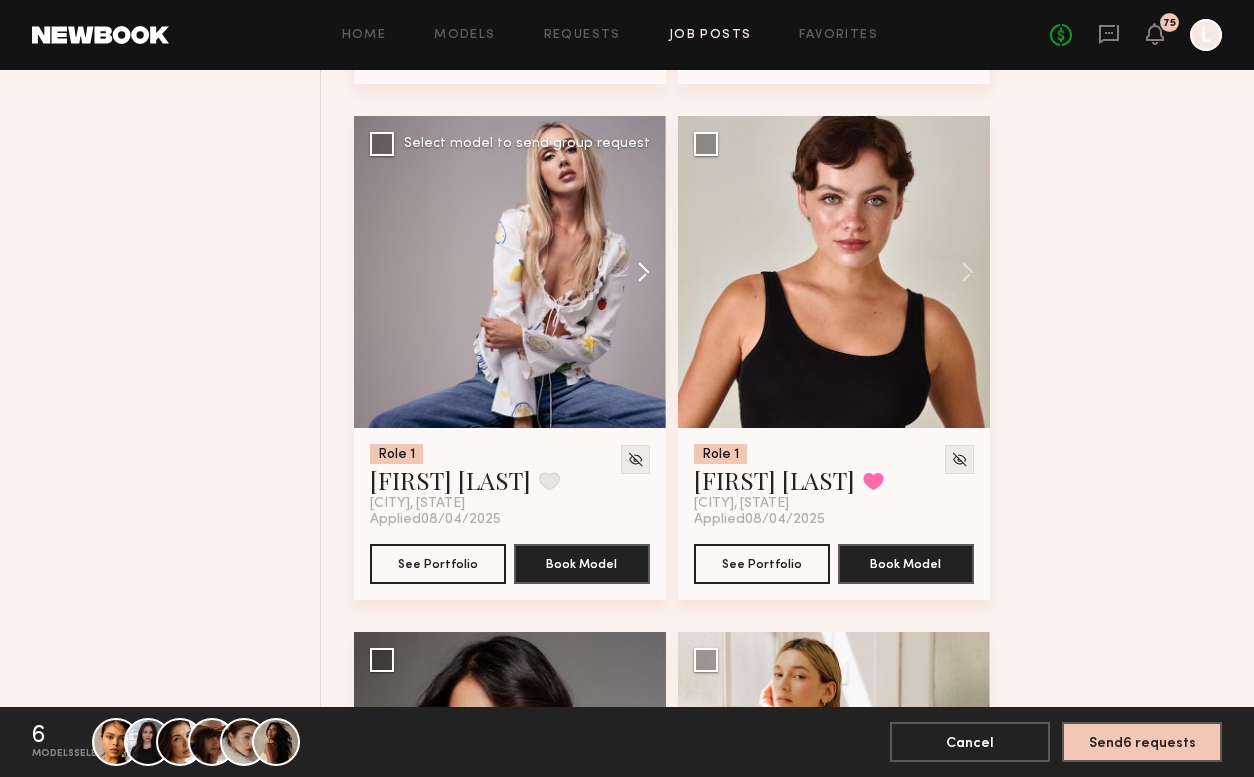 click 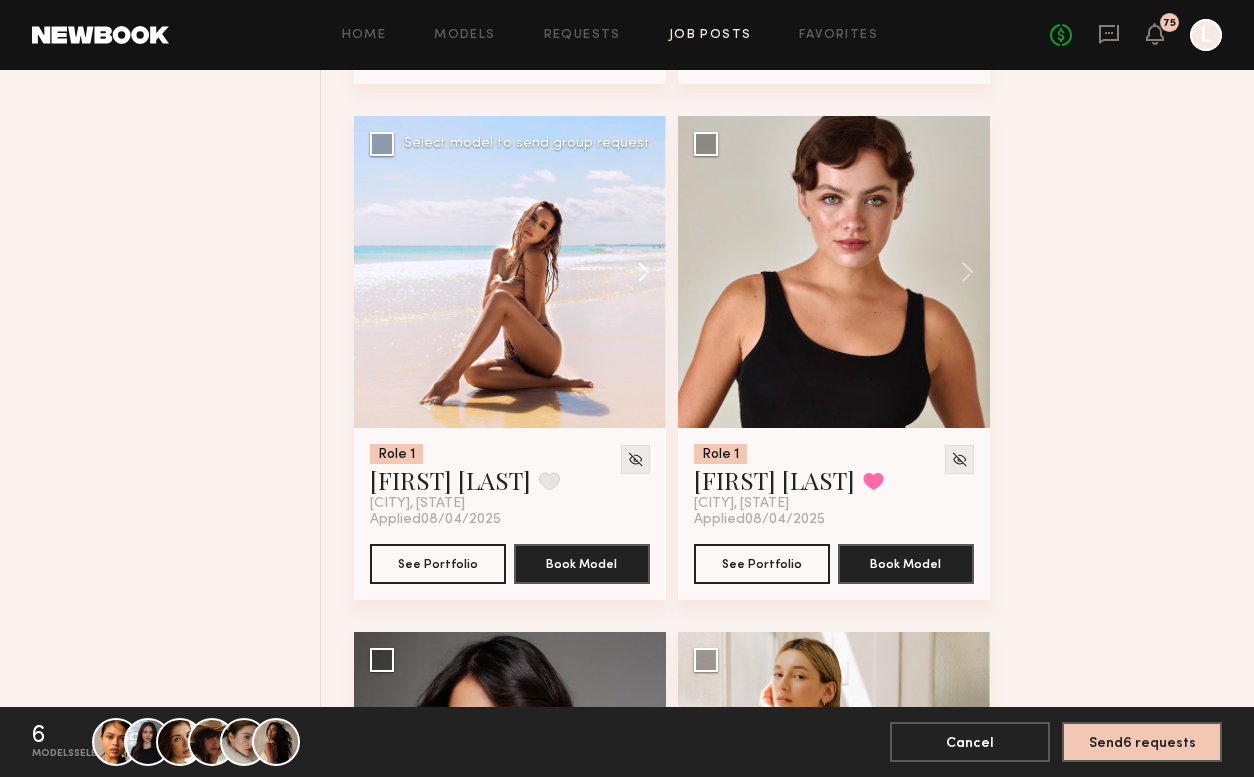 click 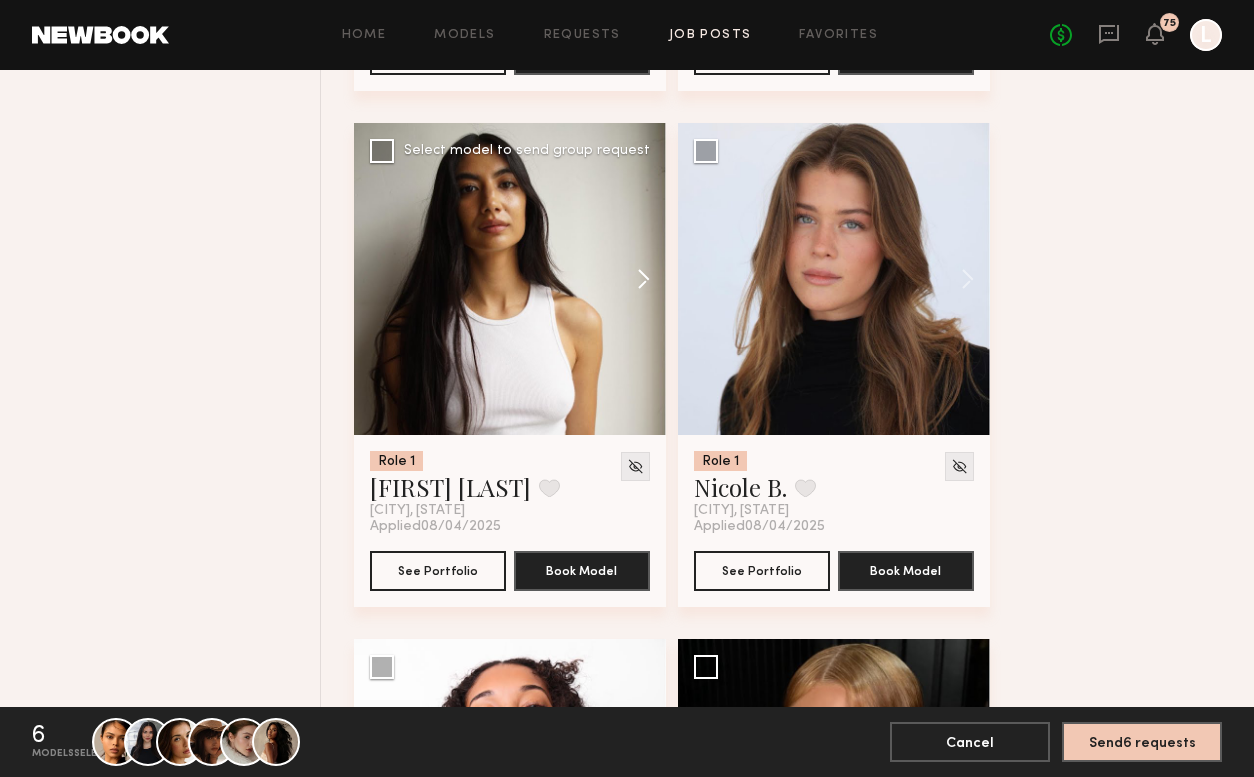 scroll, scrollTop: 21864, scrollLeft: 0, axis: vertical 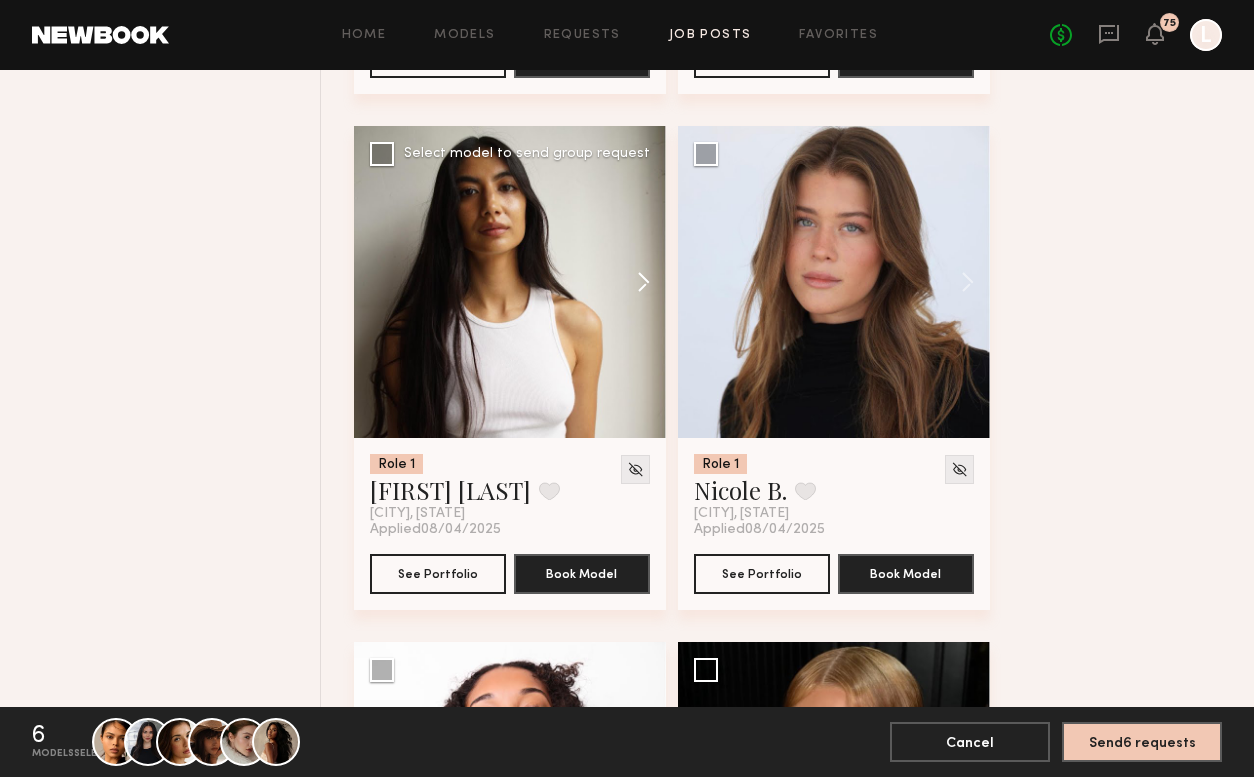 click 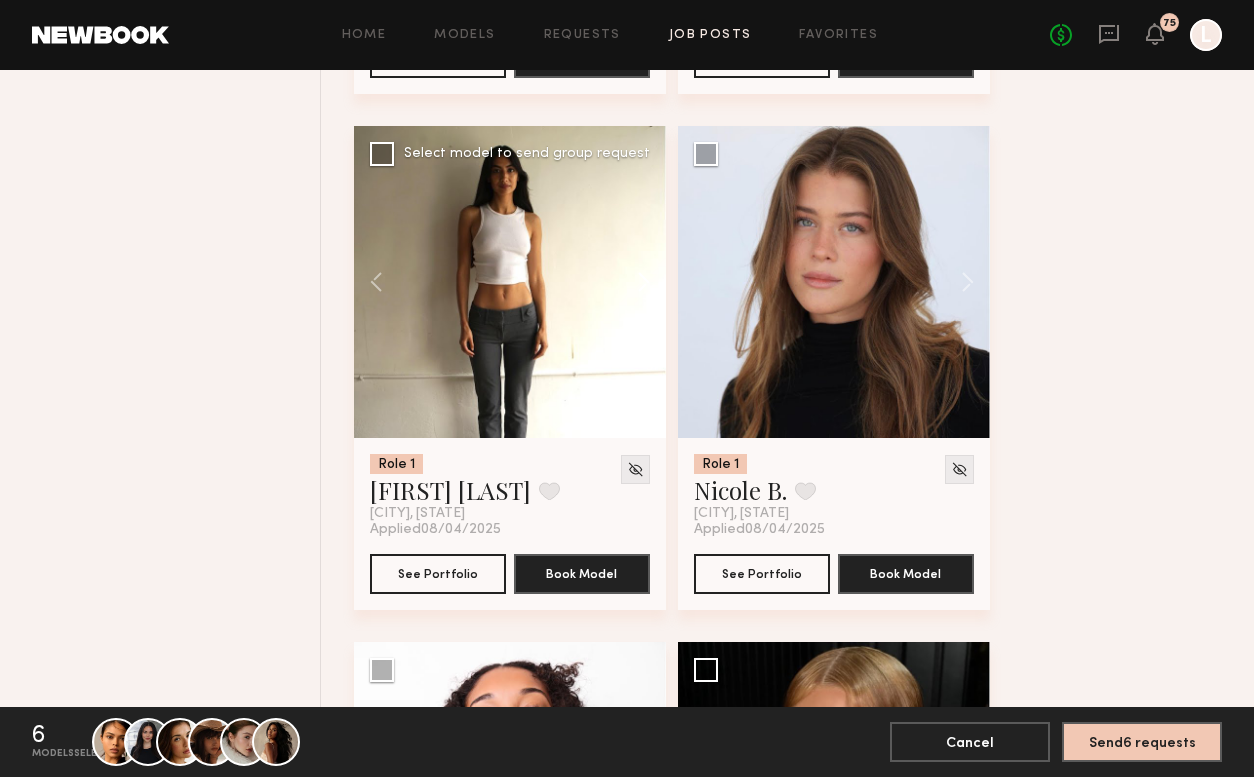 click 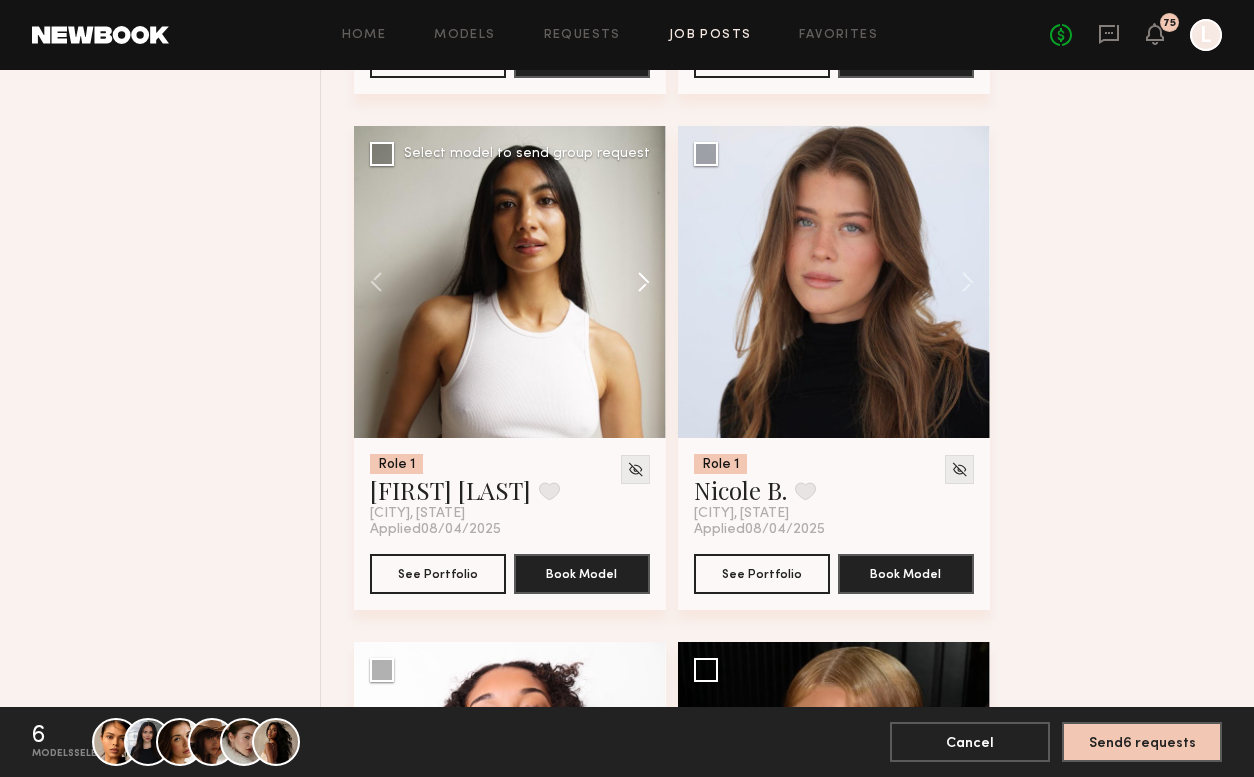 click 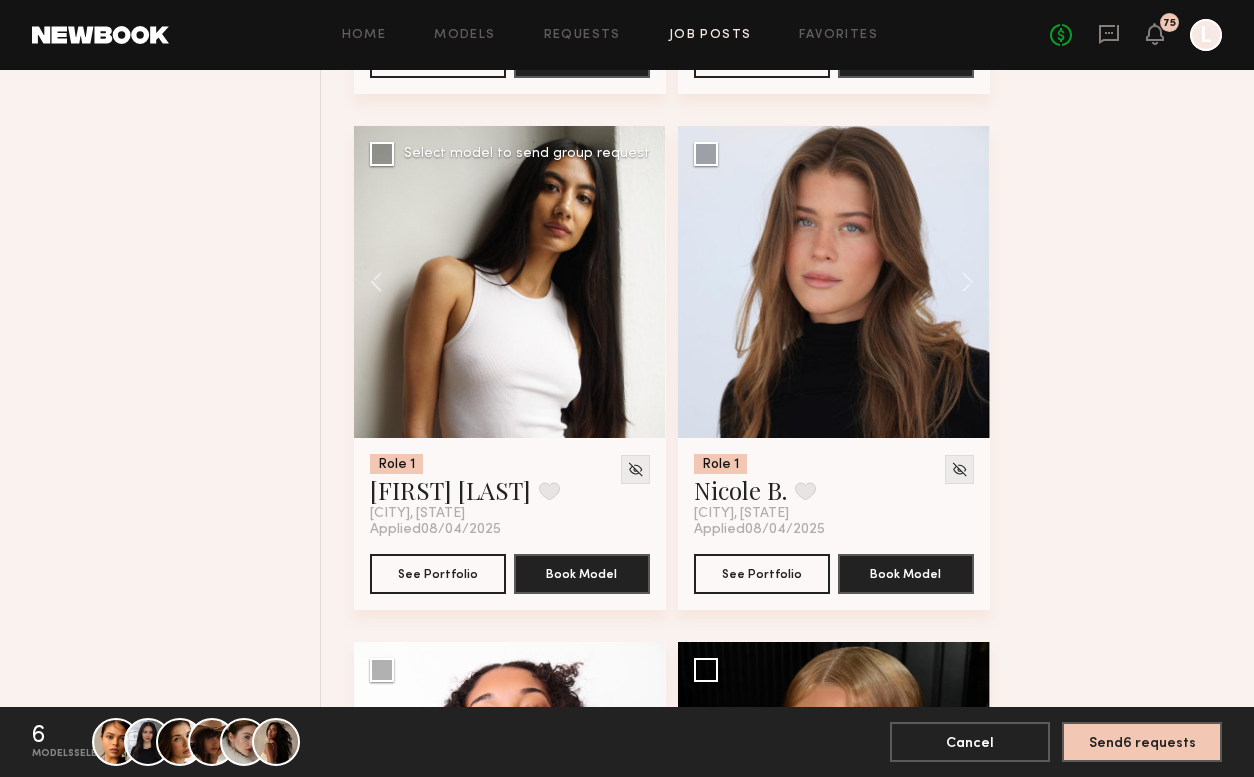 click 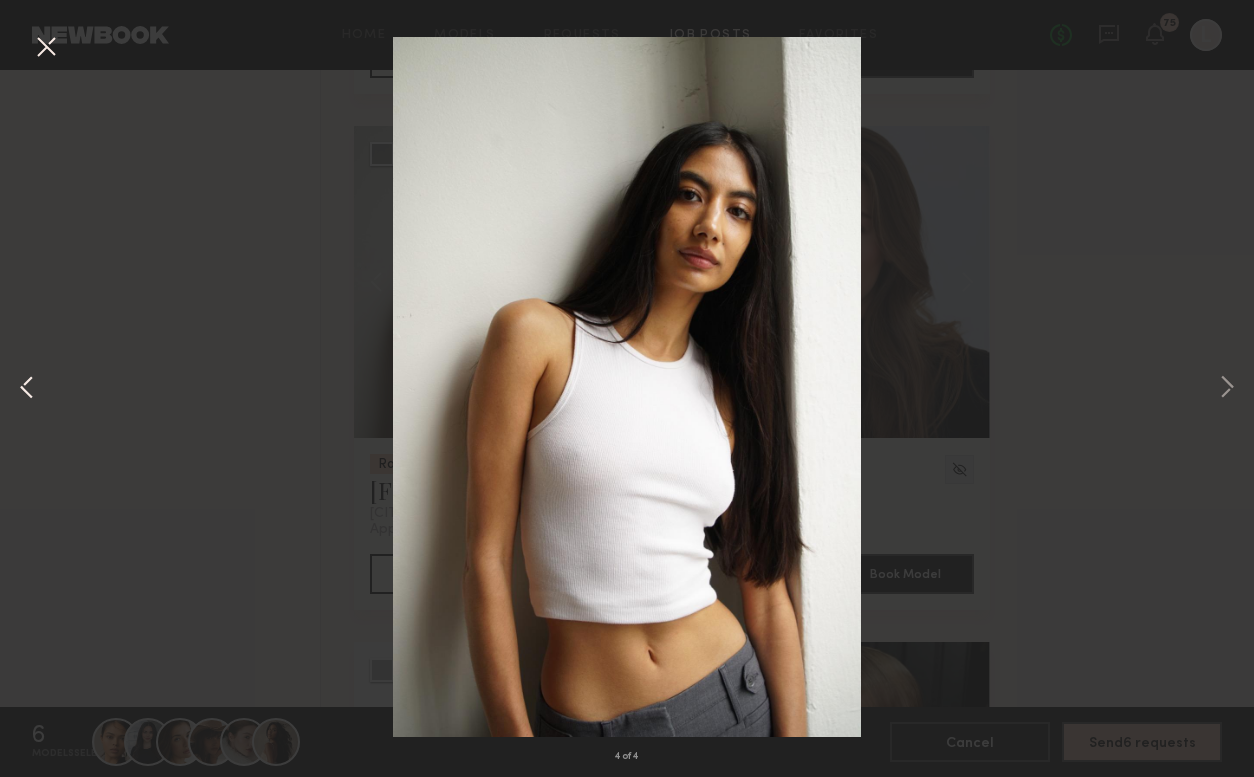 click at bounding box center [27, 389] 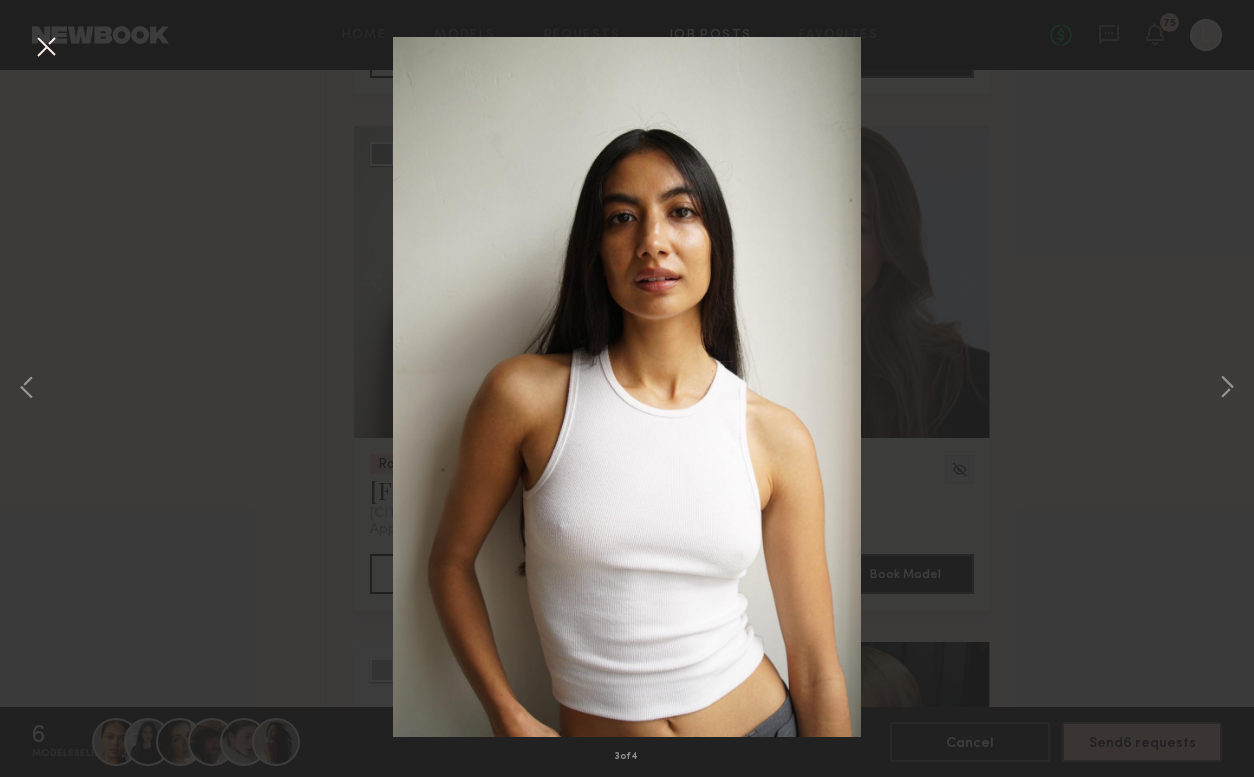 click at bounding box center (46, 48) 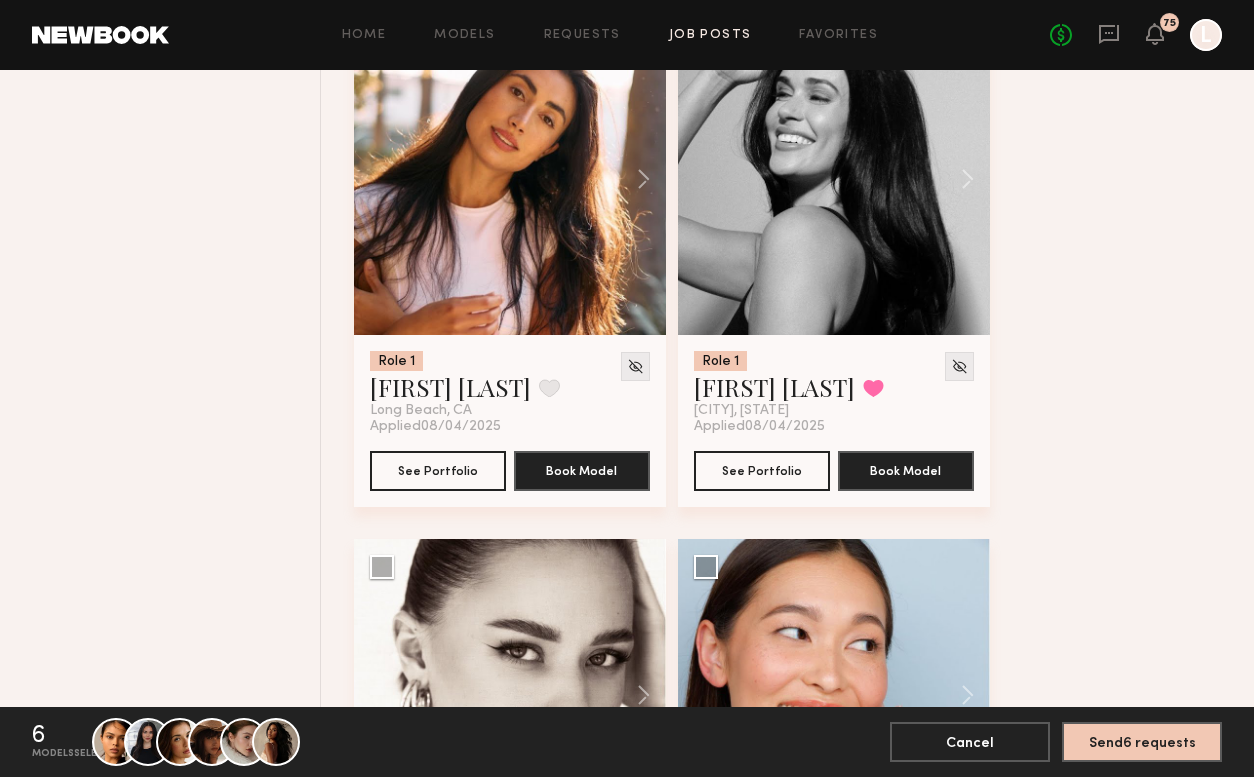 scroll, scrollTop: 25595, scrollLeft: 0, axis: vertical 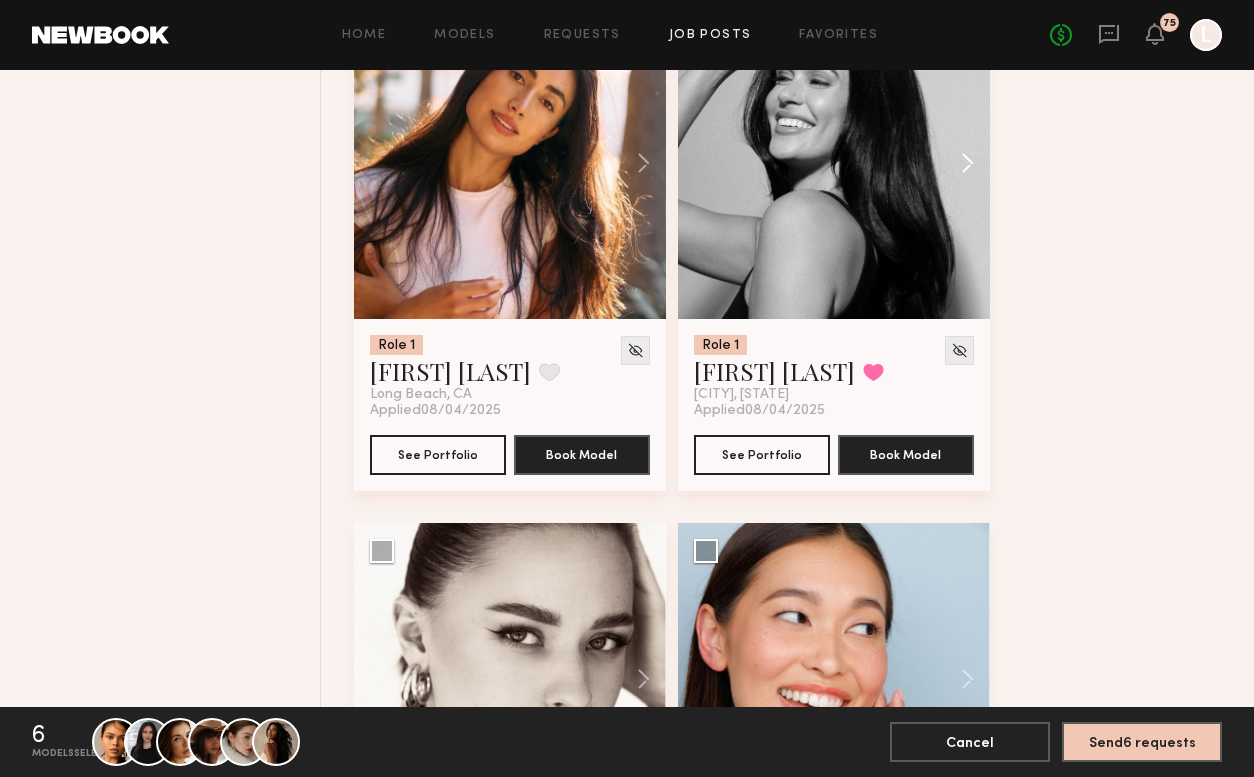 click 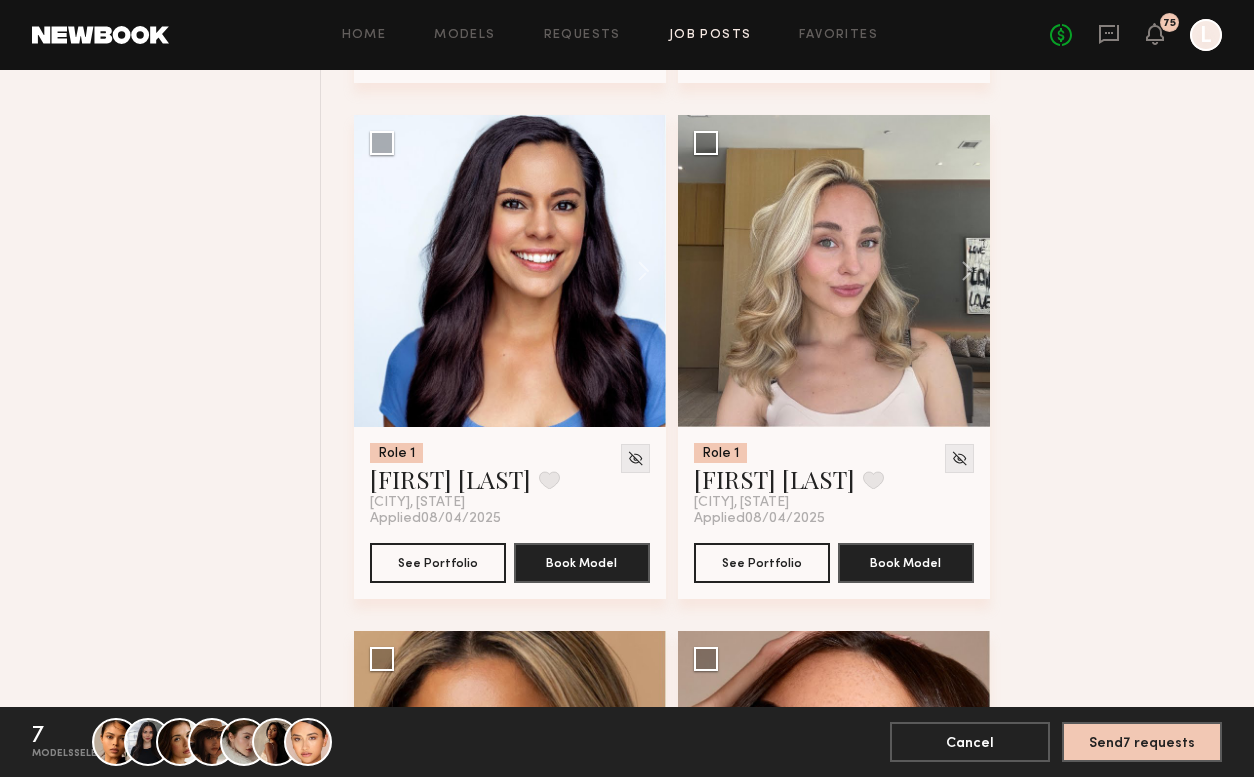 scroll, scrollTop: 33203, scrollLeft: 0, axis: vertical 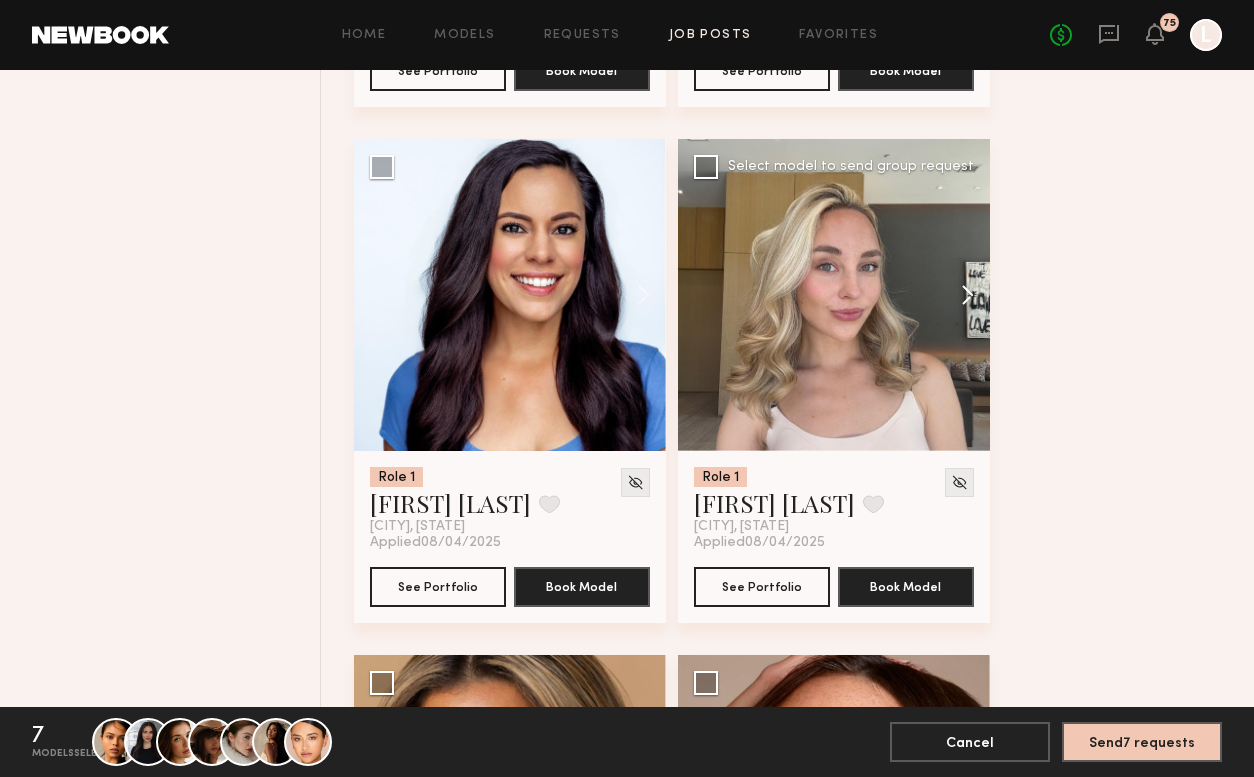 click 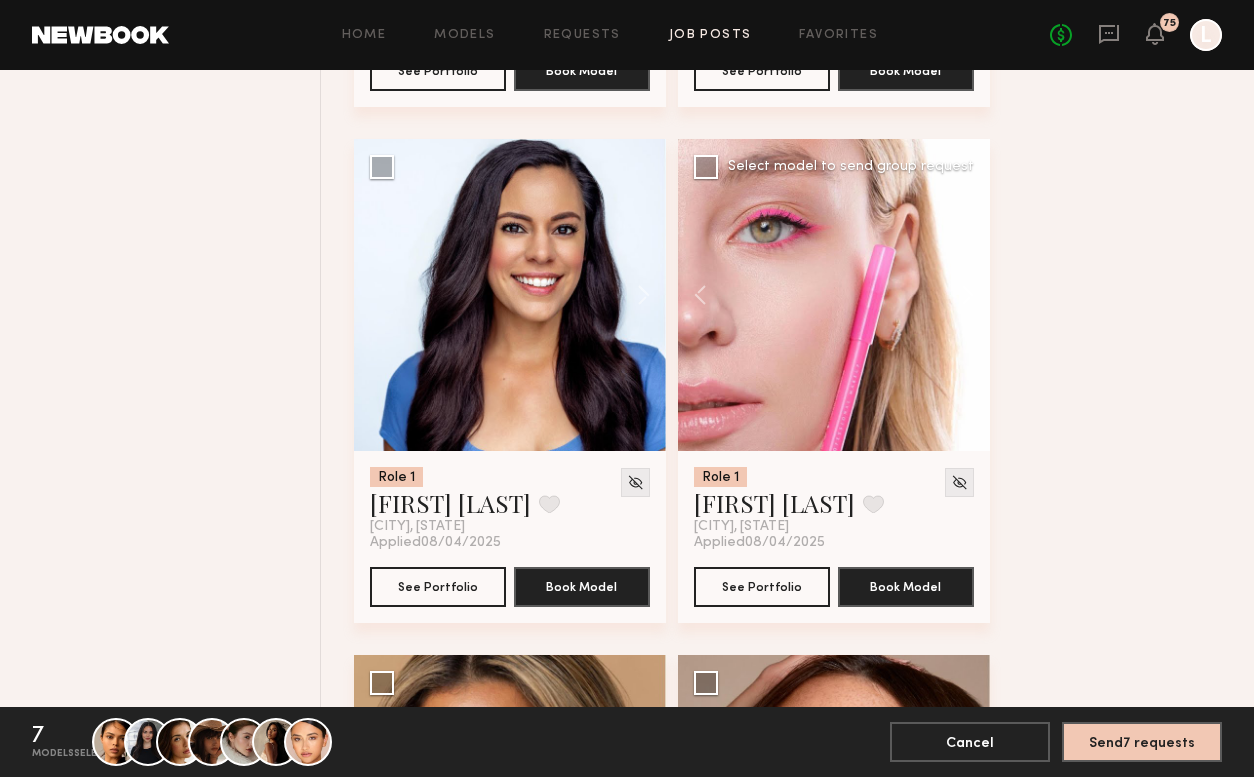 click 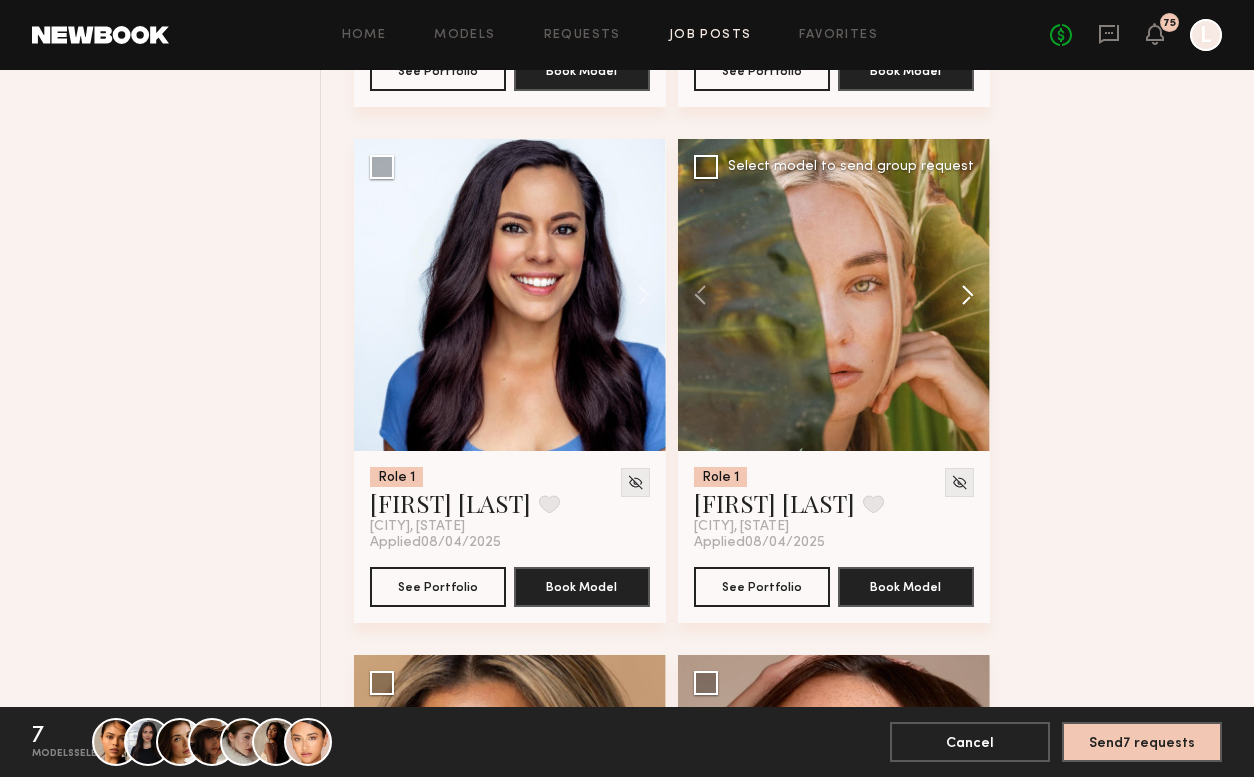 click 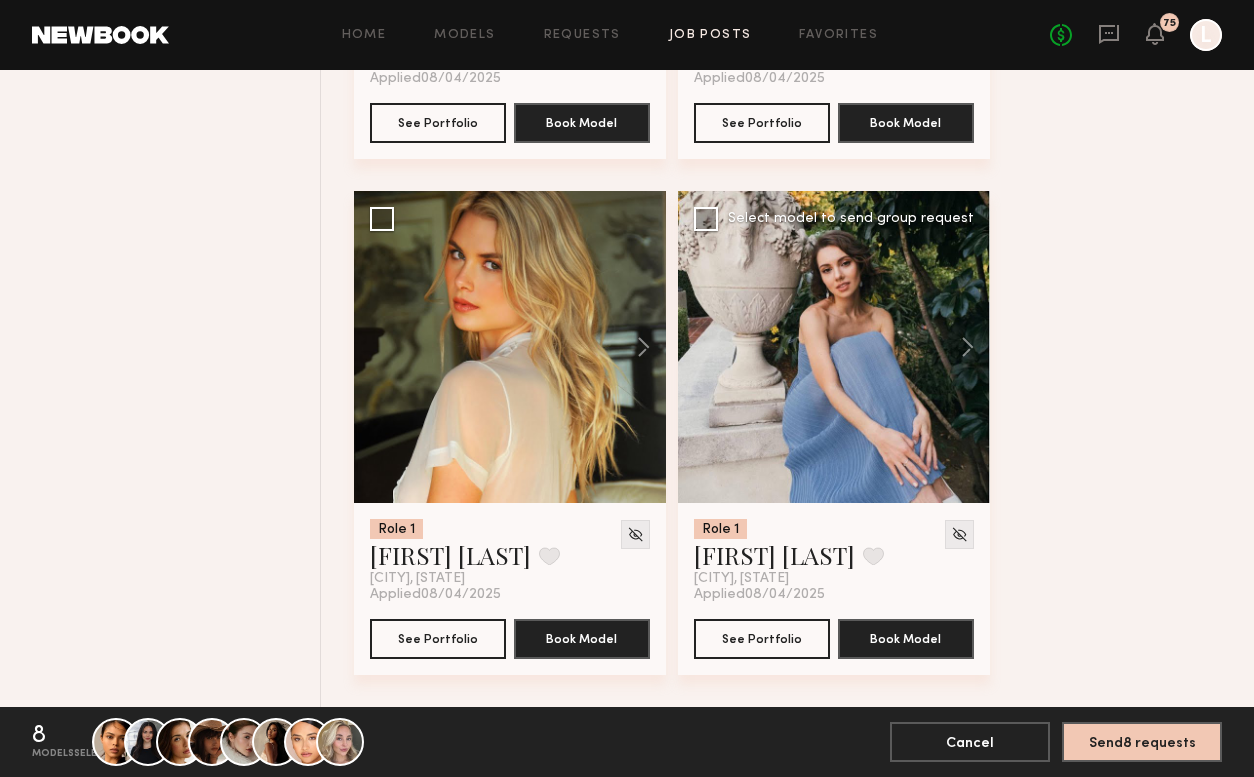 scroll, scrollTop: 34699, scrollLeft: 0, axis: vertical 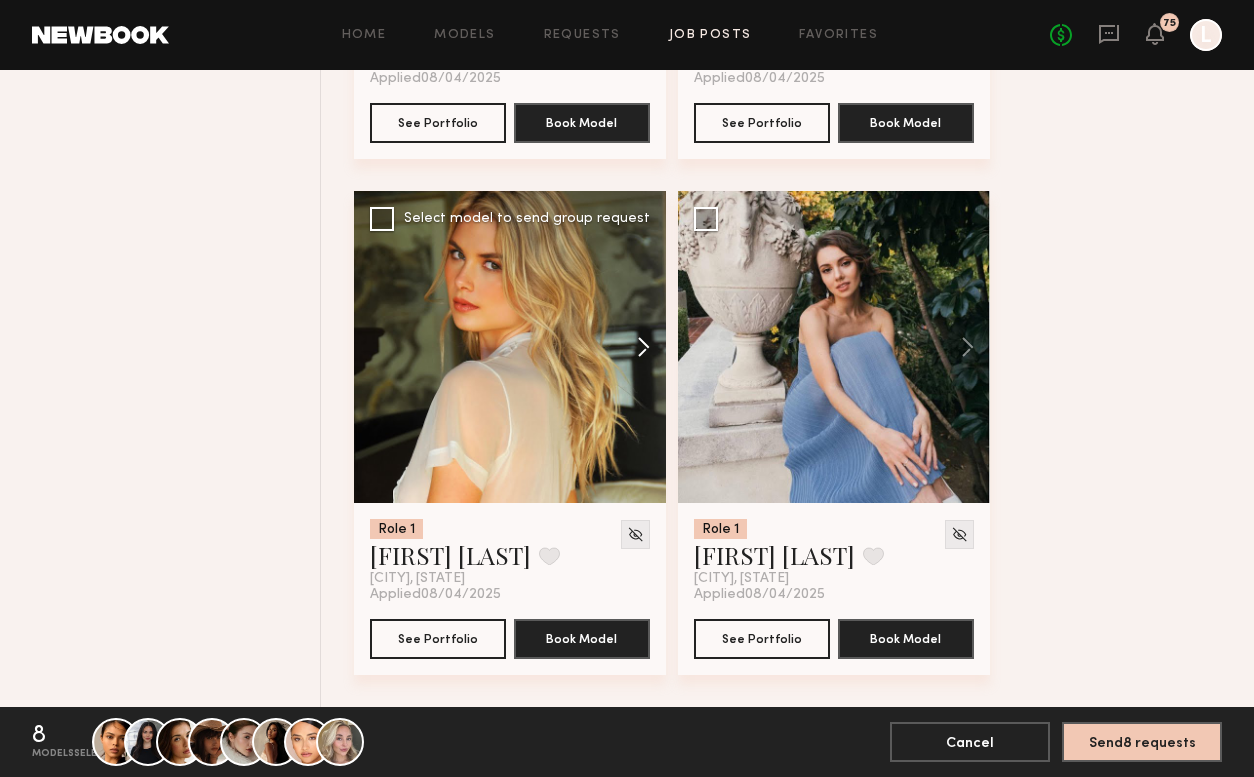 click 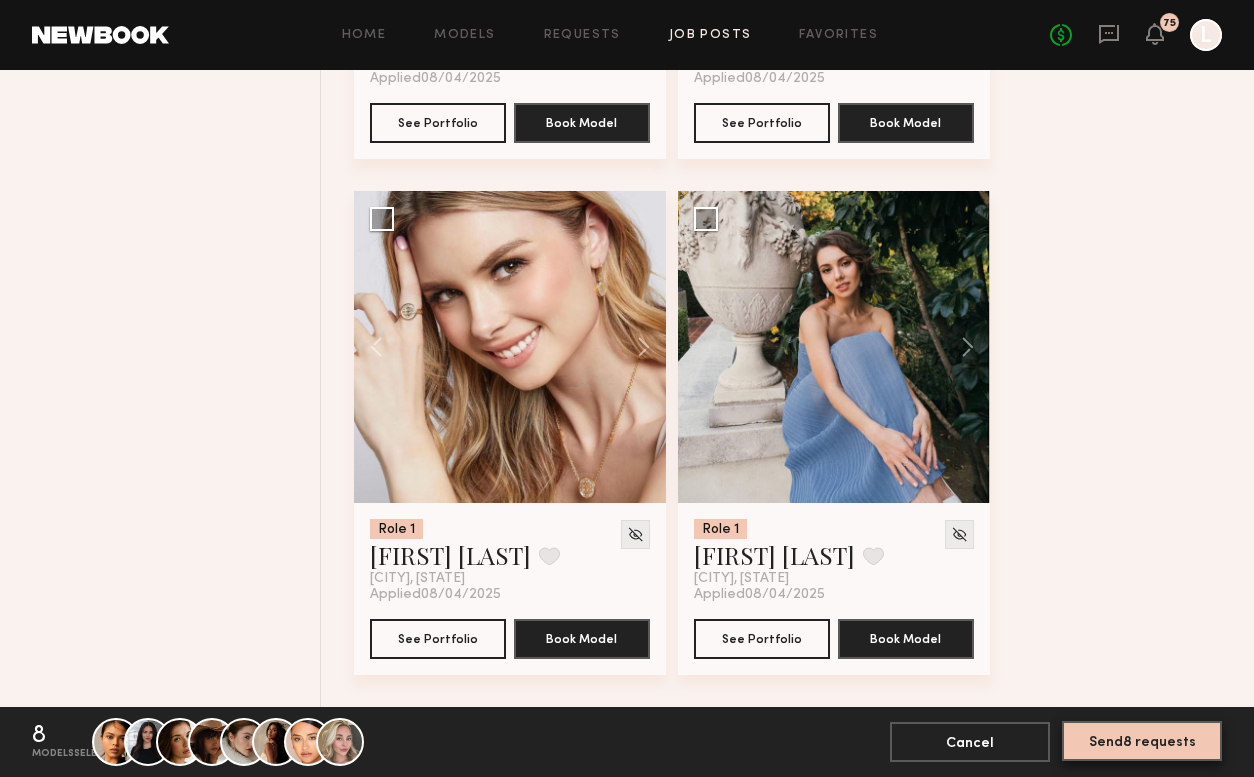 click on "Send  8   requests" 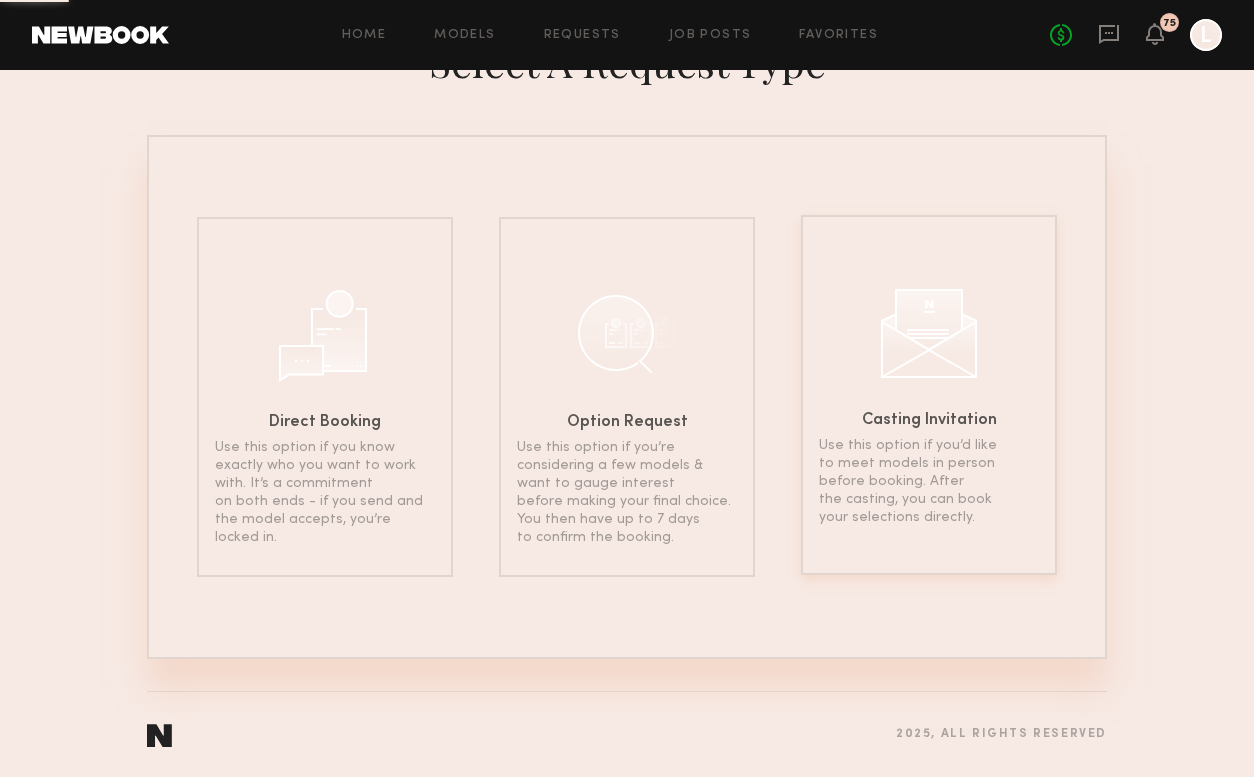 scroll, scrollTop: 0, scrollLeft: 0, axis: both 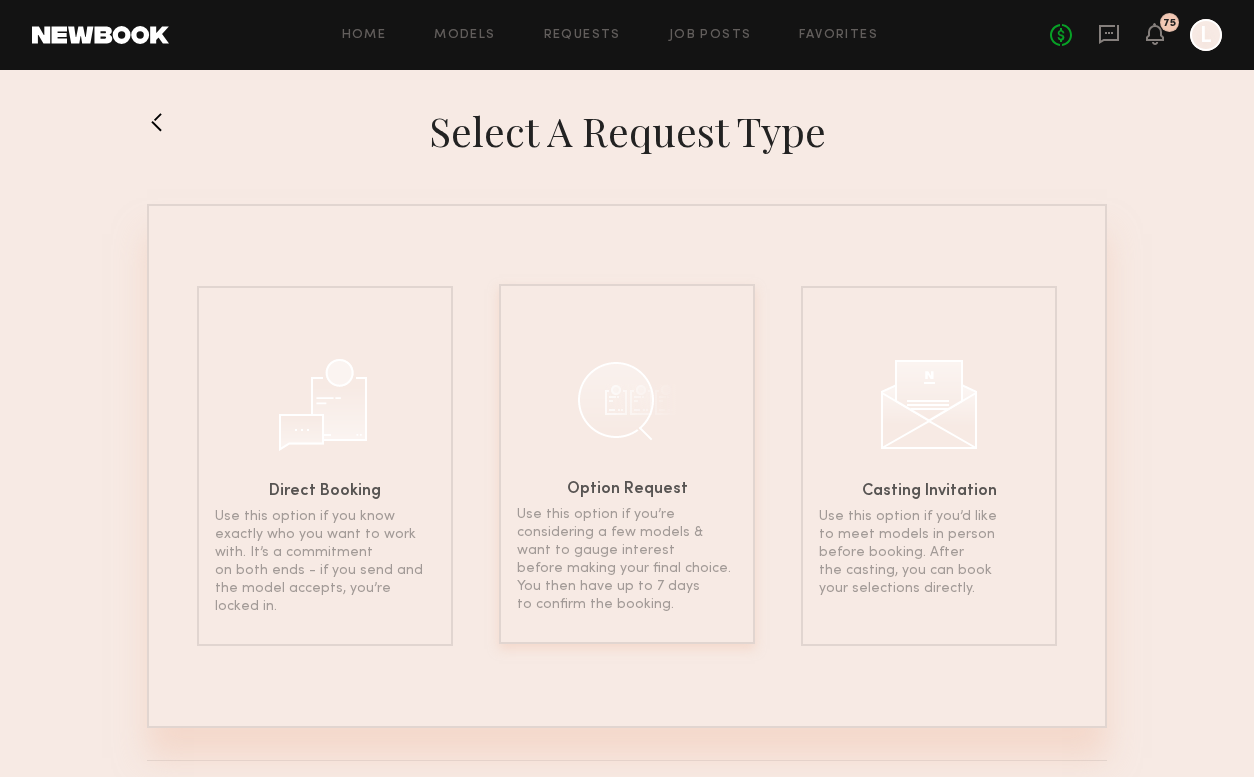 click on "Option Request Use this option if you’re considering a few models & want to gauge interest before making your final choice. You then have up to 7 days to confirm the booking." 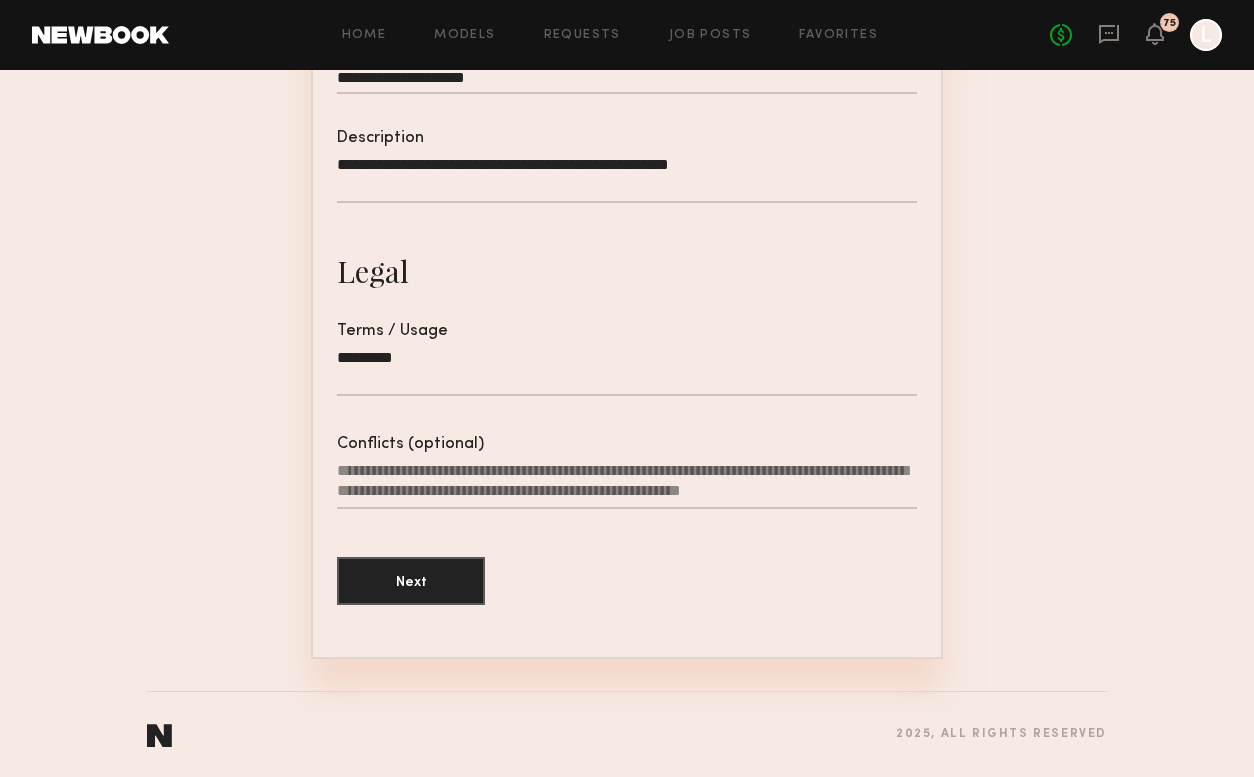 scroll, scrollTop: 561, scrollLeft: 0, axis: vertical 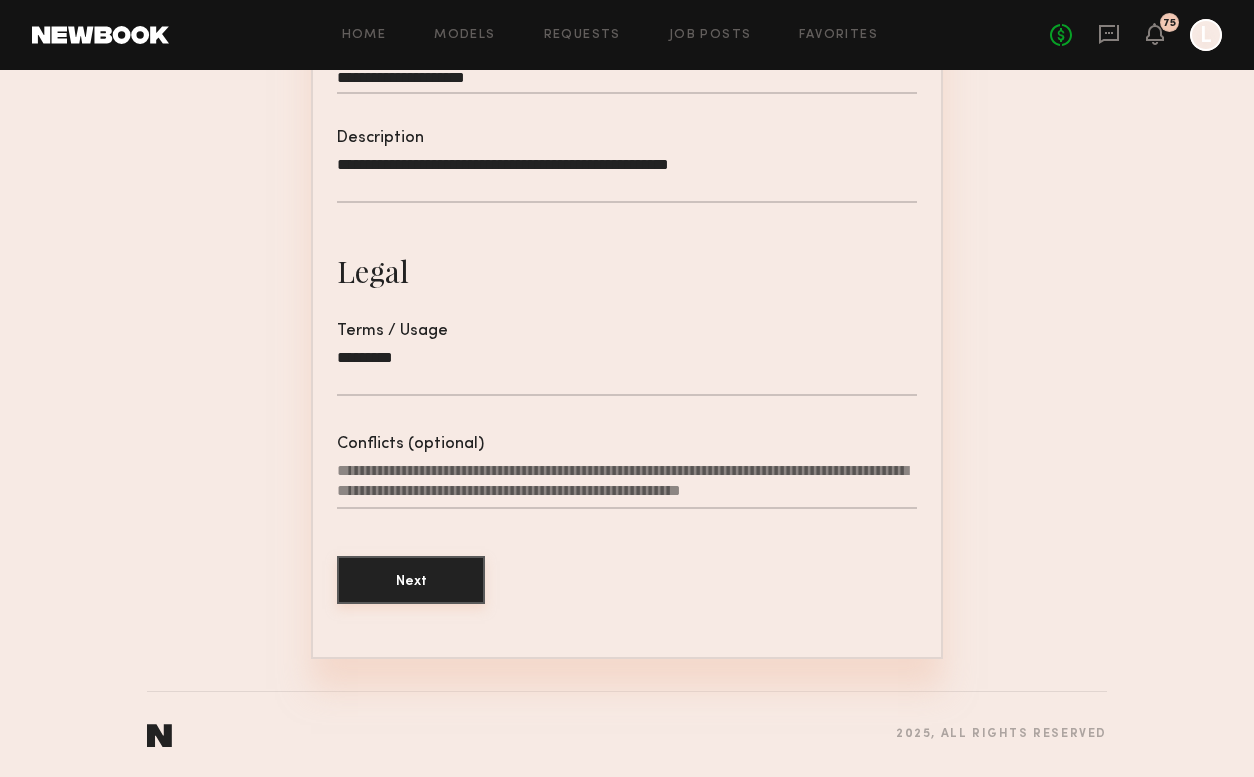 click on "Next" 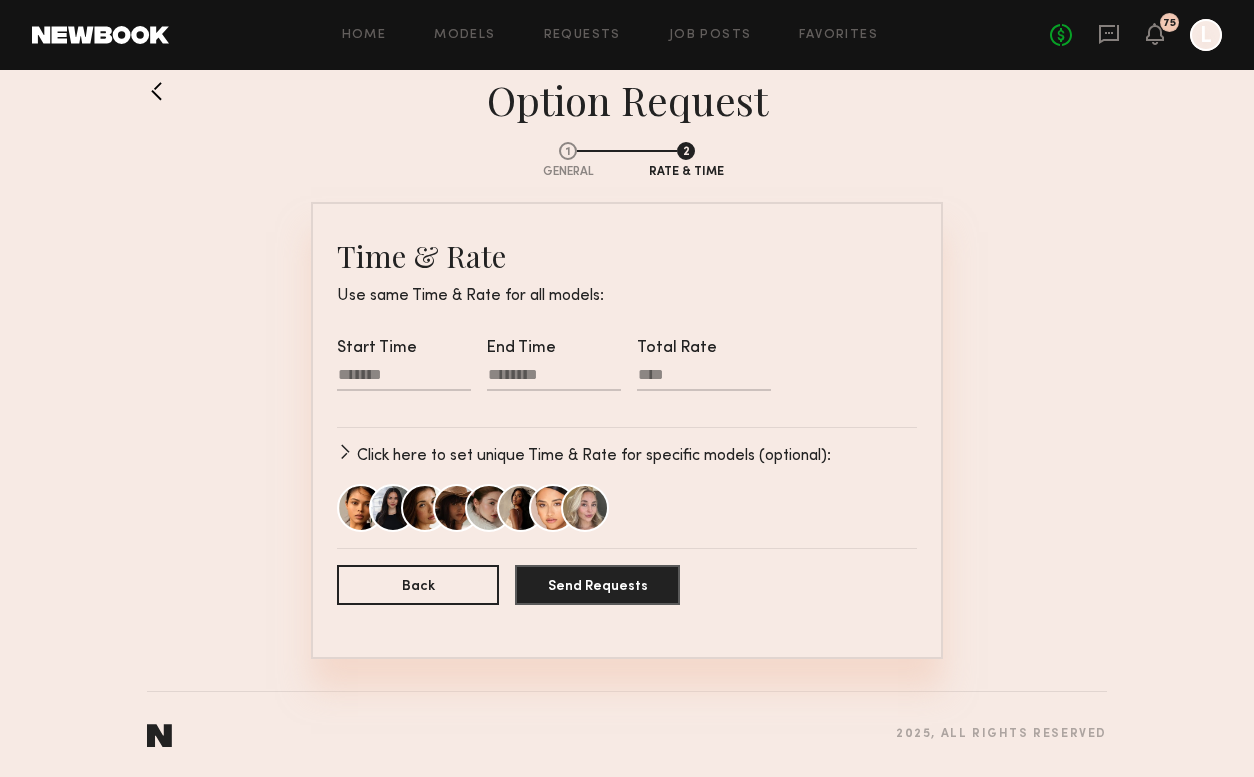 scroll, scrollTop: 32, scrollLeft: 0, axis: vertical 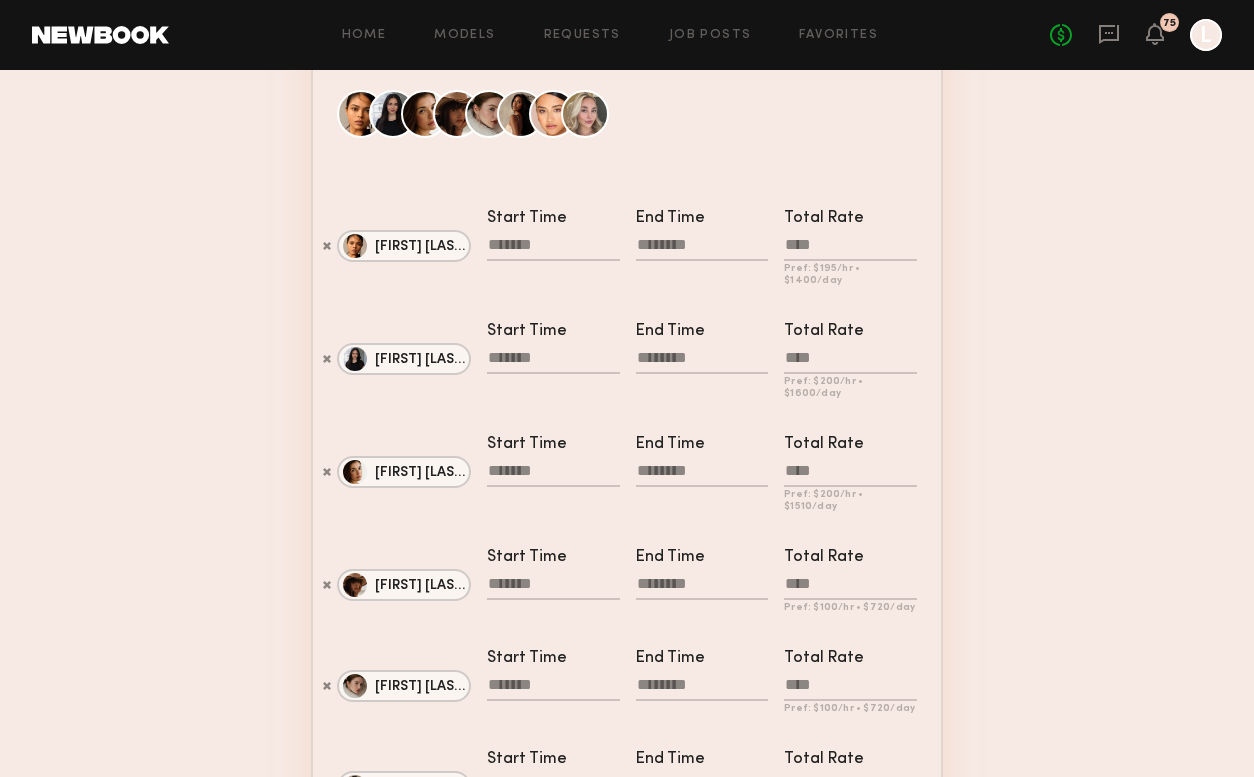 click 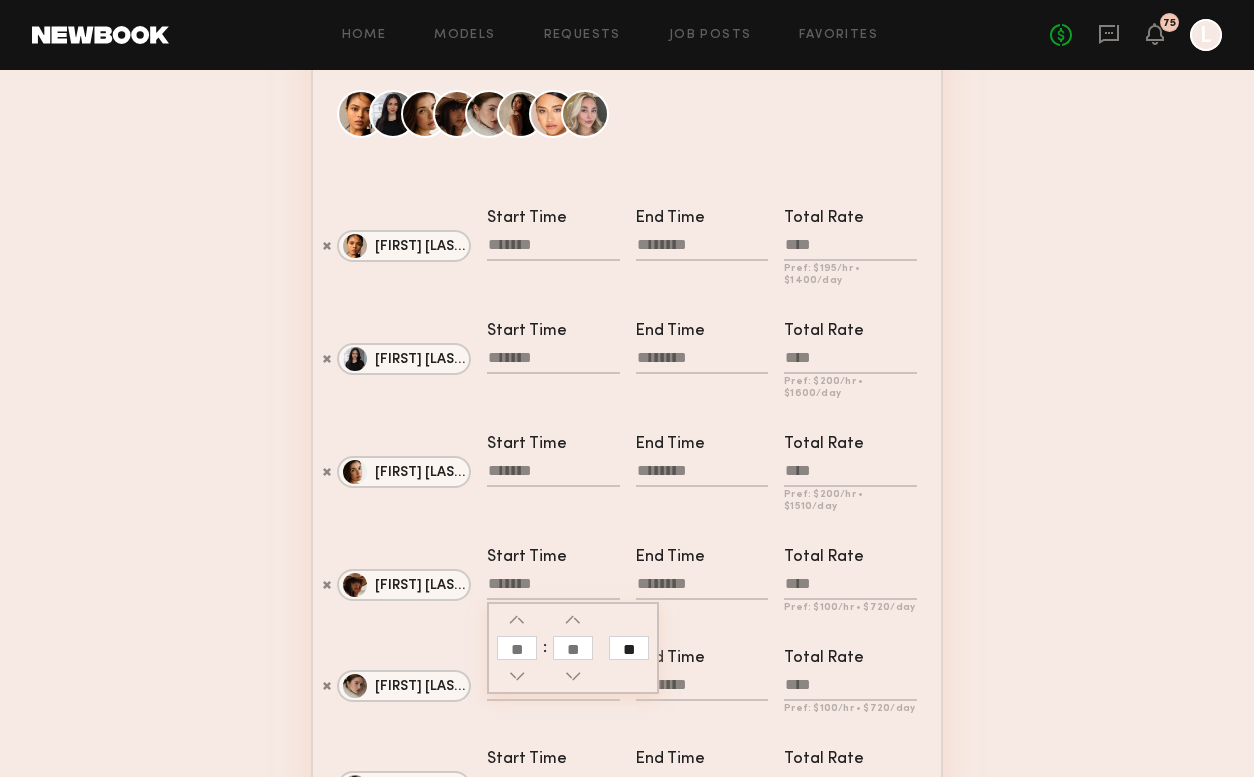 click 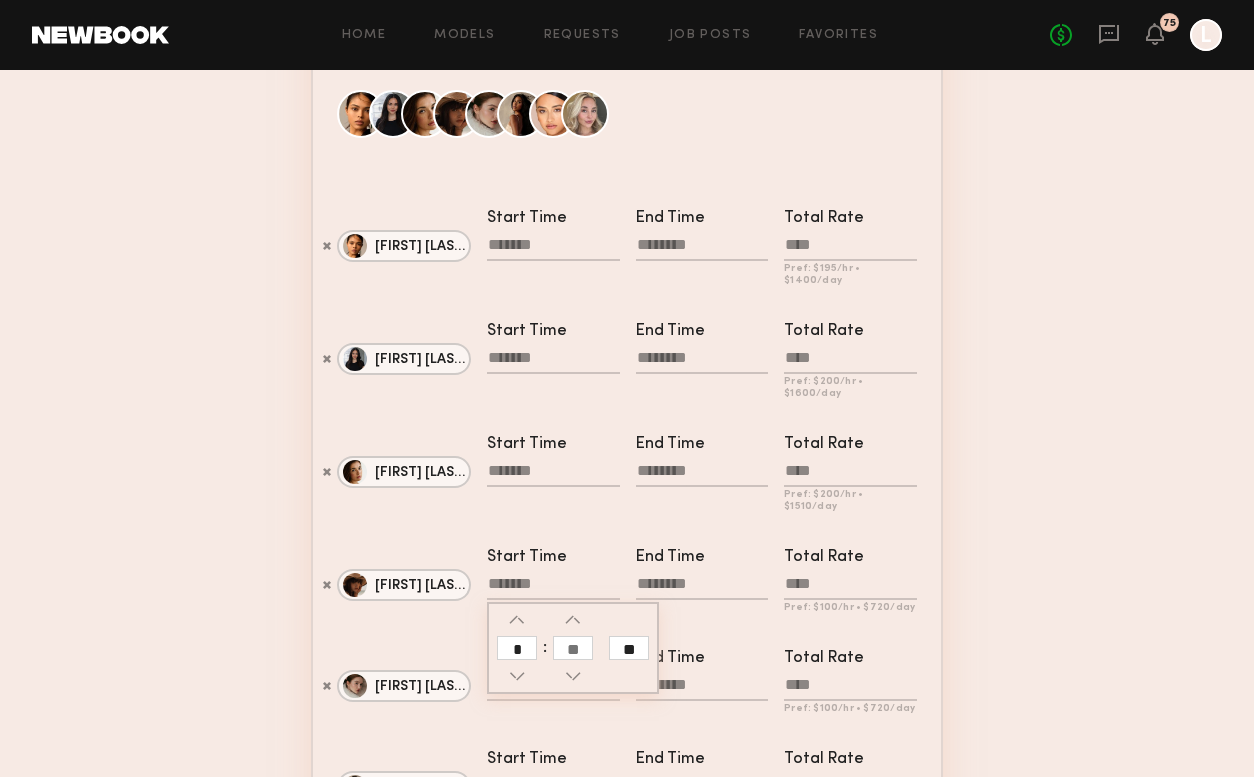 type on "**" 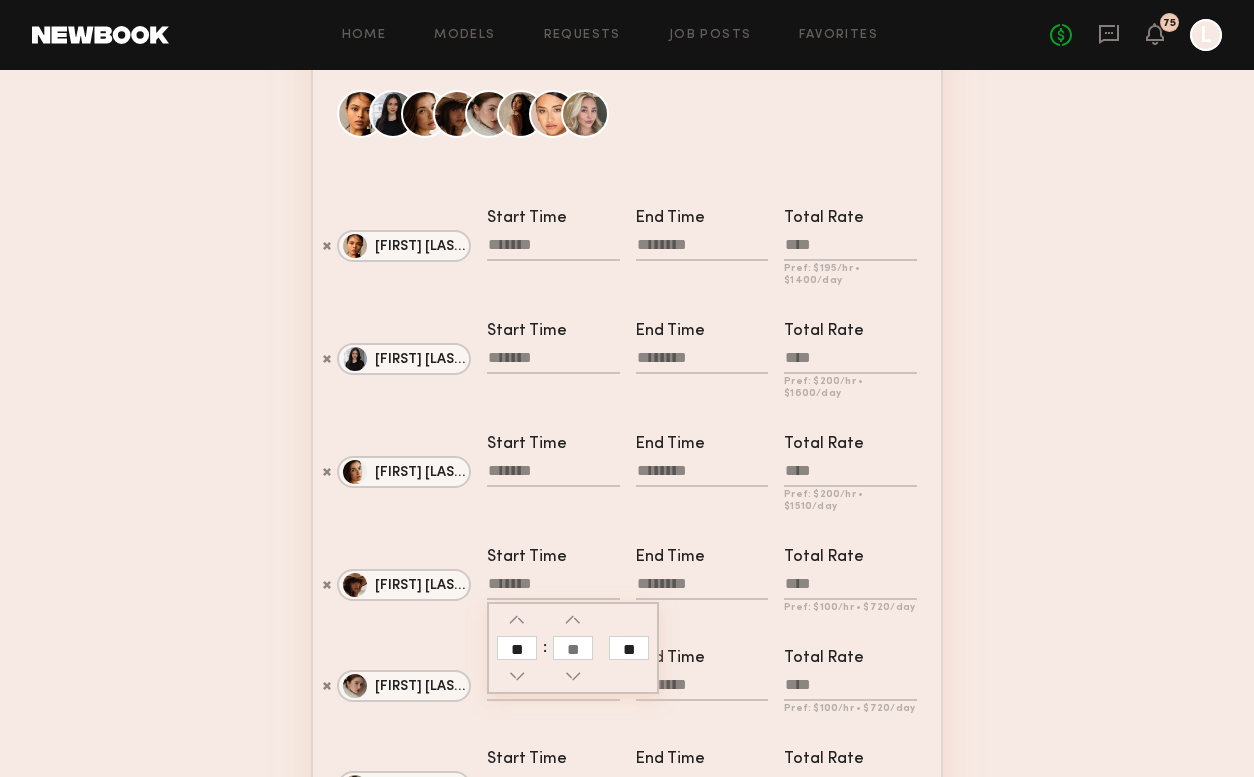 type on "********" 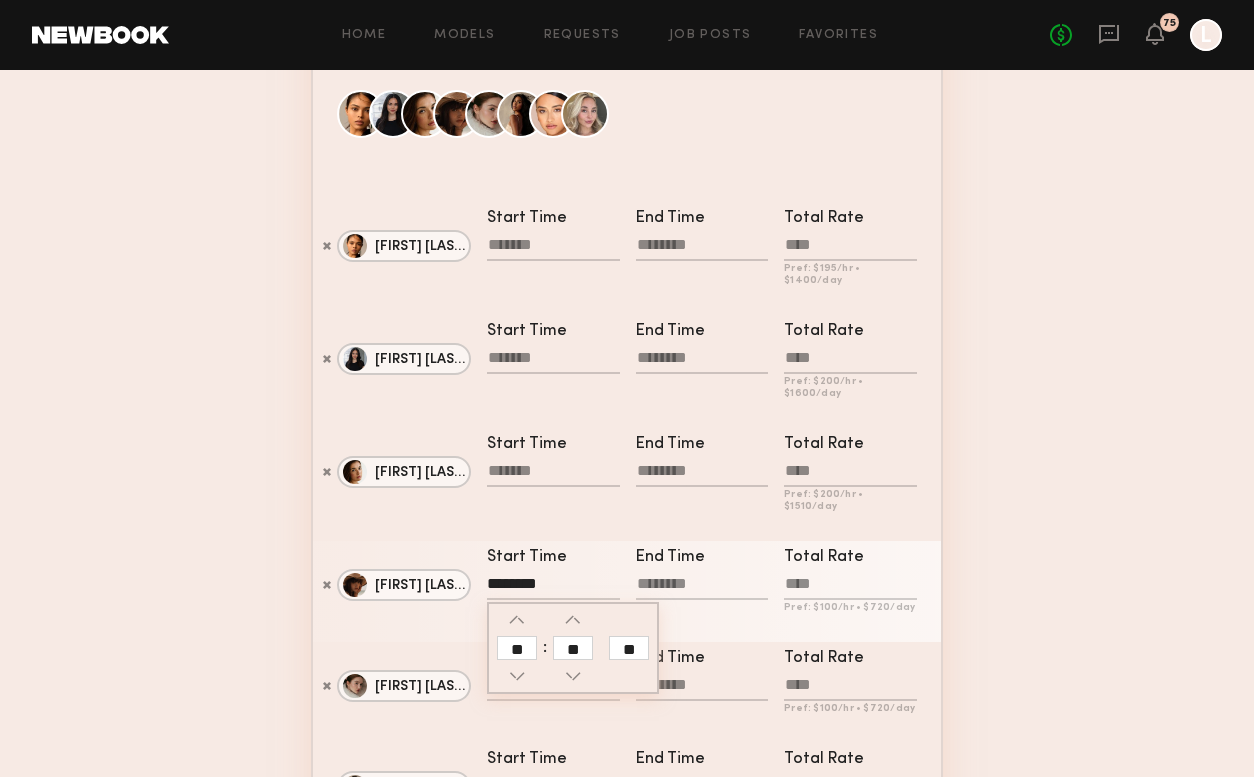 click 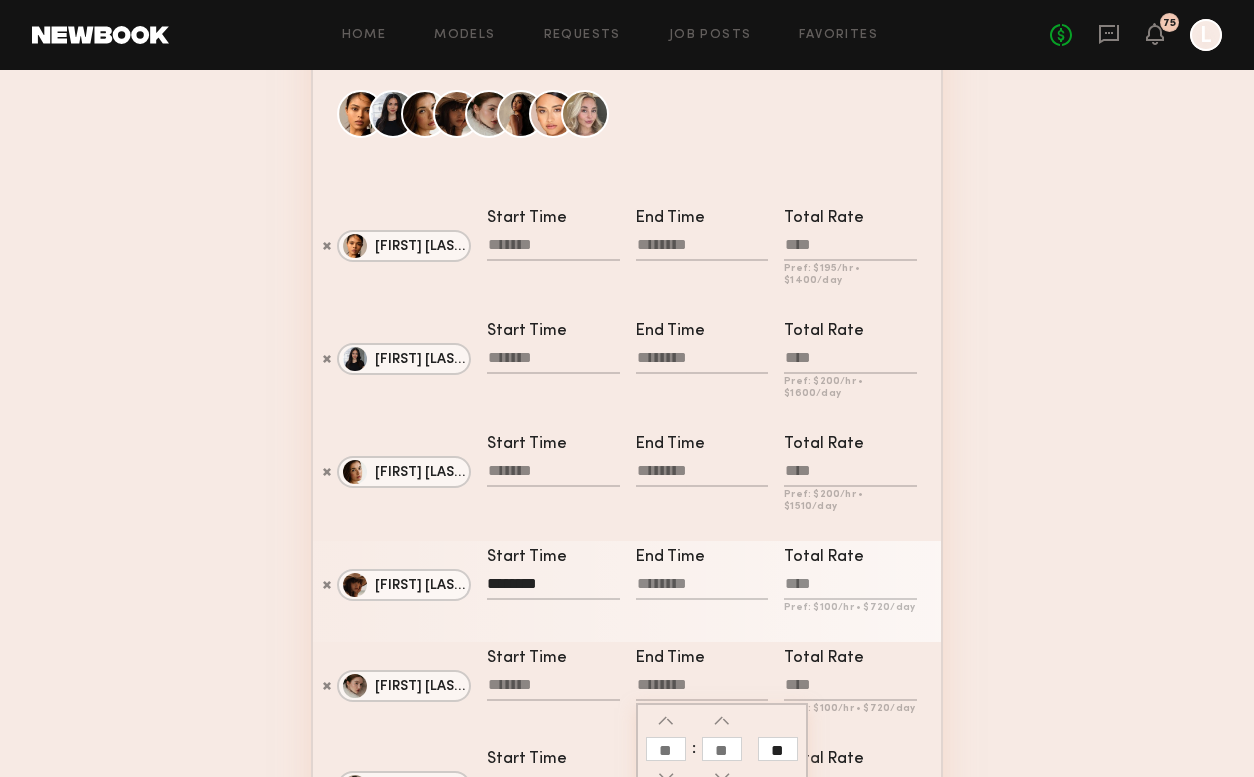 click 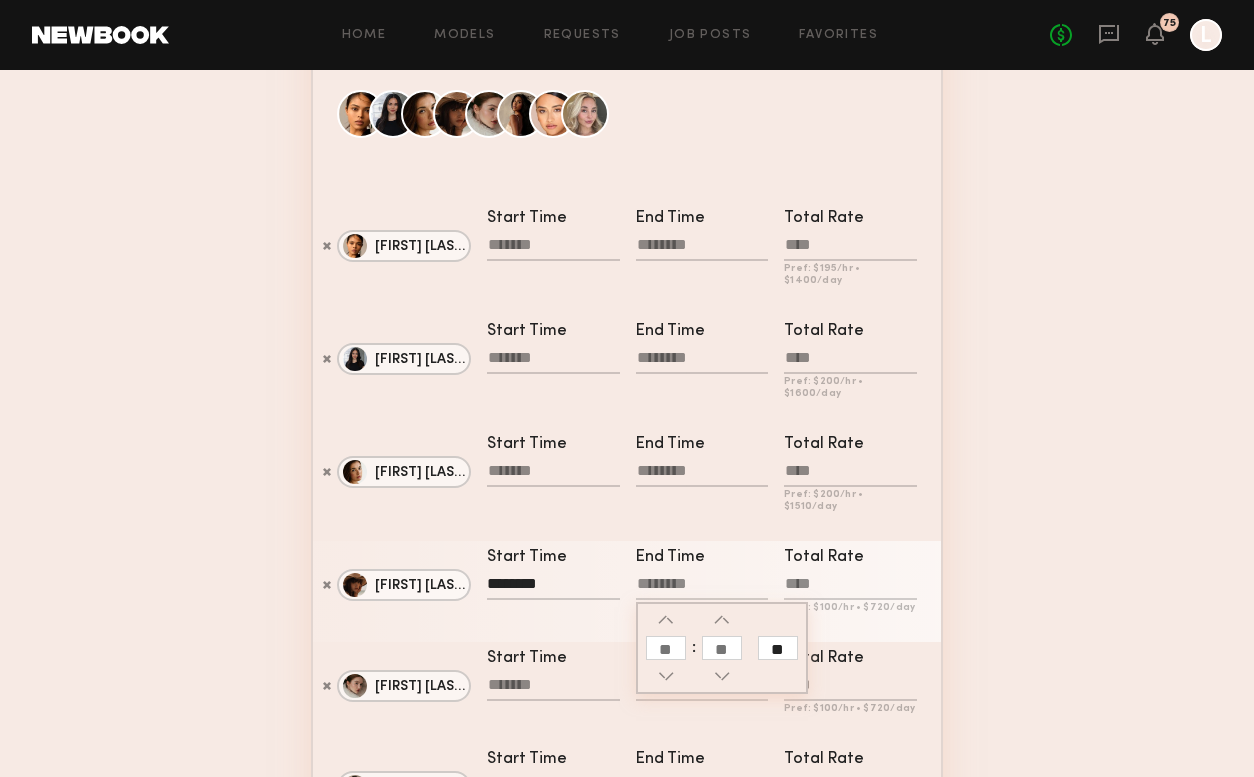 click on "********" 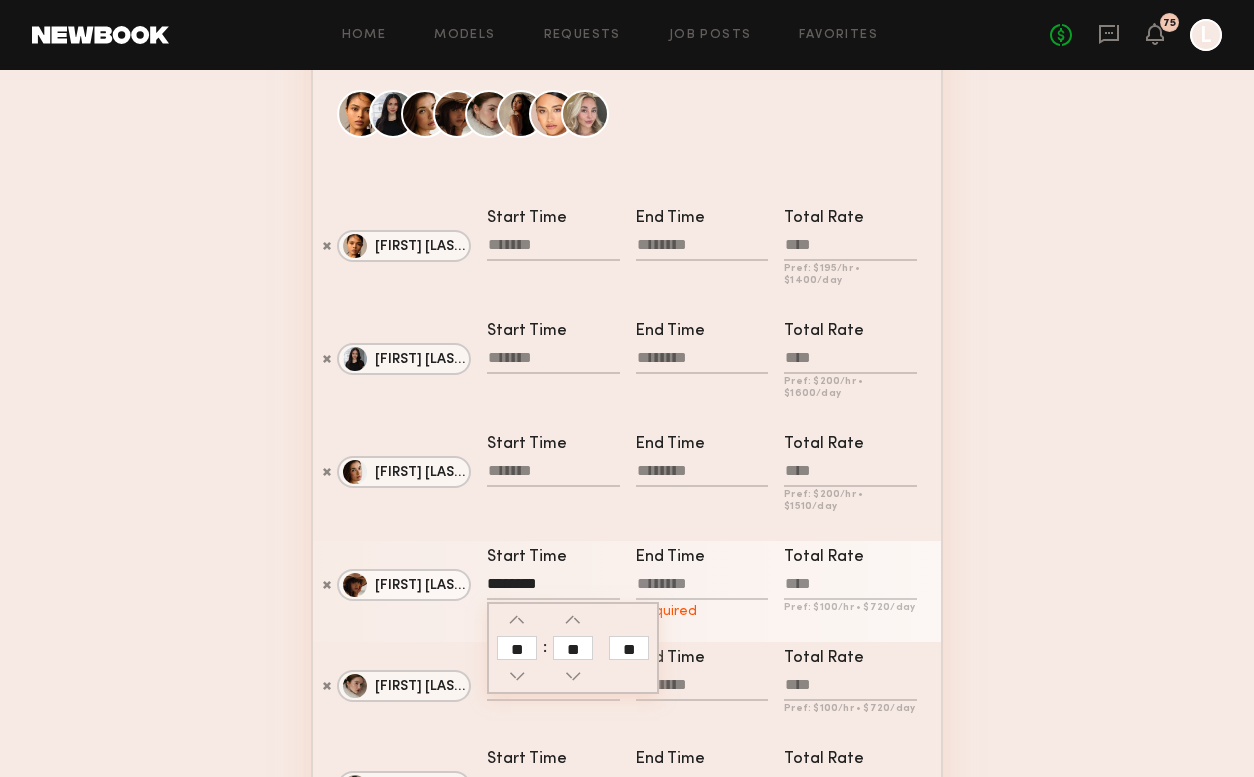 click on "End Time" 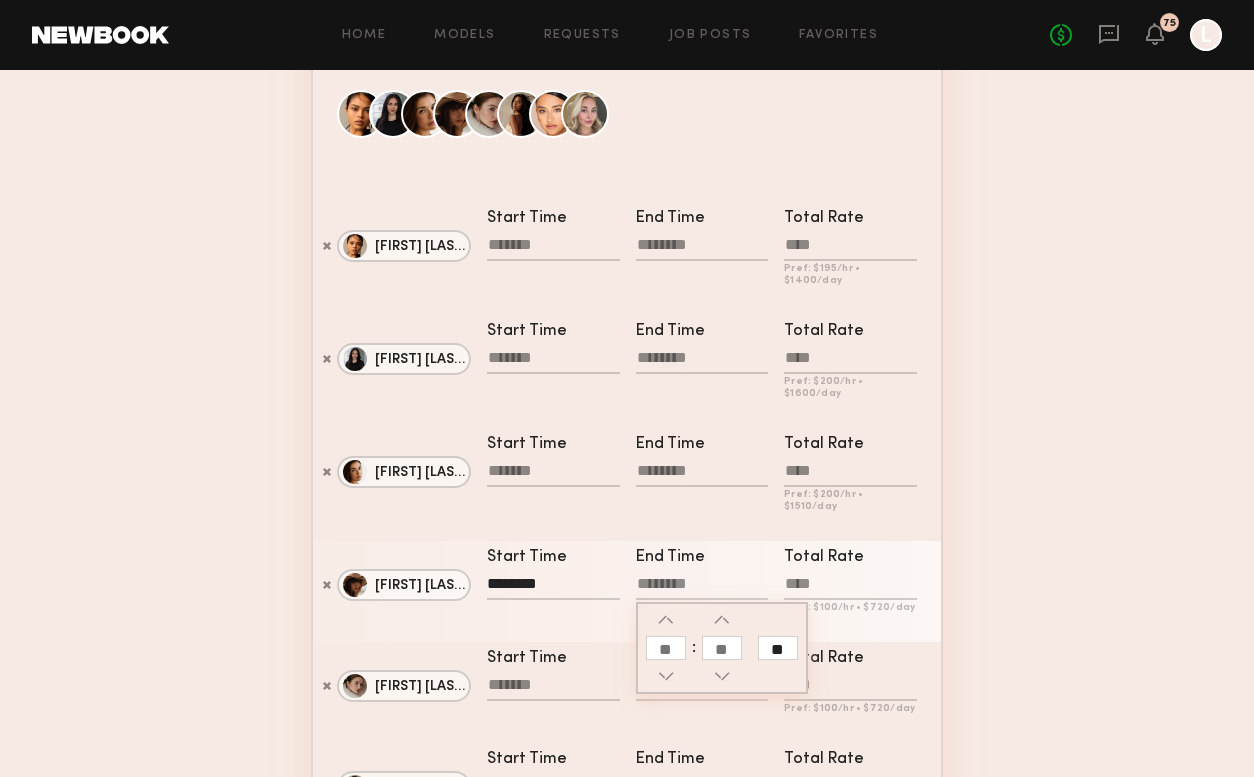 click 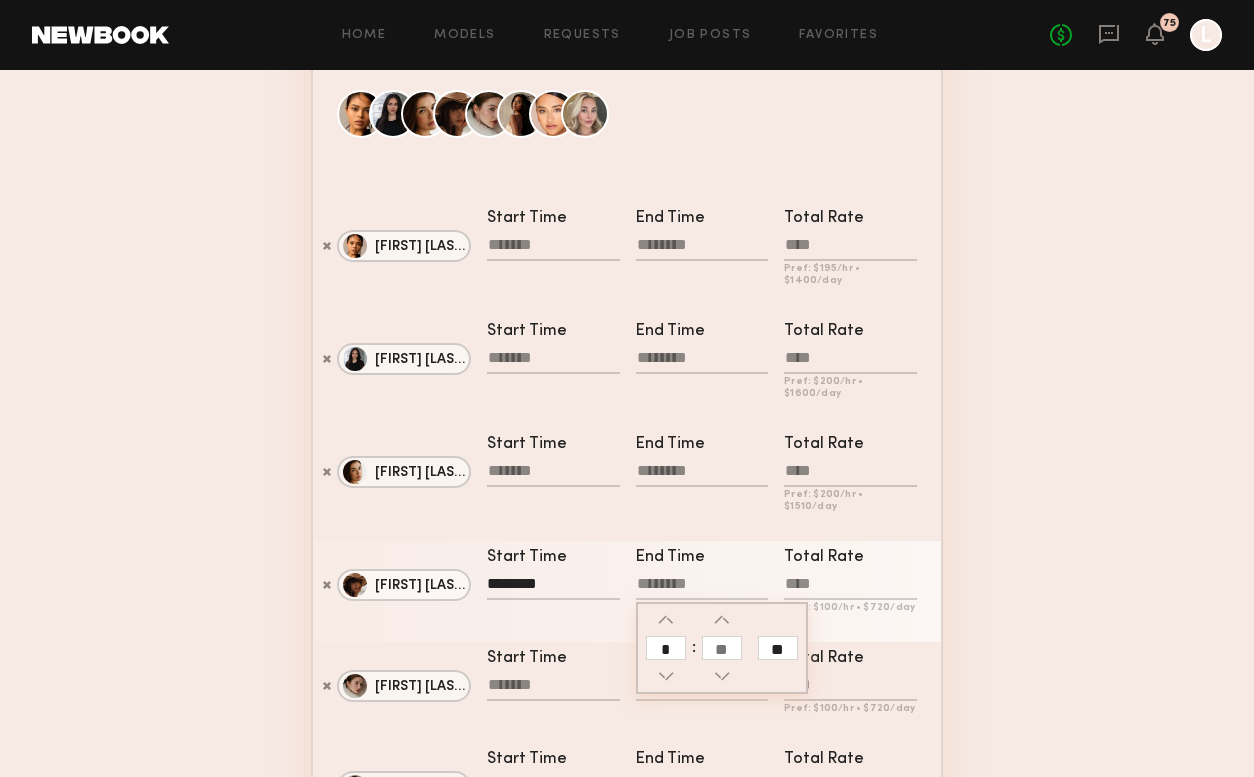 type on "*" 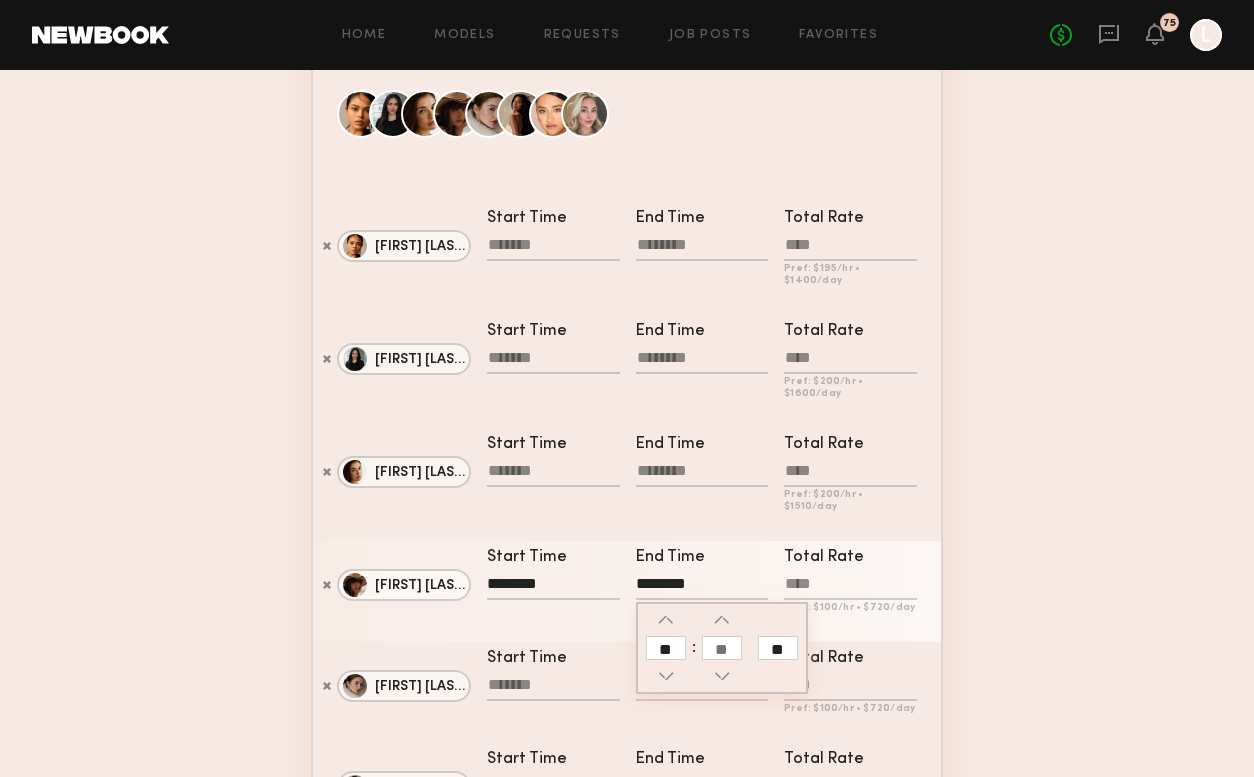 click 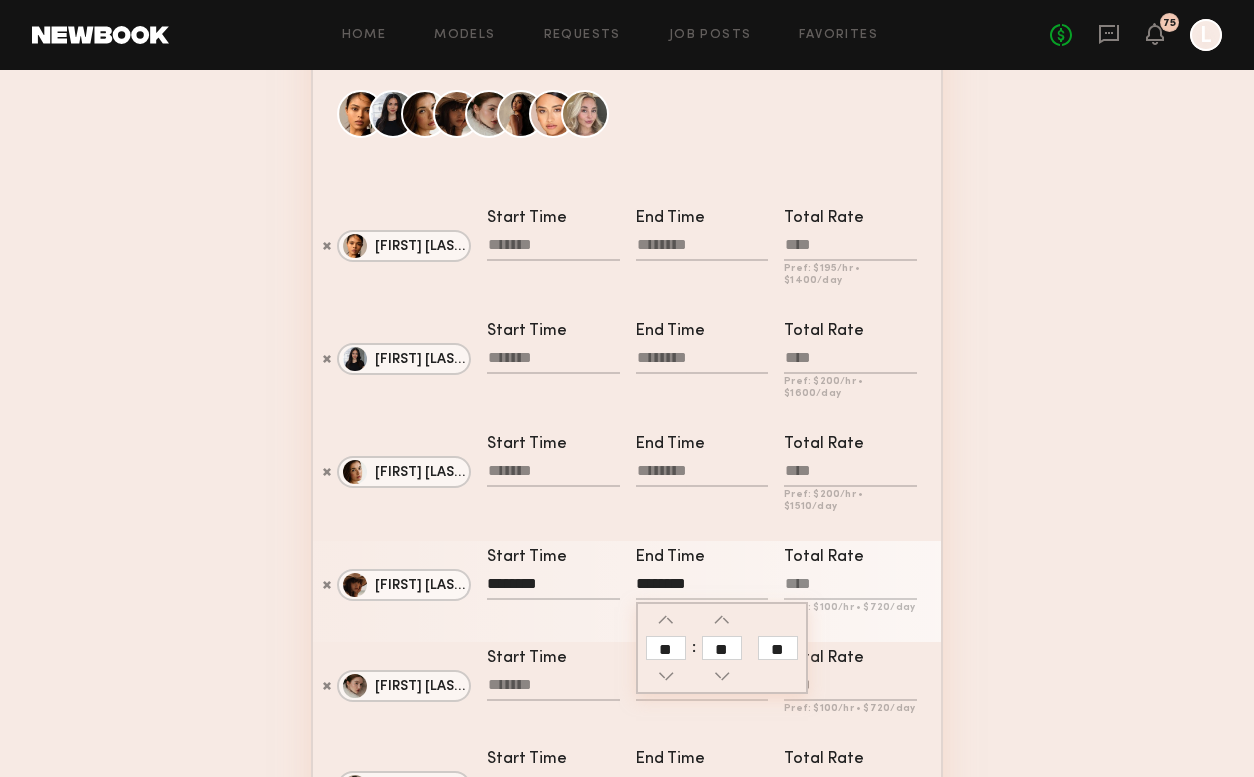 click on "** **" 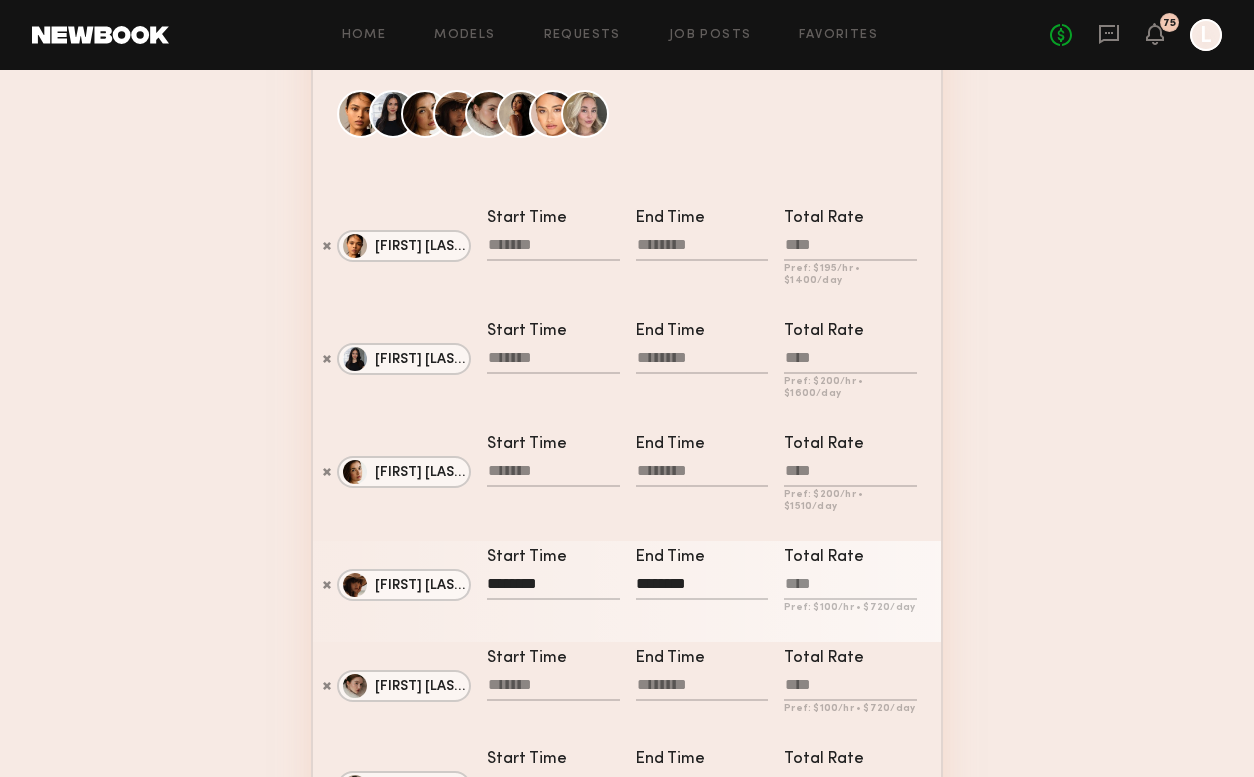 click on "Total Rate Pref: $ 100 /hr • $ 720 /day" 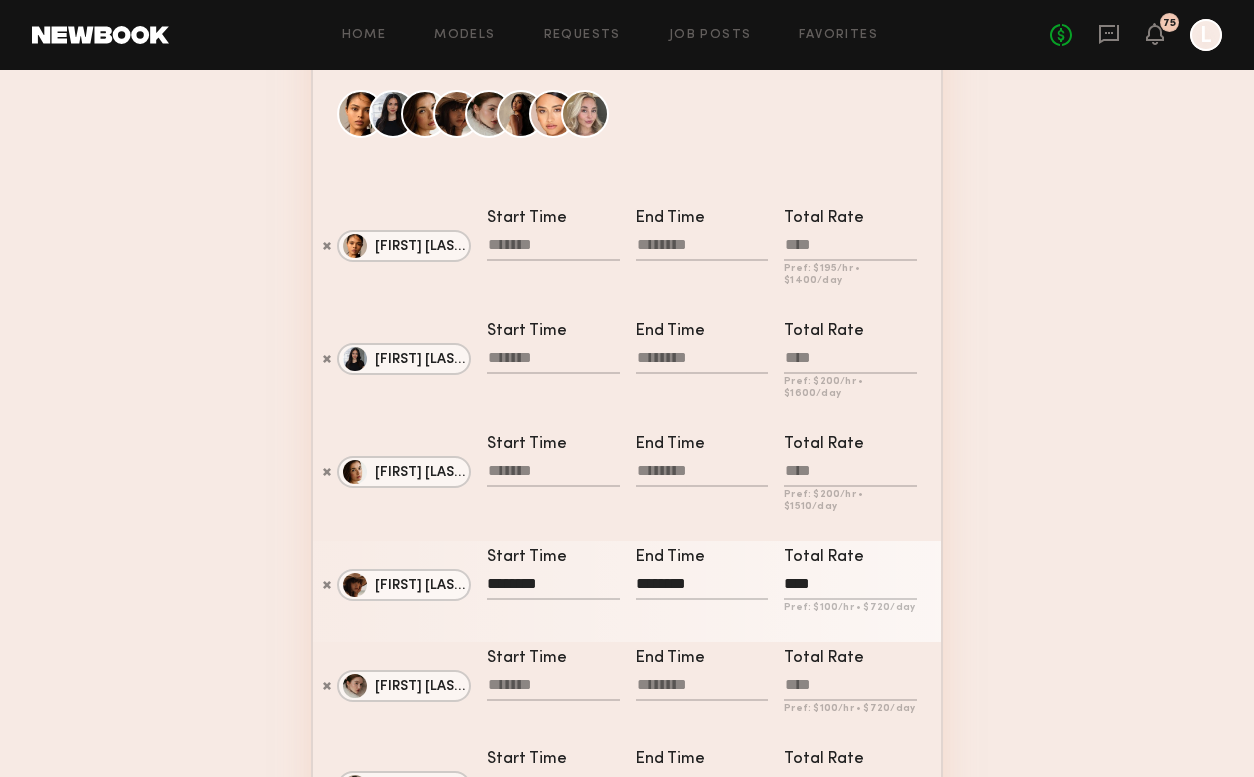 type on "****" 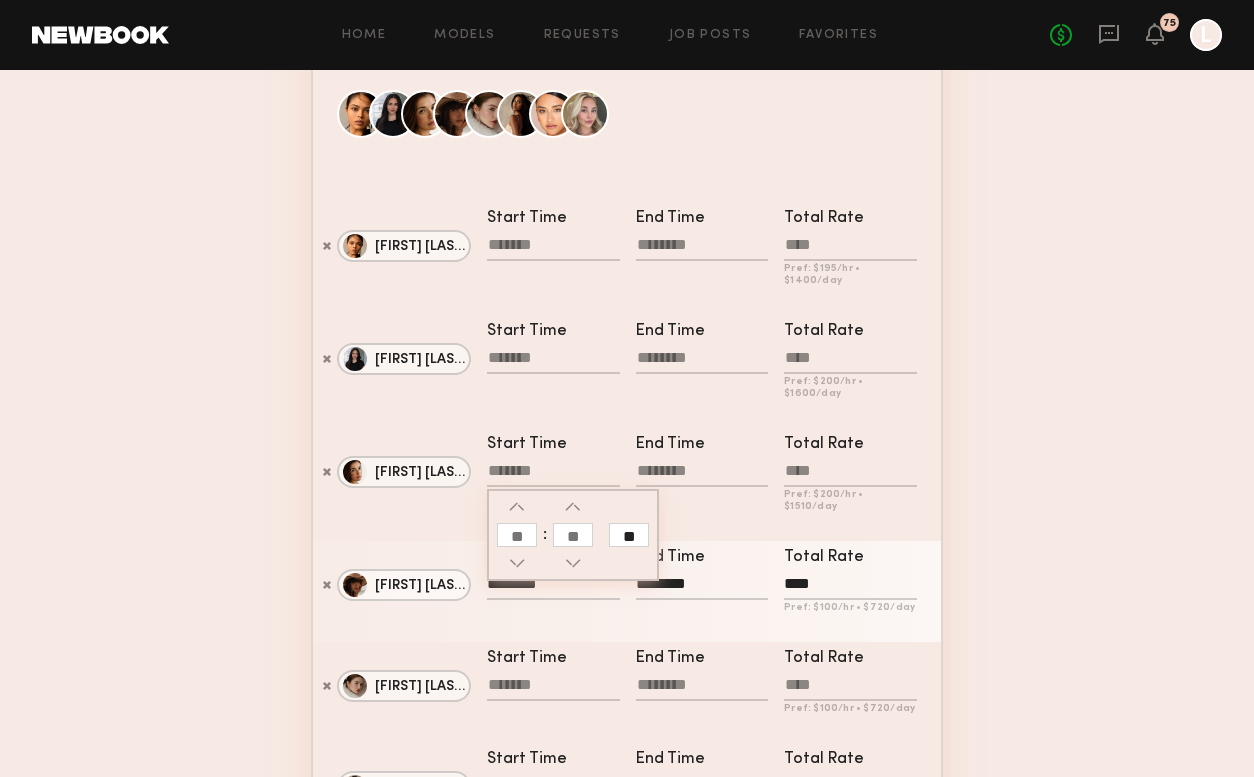 click 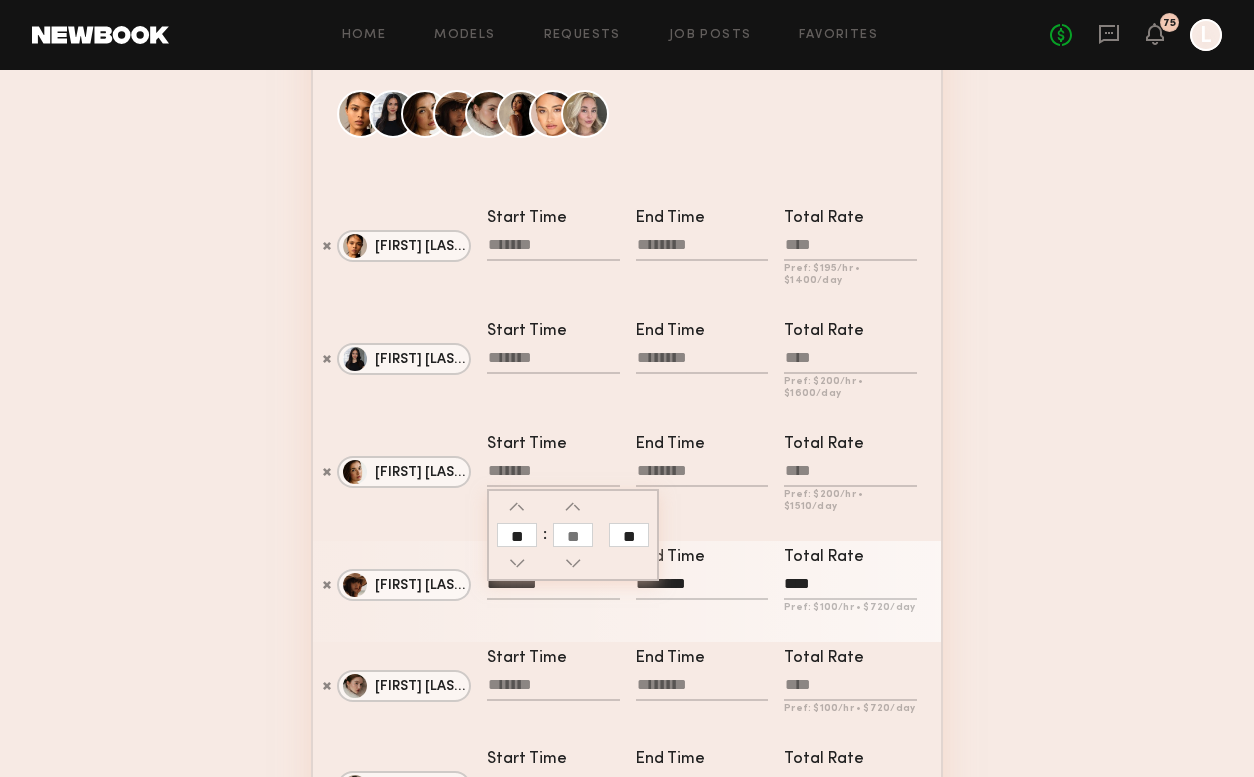 type on "**" 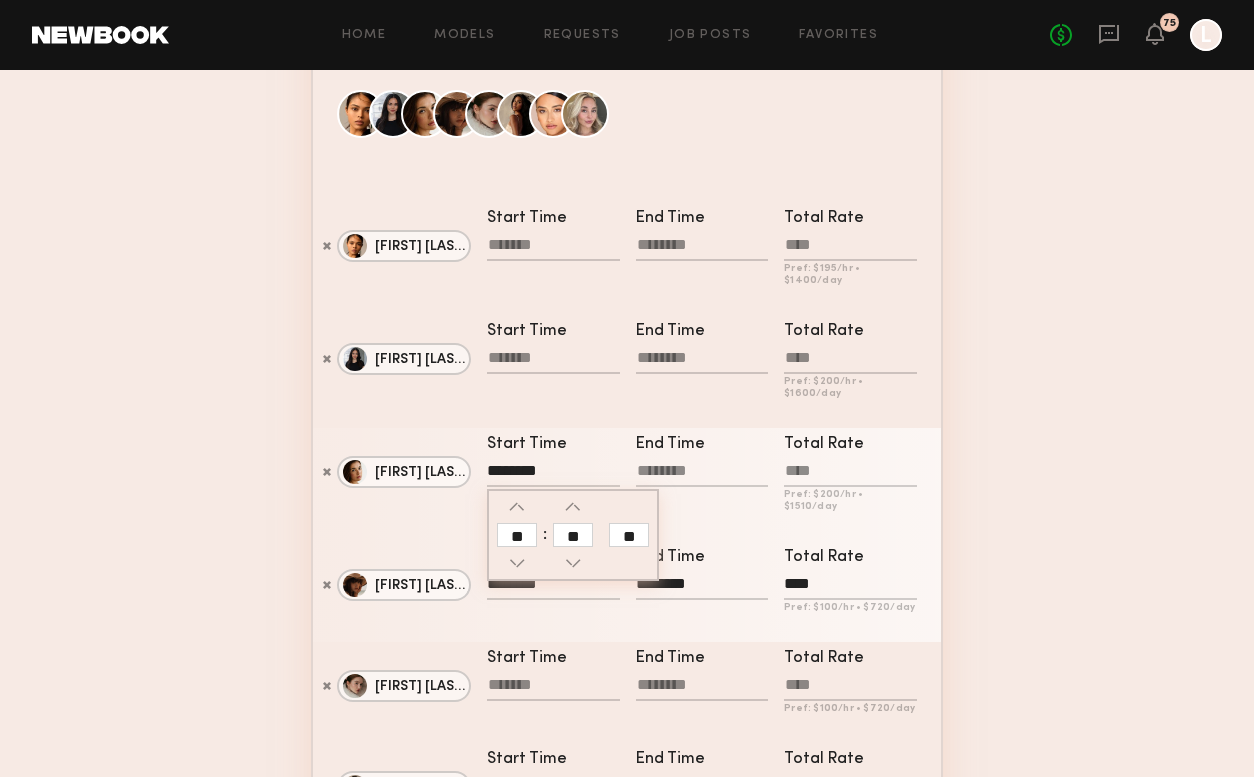 type on "********" 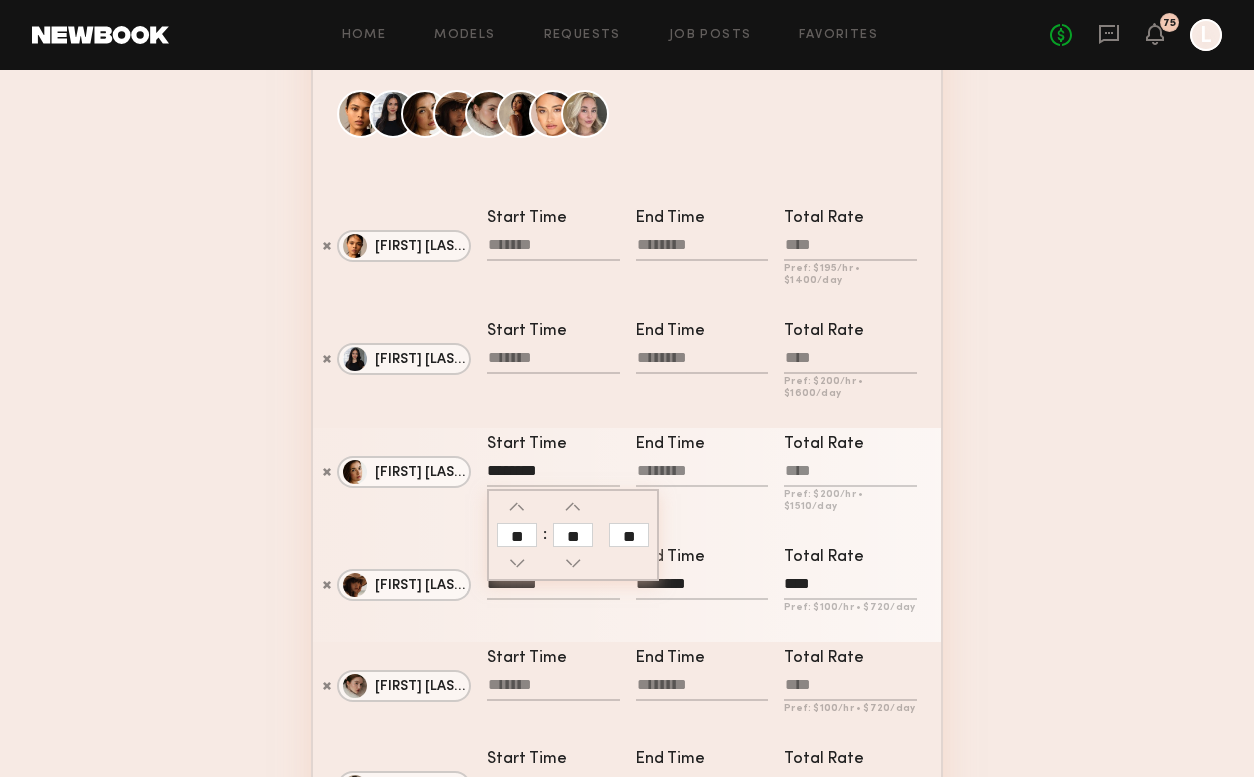 click 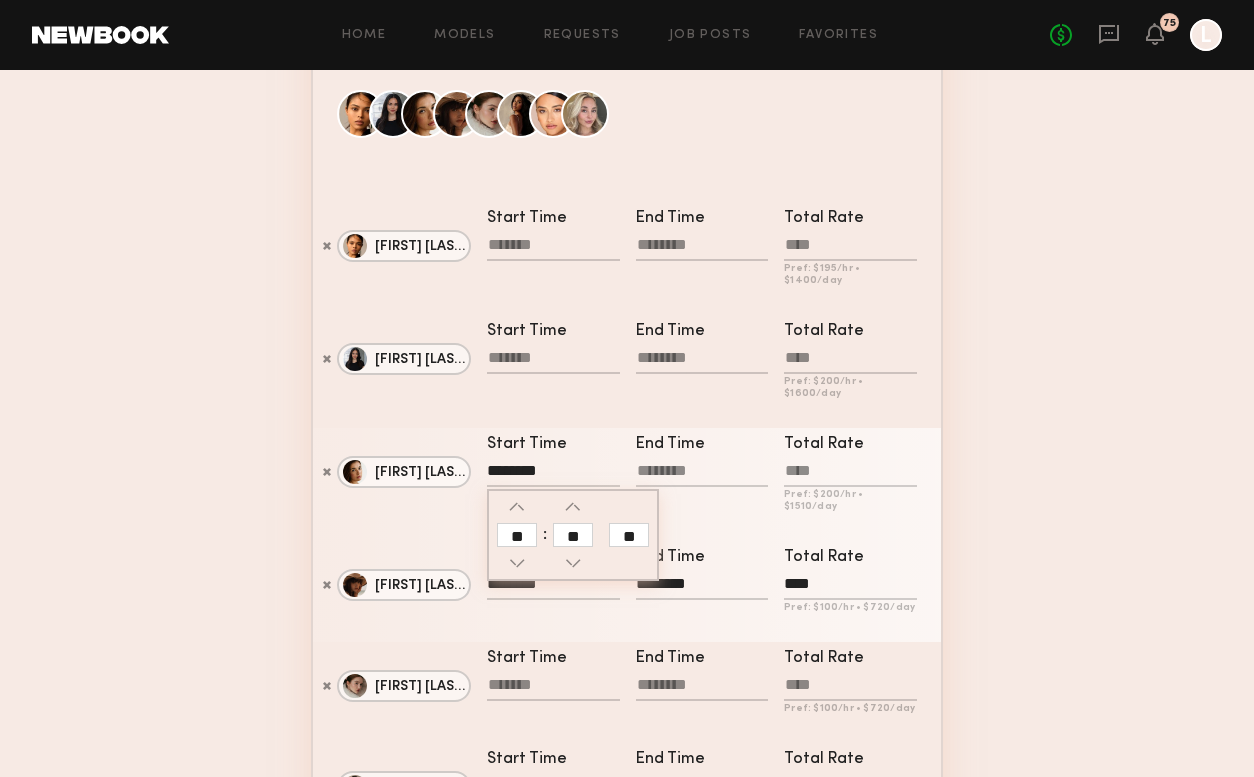 type on "**" 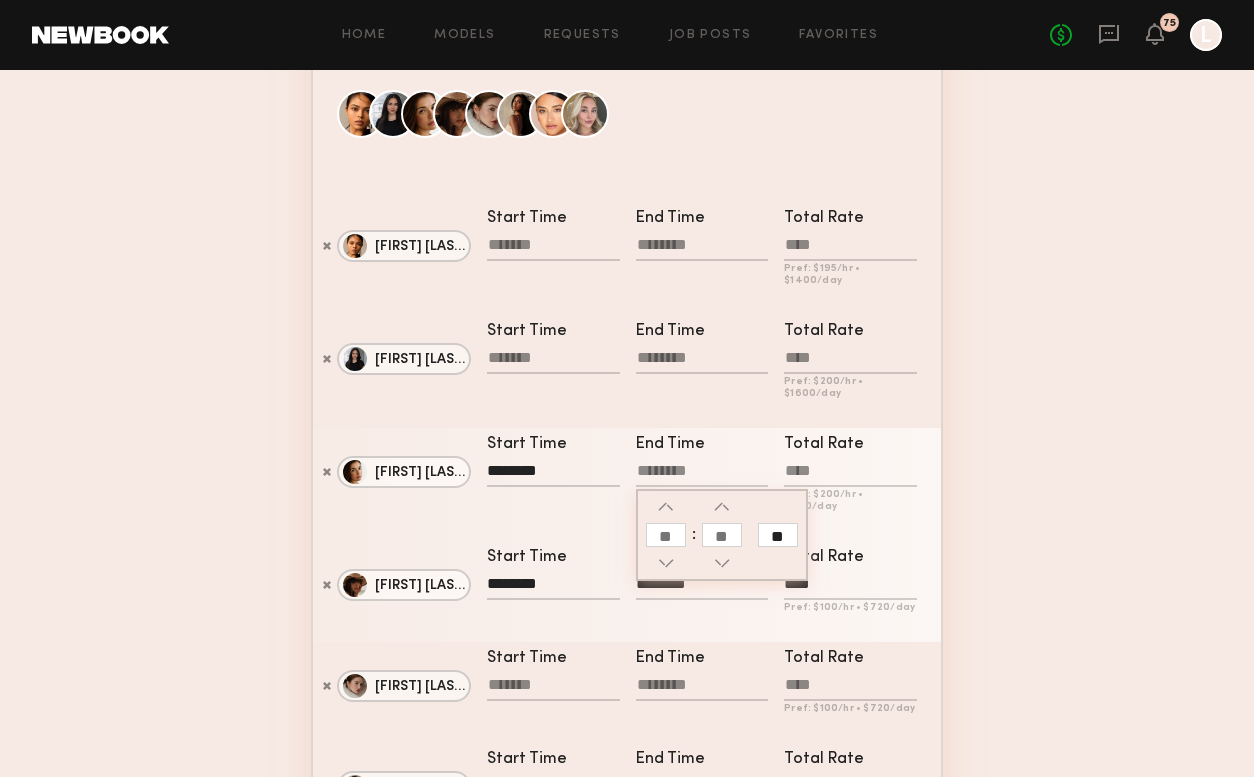 click 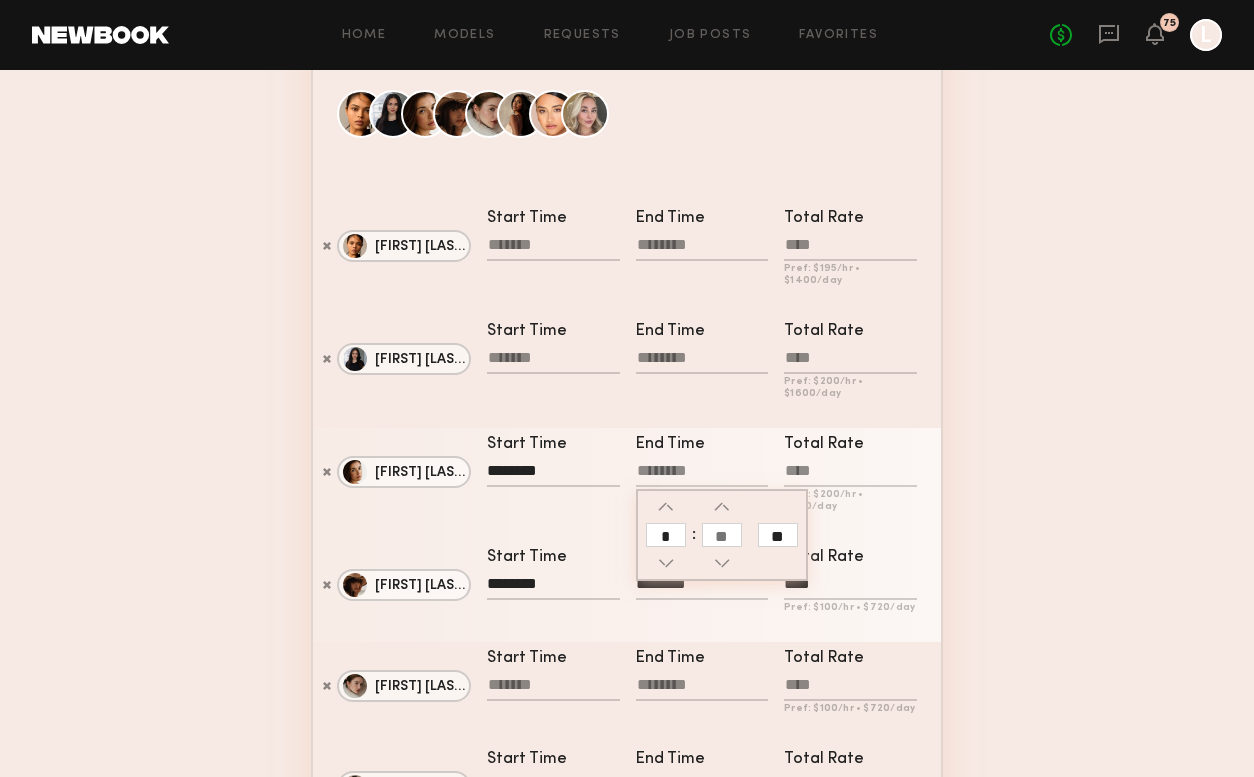 type on "*" 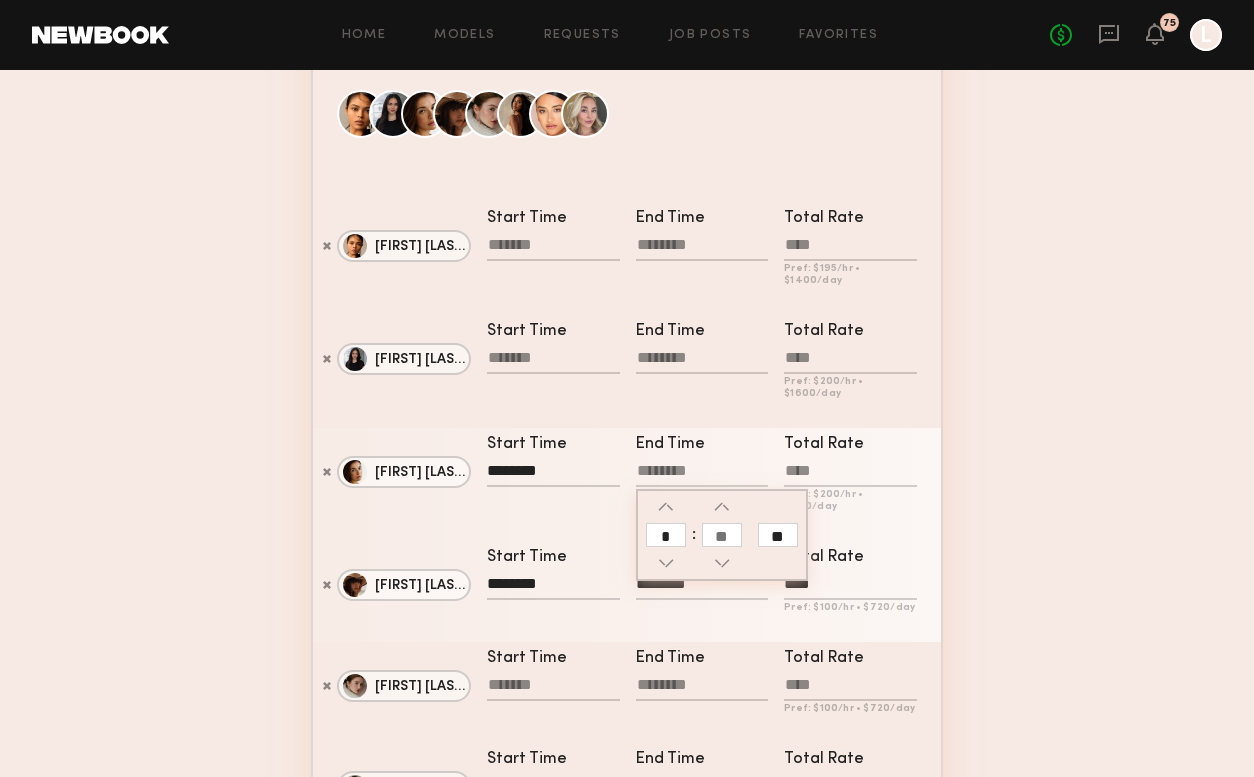 type on "********" 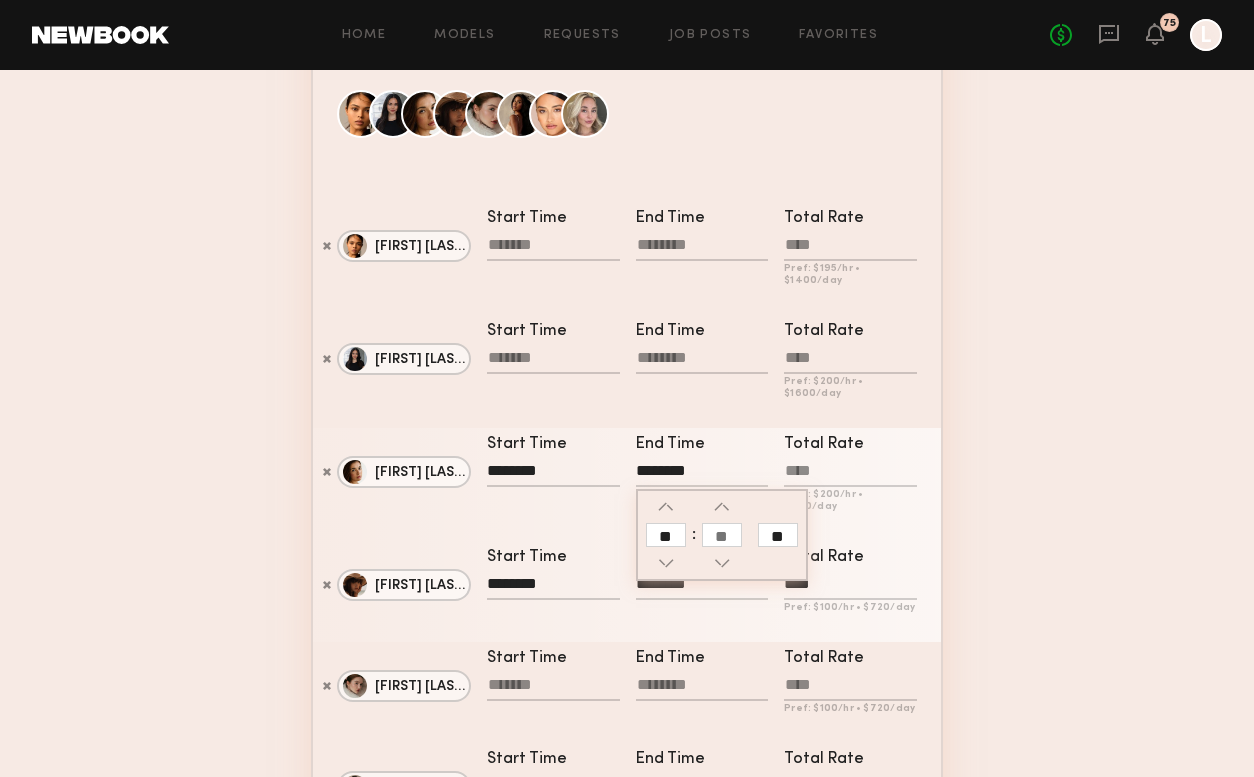 click 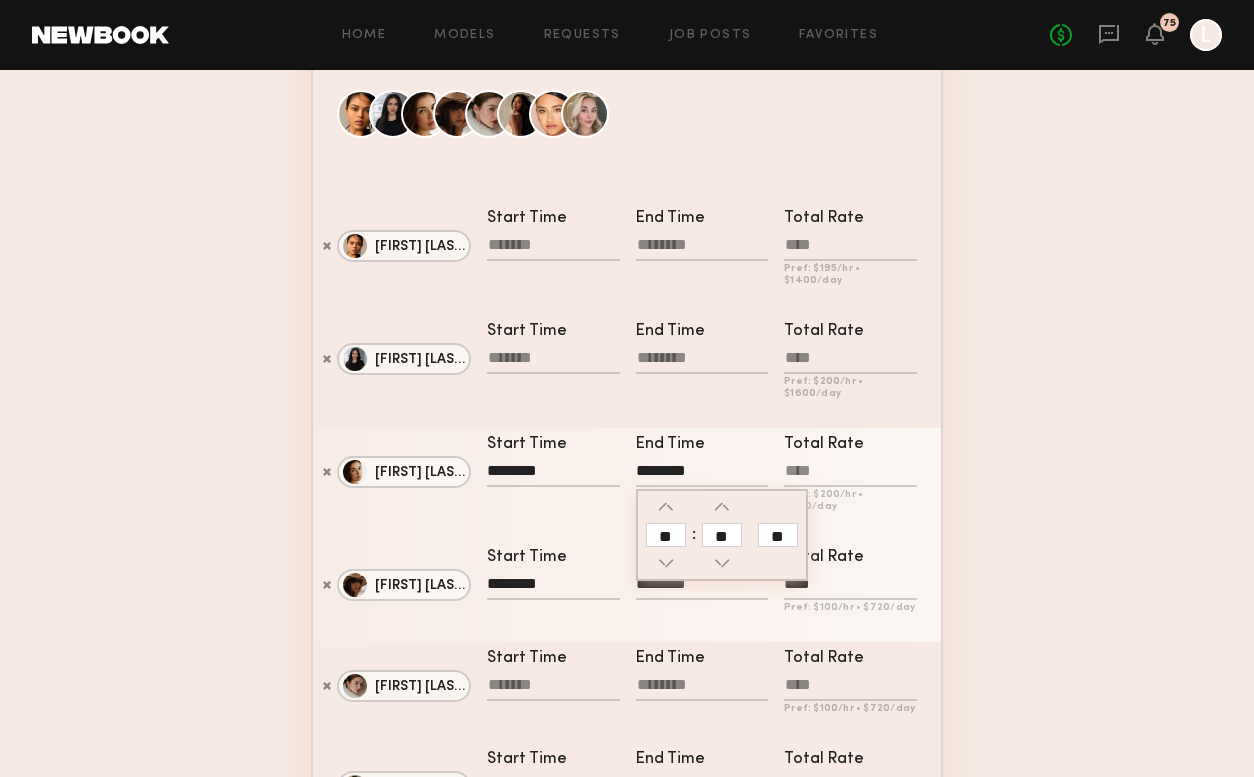 type on "**" 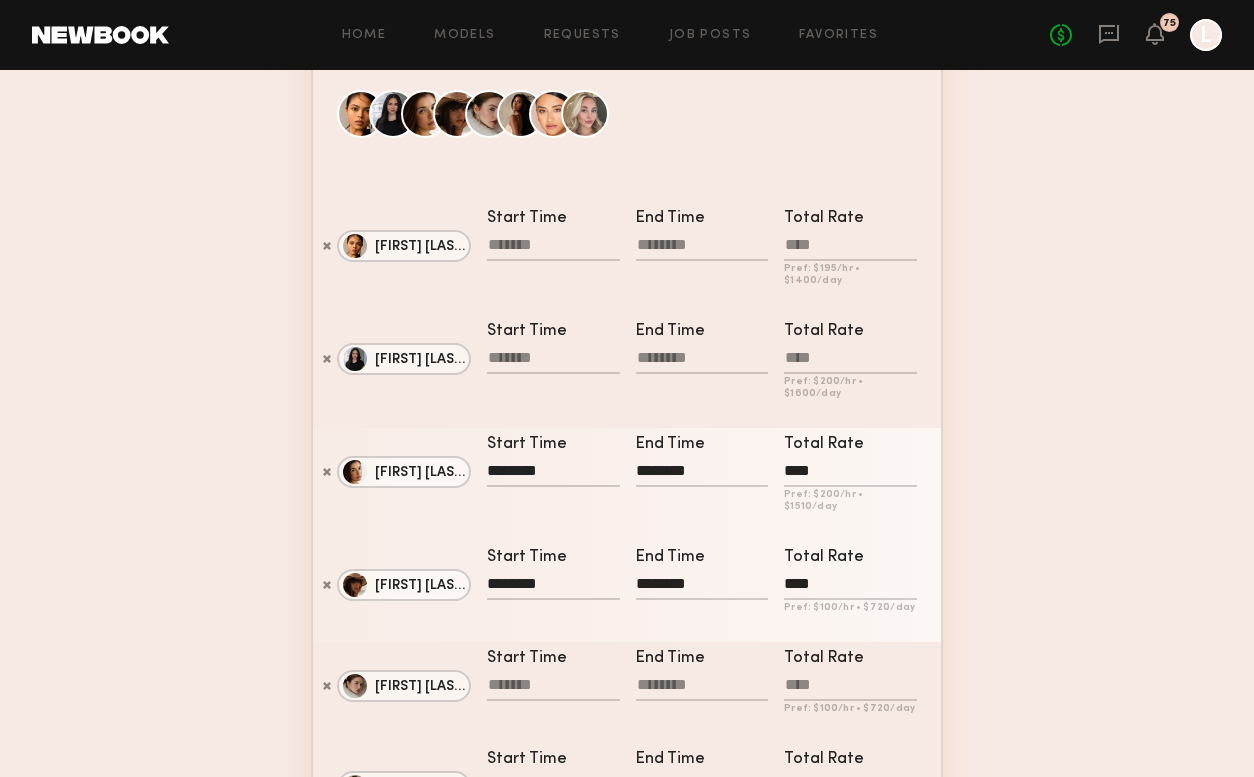 type on "****" 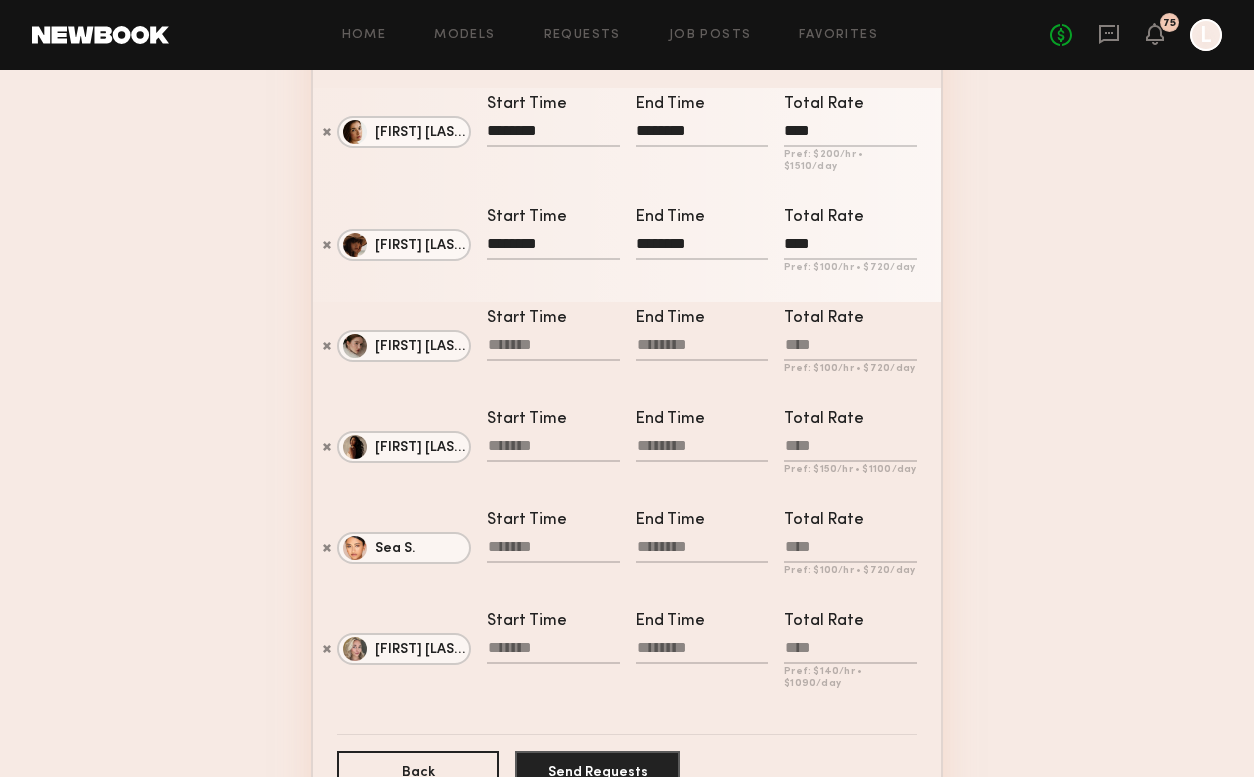 scroll, scrollTop: 768, scrollLeft: 0, axis: vertical 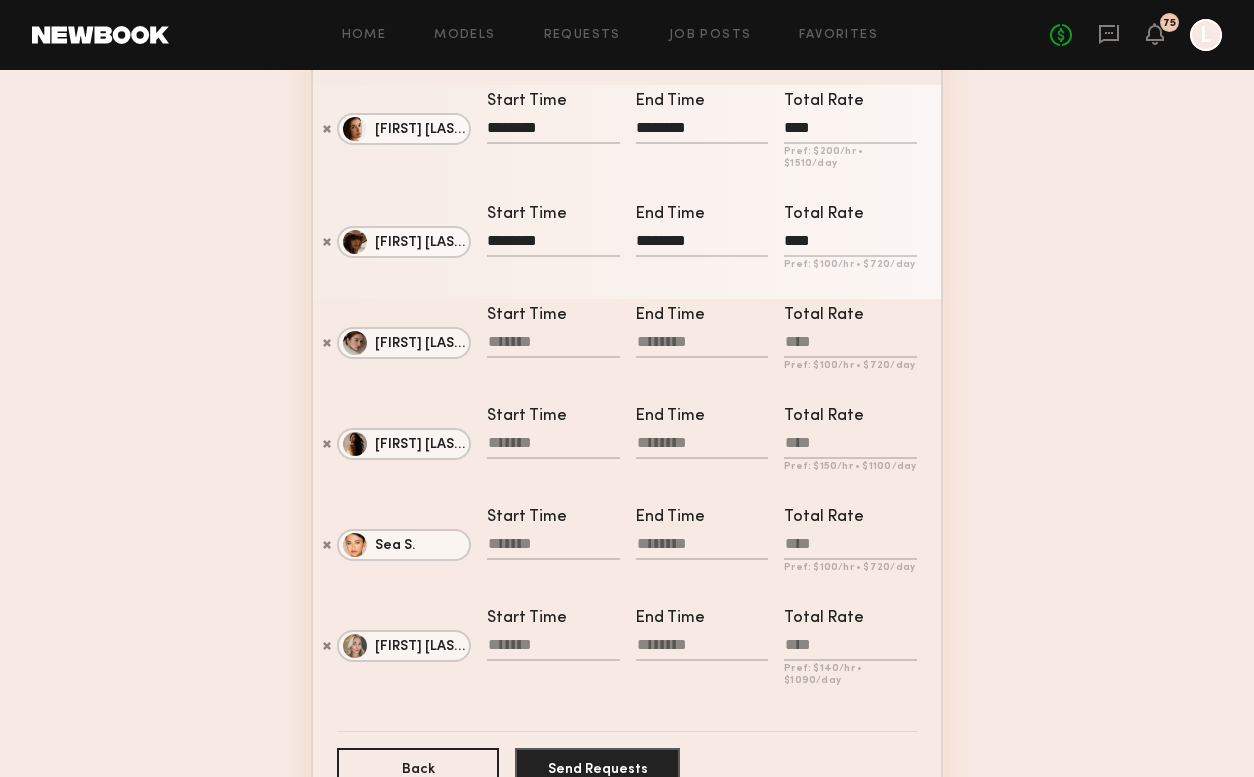 click 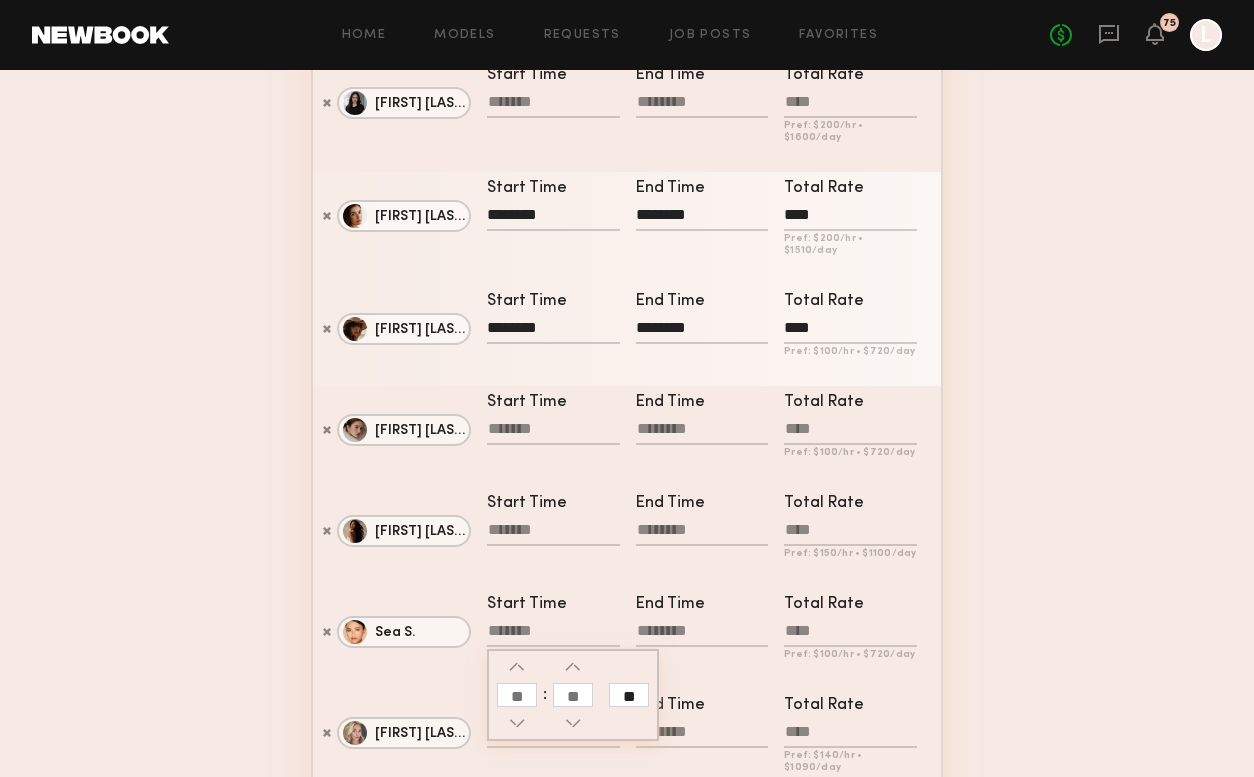 scroll, scrollTop: 730, scrollLeft: 0, axis: vertical 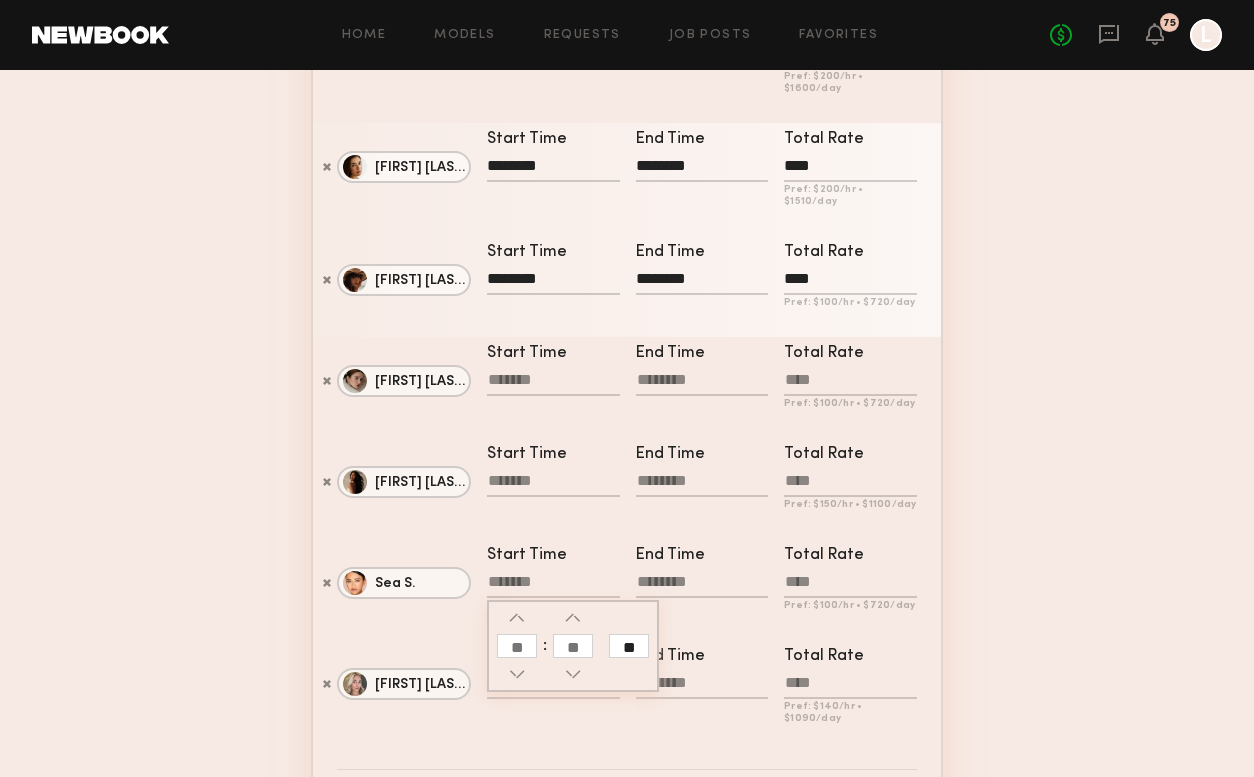 click on "[FIRST] [LAST] Start Time End Time Total Rate Pref: $ 140 /hr • $ 1090 /day" 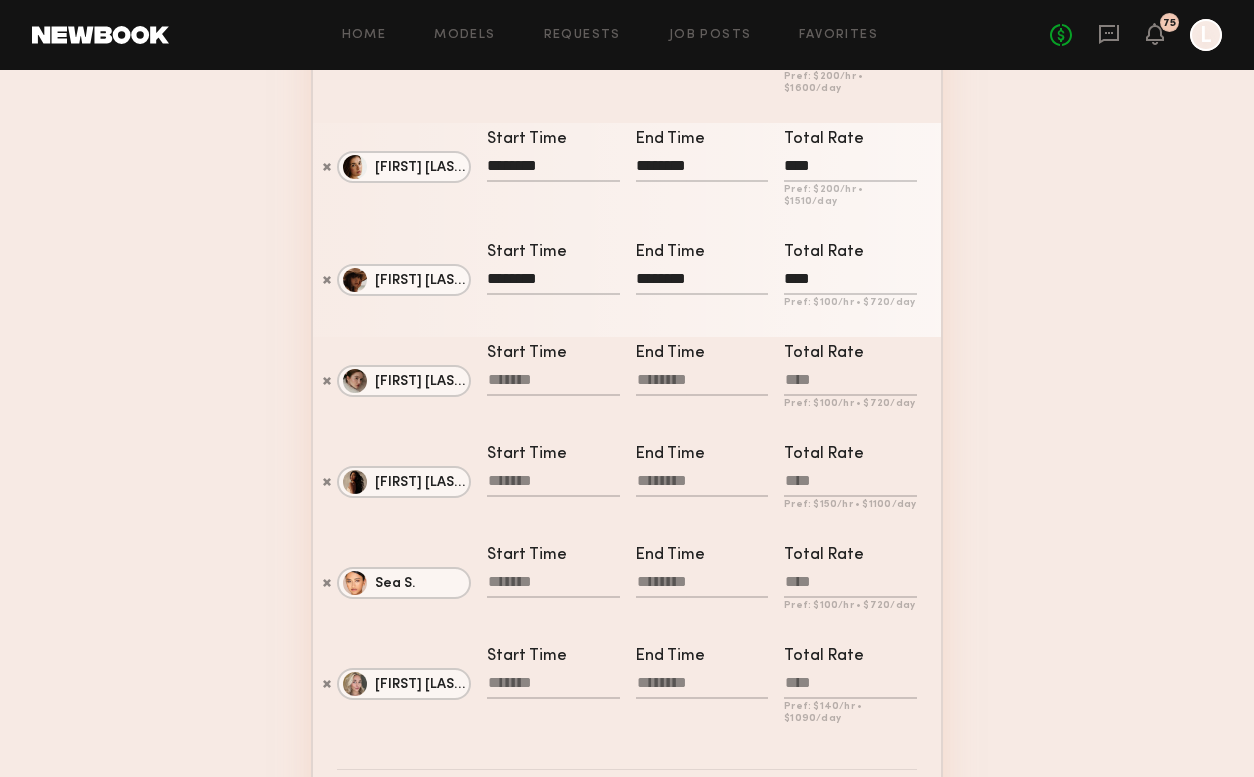 click 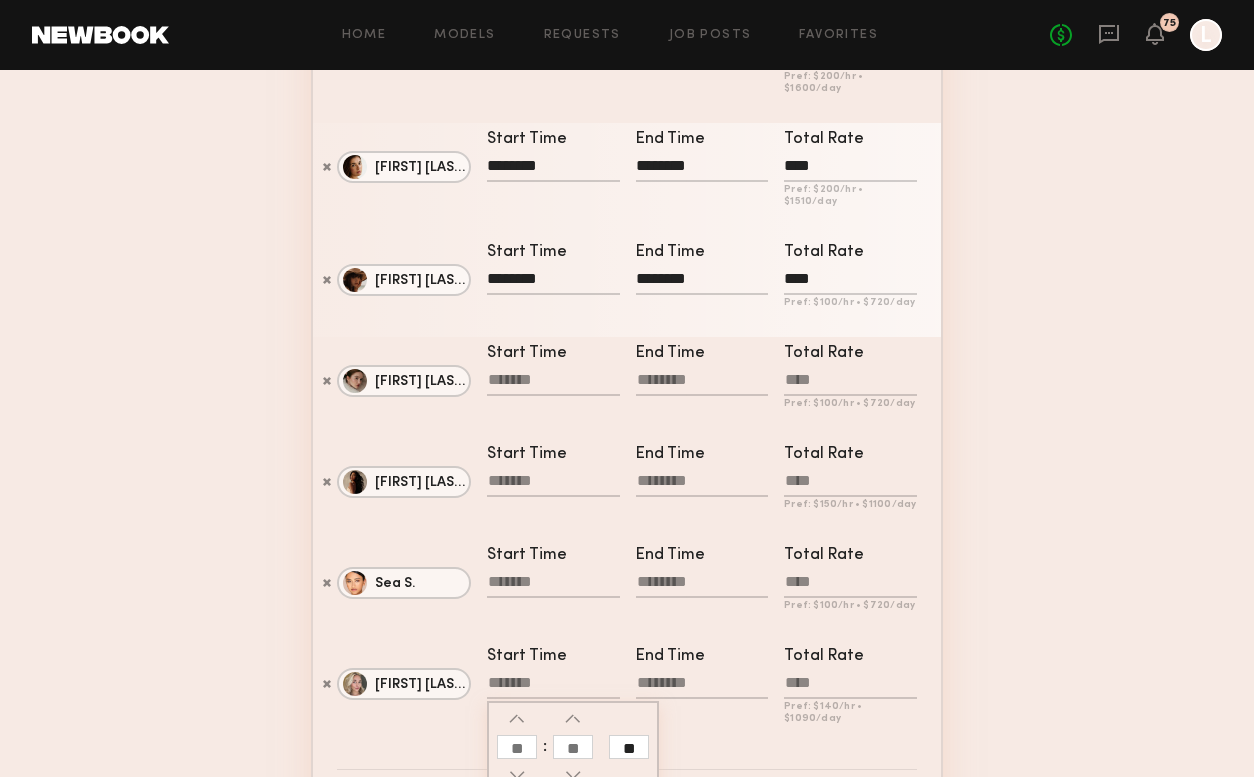 click 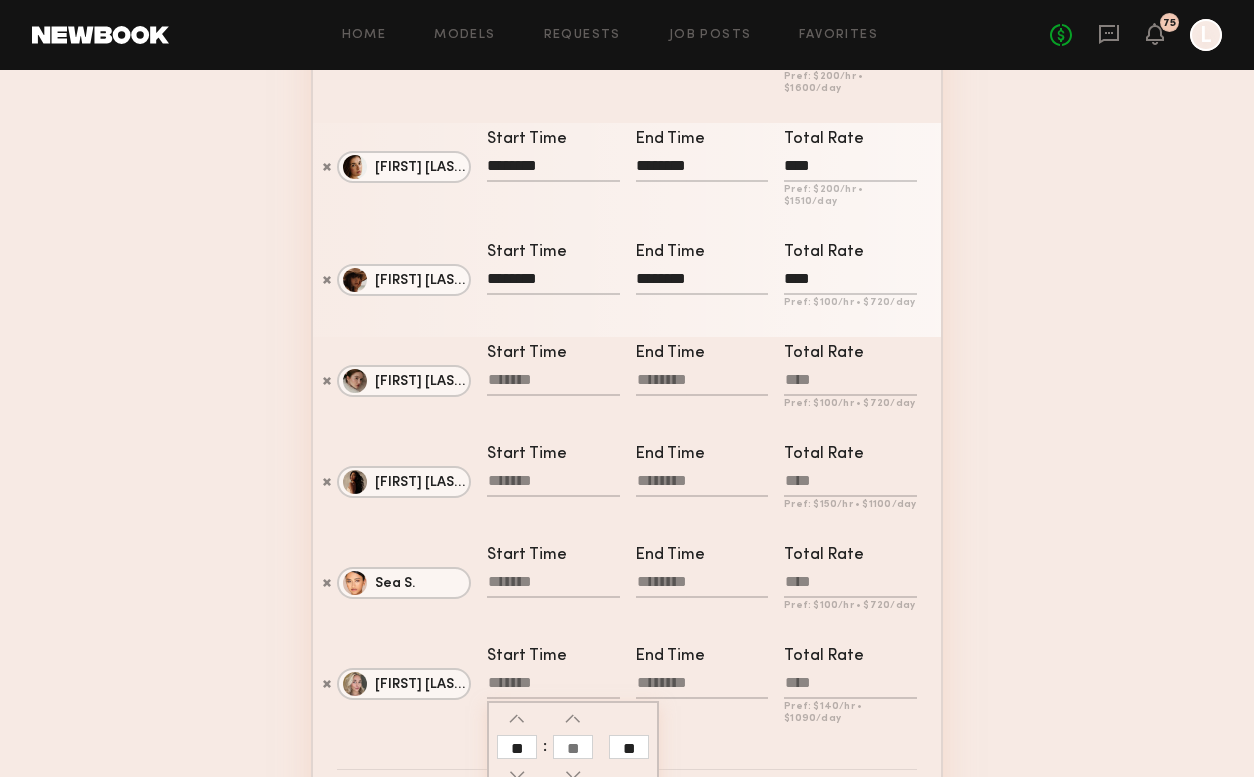 type on "**" 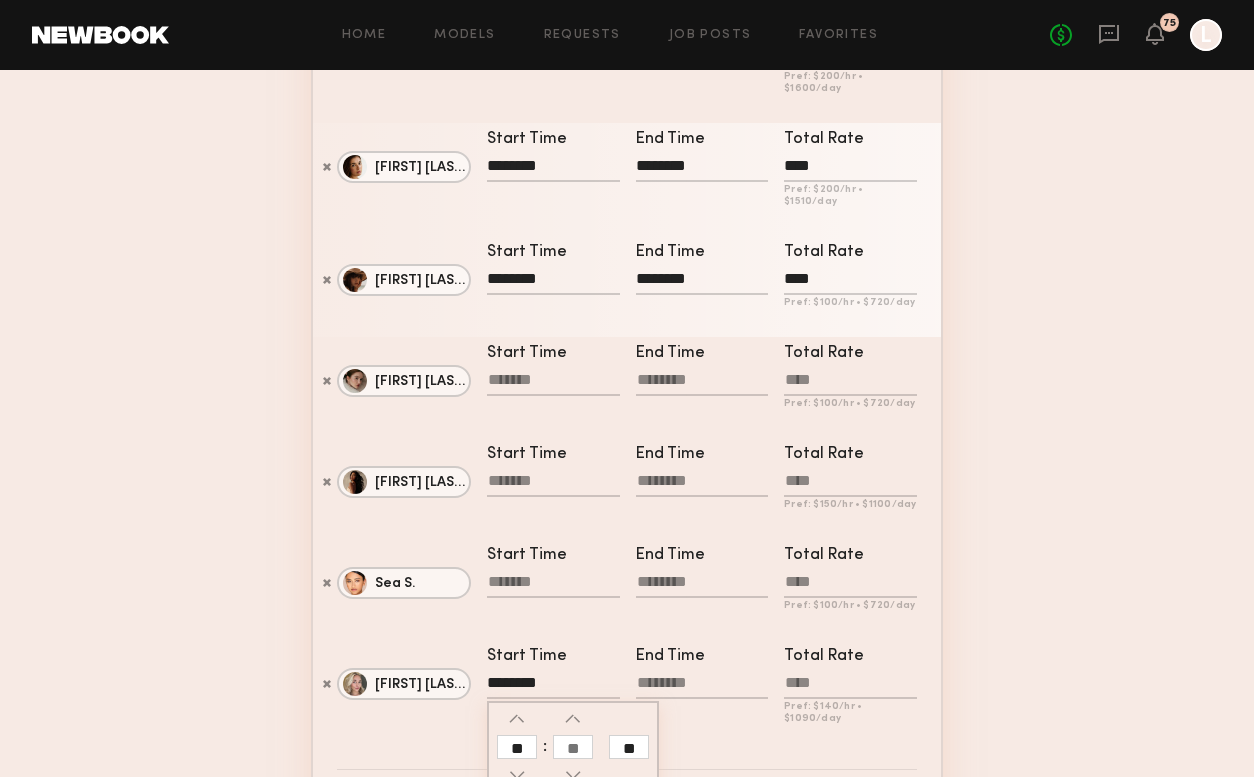 click 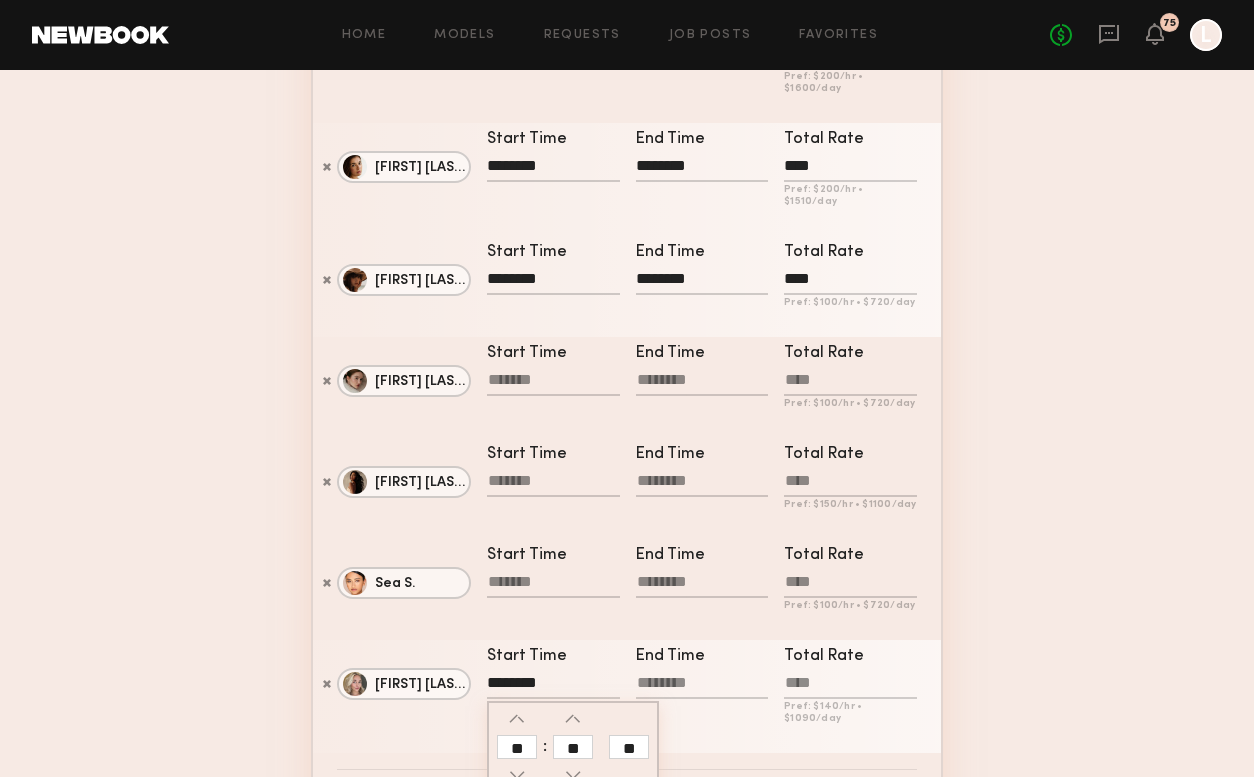 type on "**" 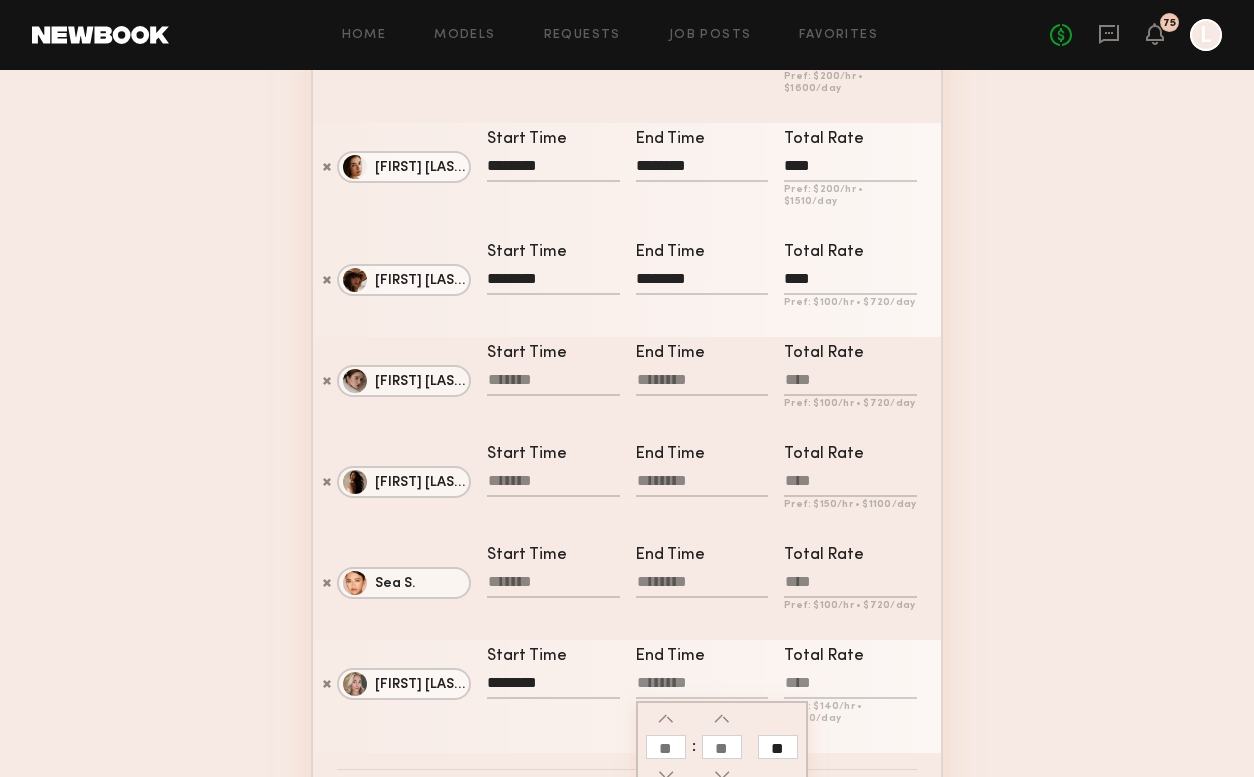 click 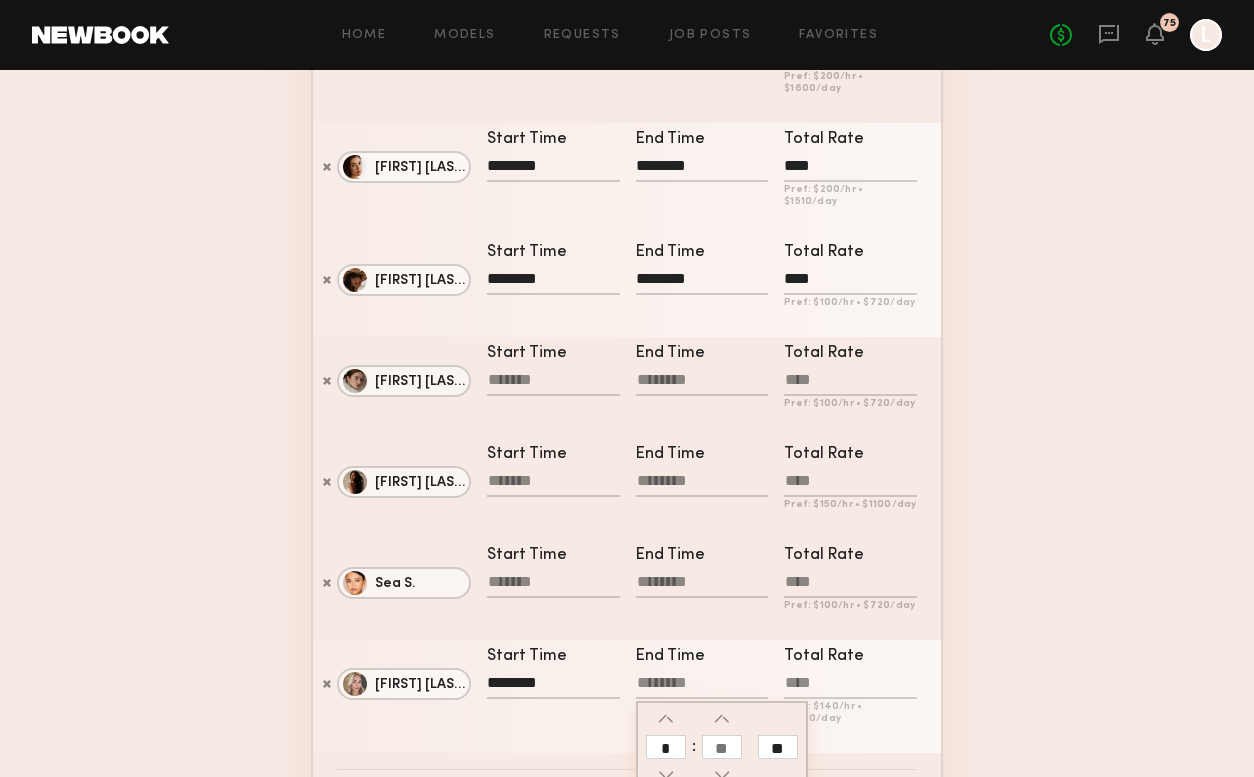 type on "*" 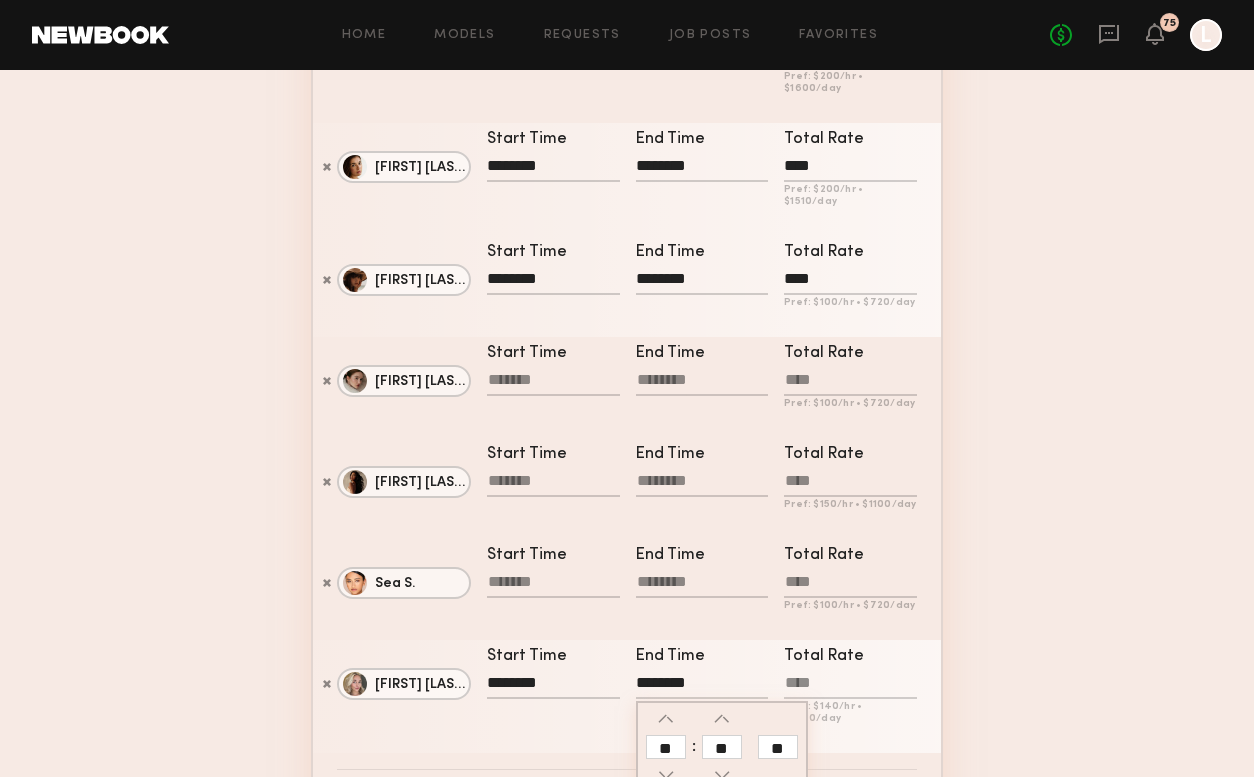 click 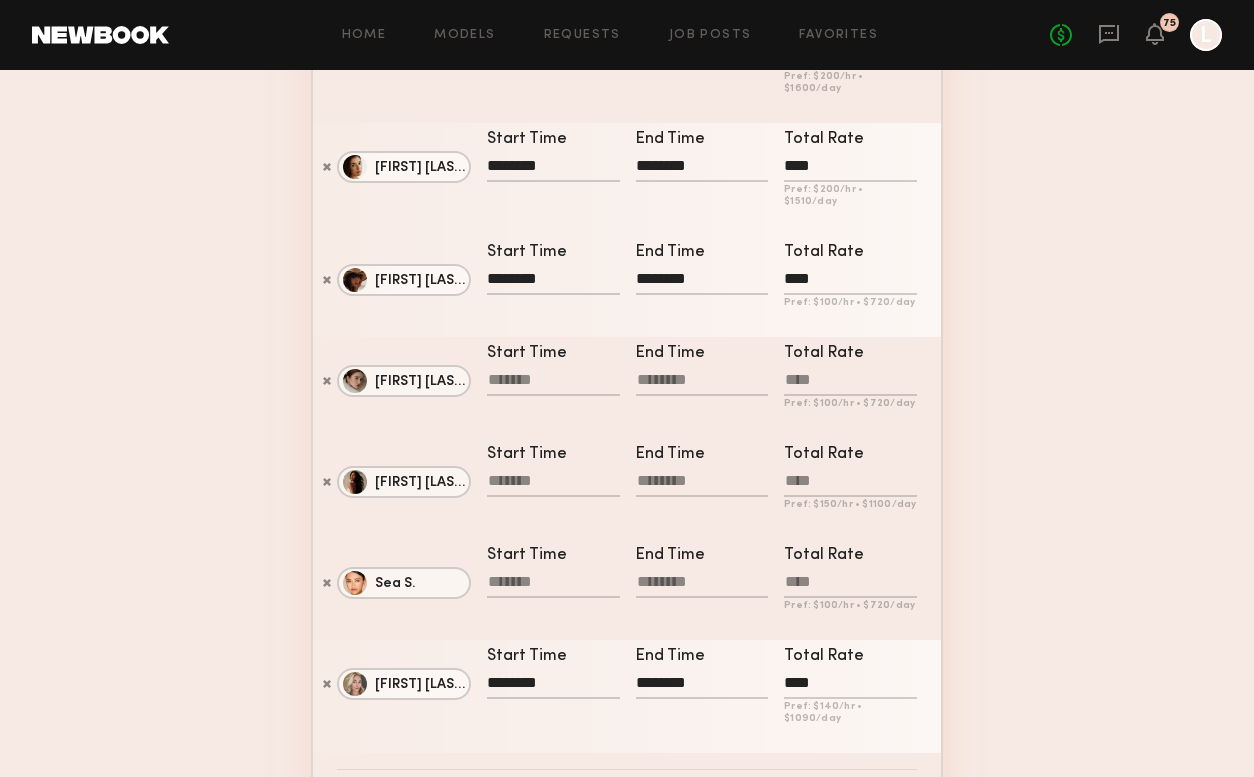 type on "****" 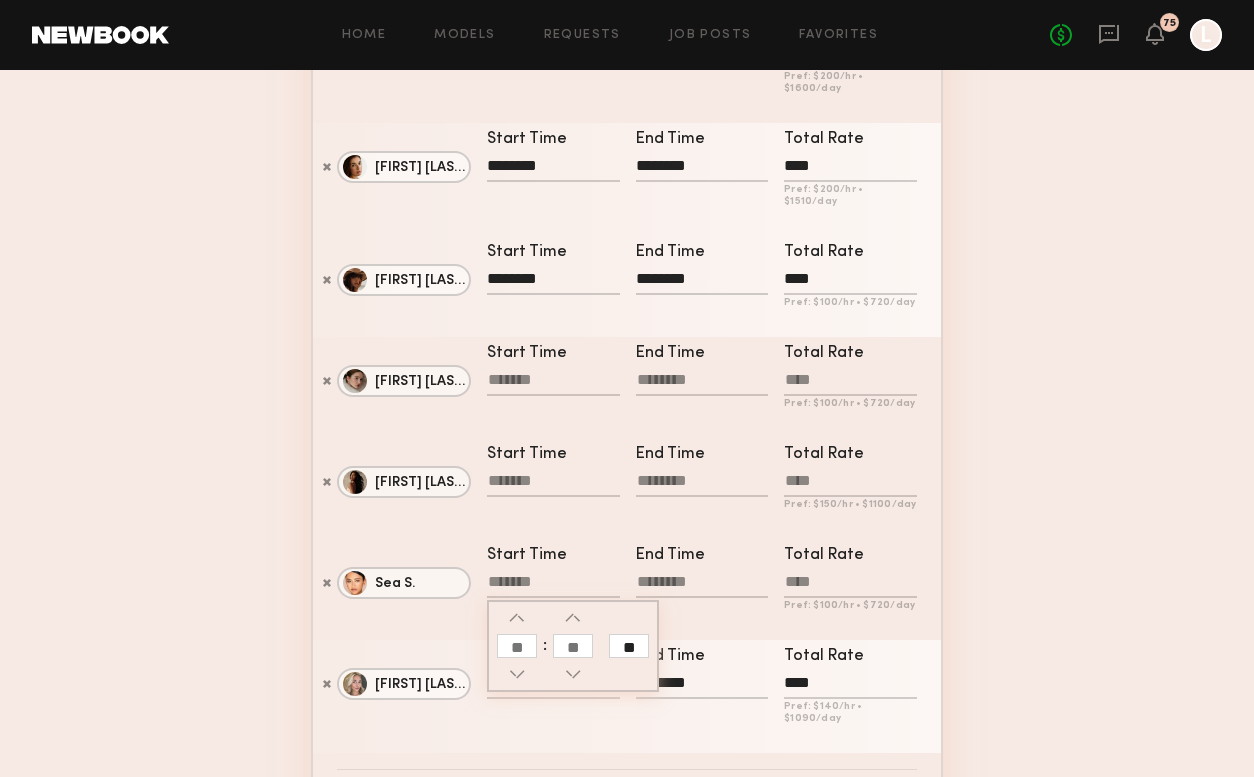 click 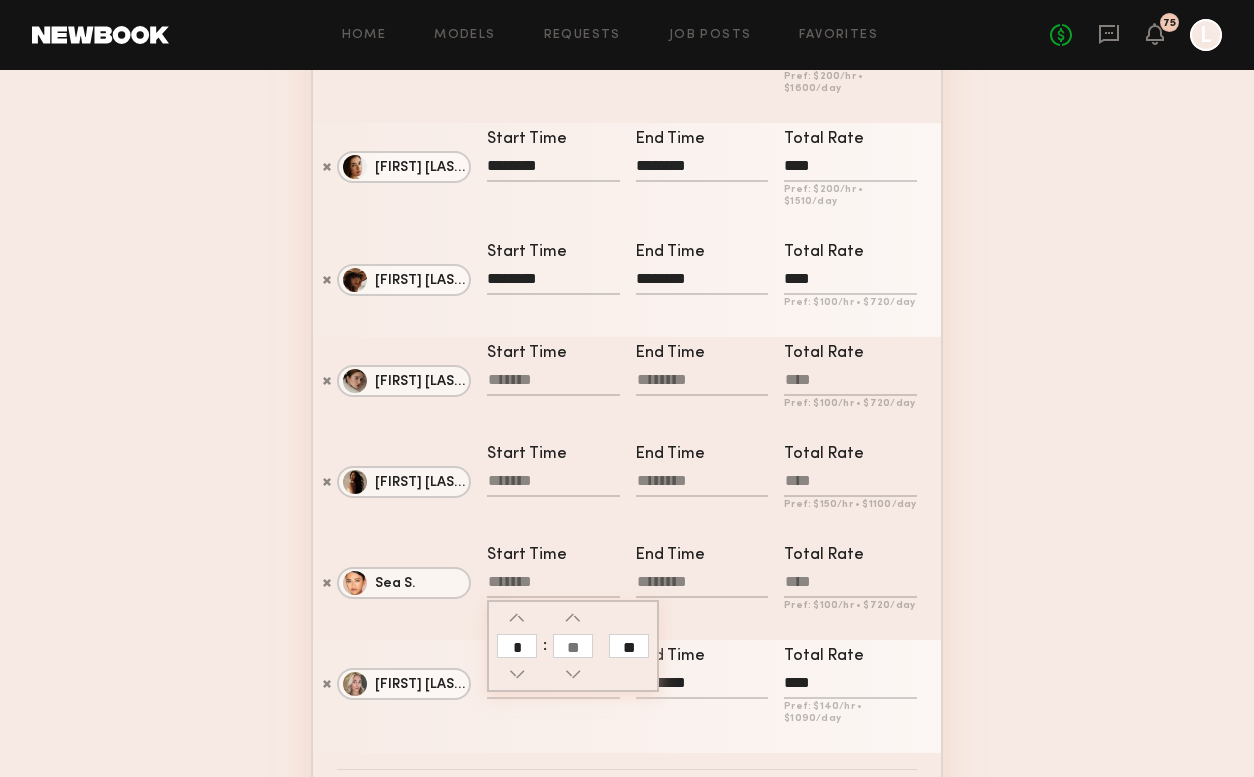 type on "*" 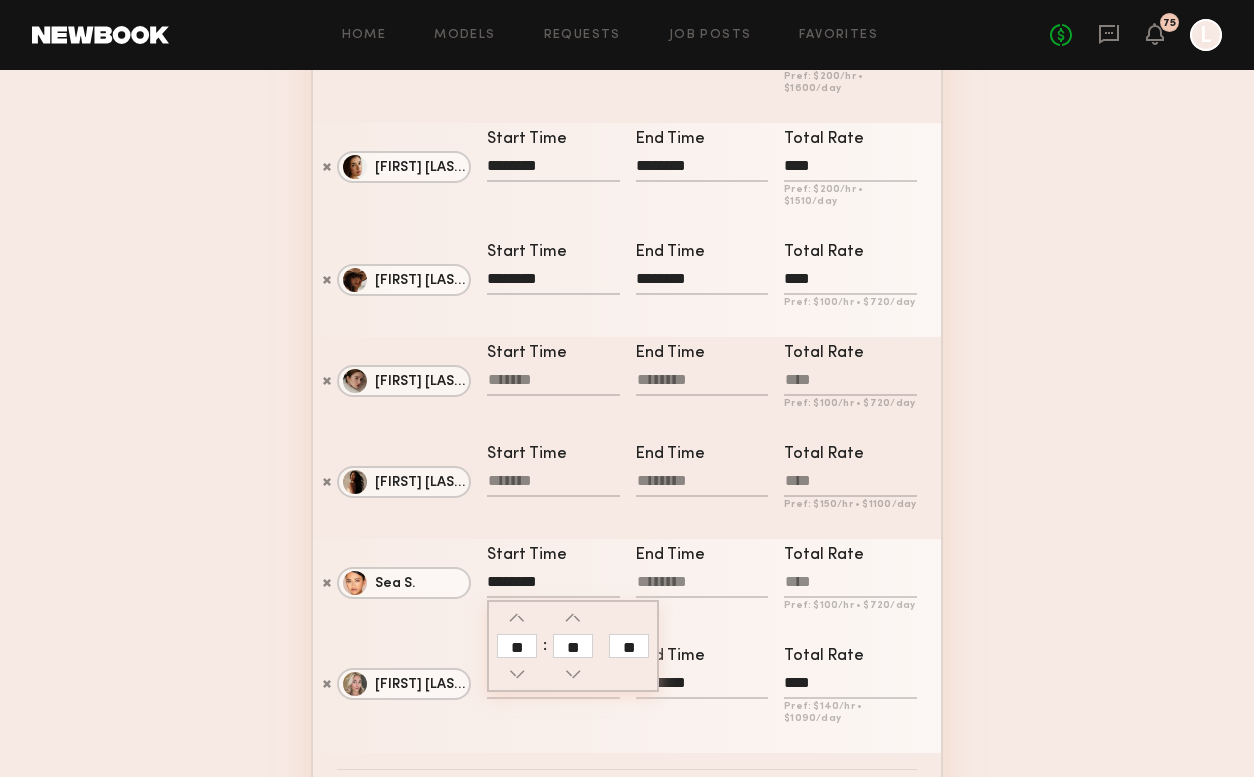 click 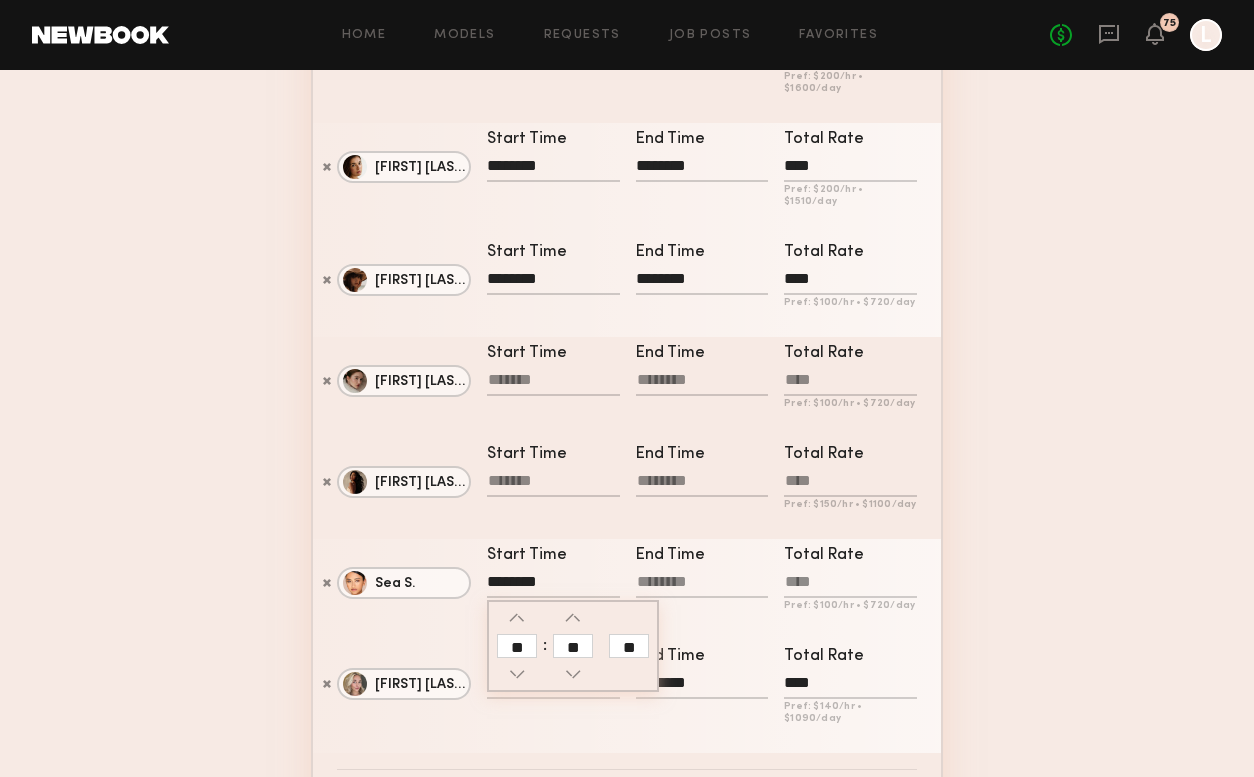 click 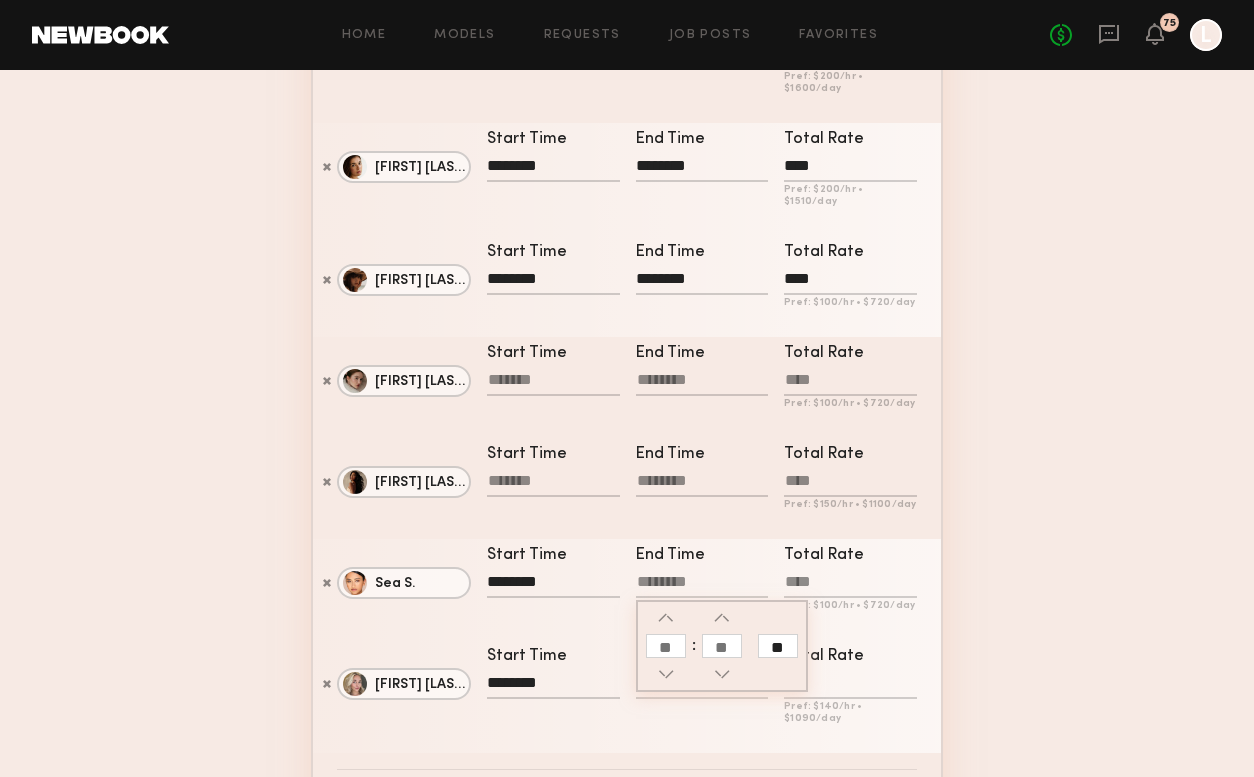 click 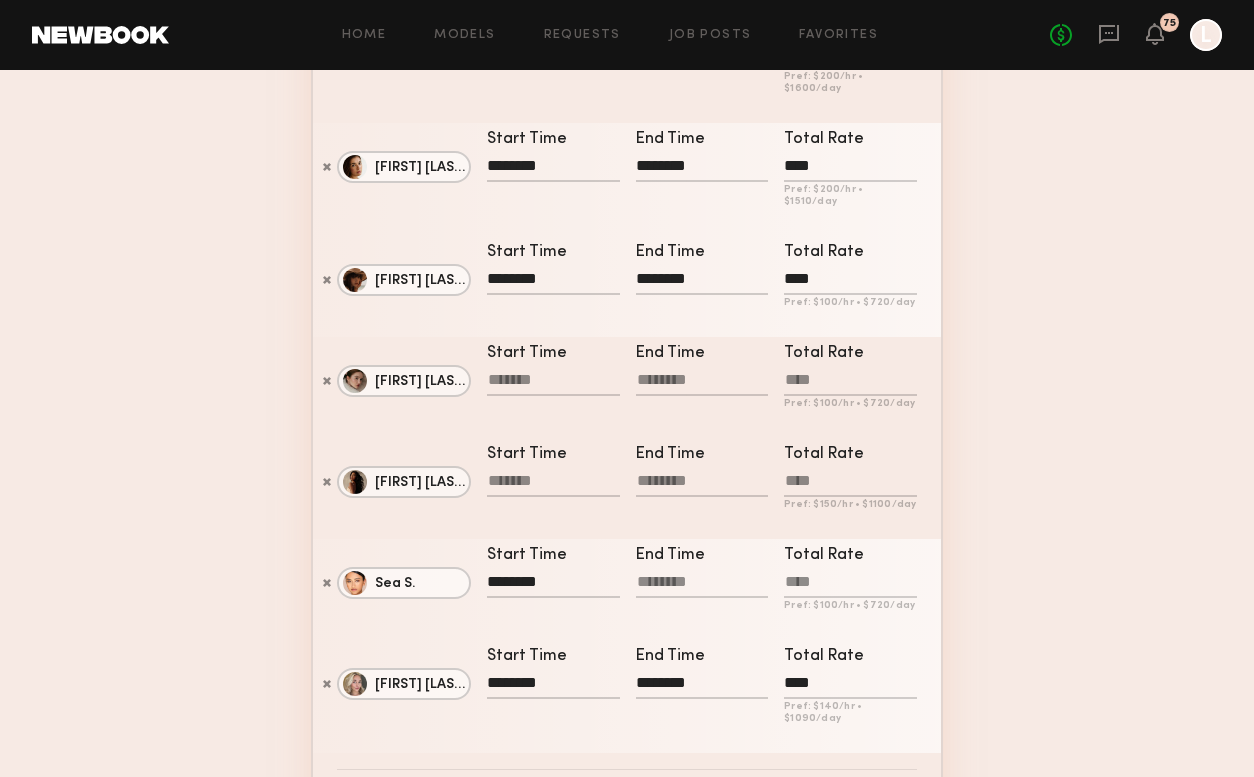 click on "********" 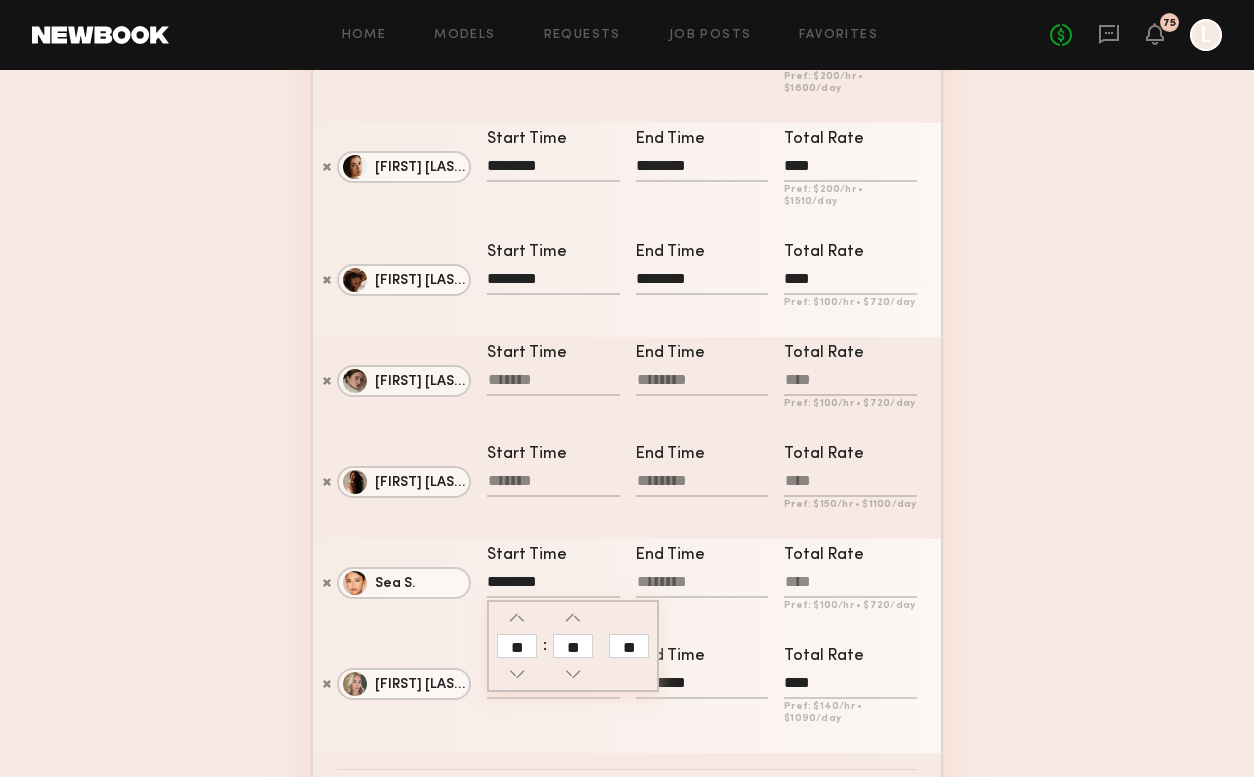 click on "**" 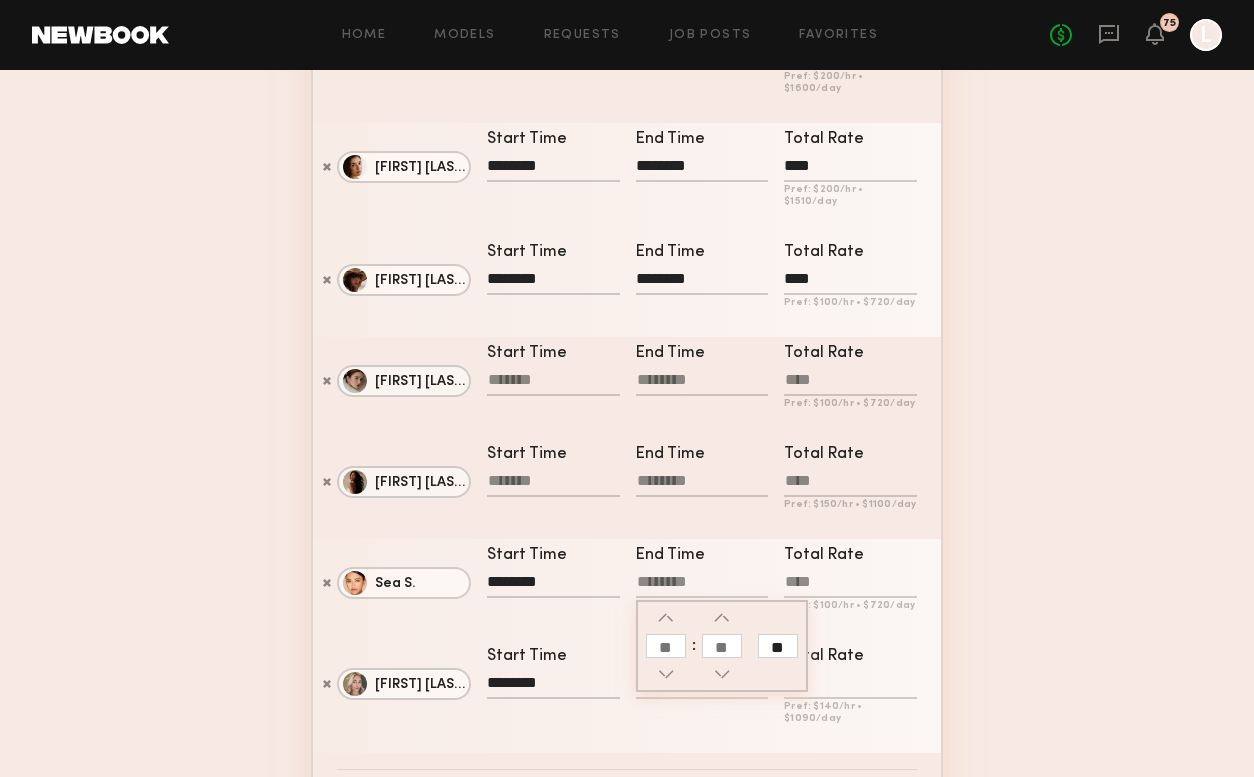 click 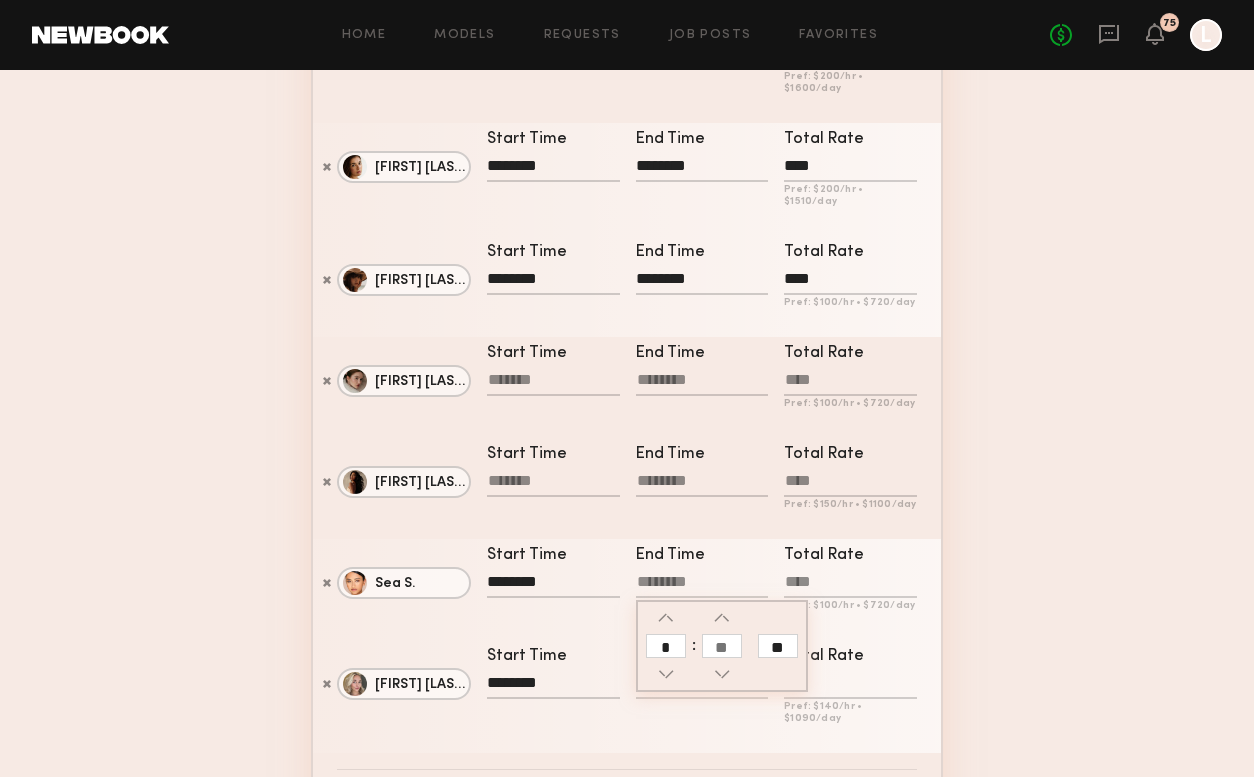 type on "*" 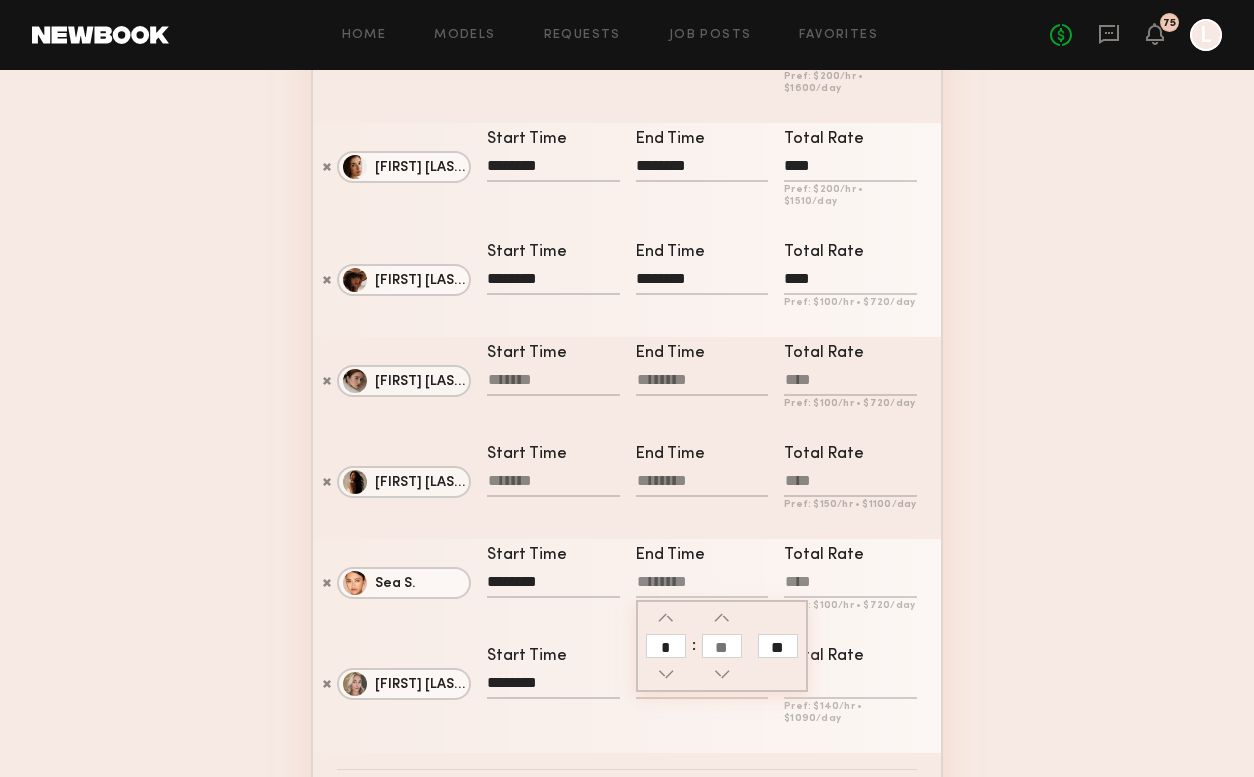 type on "********" 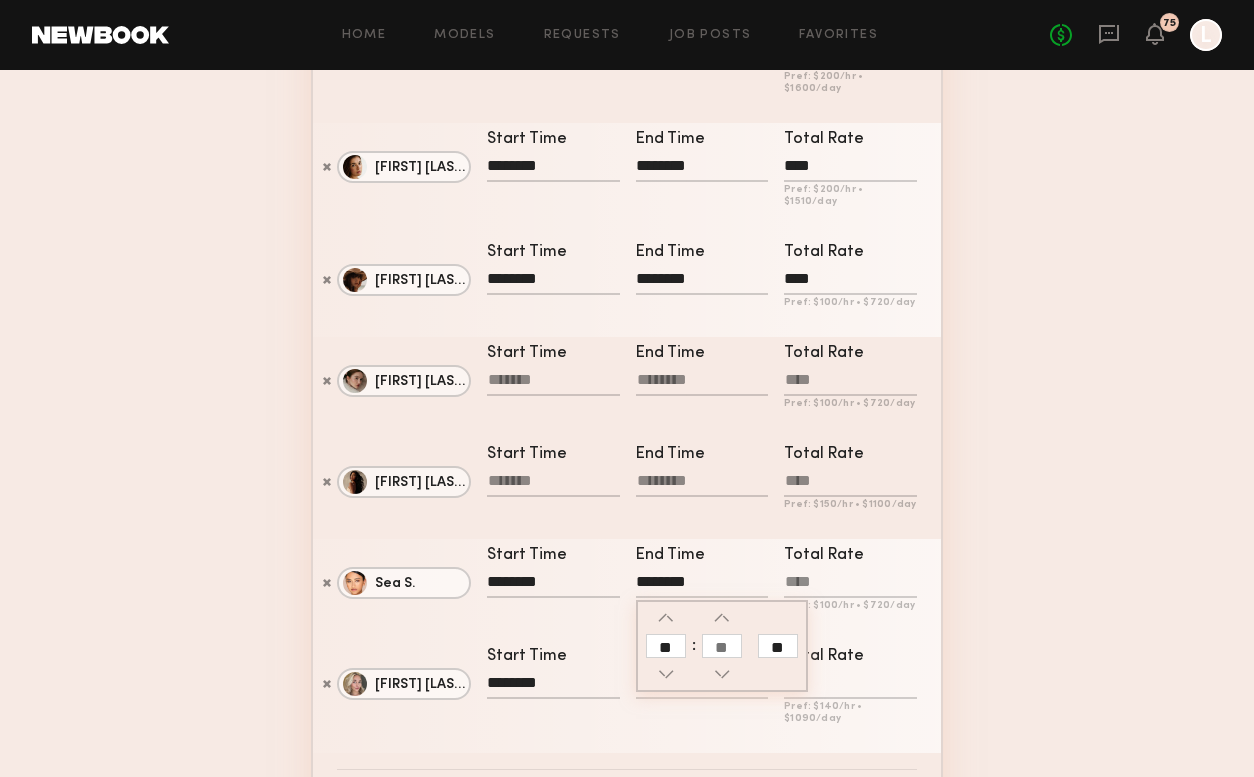 click 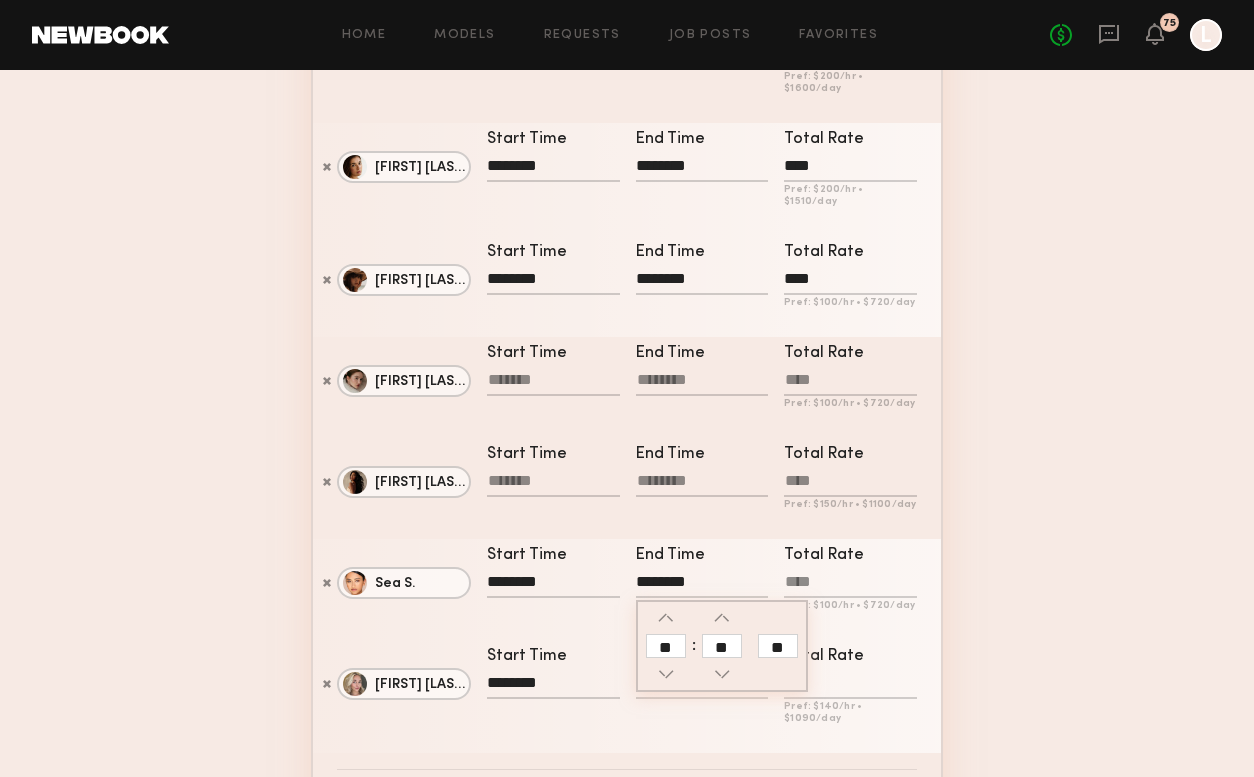 click on "**" 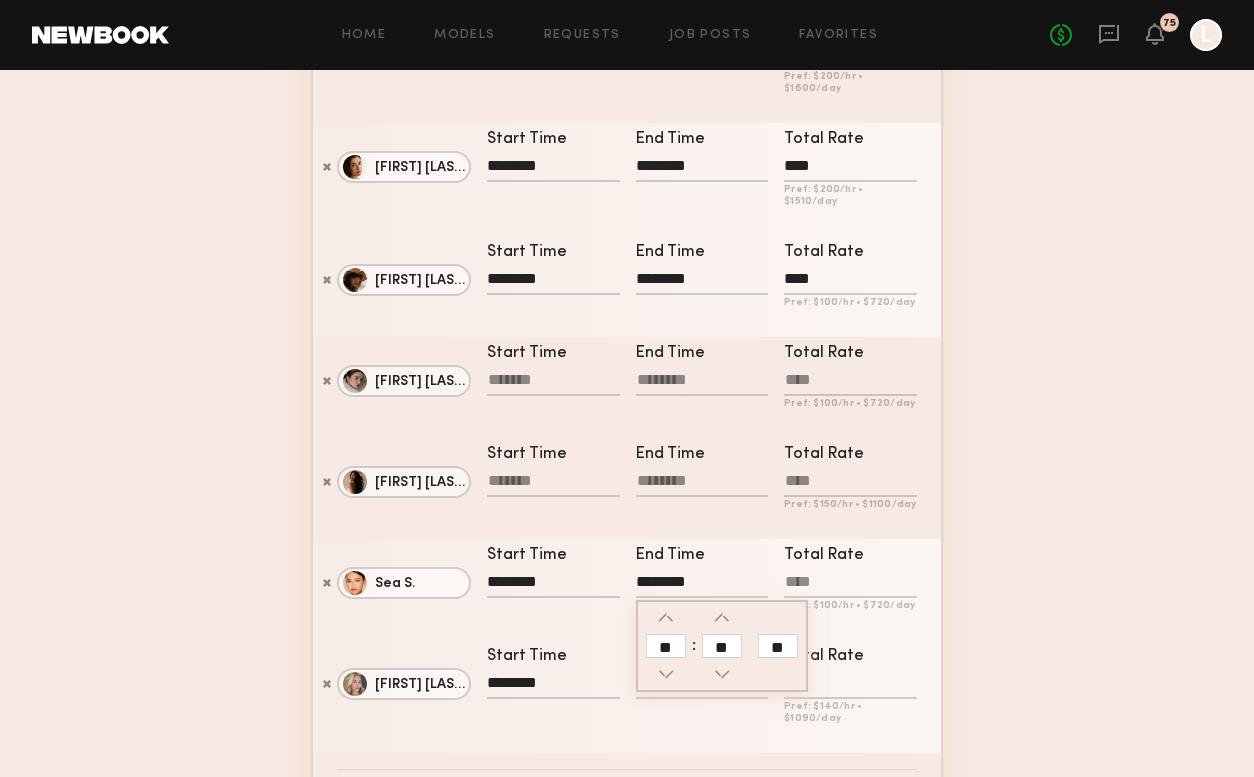 click on "**" 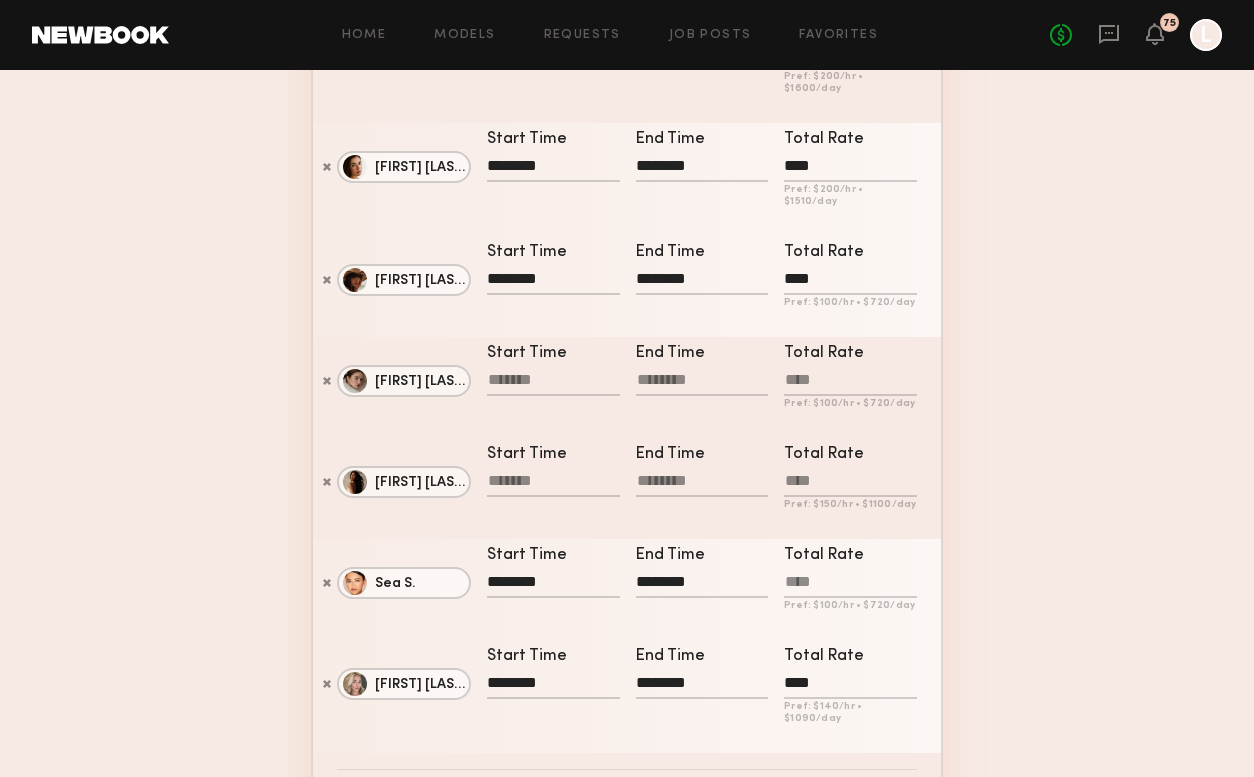 click on "Total Rate Pref: $ 100 /hr • $ 720 /day" 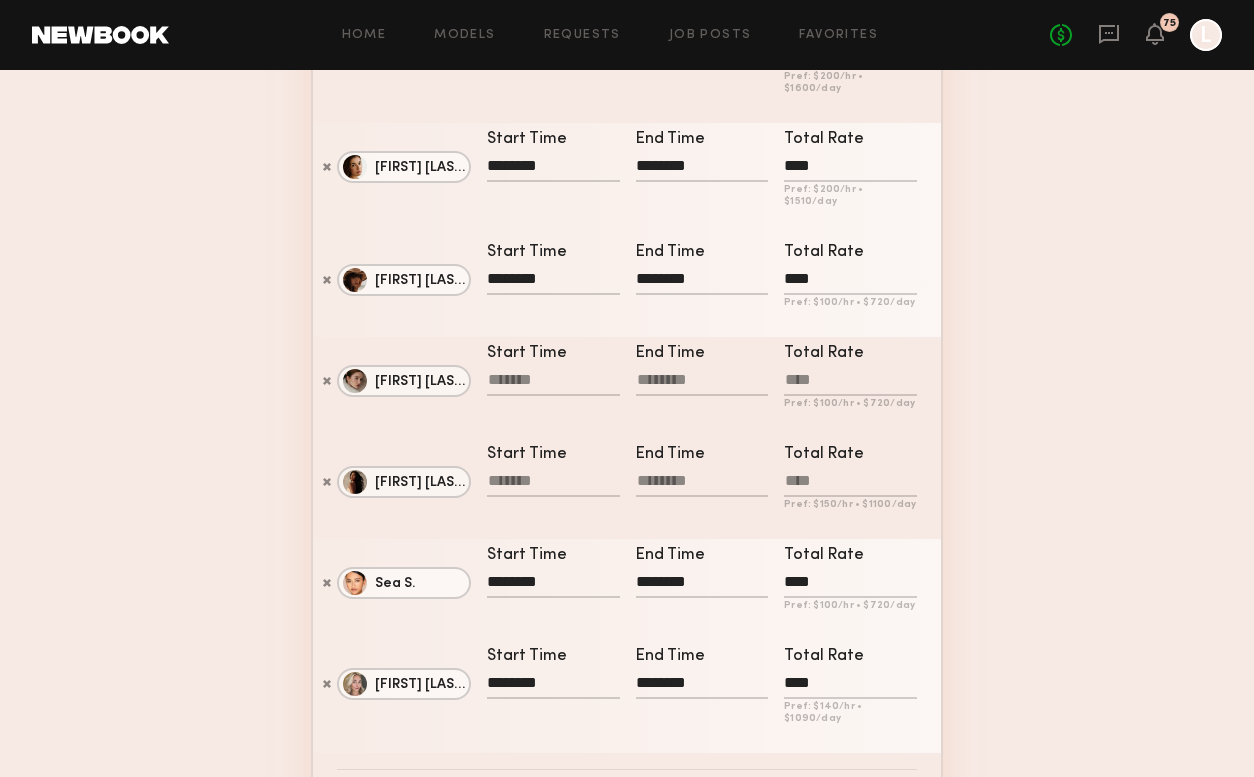 type on "****" 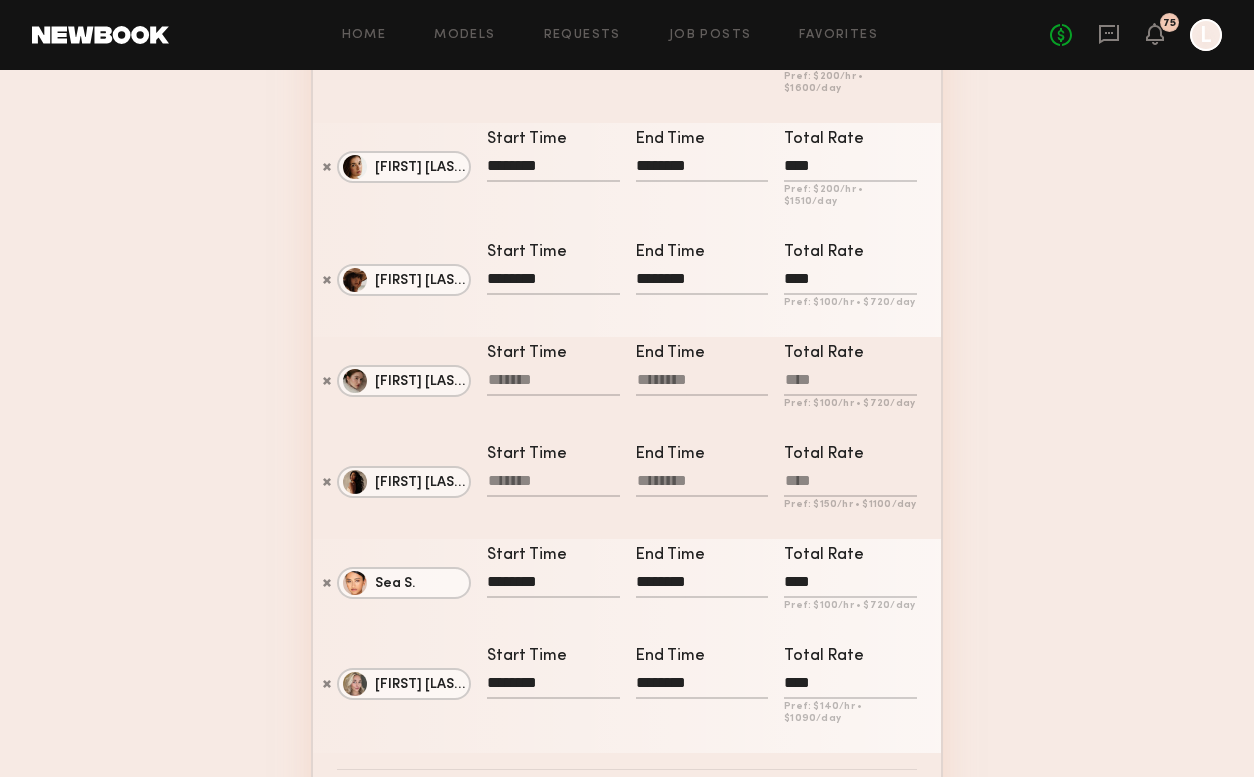 click on "1 General 2 Rate & Time Time & Rate Use same Time & Rate for all models: Start Time End Time Total Rate Click here to set unique Time & Rate for specific models (optional): [FIRST] [LAST] [FIRST] [LAST] [FIRST] [LAST] [FIRST] [LAST] [FIRST] [LAST] + 3 more [FIRST] [LAST] [FIRST] [LAST] [FIRST] [LAST] [FIRST] [LAST] [FIRST] [LAST] [FIRST] [LAST] [FIRST] [LAST] [FIRST] [LAST] [FIRST] [LAST] Start Time End Time Total Rate Pref: $ 195 /hr • $ 1400 /day [FIRST] [LAST] Start Time End Time Total Rate Pref: $ 200 /hr • $ 1600 /day [FIRST] [LAST] Start Time ******** End Time ******** Total Rate **** Pref: $ 200 /hr • $ 1510 /day [FIRST] [LAST] Start Time ******** End Time ******** Total Rate **** Pref: $ 100 /hr • $ 720 /day [FIRST] [LAST] Start Time End Time Total Rate Pref: $ 100 /hr • $ 720 /day [FIRST] [LAST] Start Time End Time Total Rate Pref: $ 150 /hr • $ 1100 /day [FIRST] [LAST] Start Time ******** End Time ******** Total Rate **** Pref: $ 100 /hr • $ 720 /day [FIRST] [LAST] Start Time ******** End Time ******** Total Rate **** Pref: $ 140 /hr • $ 1090 /day Back Send Requests" 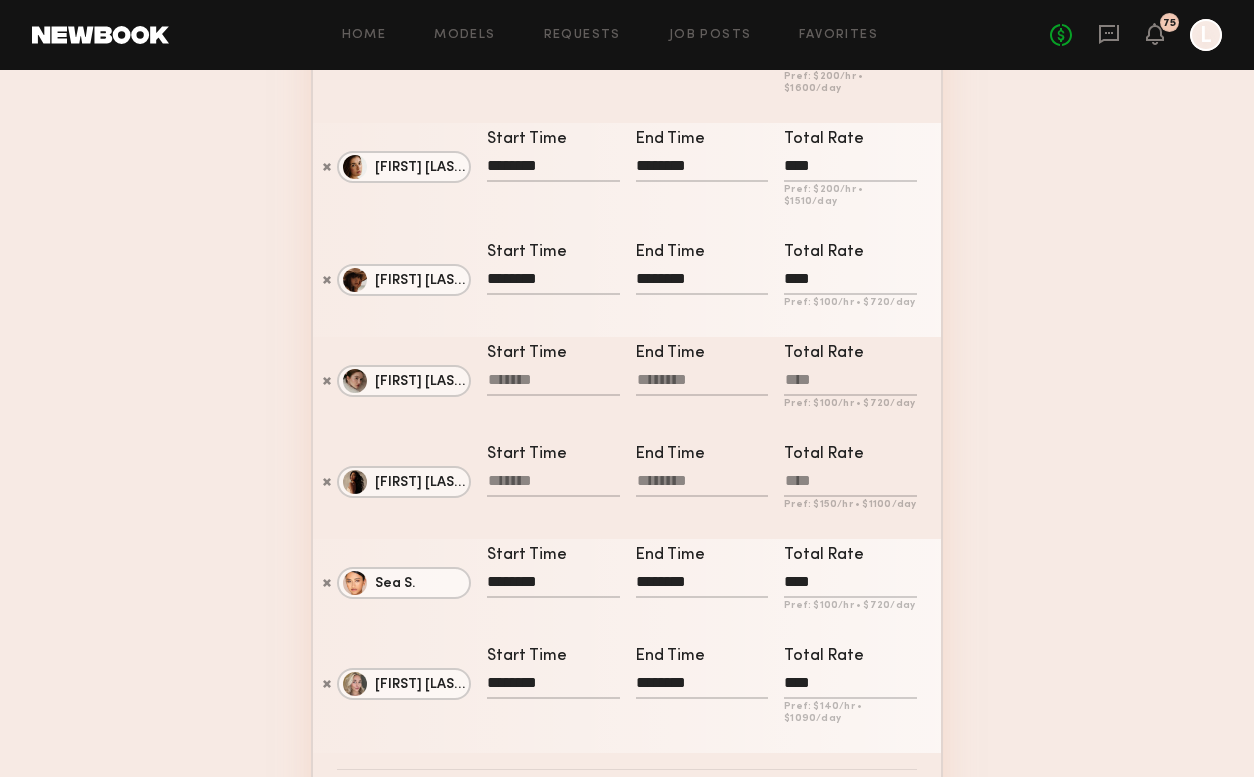click 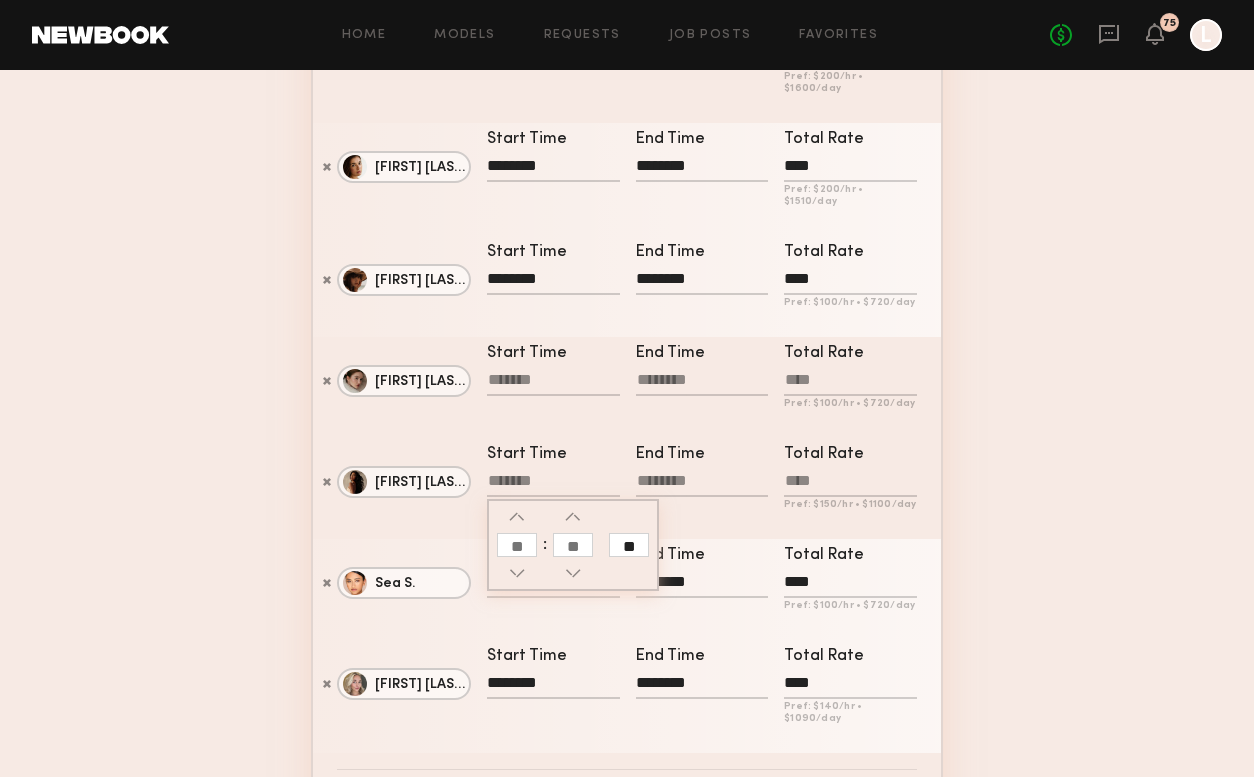 click 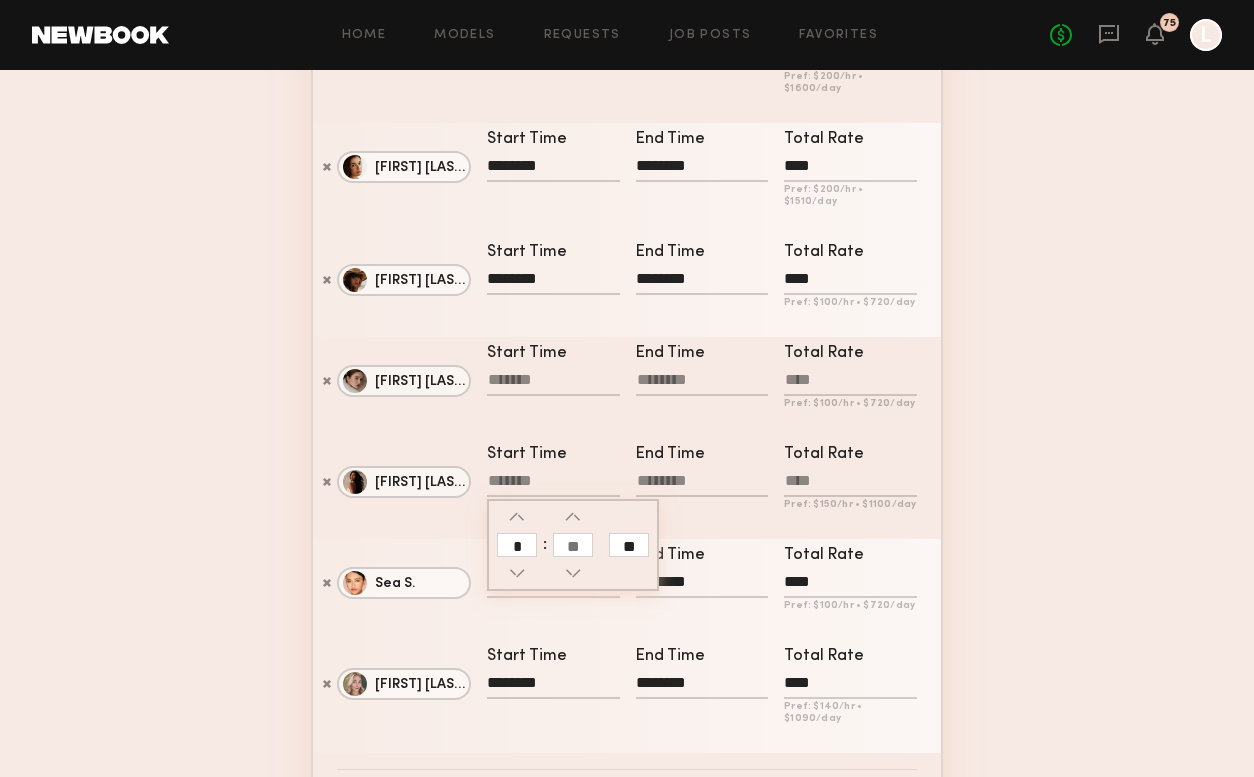 type on "*" 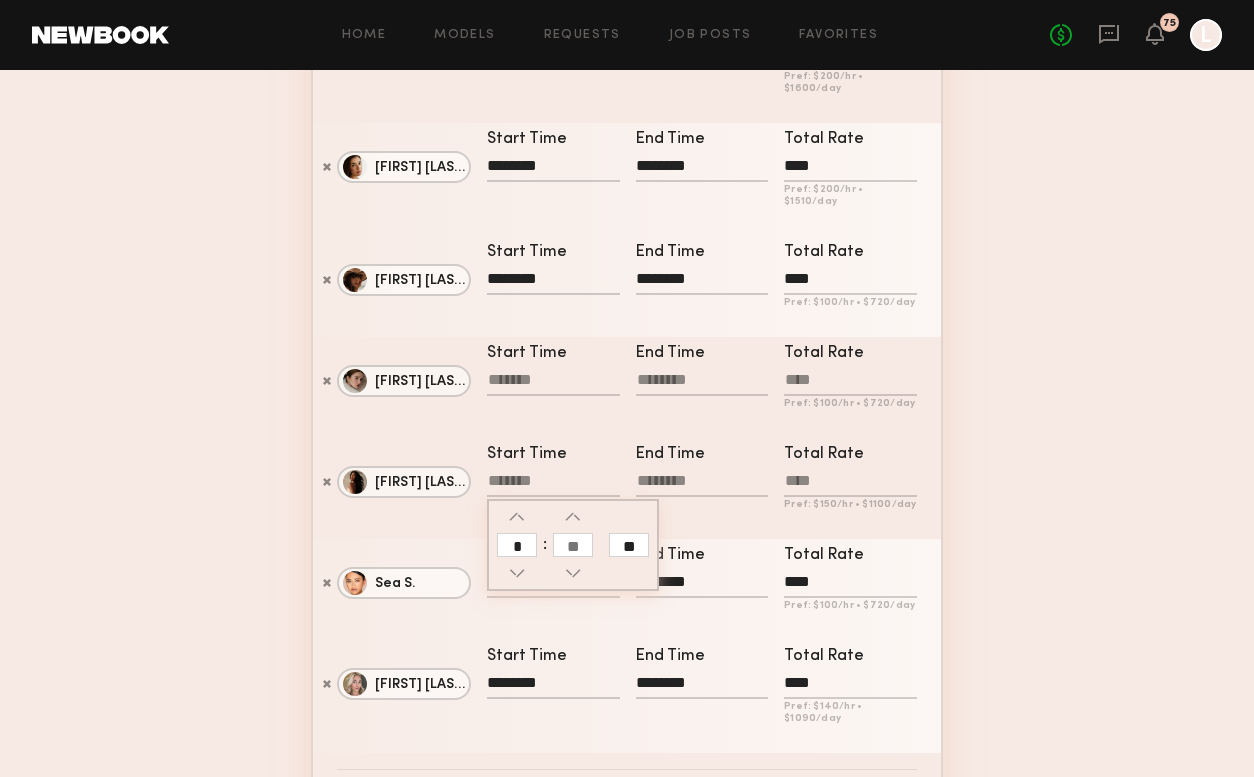 type on "********" 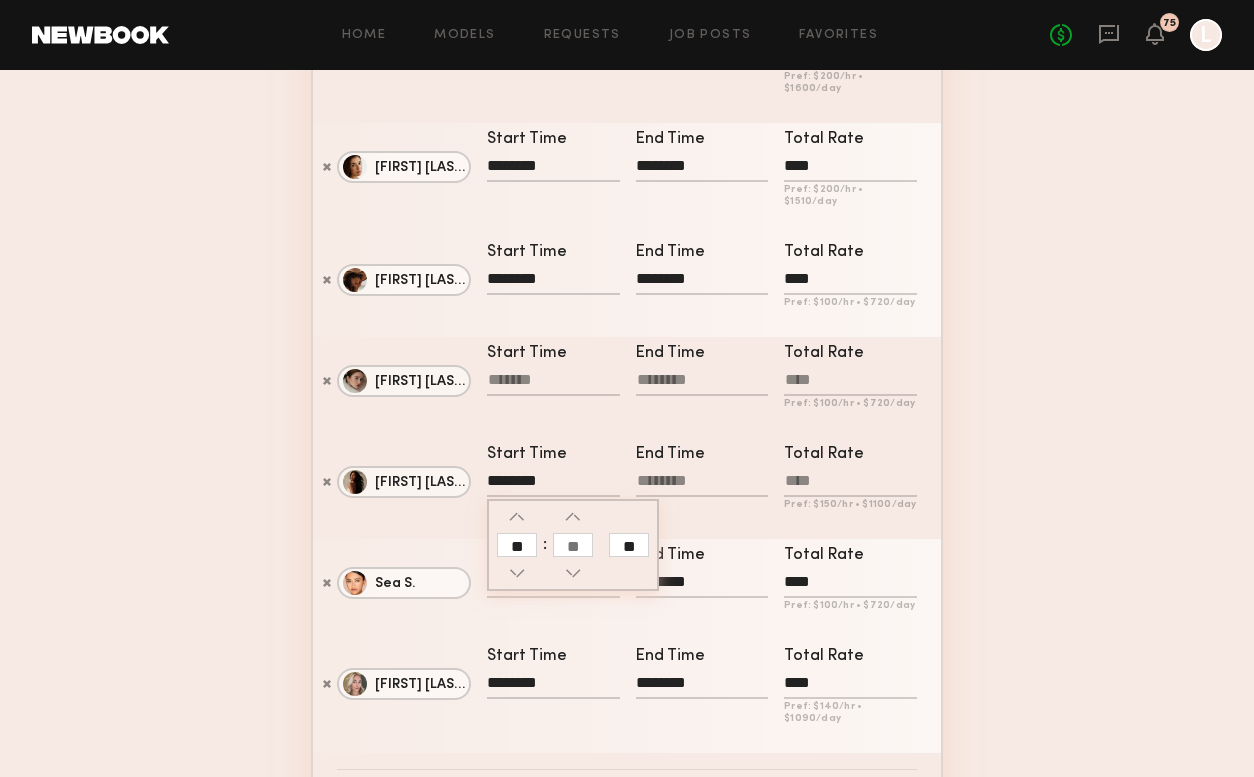click 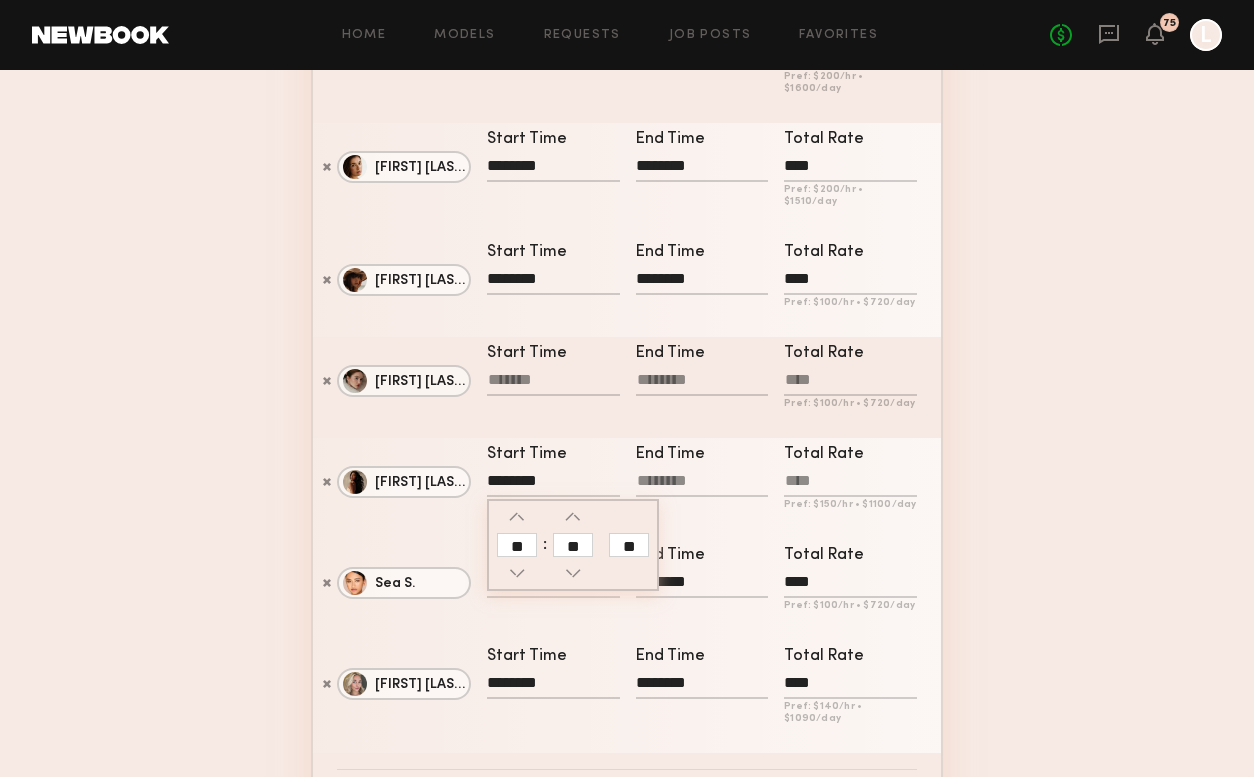 type on "**" 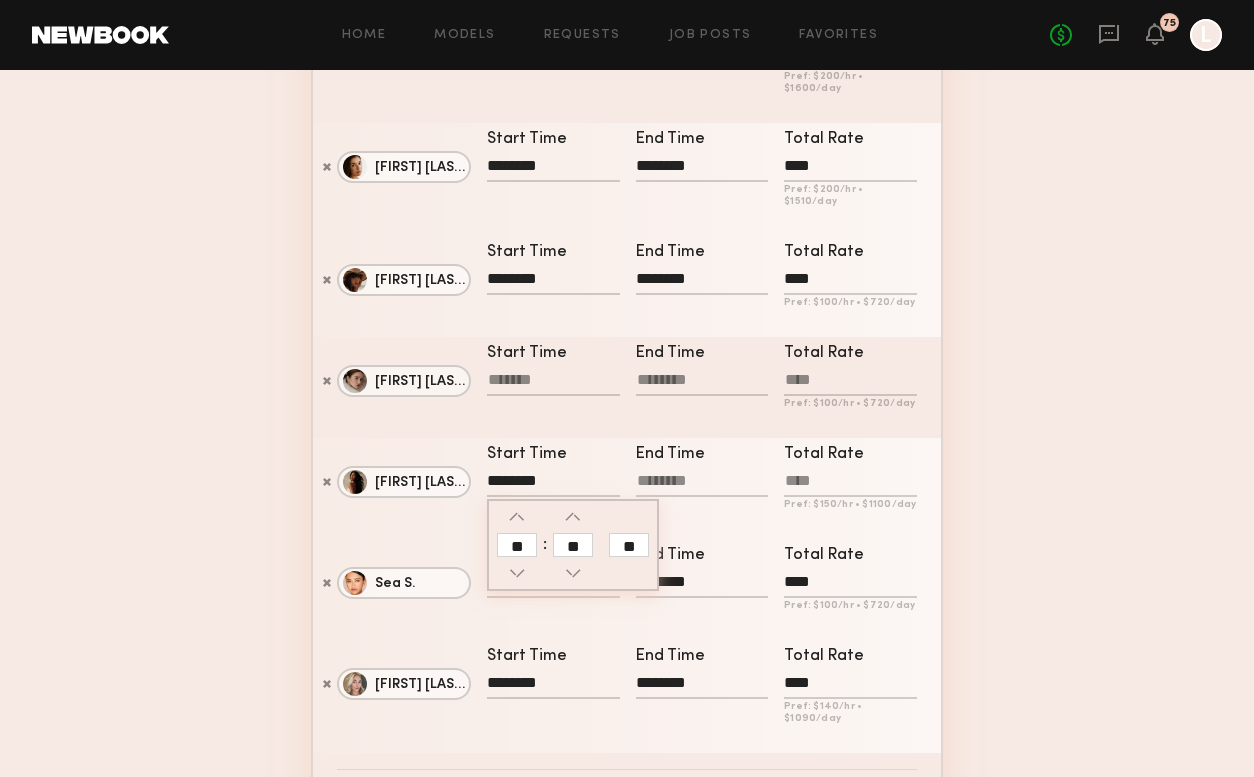 click on "**" 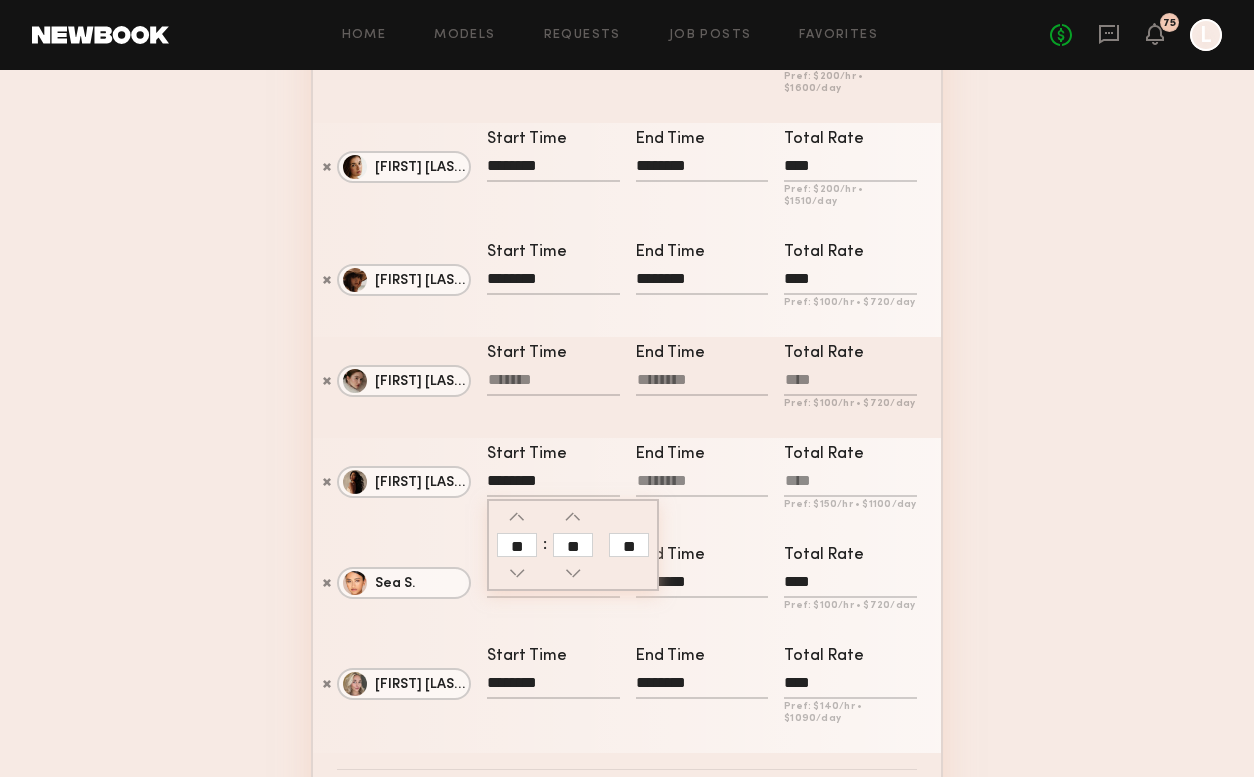 click 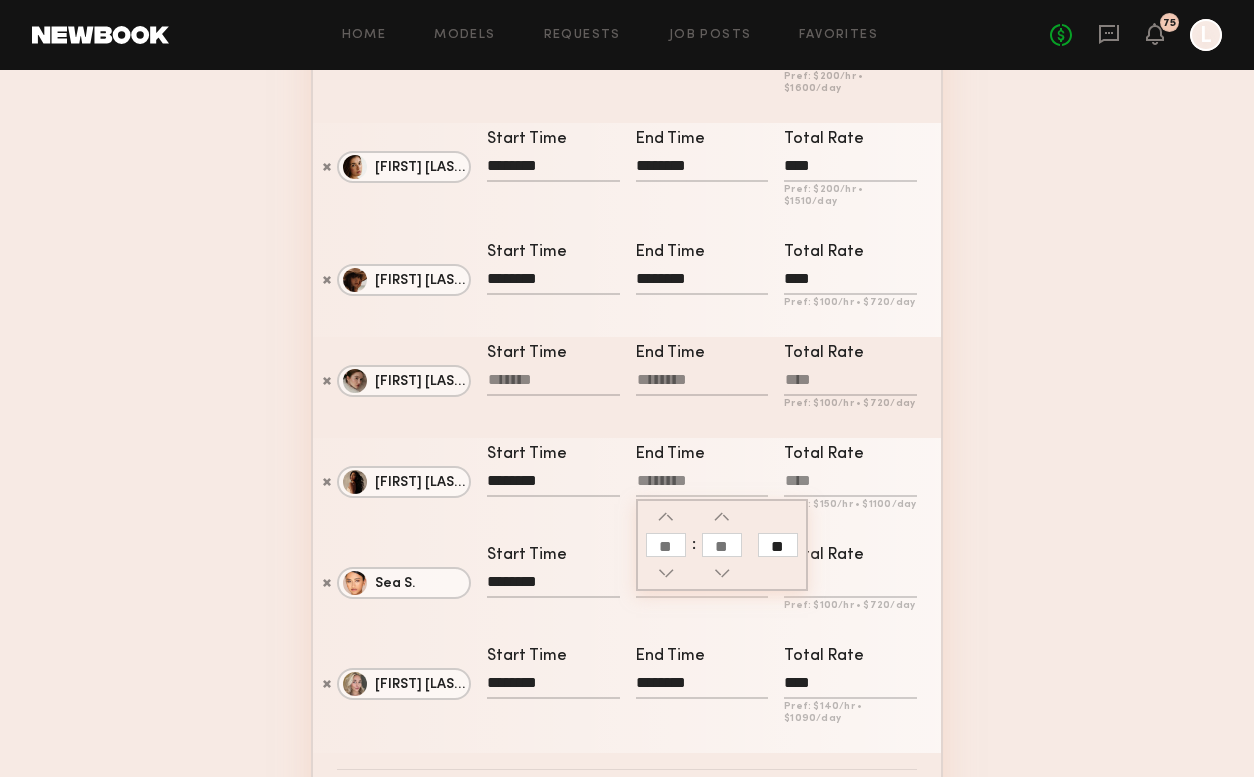 click 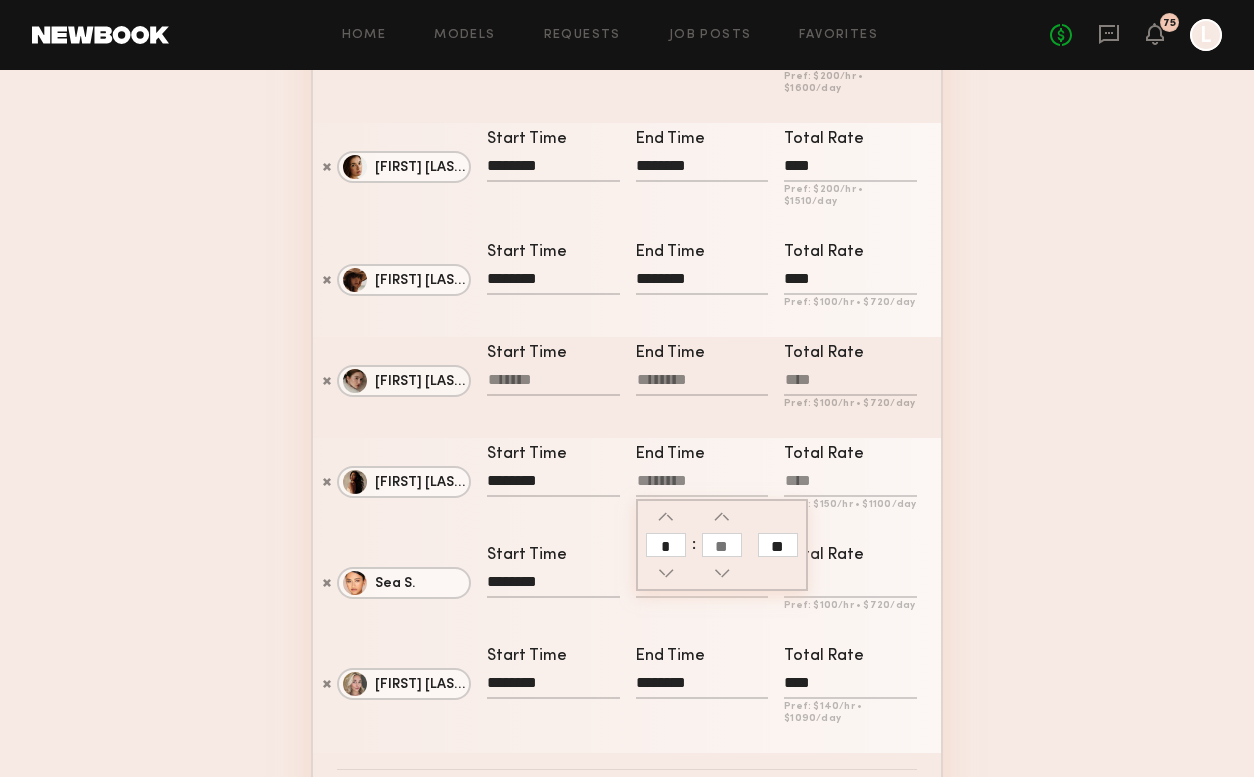 type on "*" 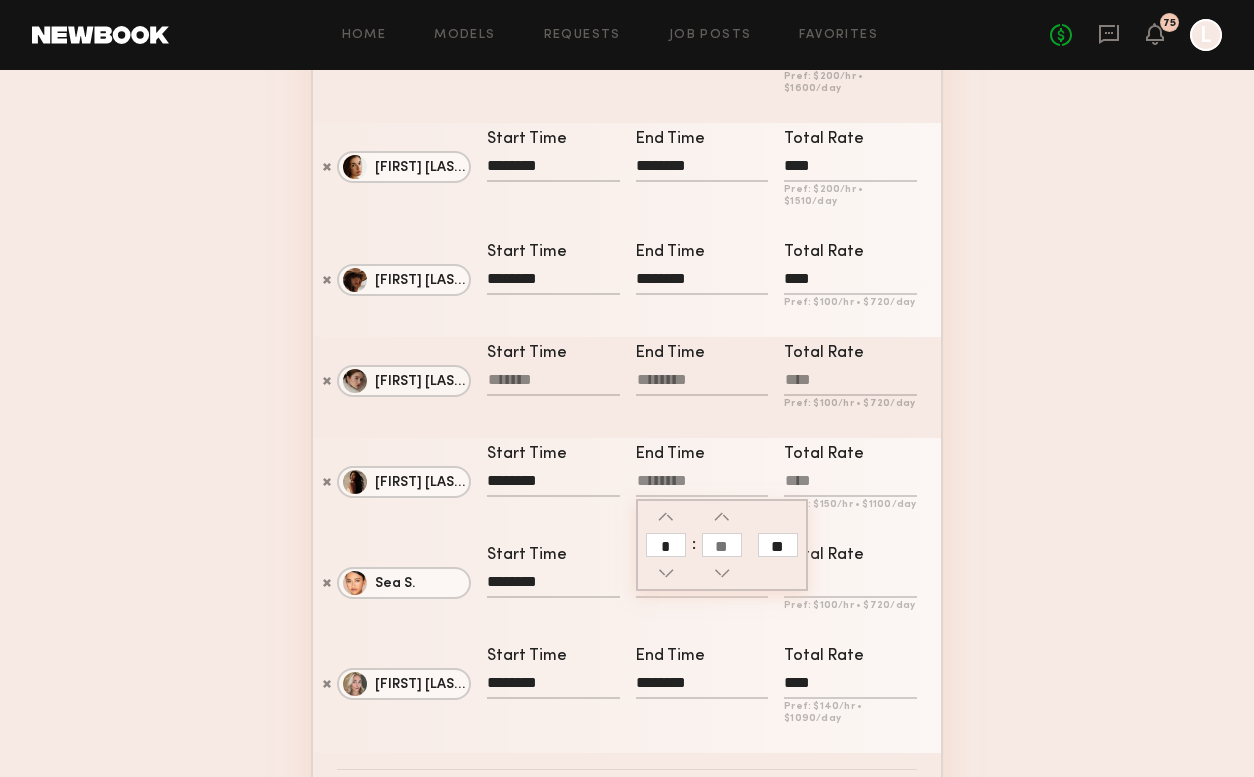 type on "********" 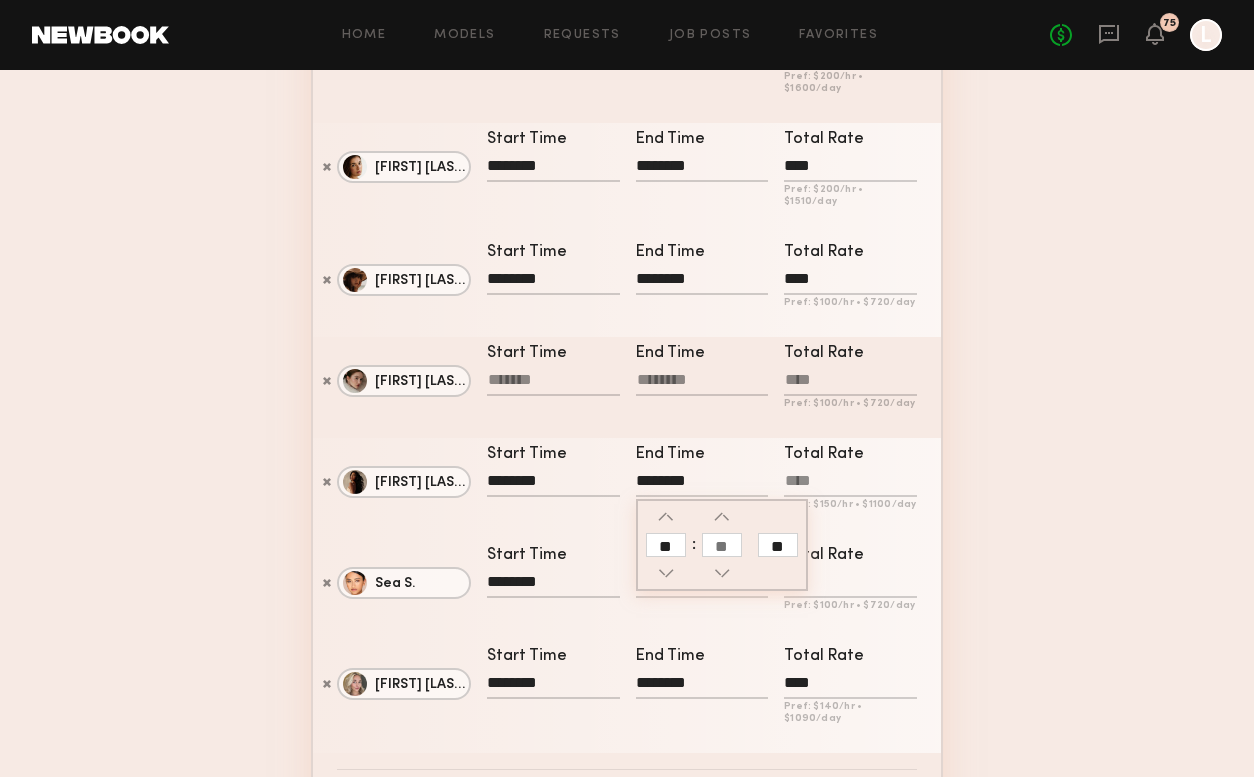 click 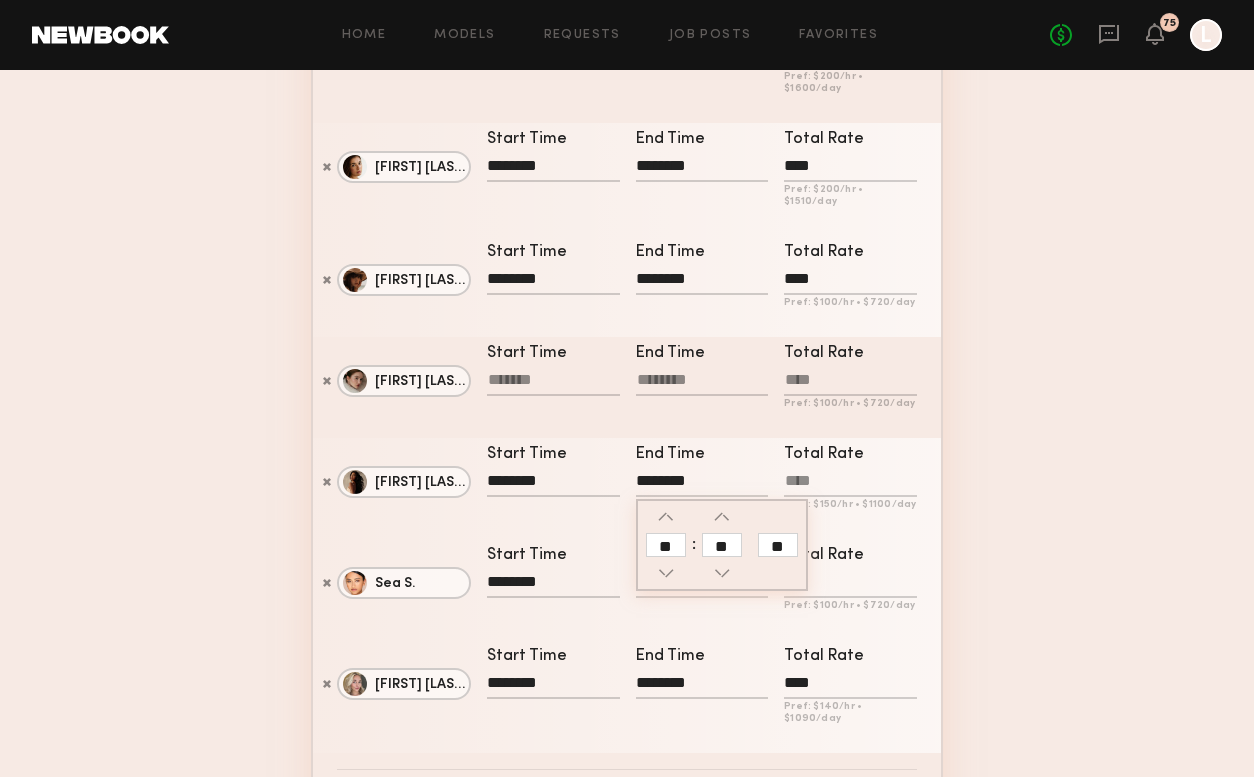 type on "**" 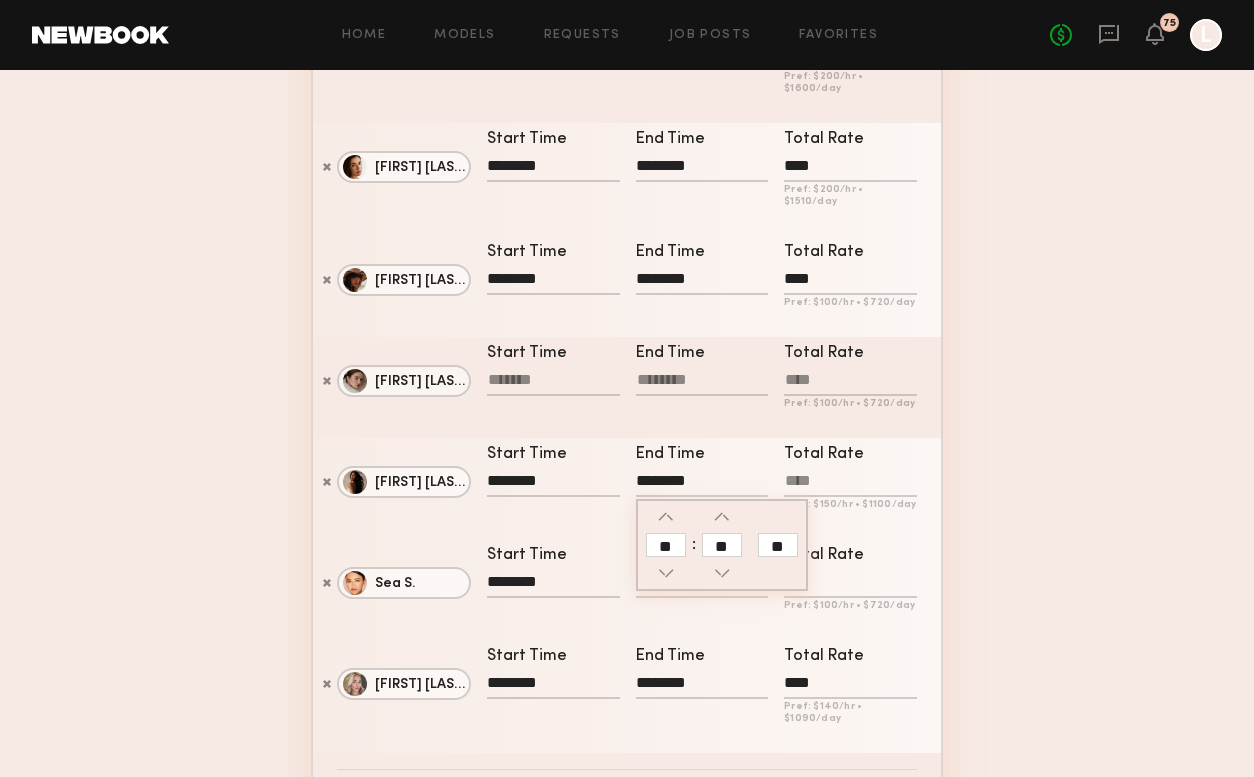 click on "**" 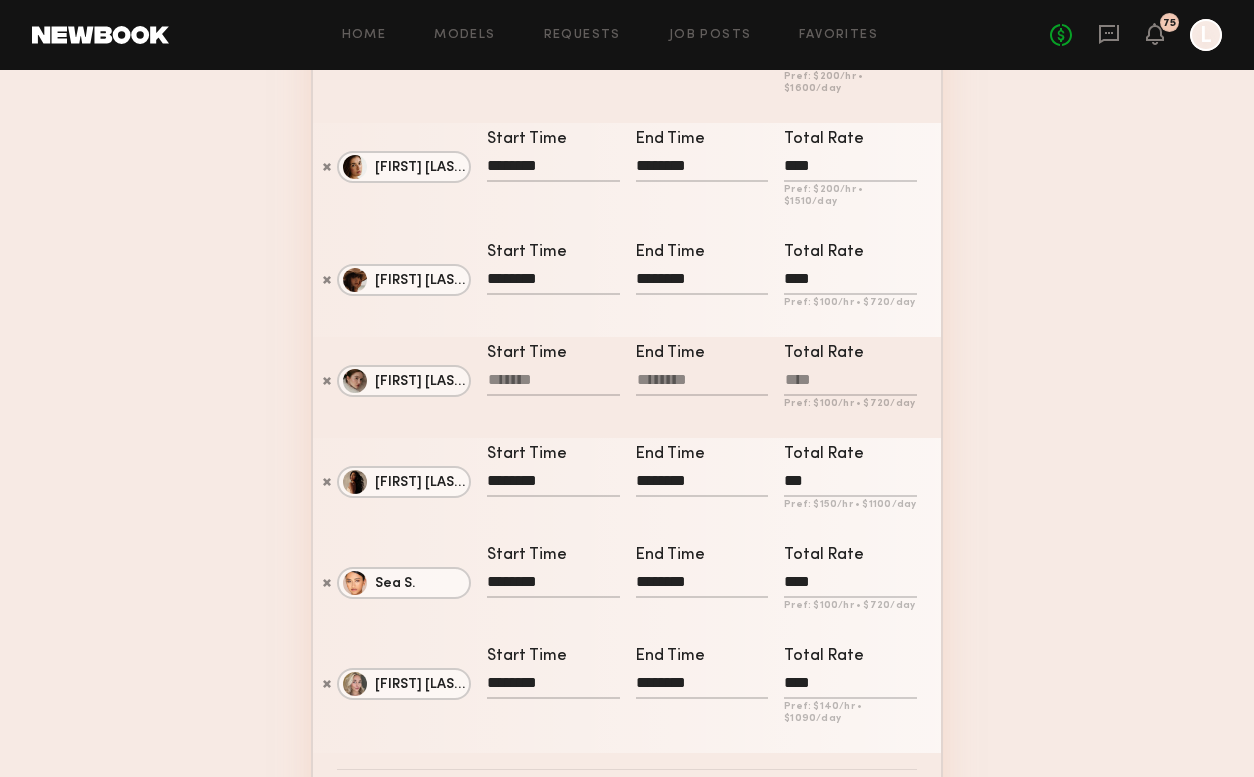 type on "**" 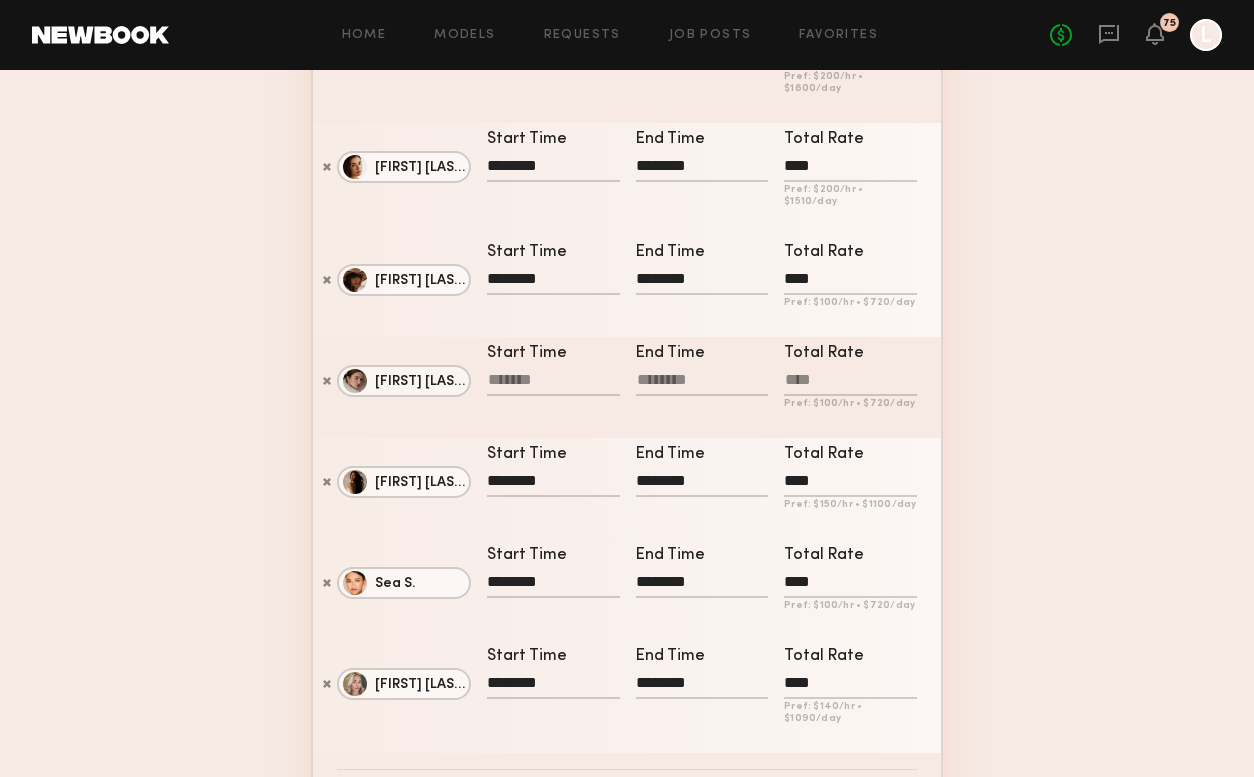 type on "****" 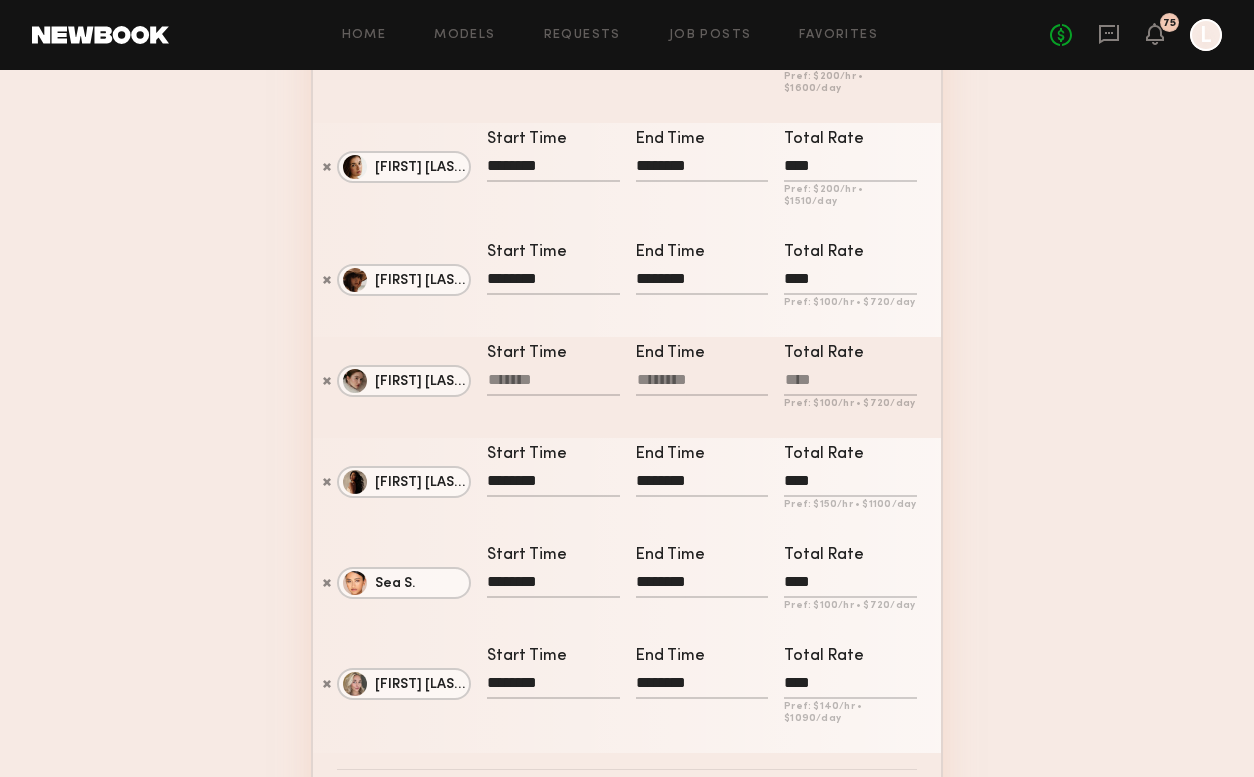 click on "1 General 2 Rate & Time Time & Rate Use same Time & Rate for all models: Start Time End Time Total Rate Click here to set unique Time & Rate for specific models (optional): [FIRST] [LAST] [FIRST] [LAST] [FIRST] [LAST] [FIRST] [LAST] [FIRST] [LAST] + 3 more [FIRST] [LAST] [FIRST] [LAST] [FIRST] [LAST] [FIRST] [LAST] [FIRST] [LAST] [FIRST] [LAST] [FIRST] [LAST] [FIRST] [LAST] [FIRST] [LAST] Start Time End Time Total Rate Pref: $ 195 /hr • $ 1400 /day [FIRST] [LAST] Start Time End Time Total Rate Pref: $ 200 /hr • $ 1600 /day [FIRST] [LAST] Start Time ******** End Time ******** Total Rate **** Pref: $ 200 /hr • $ 1510 /day [FIRST] [LAST] Start Time ******** End Time ******** Total Rate **** Pref: $ 100 /hr • $ 720 /day [FIRST] [LAST] Start Time End Time Total Rate Pref: $ 100 /hr • $ 720 /day [FIRST] [LAST] Start Time ******** End Time ******** Total Rate **** Pref: $ 150 /hr • $ 1100 /day [FIRST] [LAST] Start Time ******** End Time ******** Total Rate **** Pref: $ 100 /hr • $ 720 /day [FIRST] [LAST] Start Time ******** End Time ******** Total Rate **** Pref: $ 140 /hr • $ 1090 /day Back" 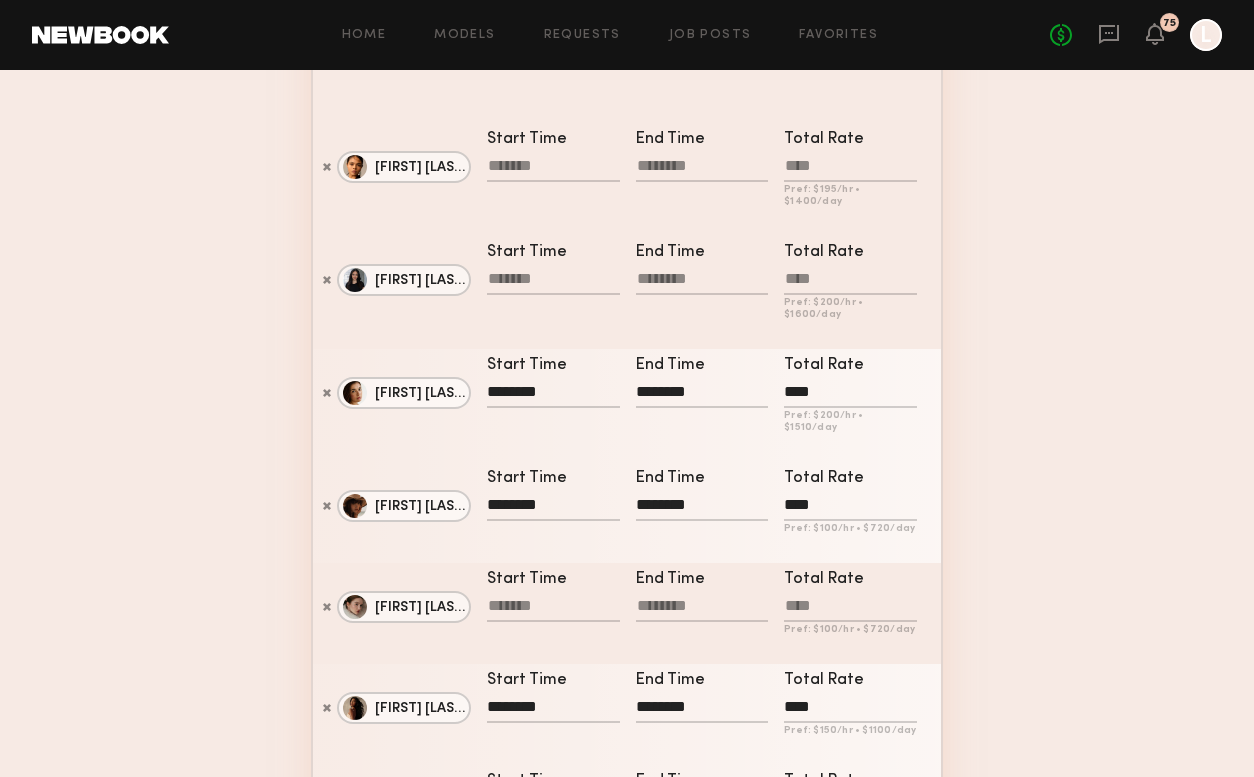 scroll, scrollTop: 465, scrollLeft: 0, axis: vertical 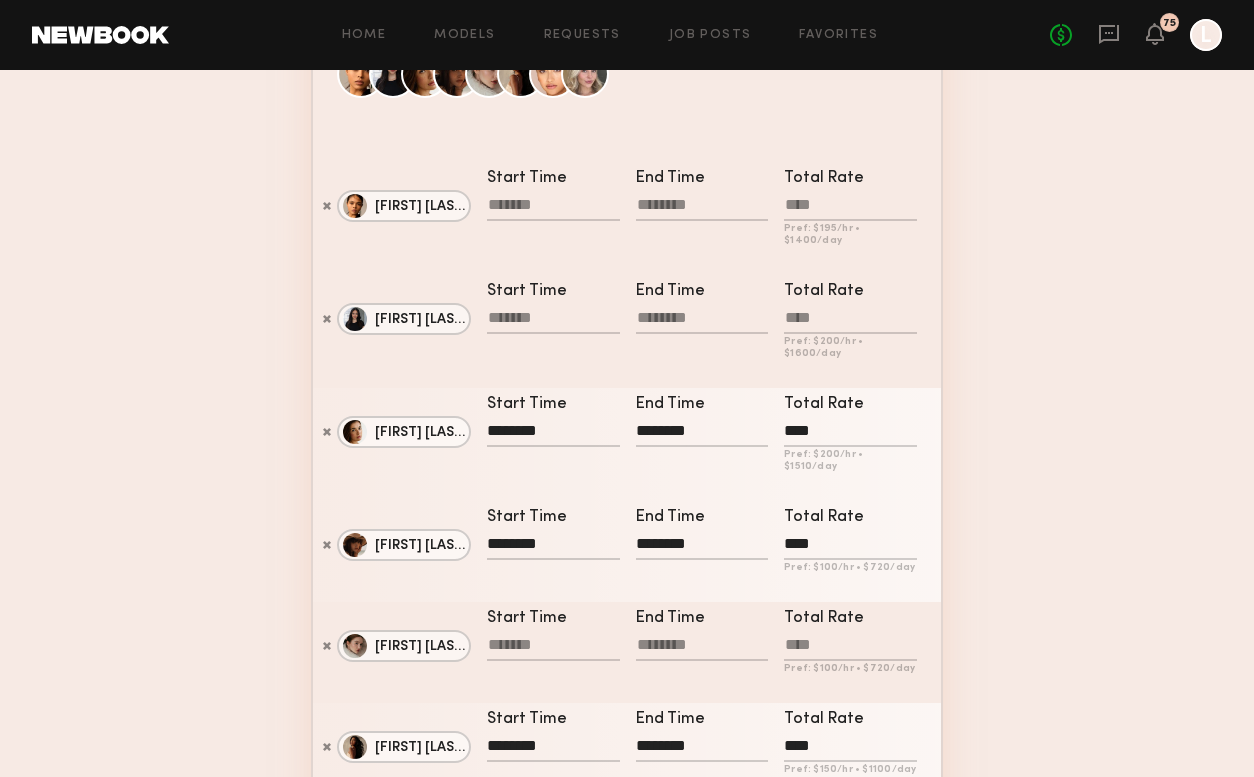 click 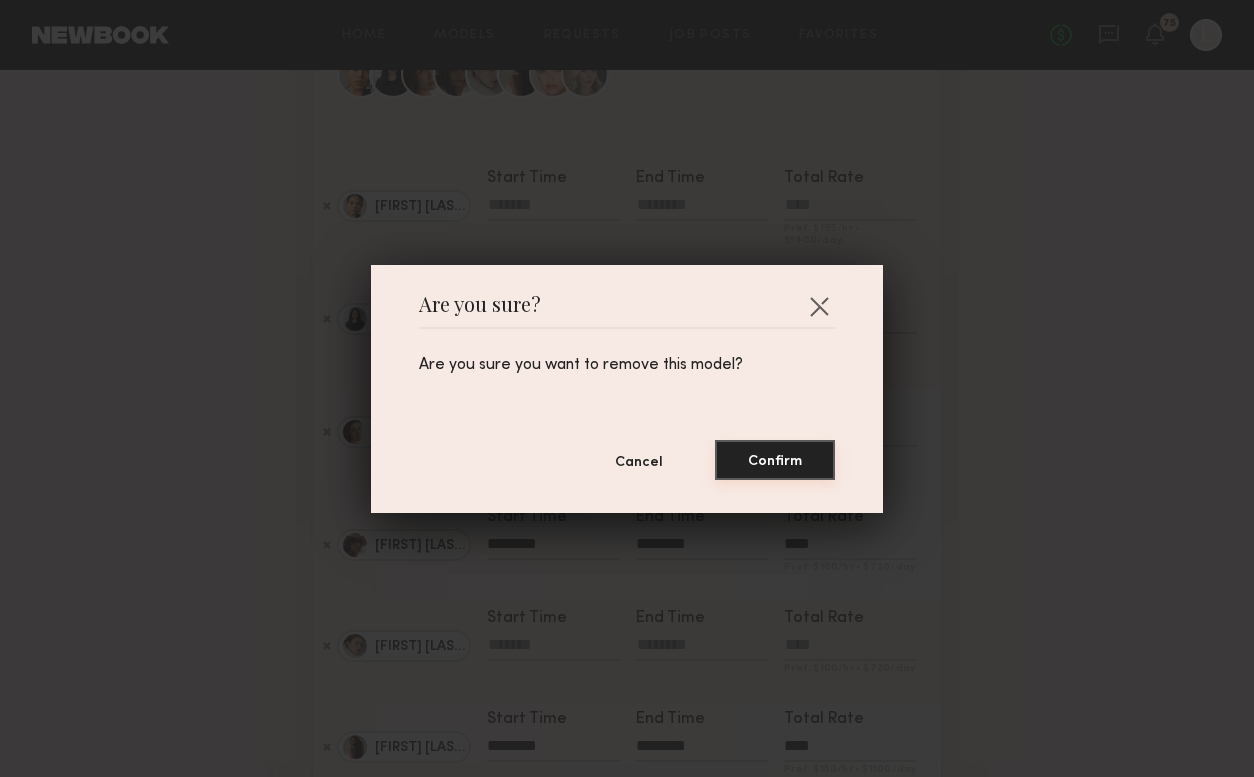 click on "Confirm" at bounding box center [775, 460] 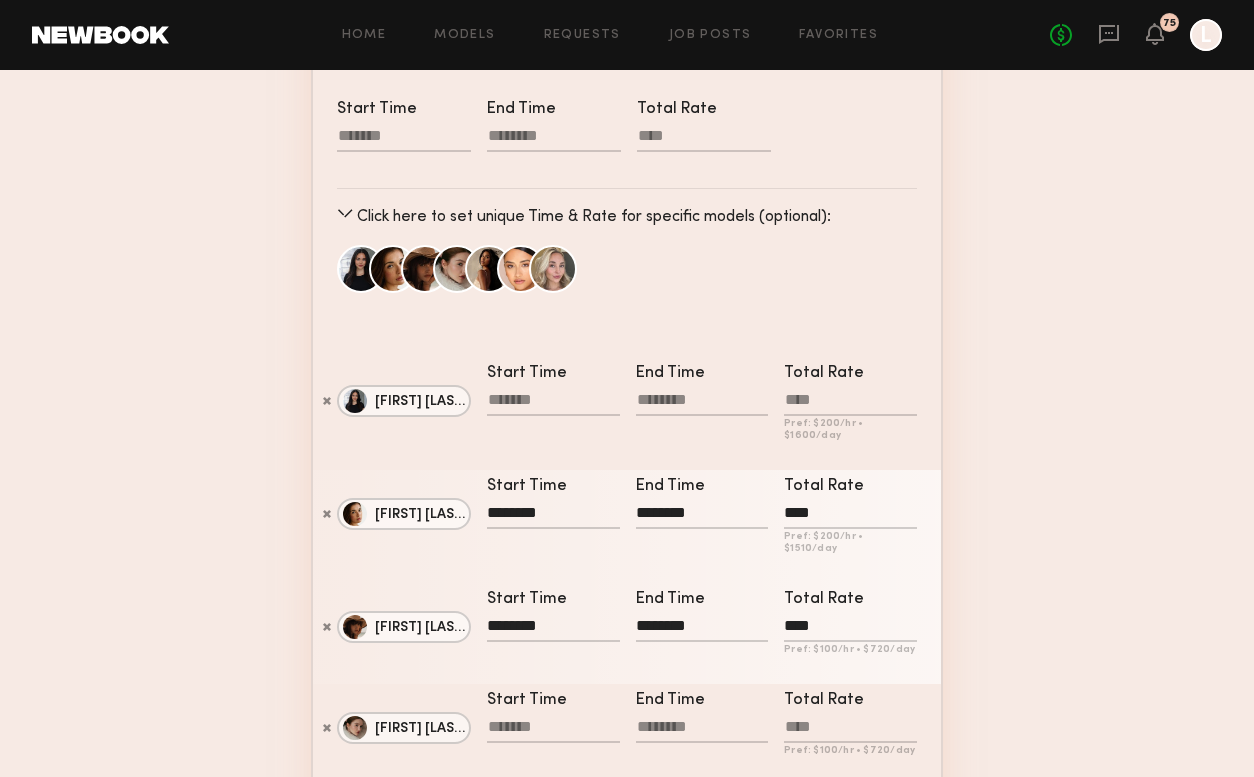 scroll, scrollTop: 266, scrollLeft: 0, axis: vertical 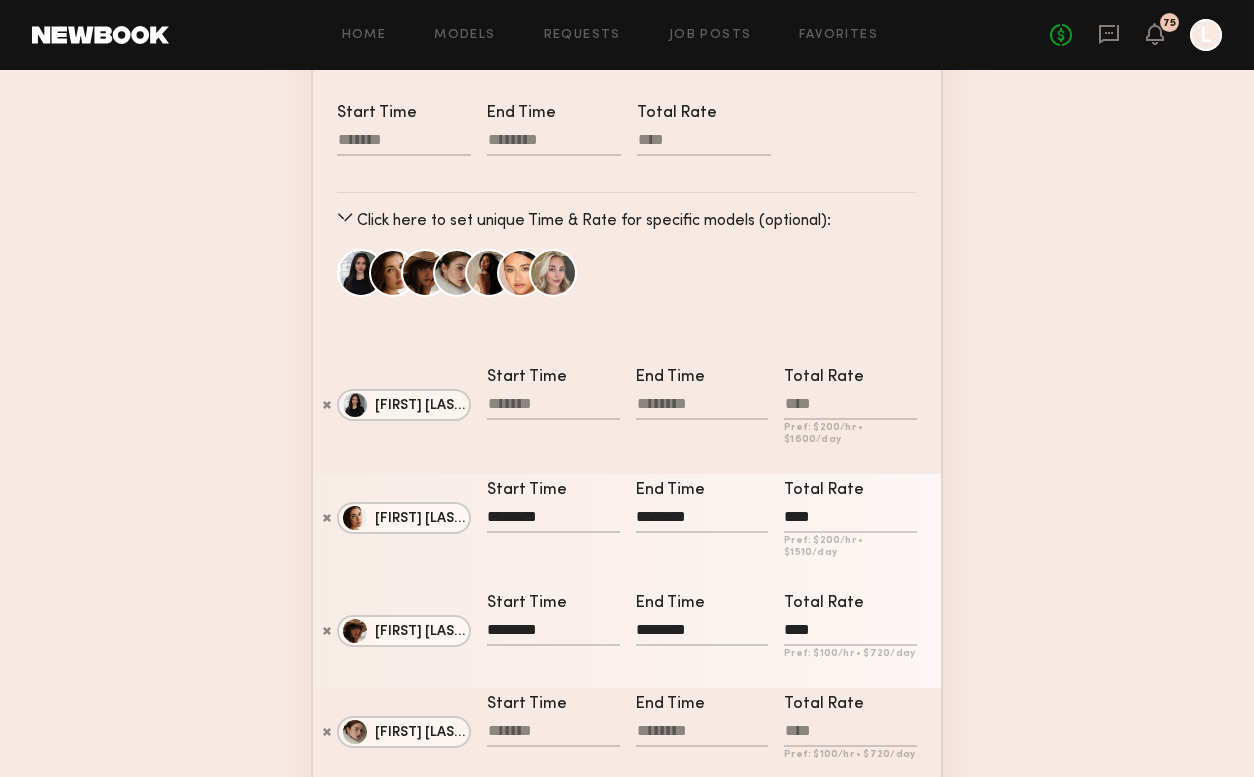 click 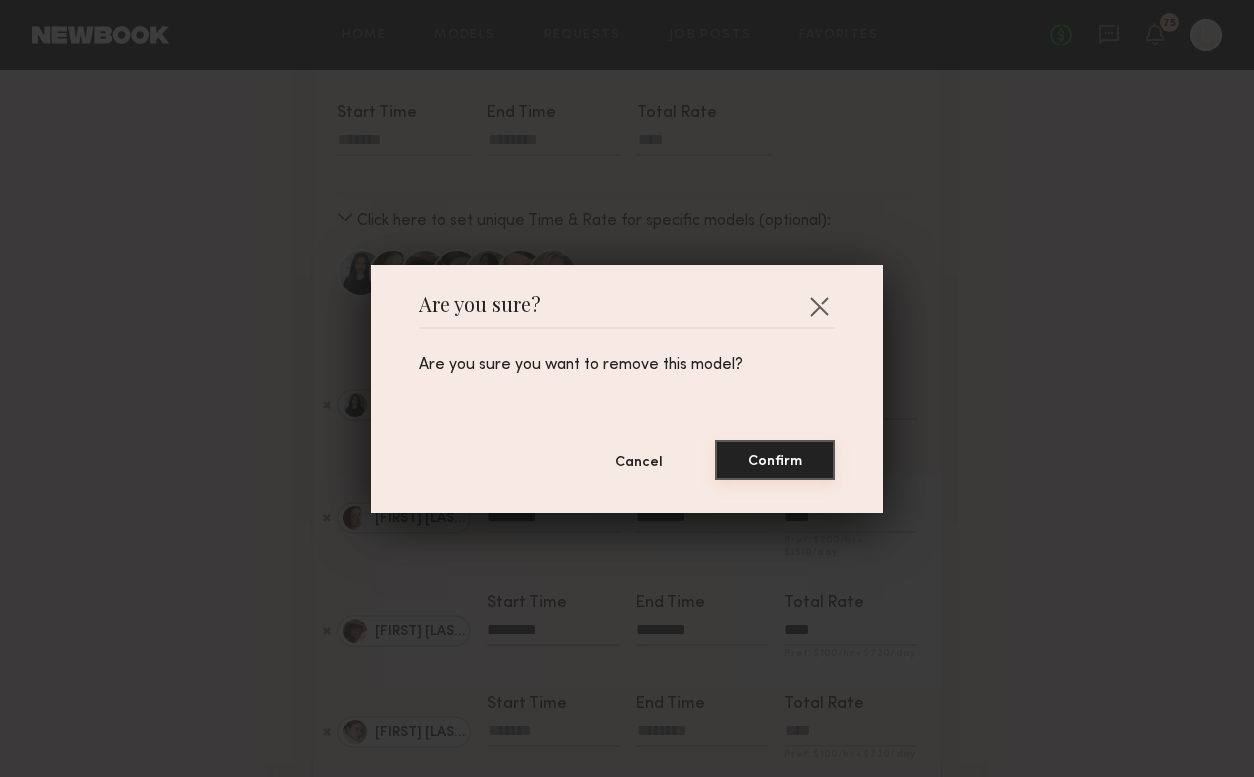 click on "Confirm" at bounding box center [775, 460] 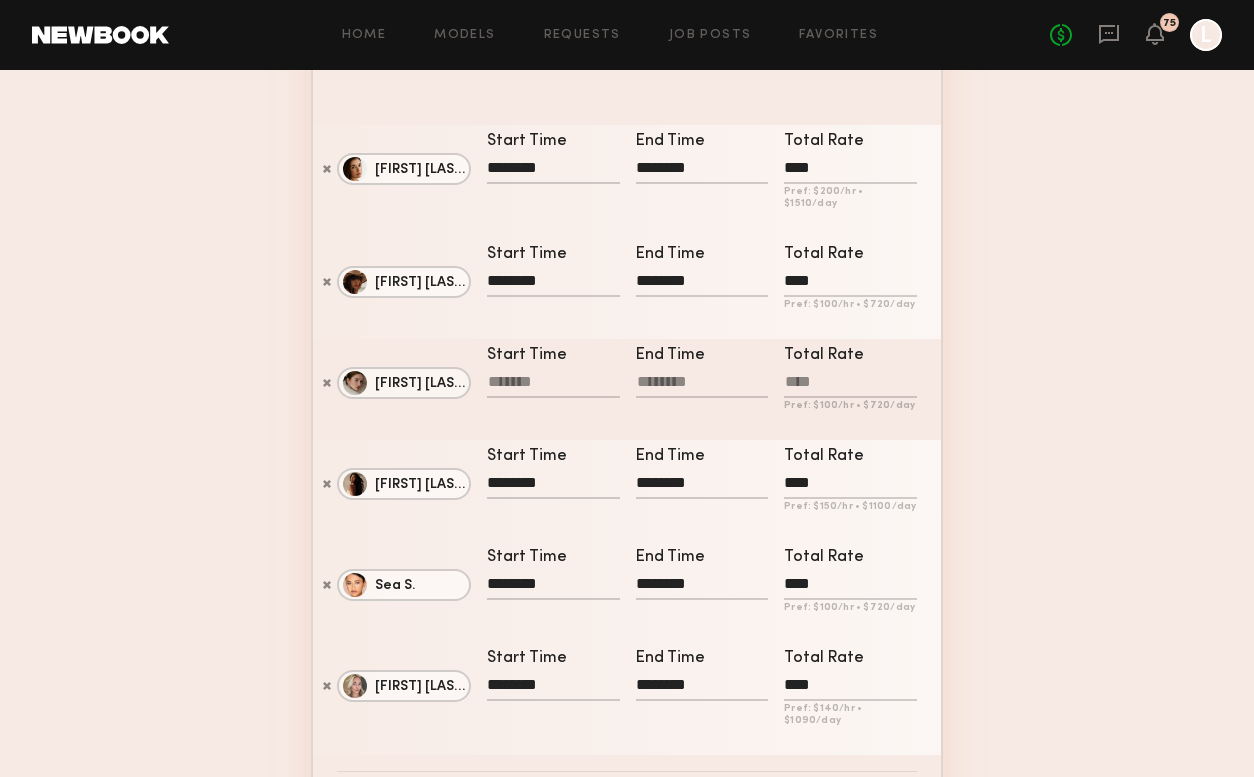 scroll, scrollTop: 501, scrollLeft: 0, axis: vertical 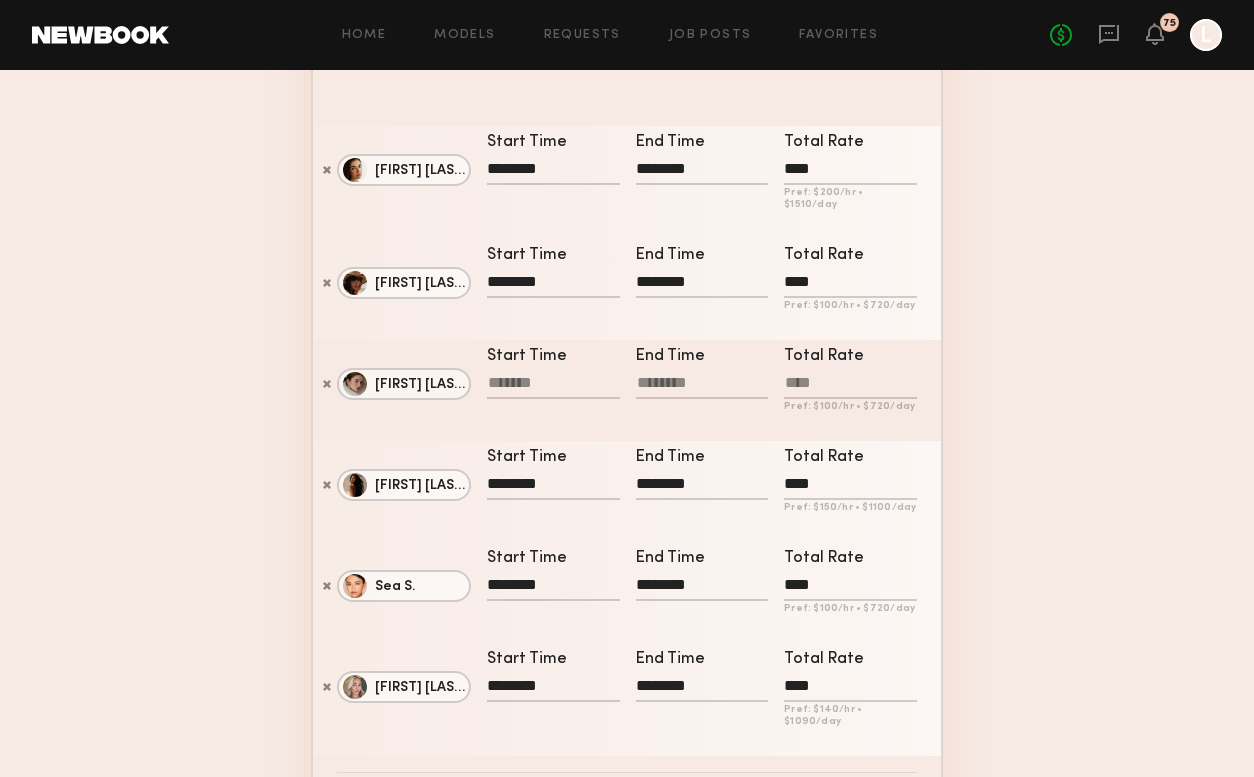 click 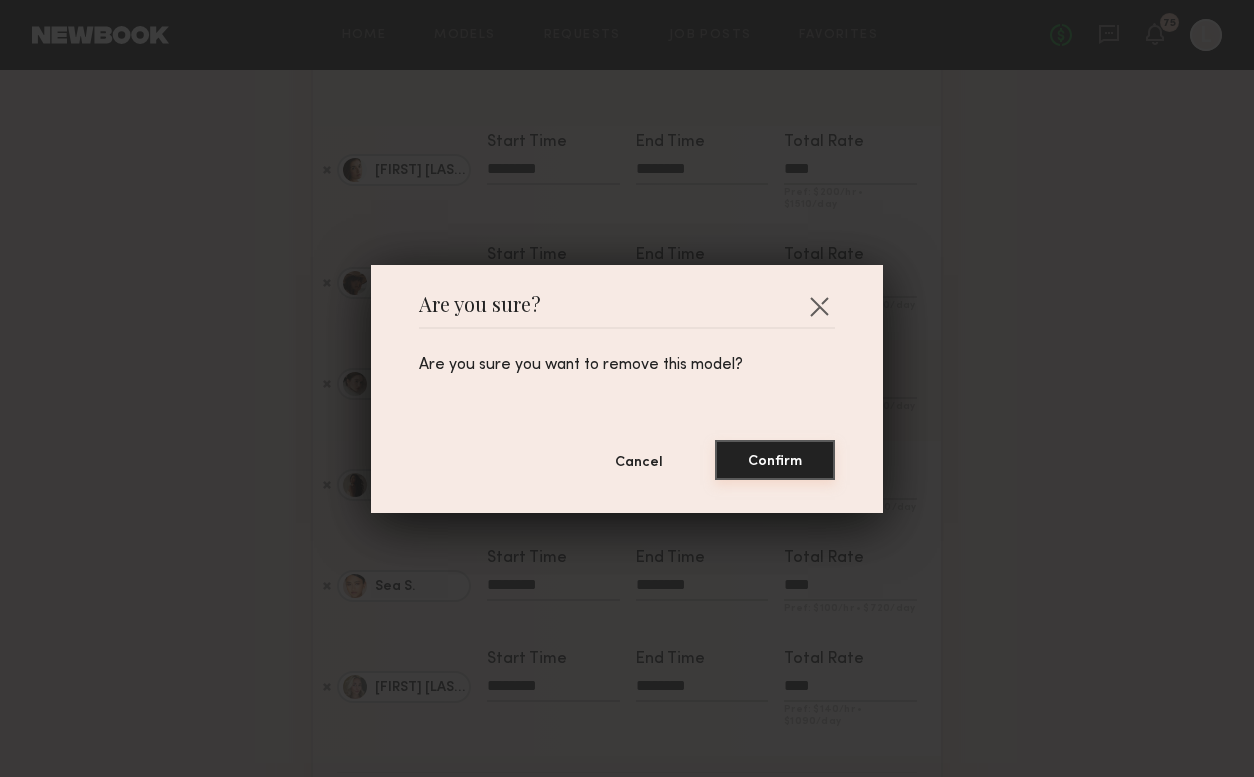 click on "Confirm" at bounding box center [775, 460] 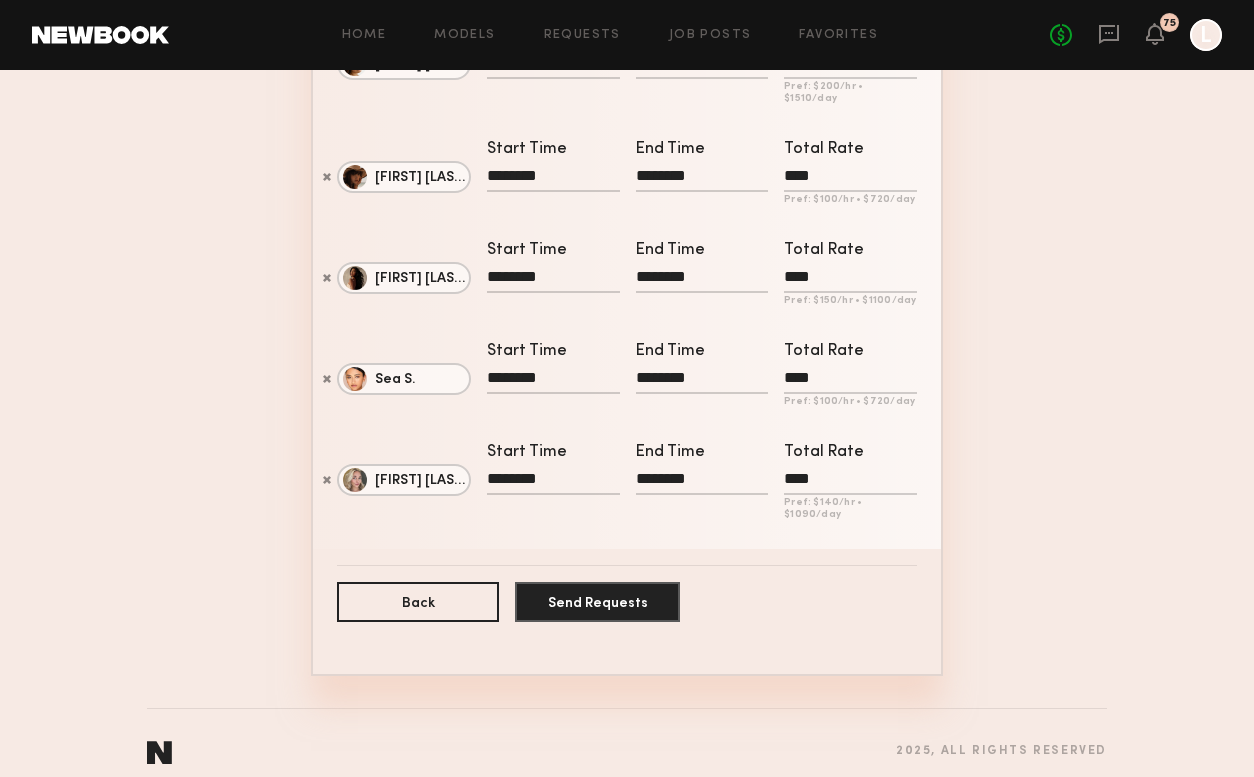 scroll, scrollTop: 606, scrollLeft: 0, axis: vertical 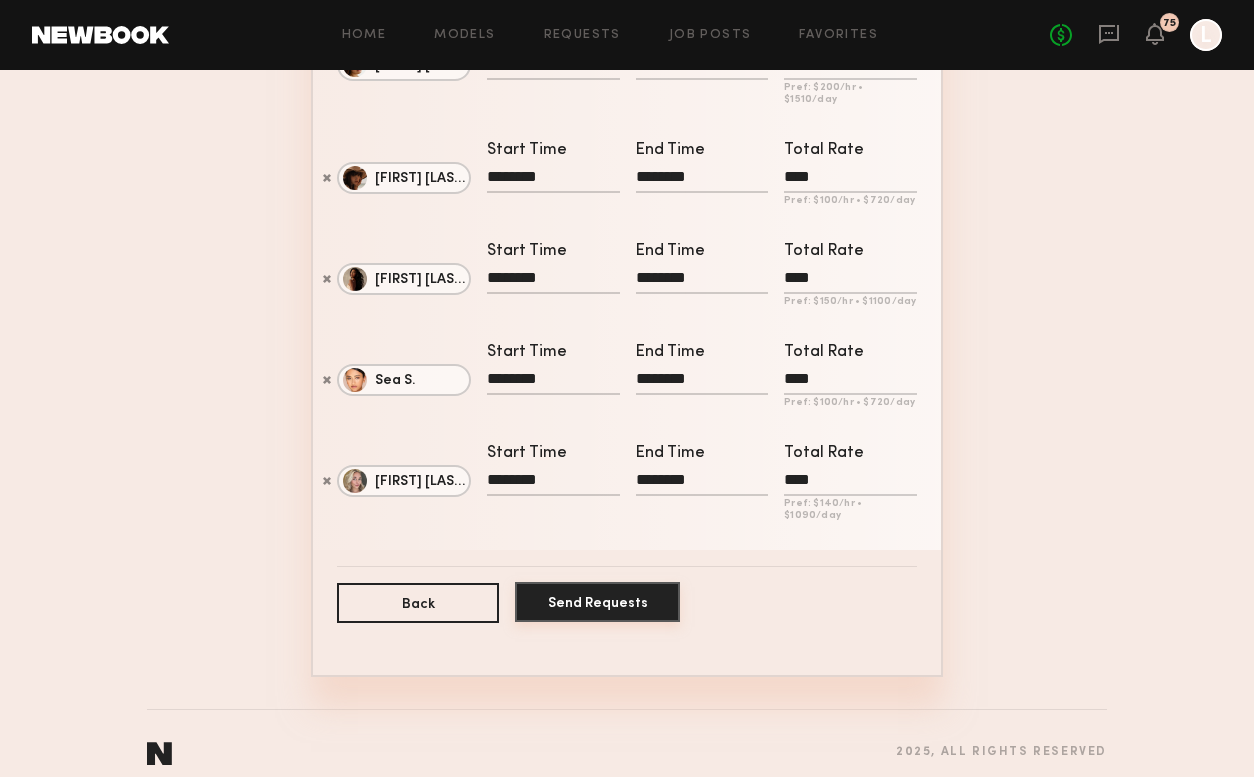 click on "Send Requests" 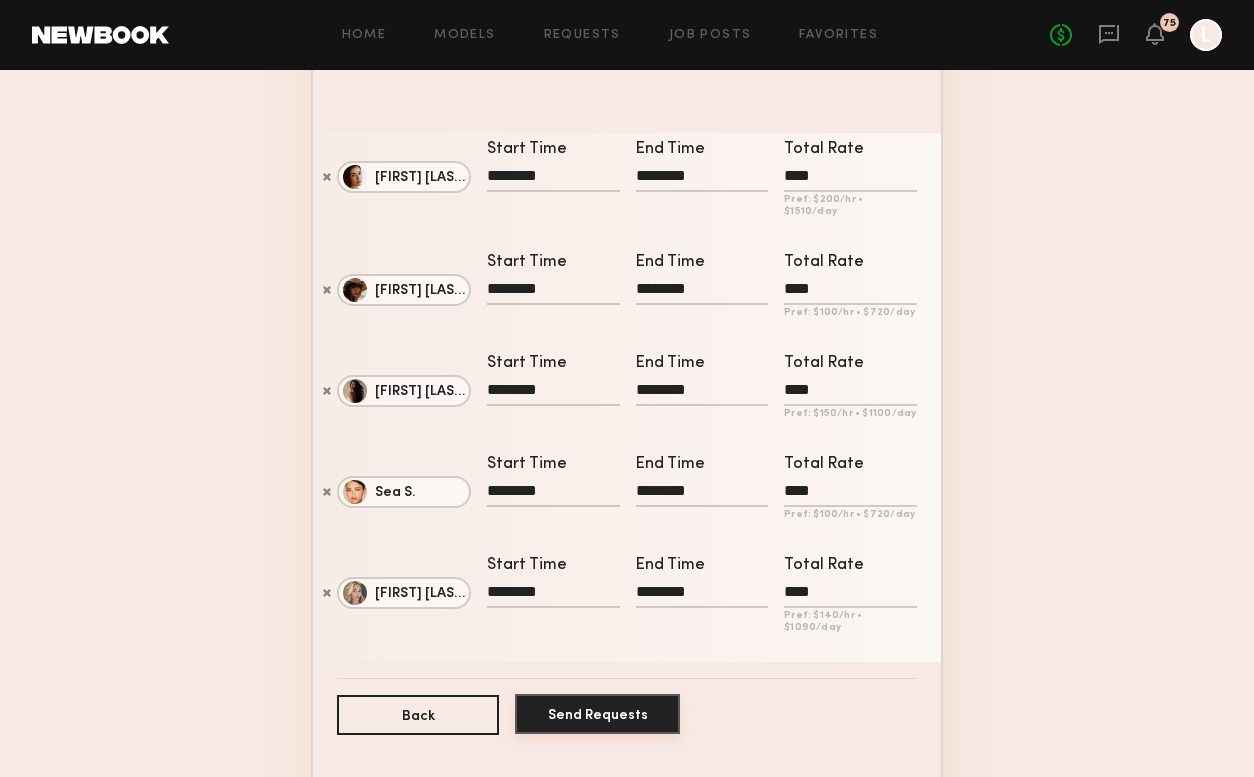 scroll, scrollTop: 491, scrollLeft: 0, axis: vertical 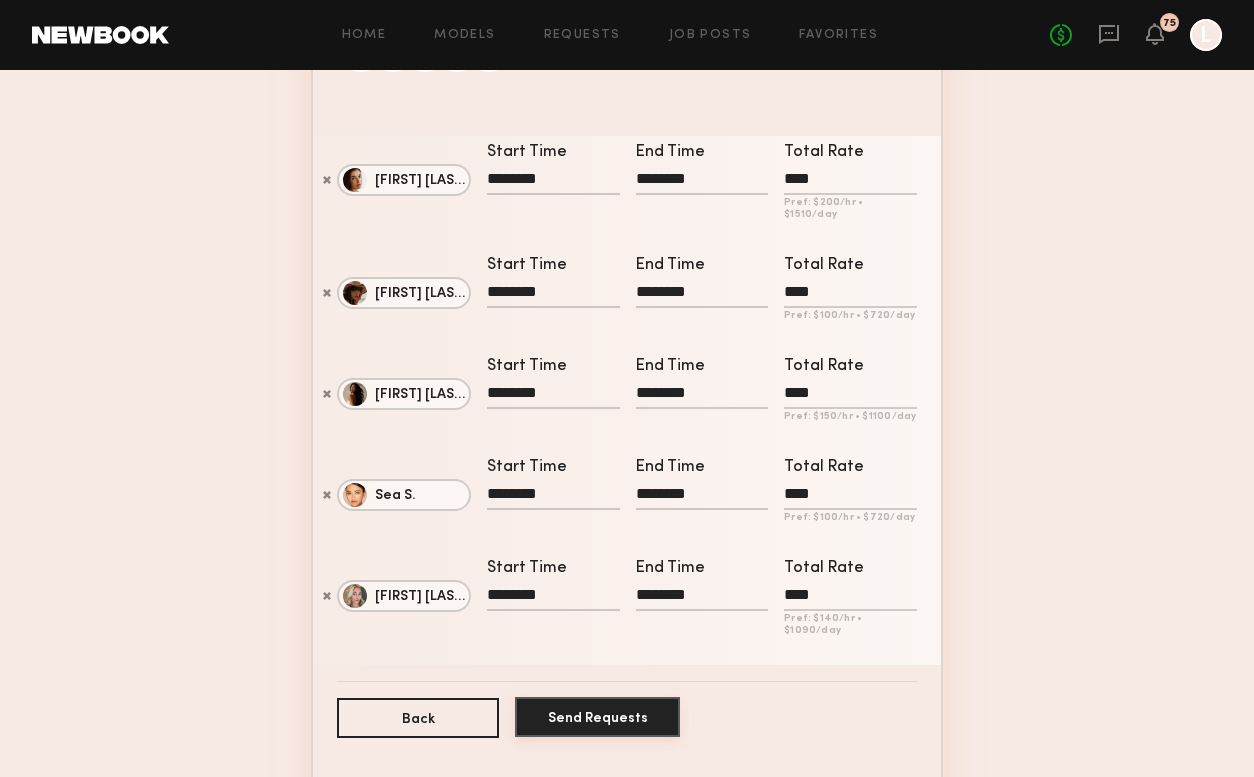 click on "Send Requests" 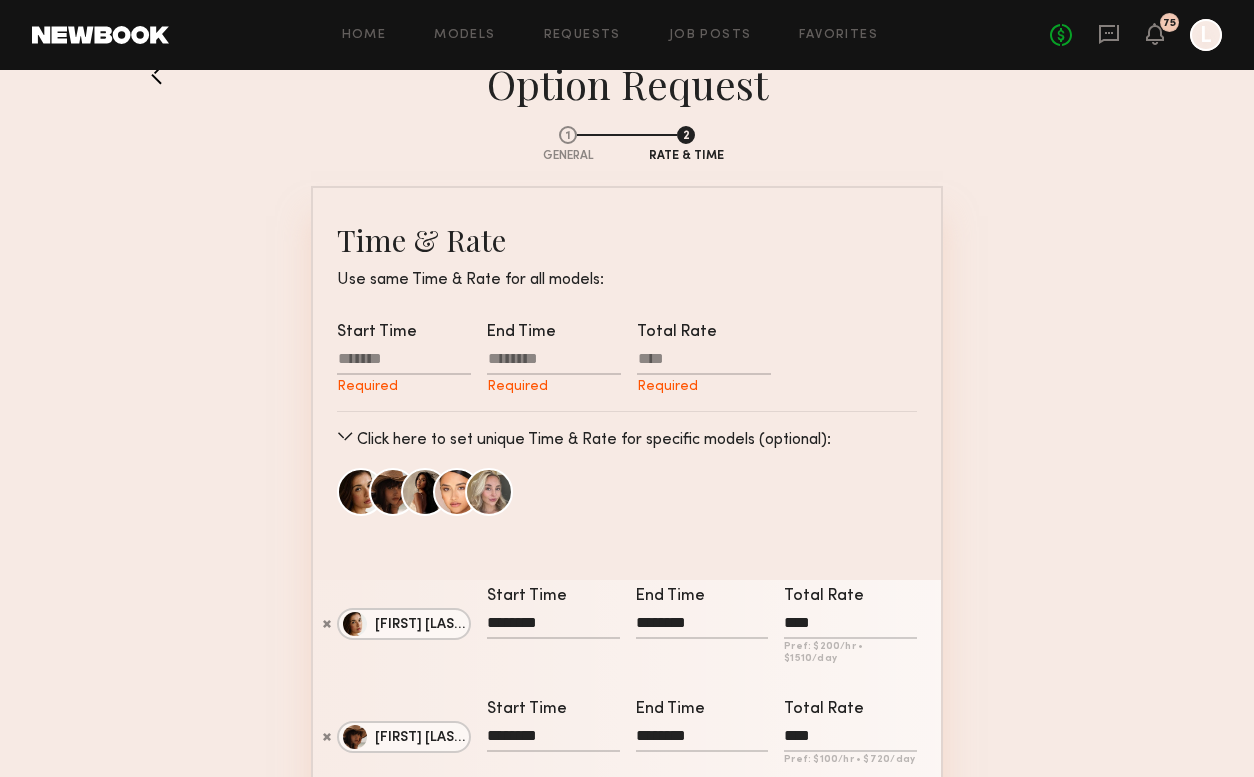 scroll, scrollTop: 37, scrollLeft: 0, axis: vertical 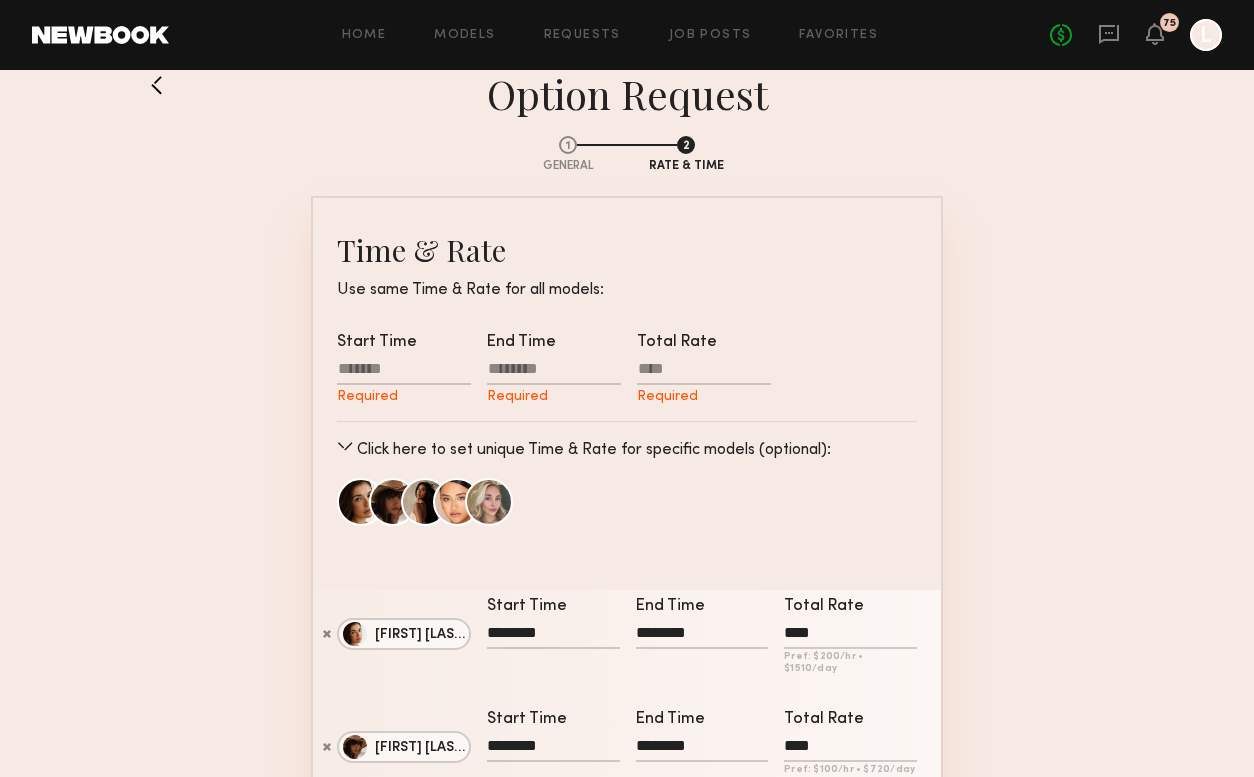click 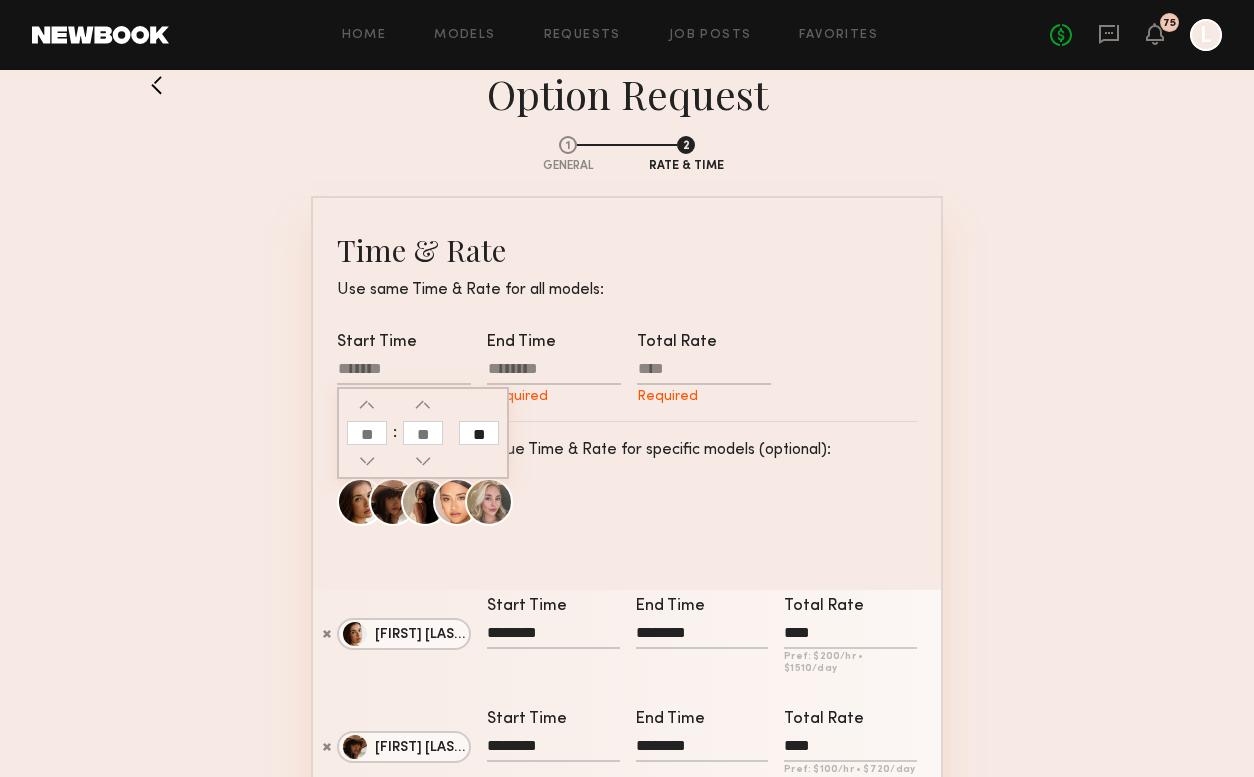 click 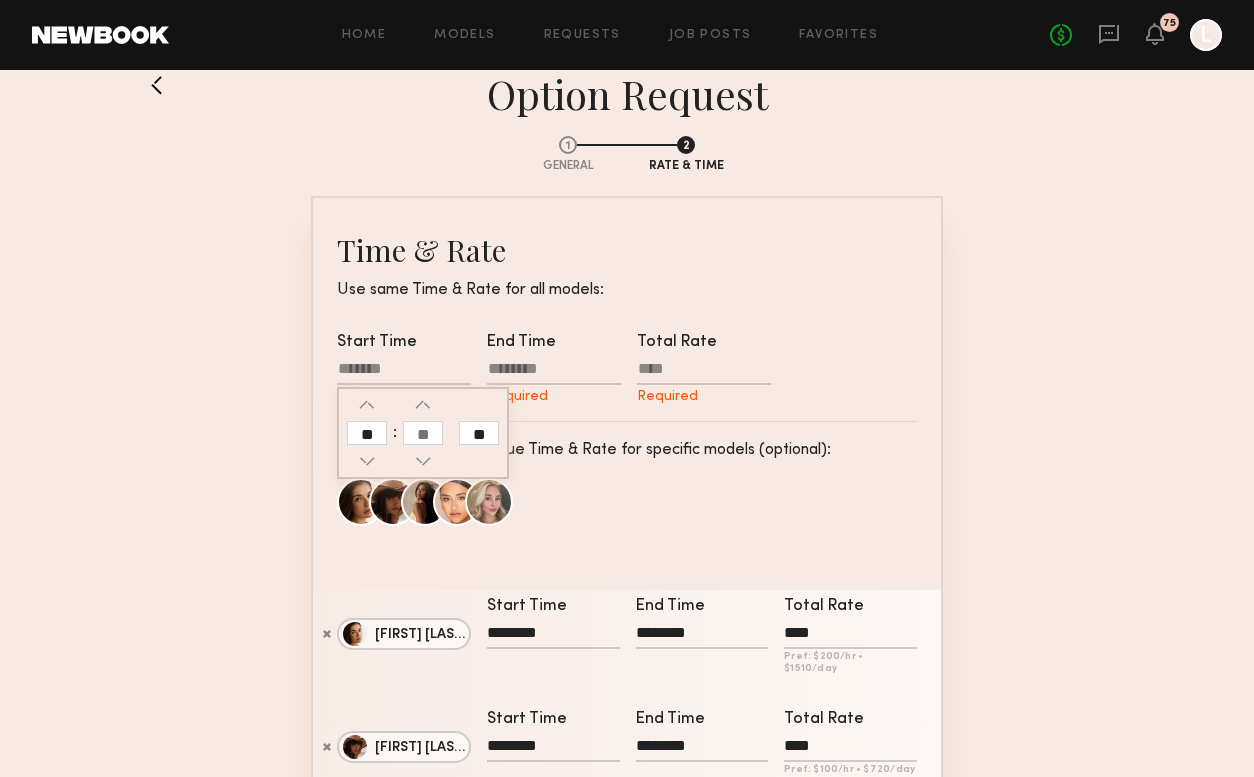 type on "**" 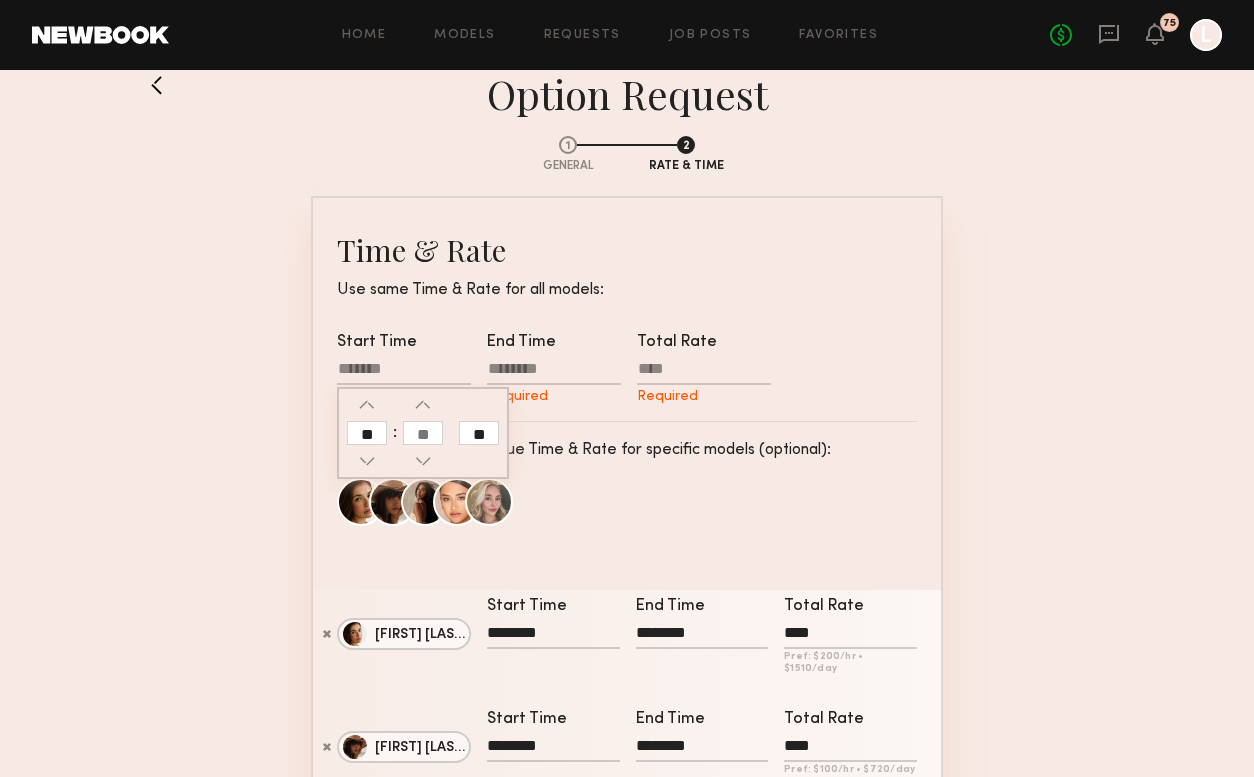 type on "********" 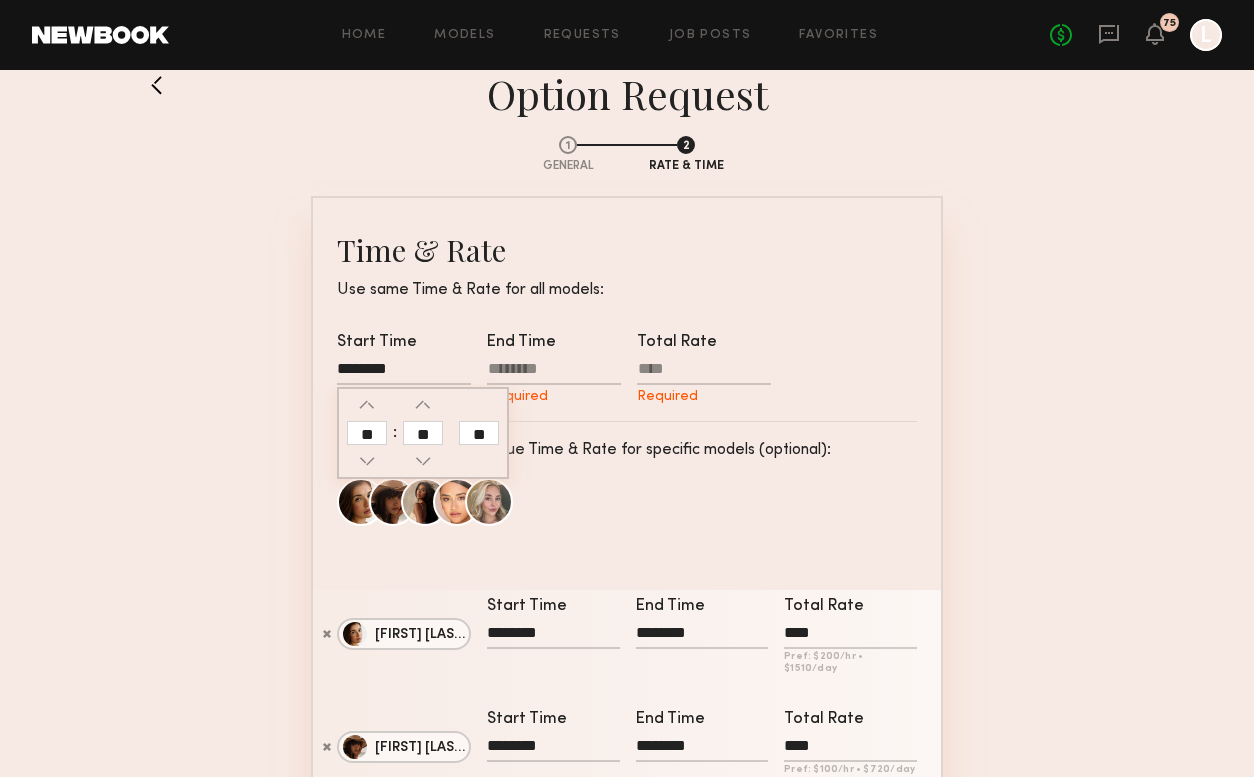 click 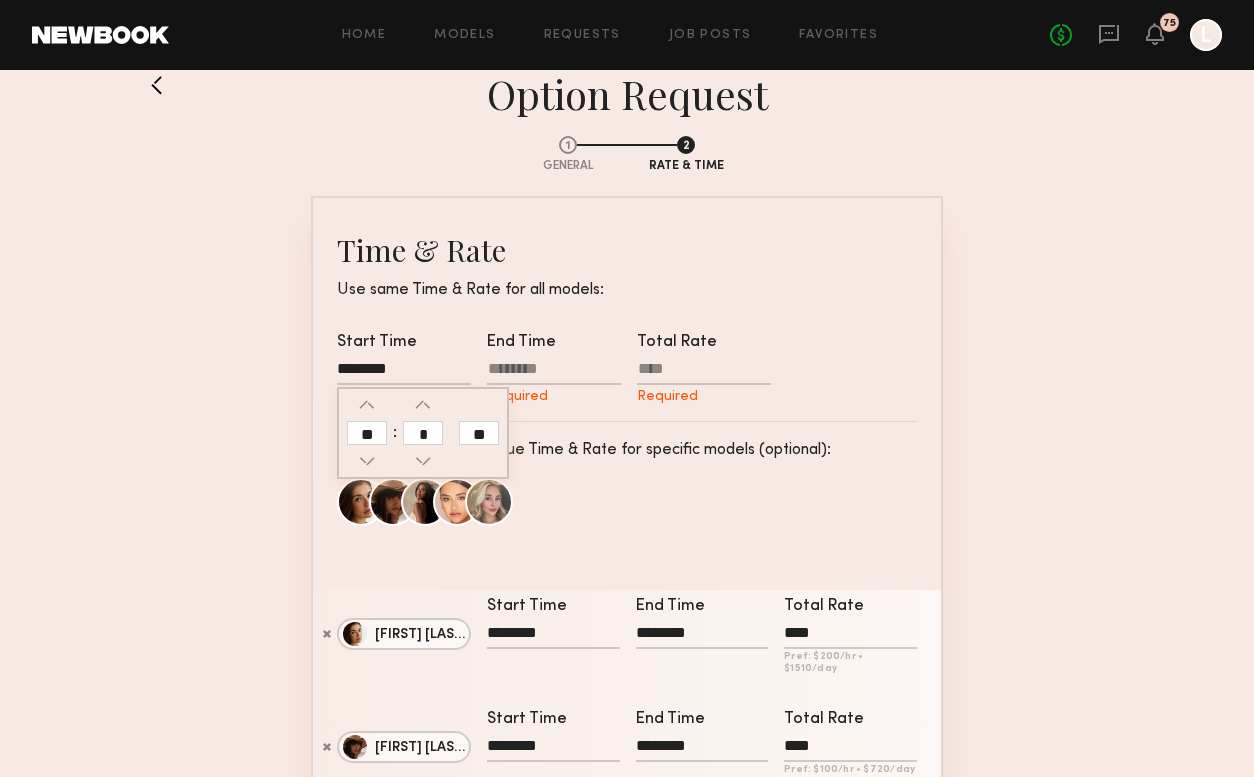 type on "*" 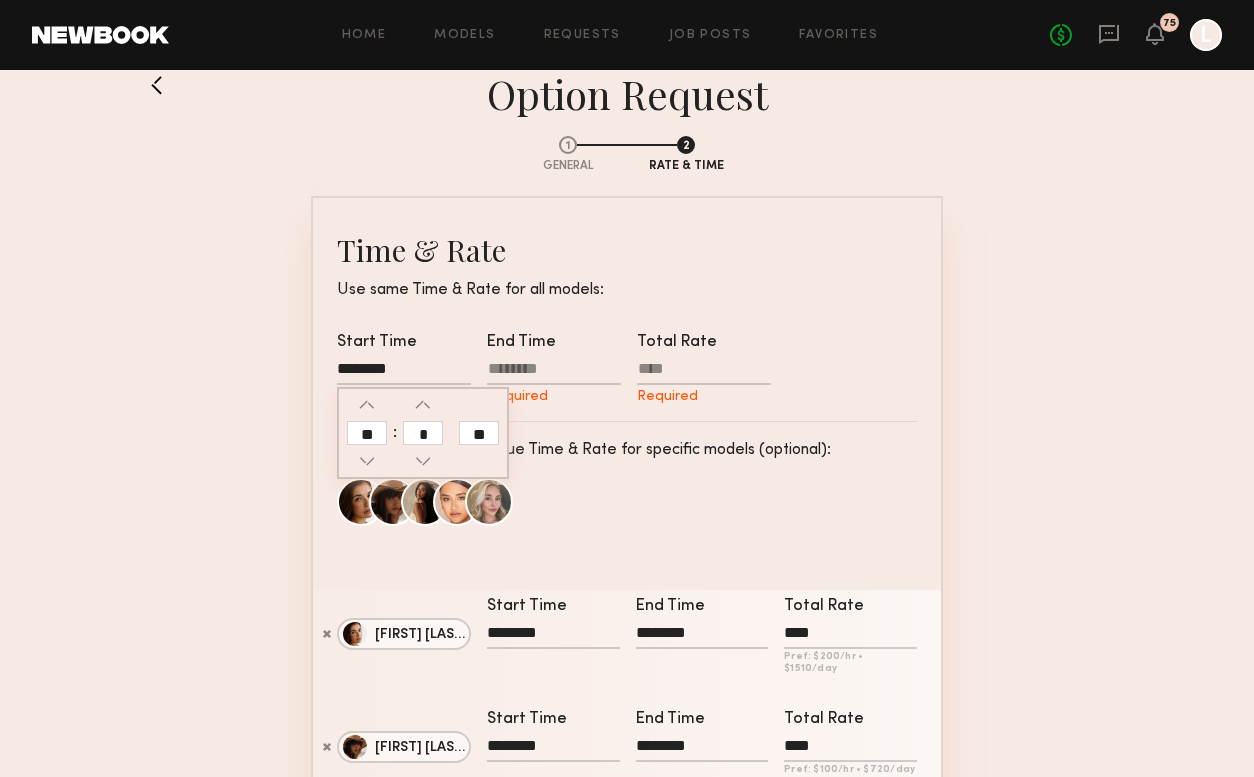 type on "********" 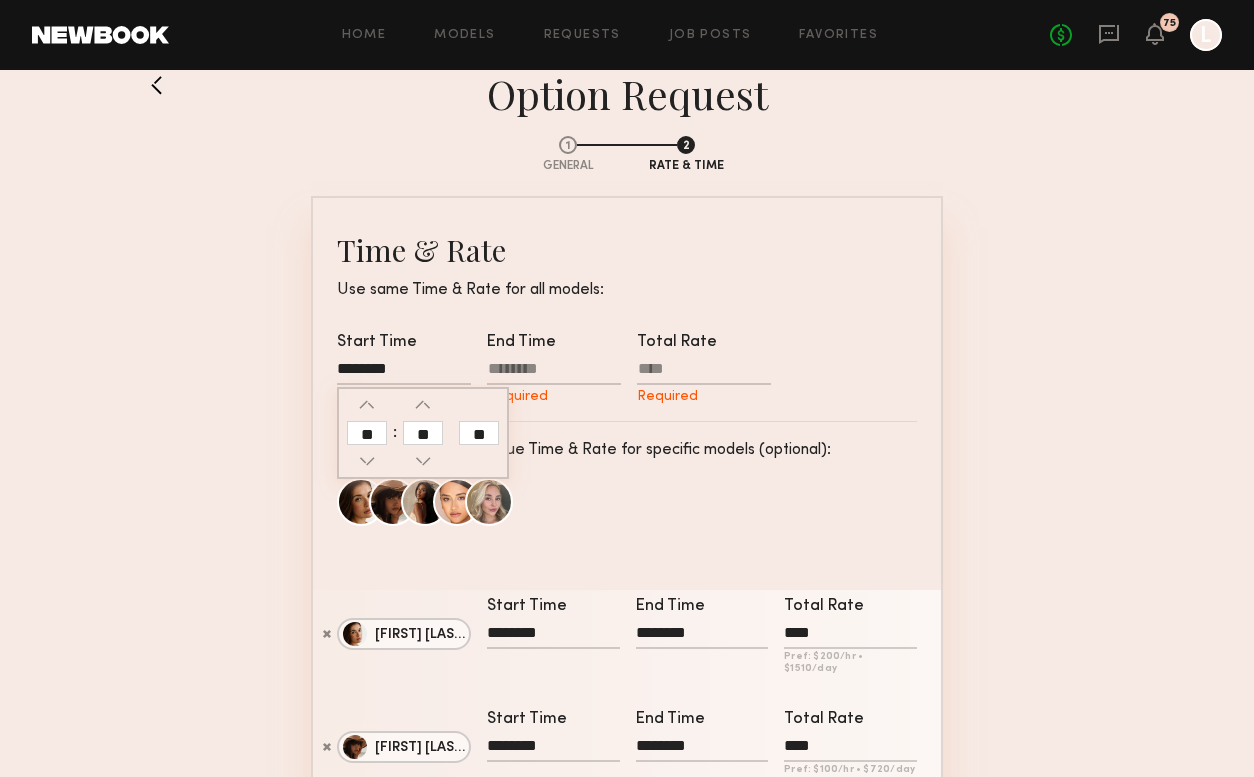 click on "**" 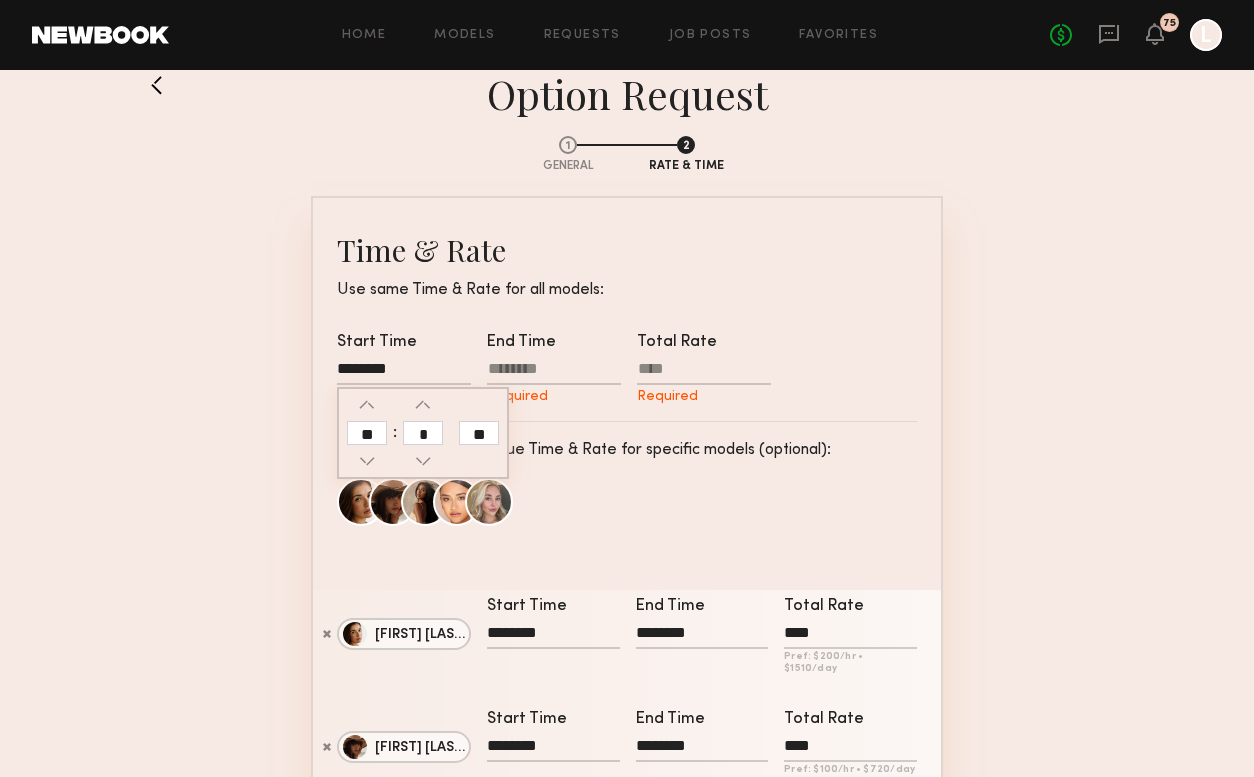 type on "*" 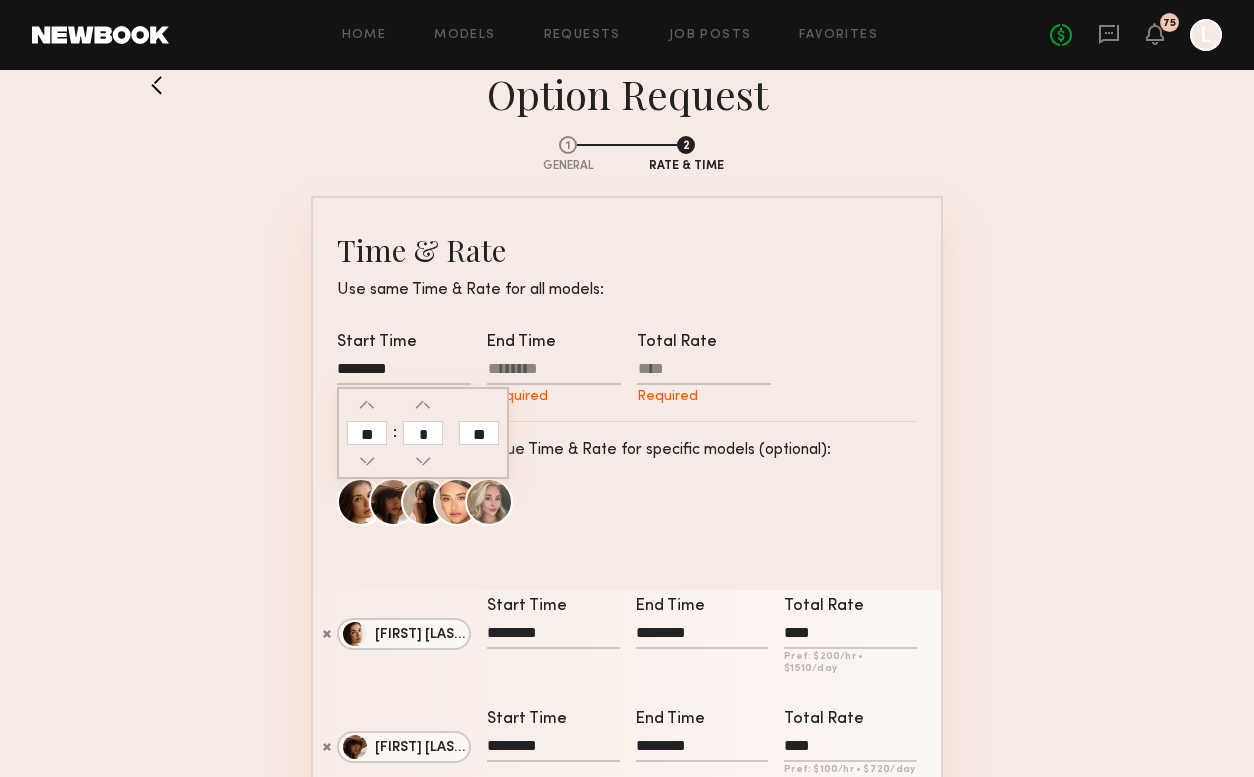type on "********" 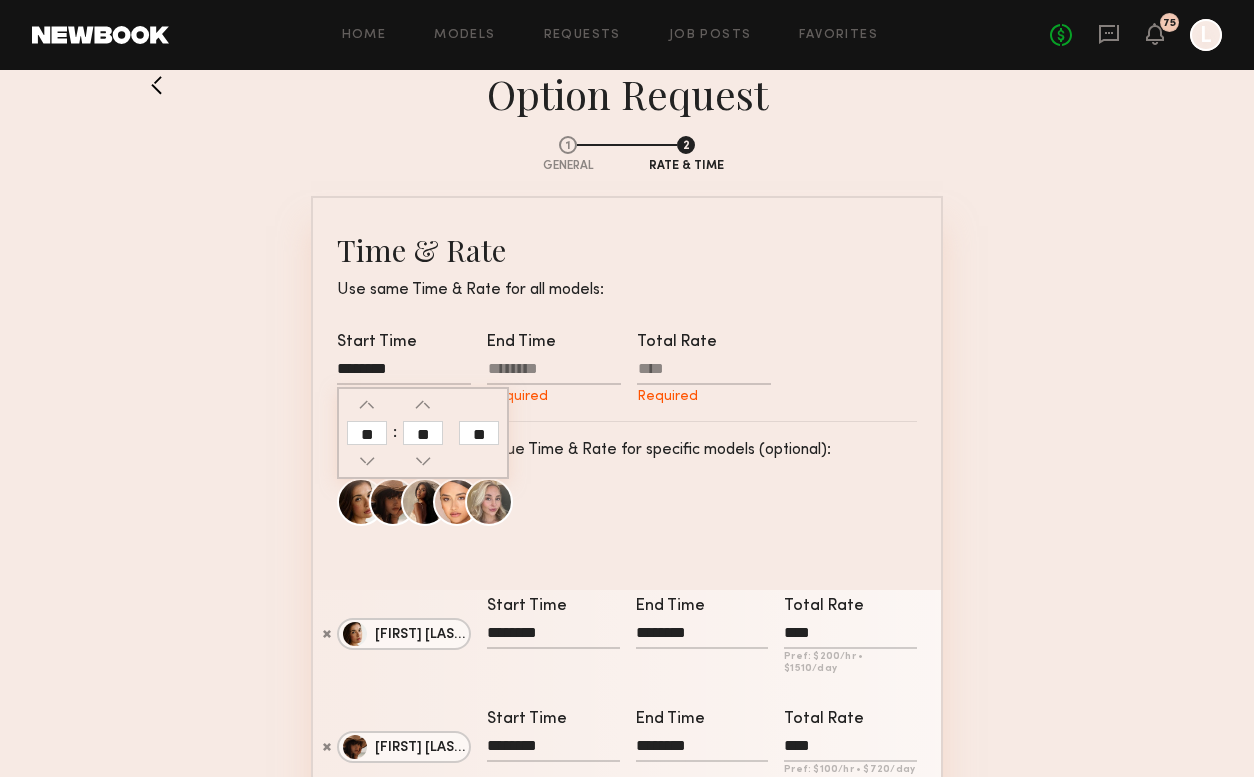 click 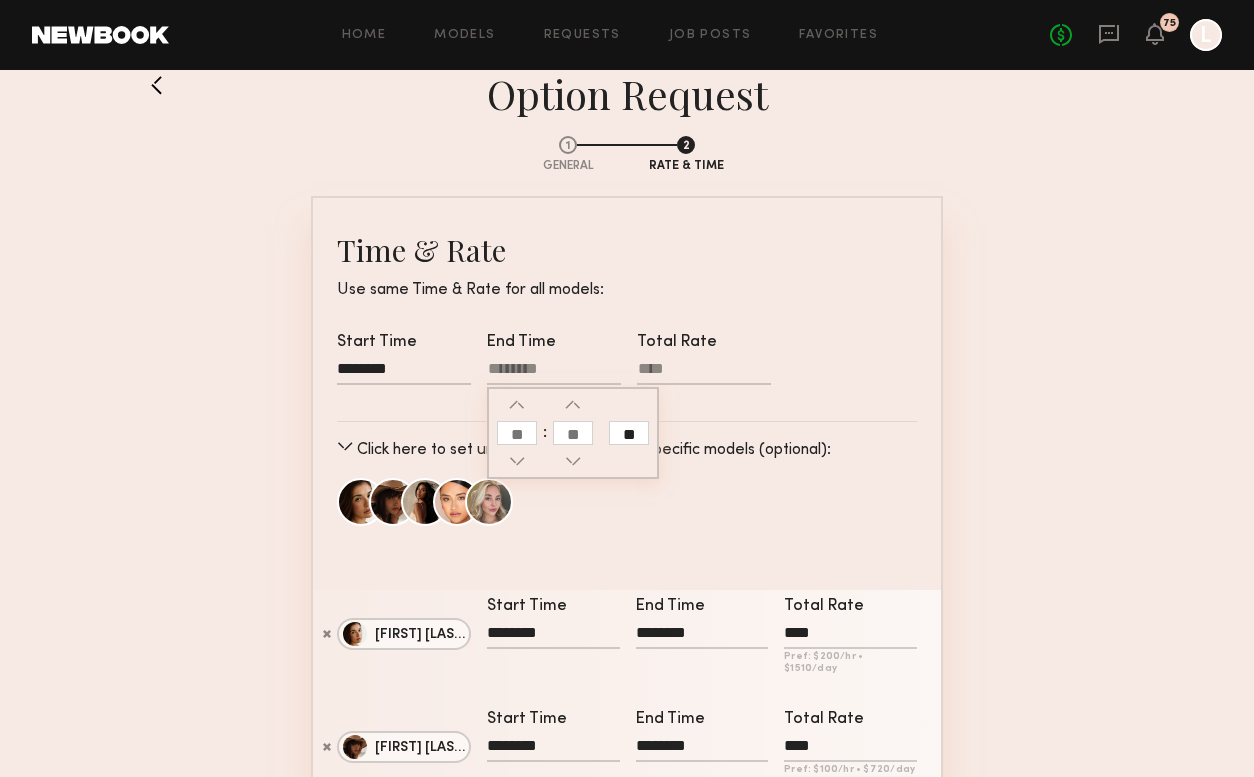 click on "********" 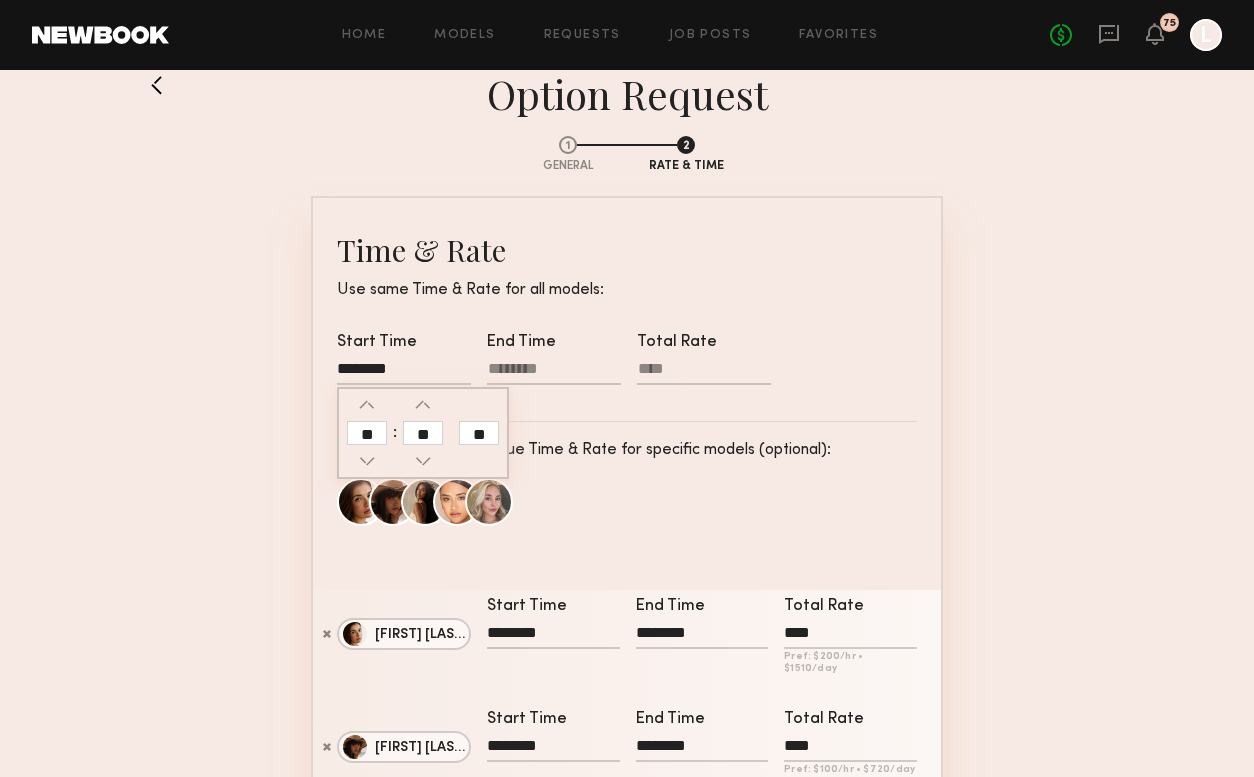 click on "**" 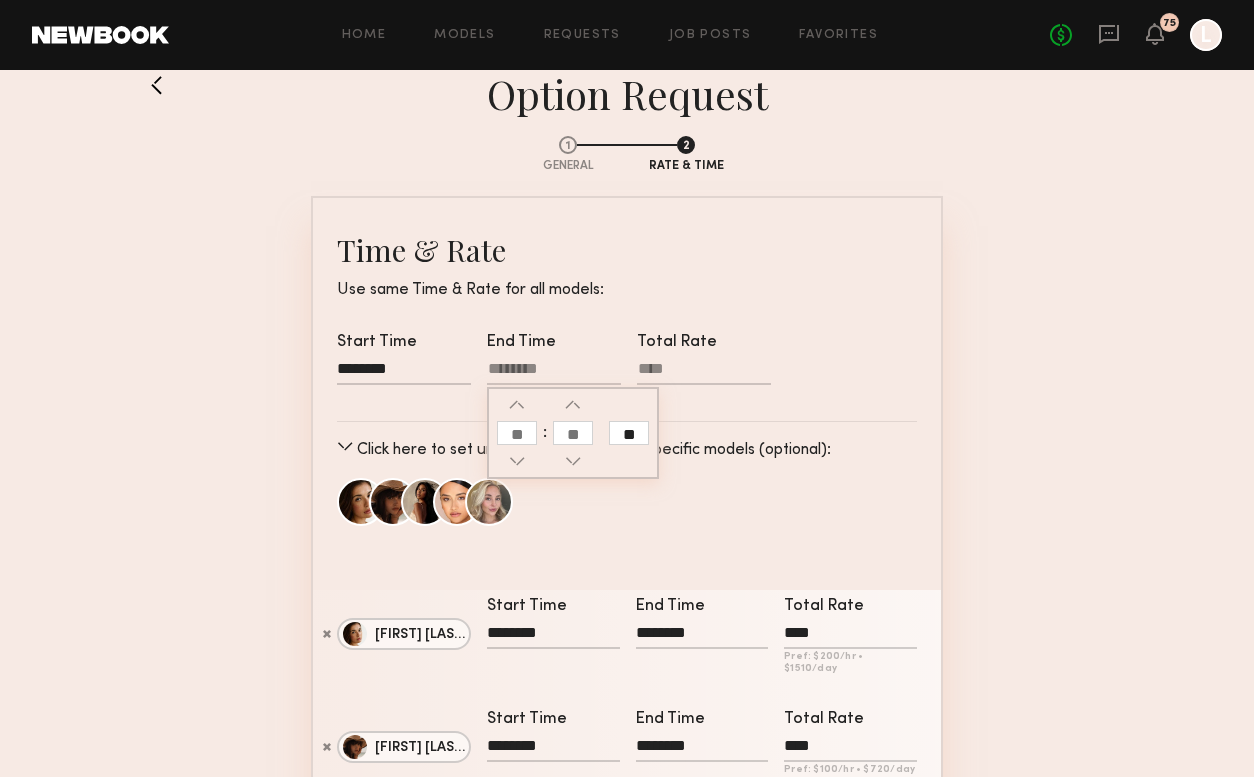 click 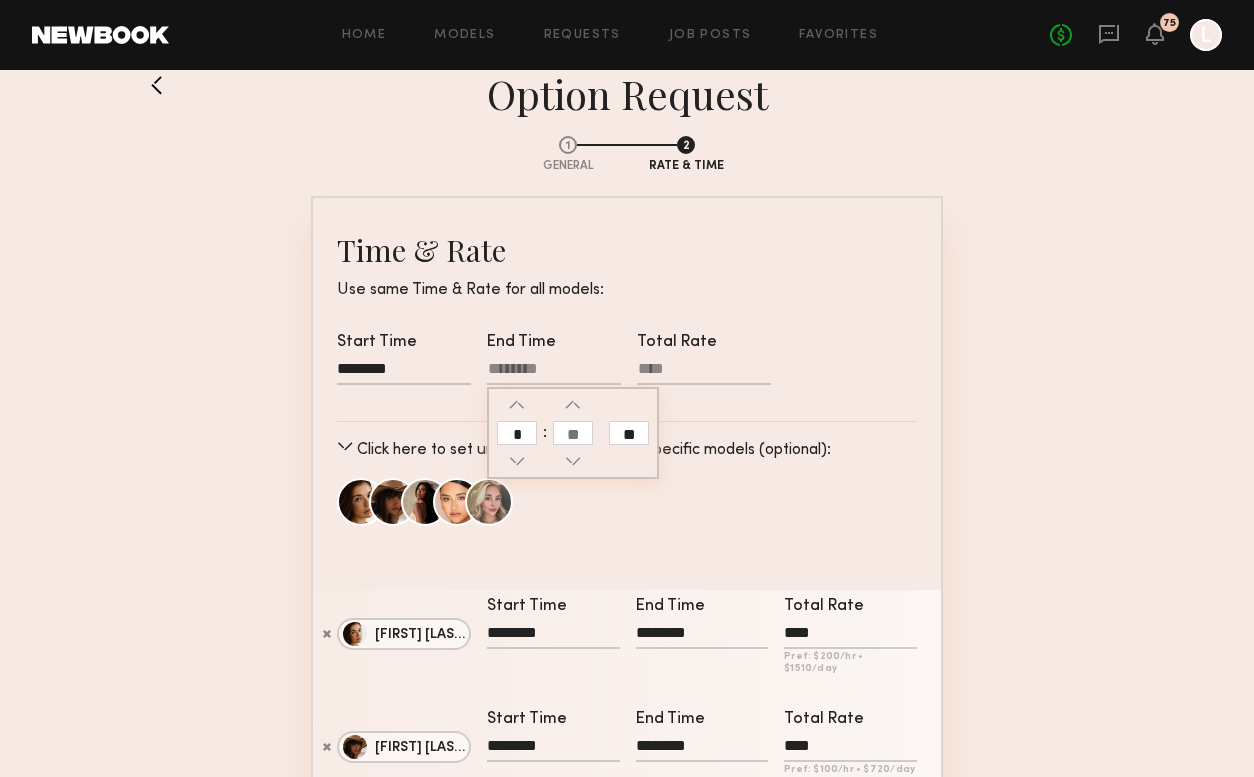 type on "*" 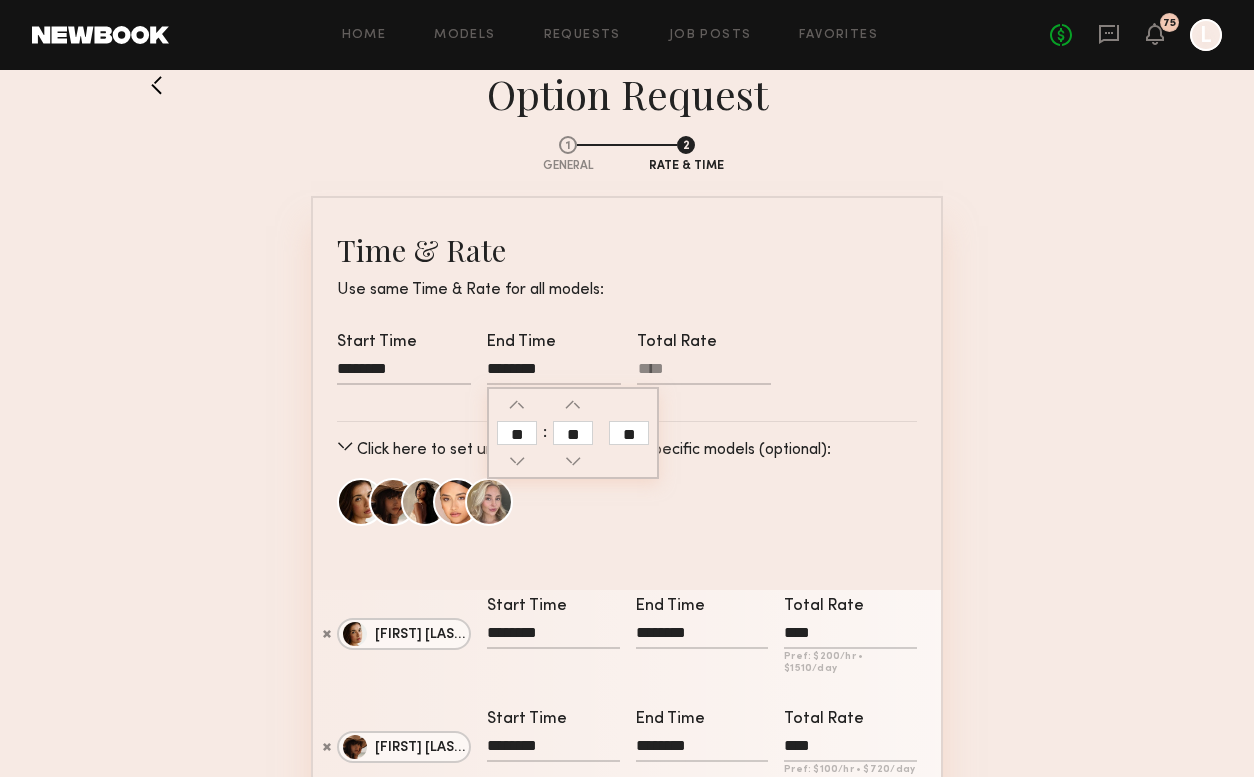 click 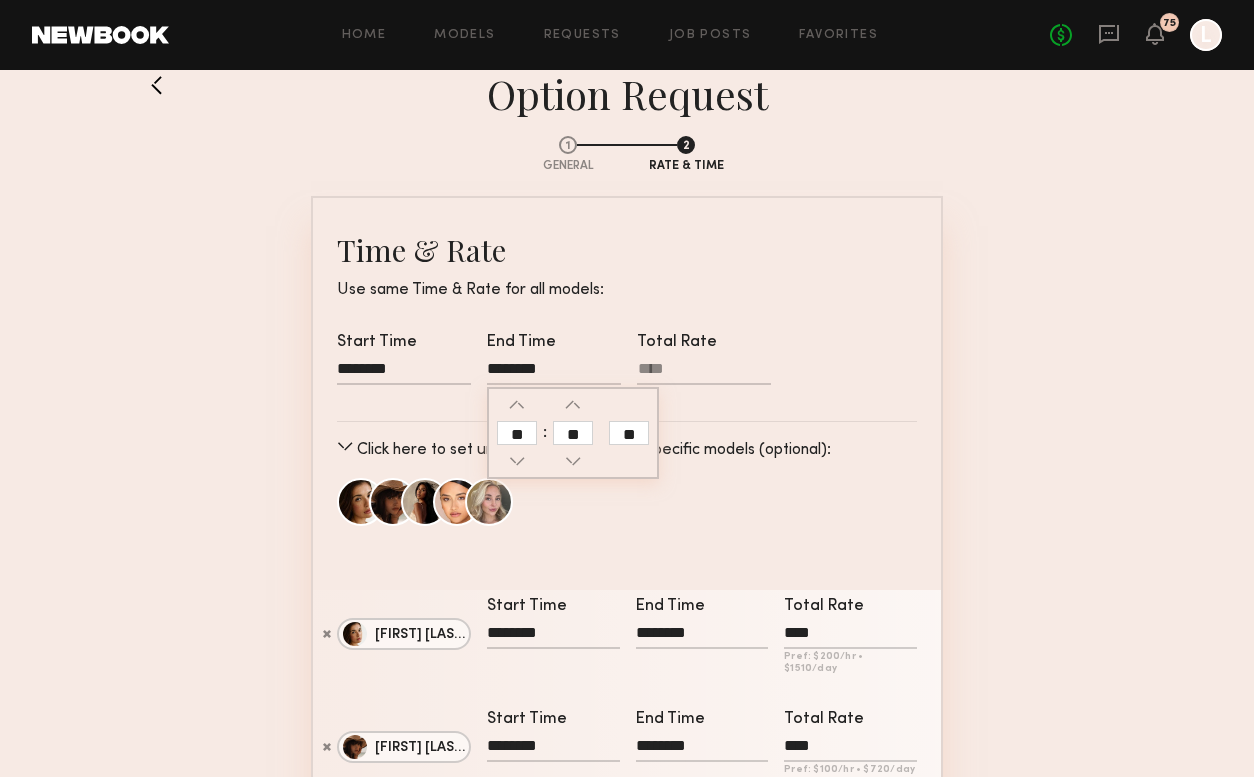 click on "**" 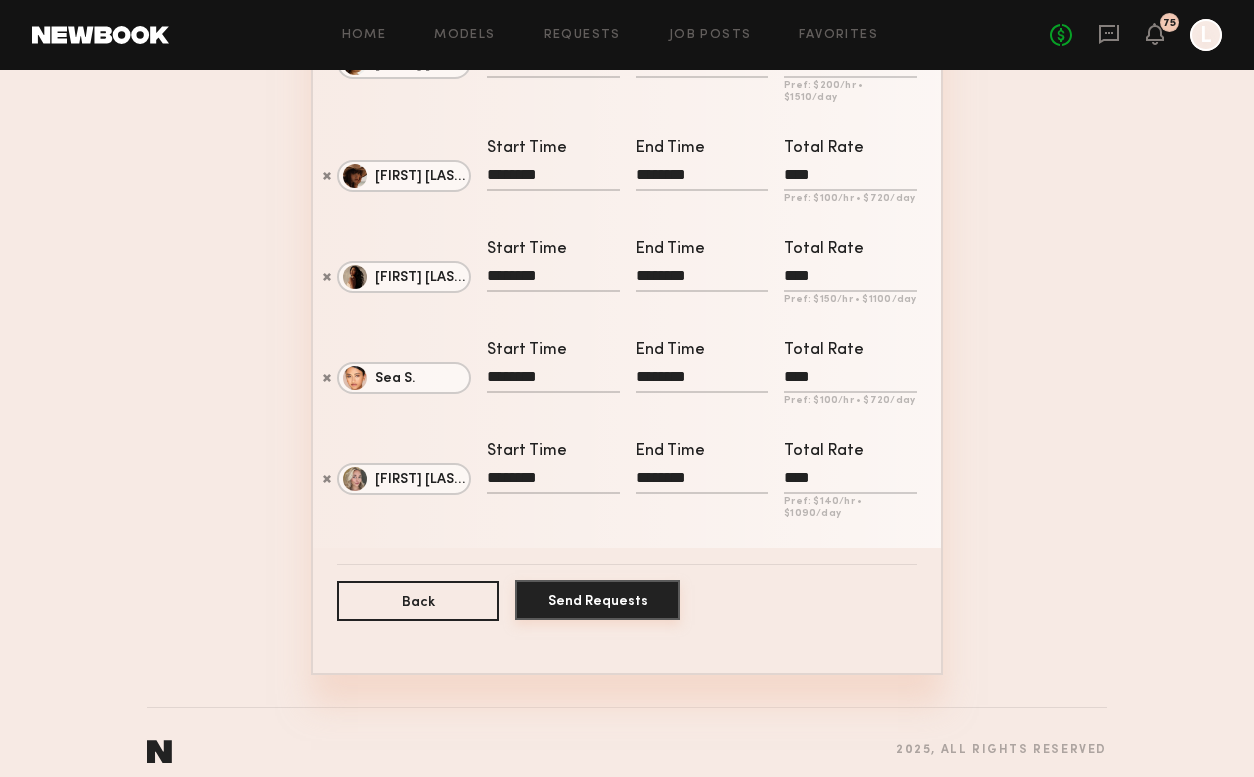 scroll, scrollTop: 606, scrollLeft: 0, axis: vertical 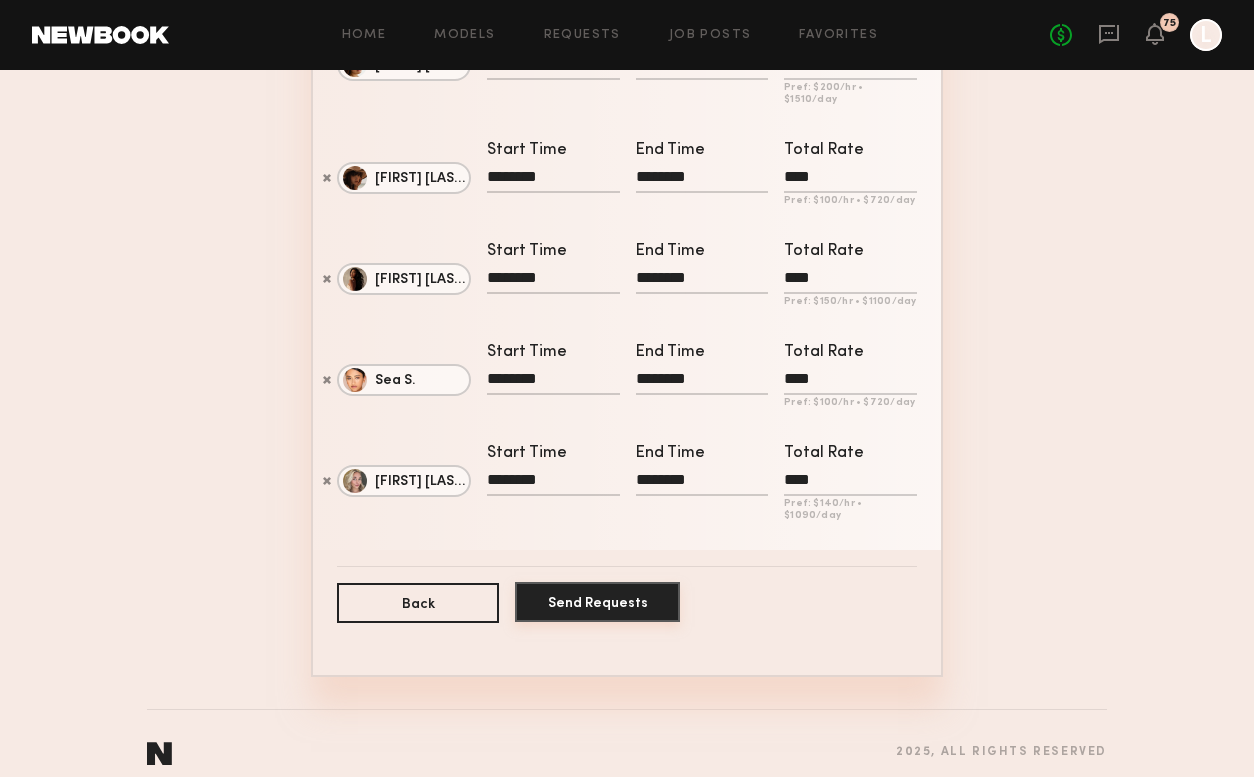type on "****" 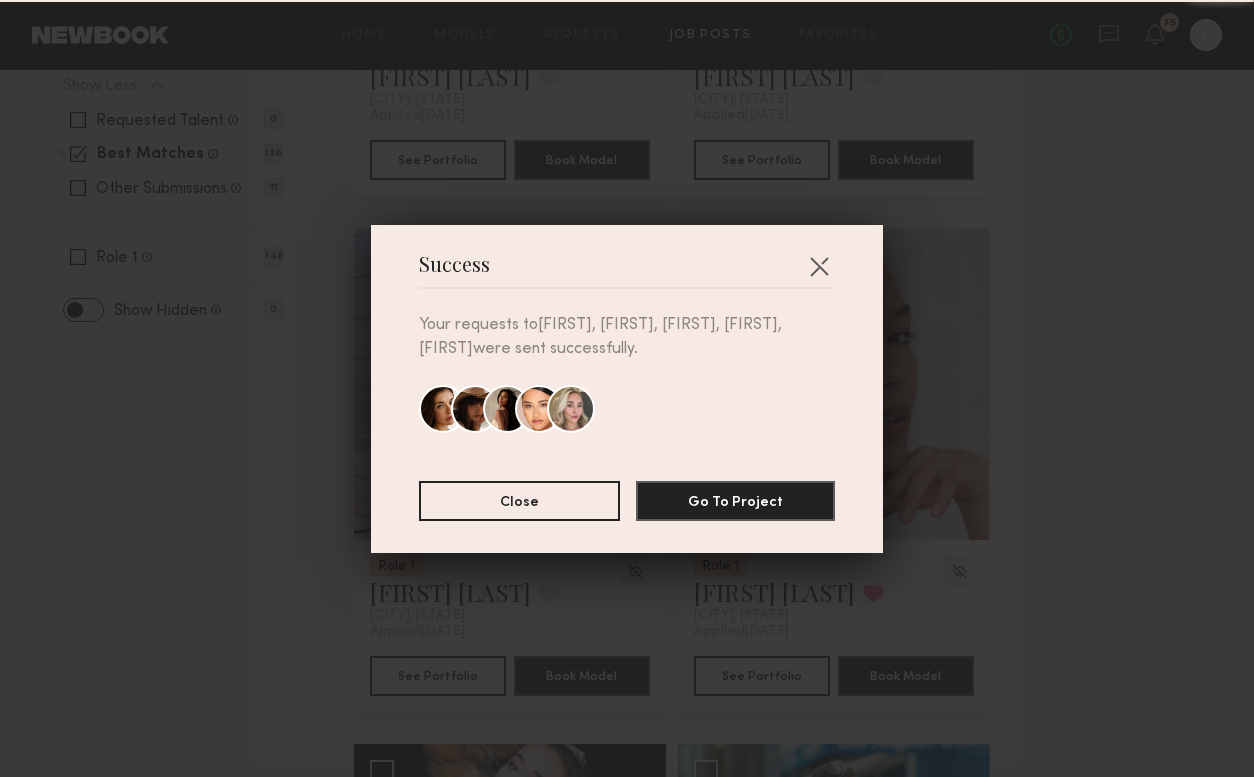 scroll, scrollTop: 0, scrollLeft: 0, axis: both 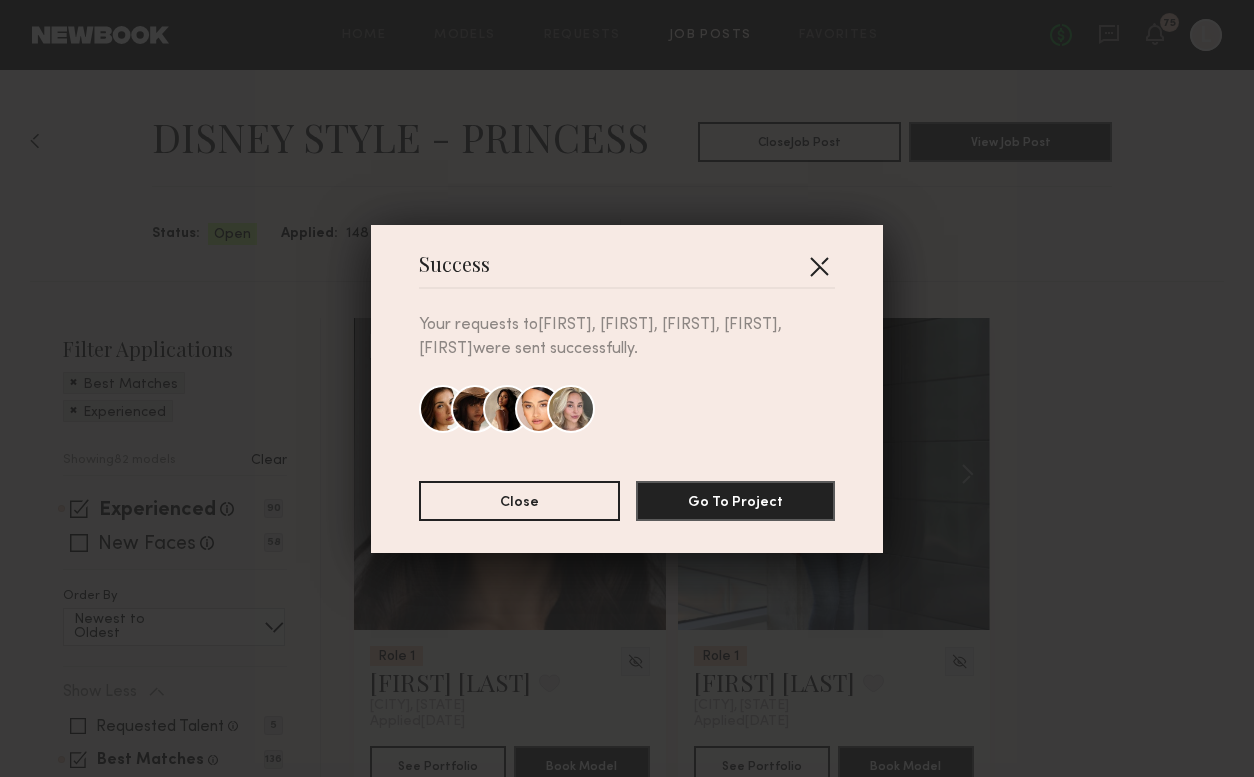 click at bounding box center (819, 266) 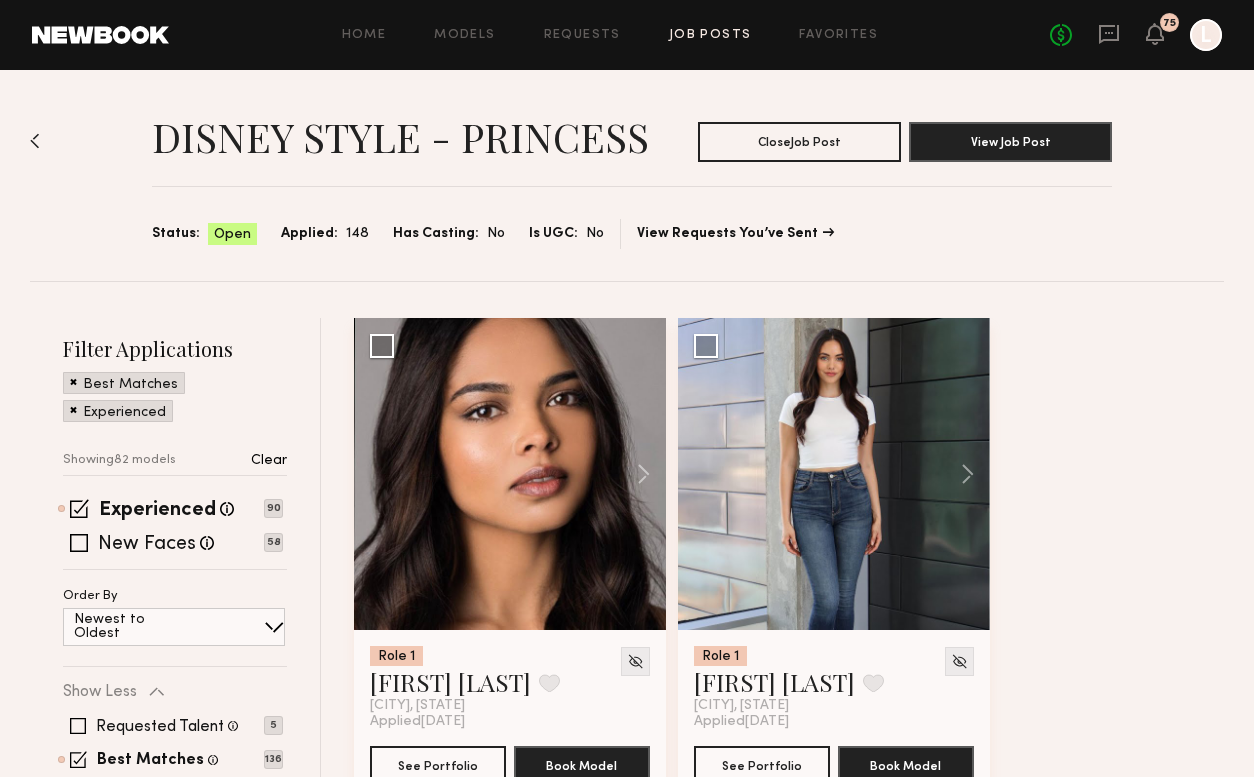click on "Job Posts" 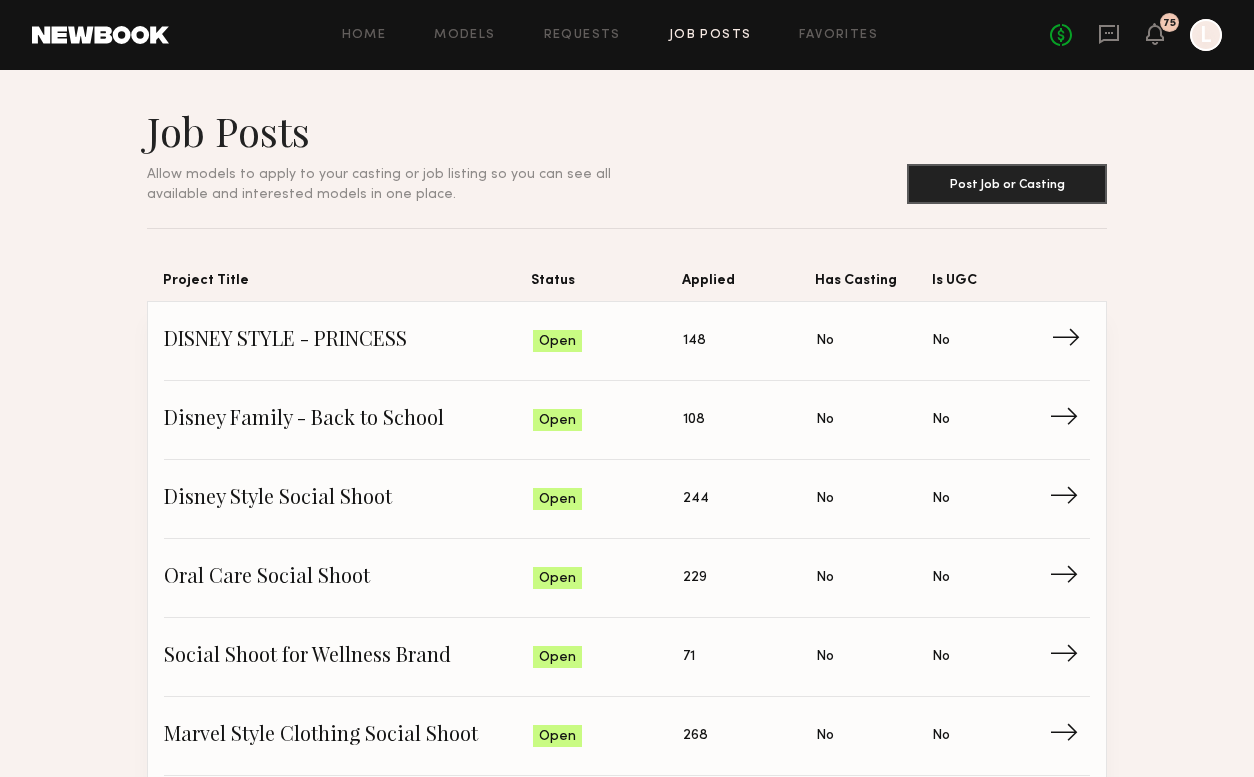 click on "DISNEY STYLE - PRINCESS" 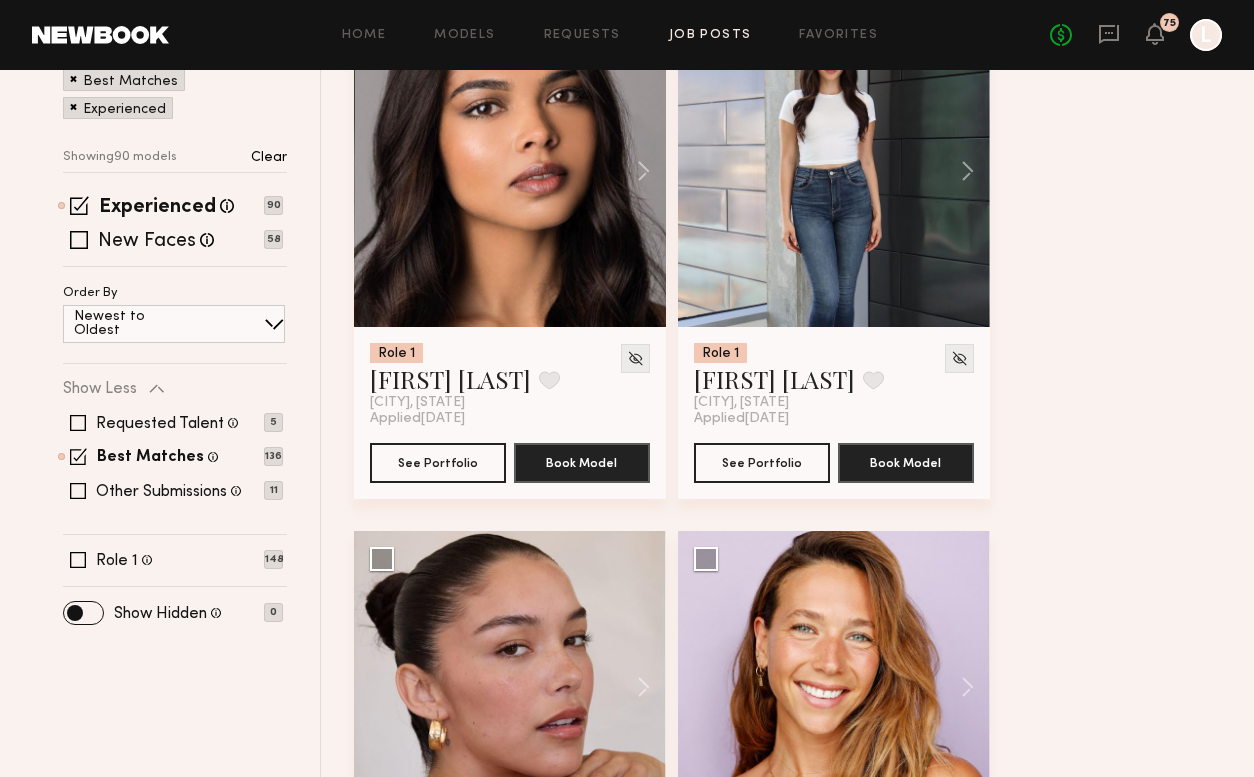 scroll, scrollTop: 76, scrollLeft: 0, axis: vertical 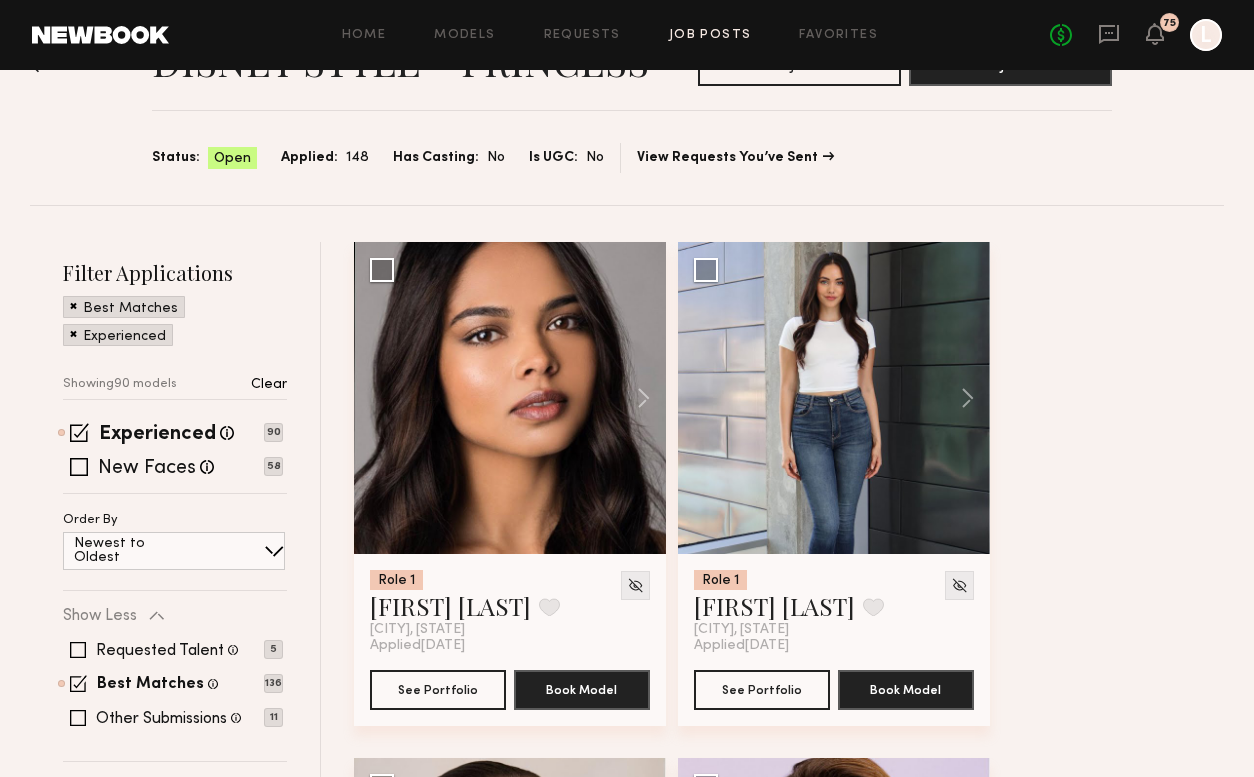 click on "Home Models Requests Job Posts Favorites Sign Out No fees up to $5,000 75 L" 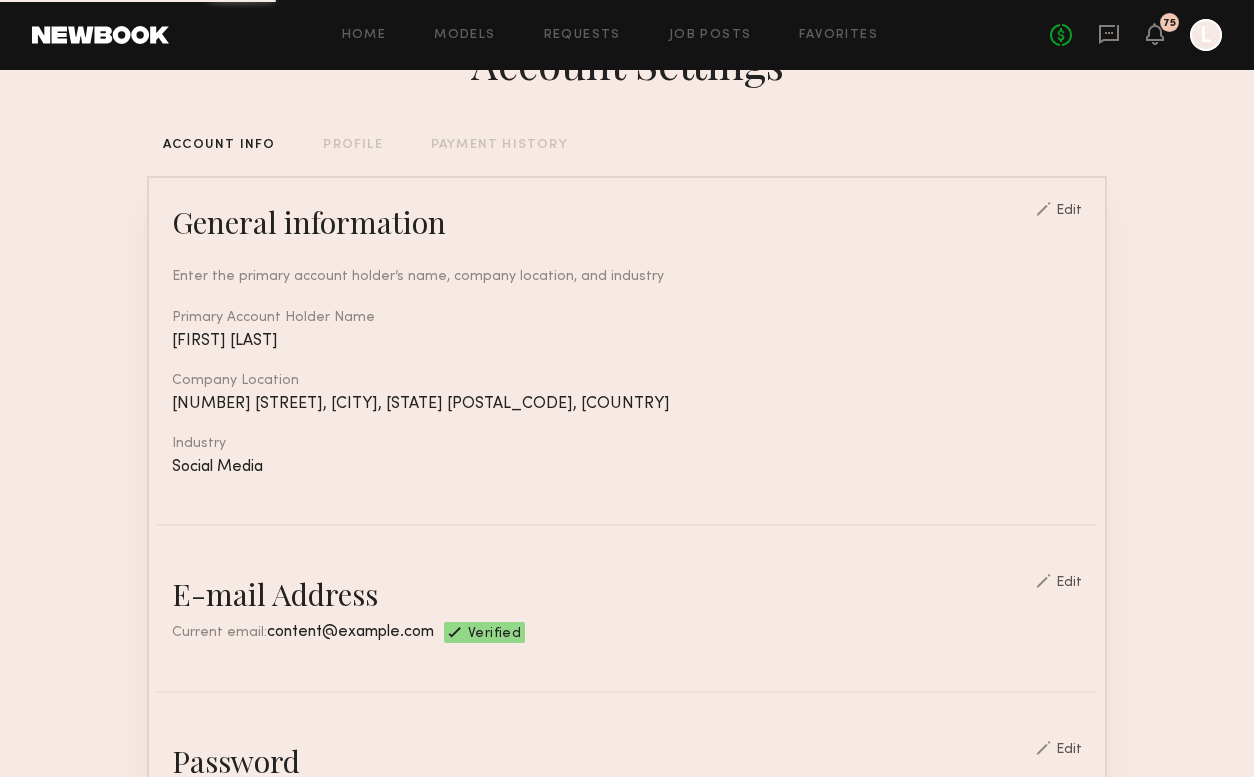 scroll, scrollTop: 0, scrollLeft: 0, axis: both 